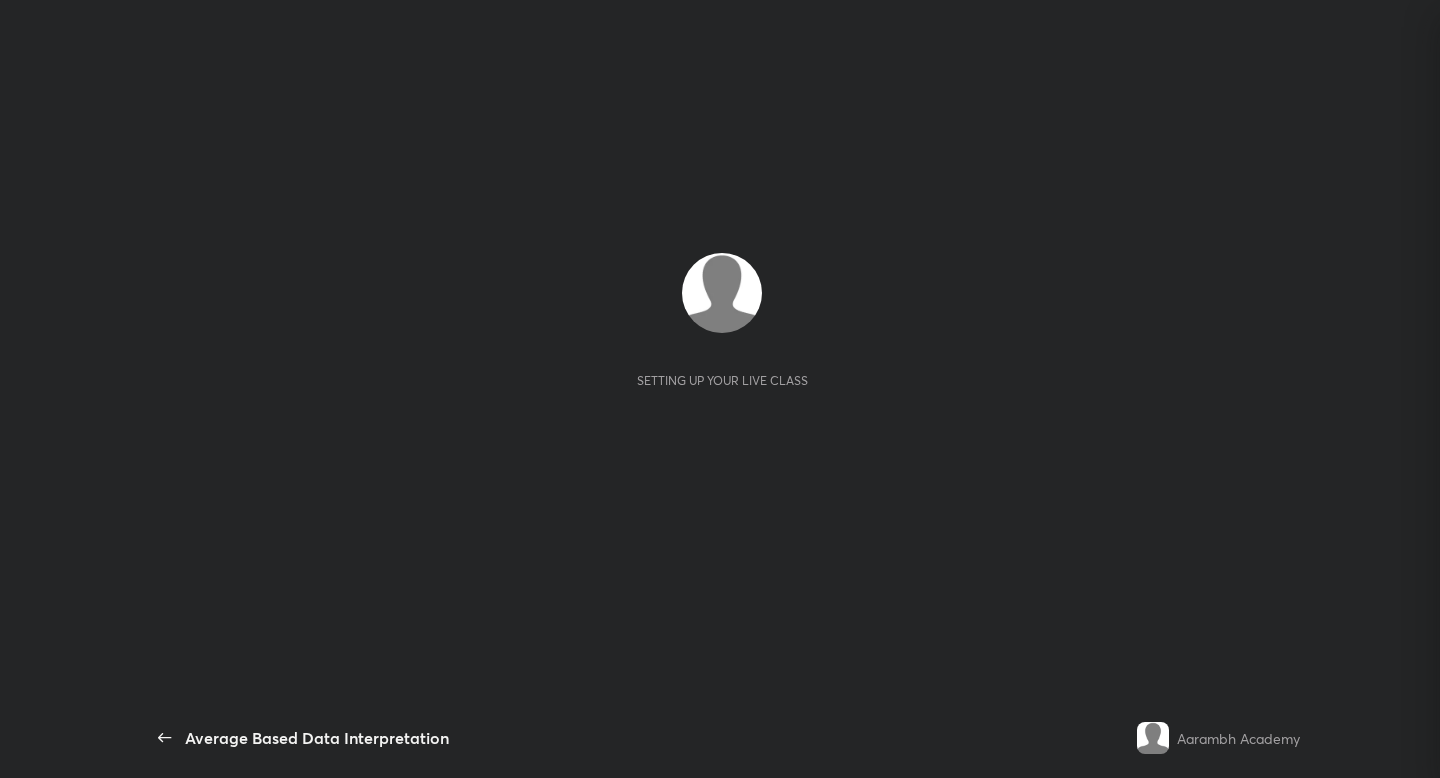 scroll, scrollTop: 0, scrollLeft: 0, axis: both 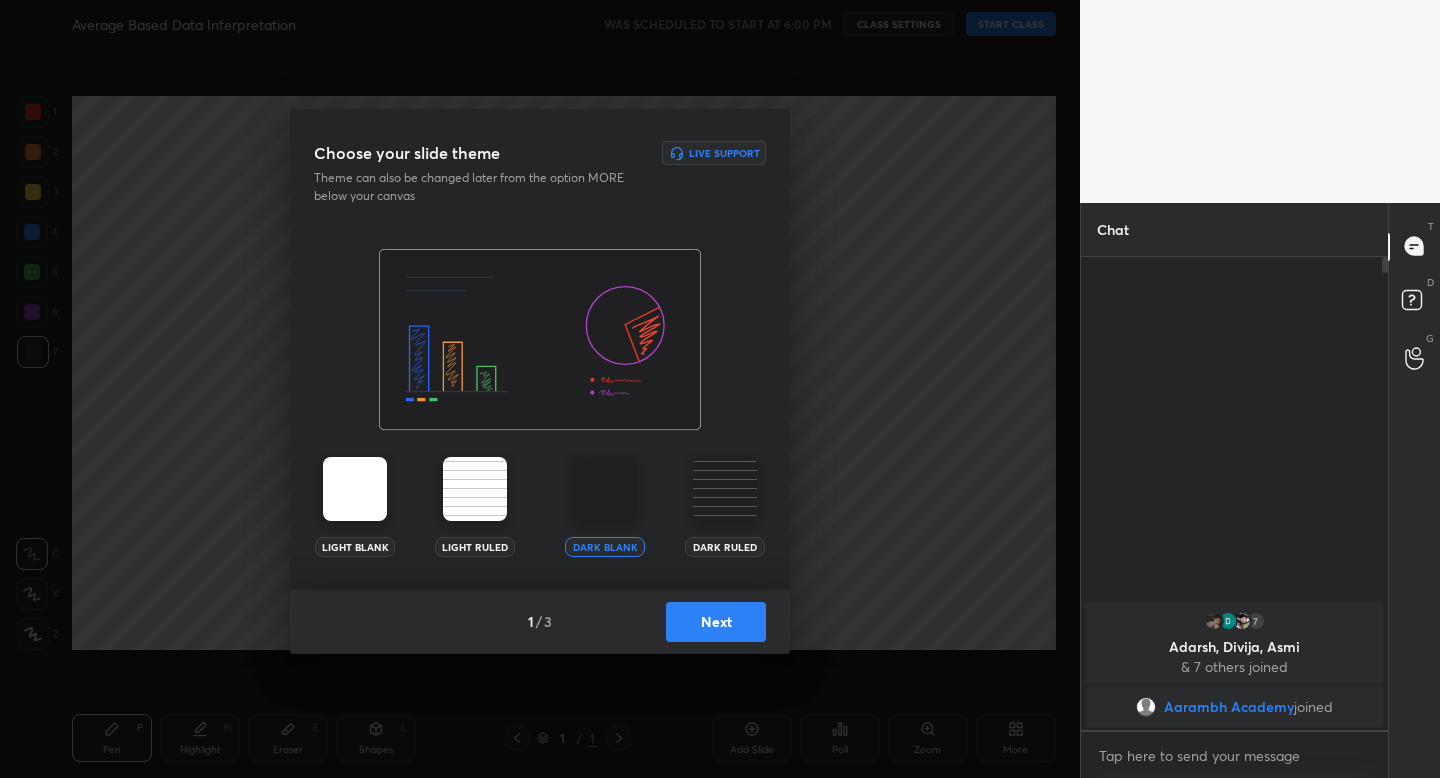 click on "Next" at bounding box center (716, 622) 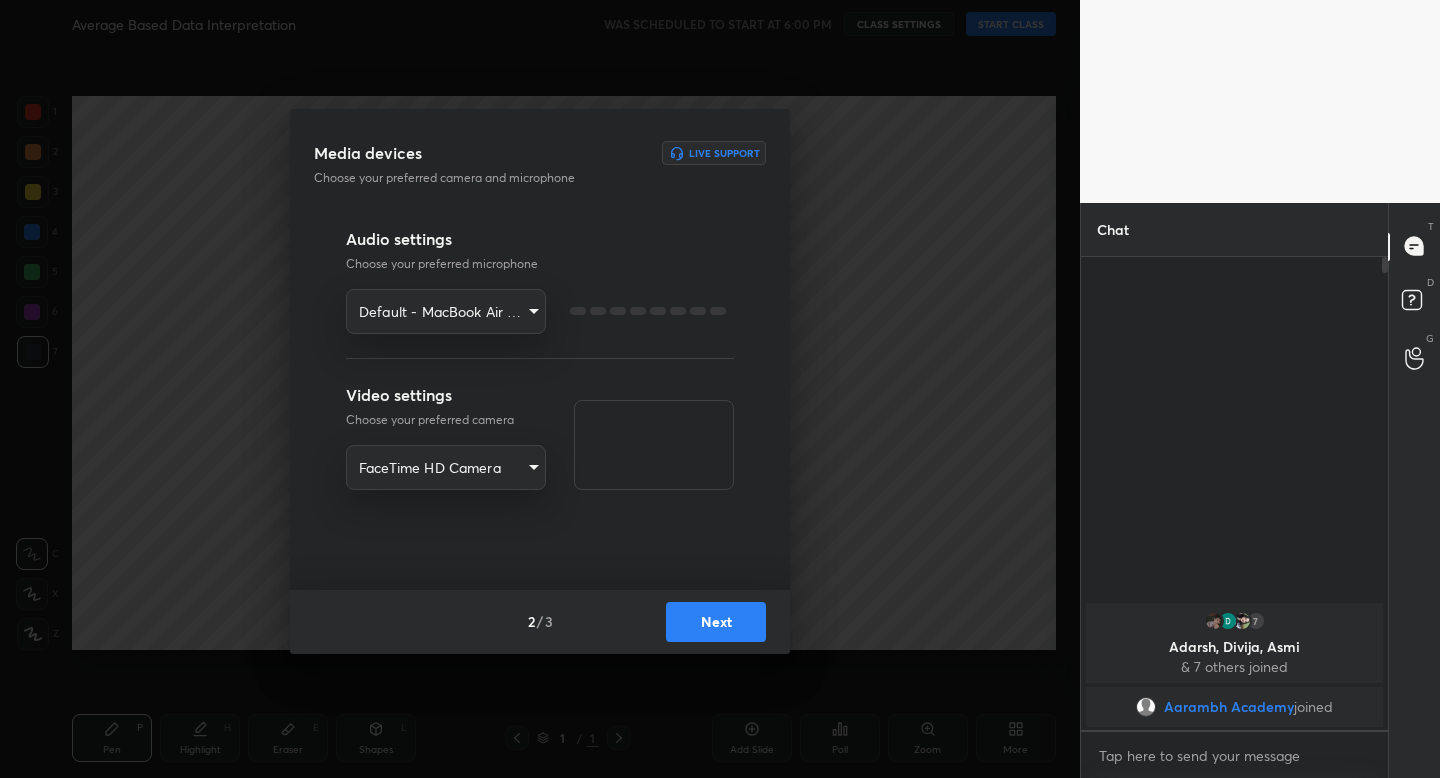 click on "Next" at bounding box center [716, 622] 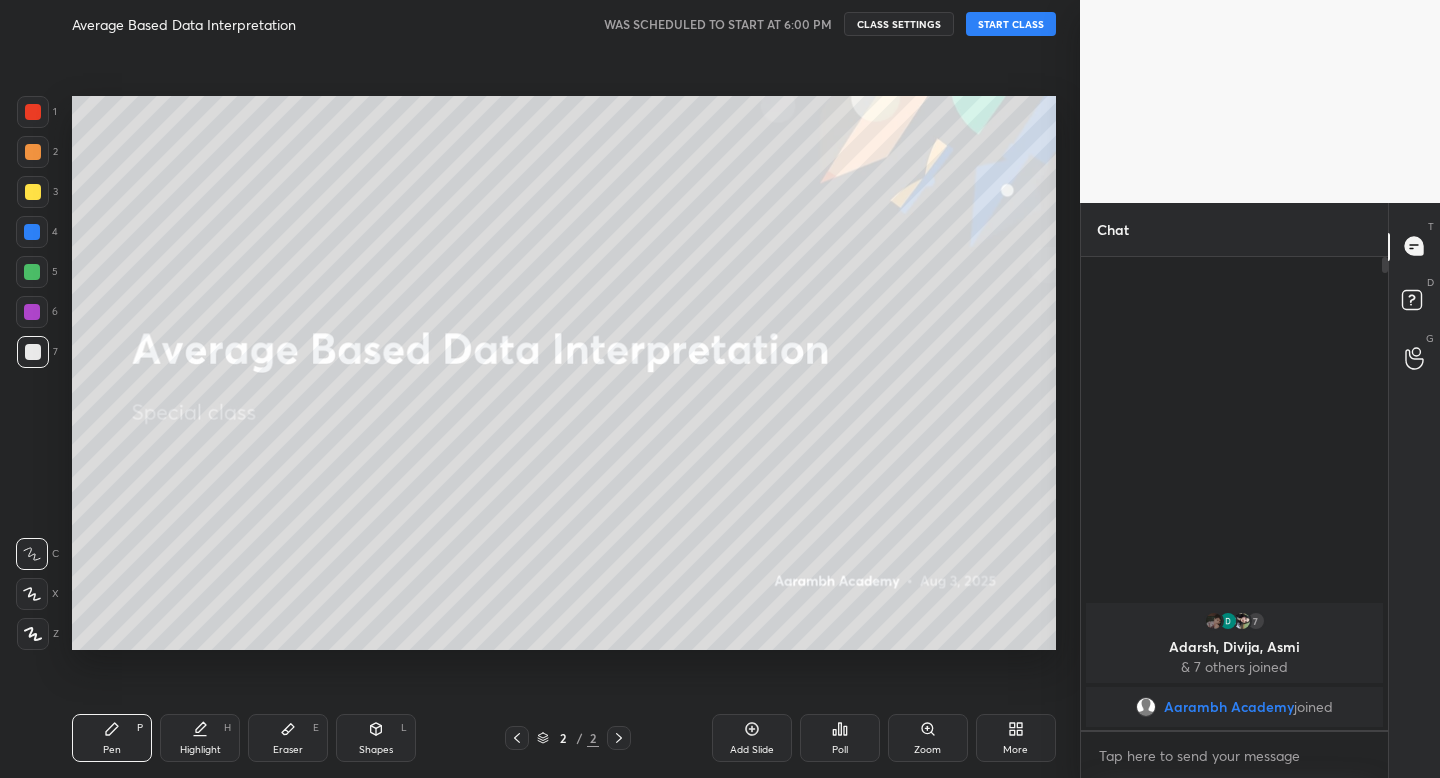 click on "START CLASS" at bounding box center [1011, 24] 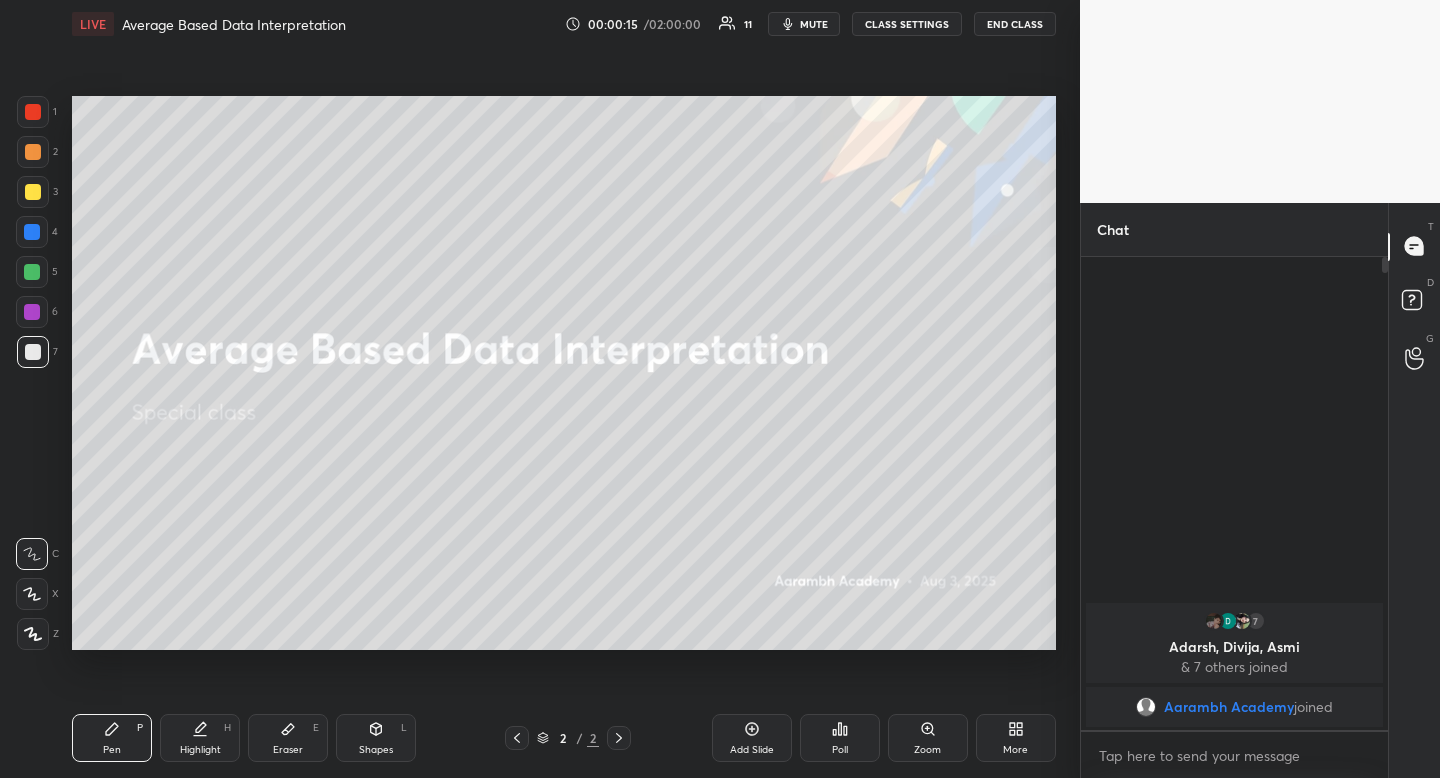 click at bounding box center [33, 152] 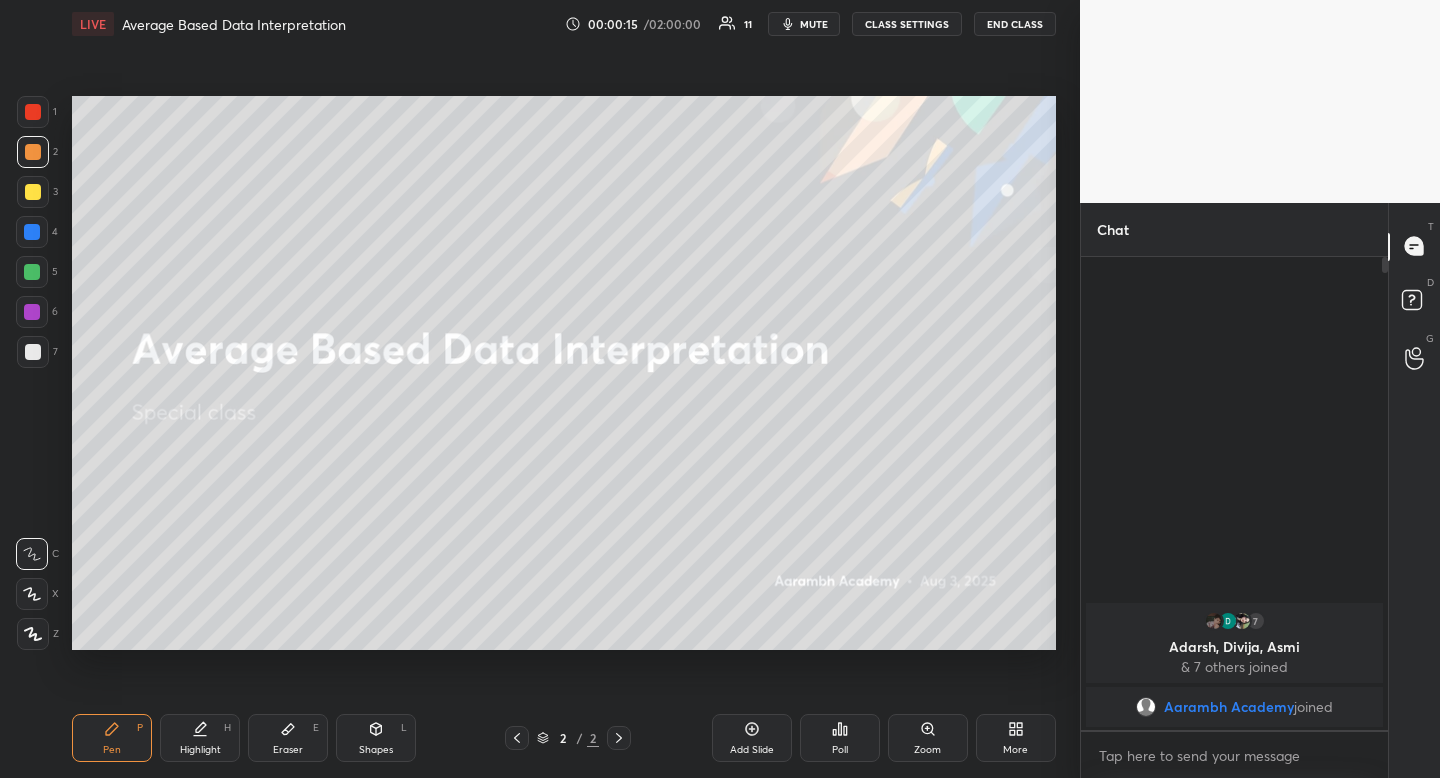 click at bounding box center (33, 152) 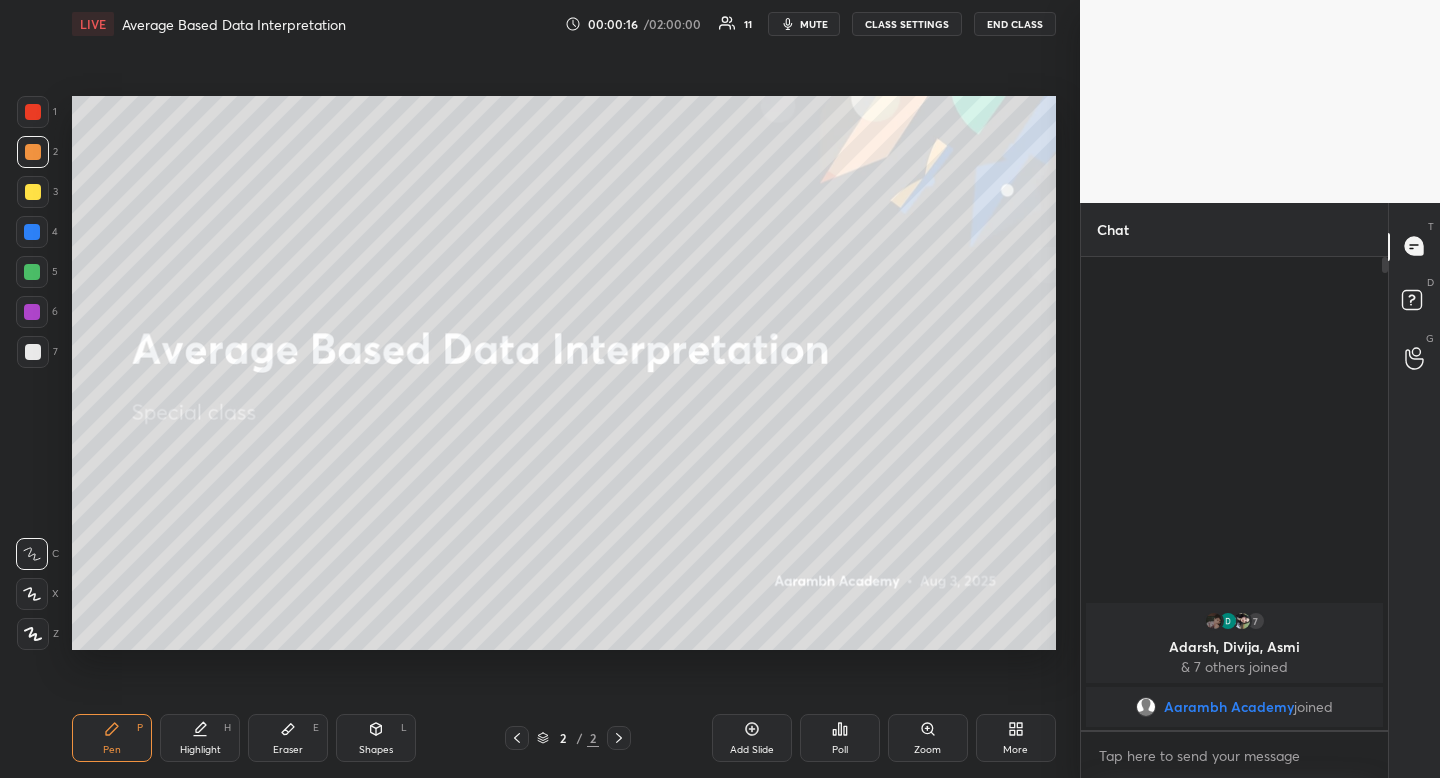 click on "Shapes L" at bounding box center [376, 738] 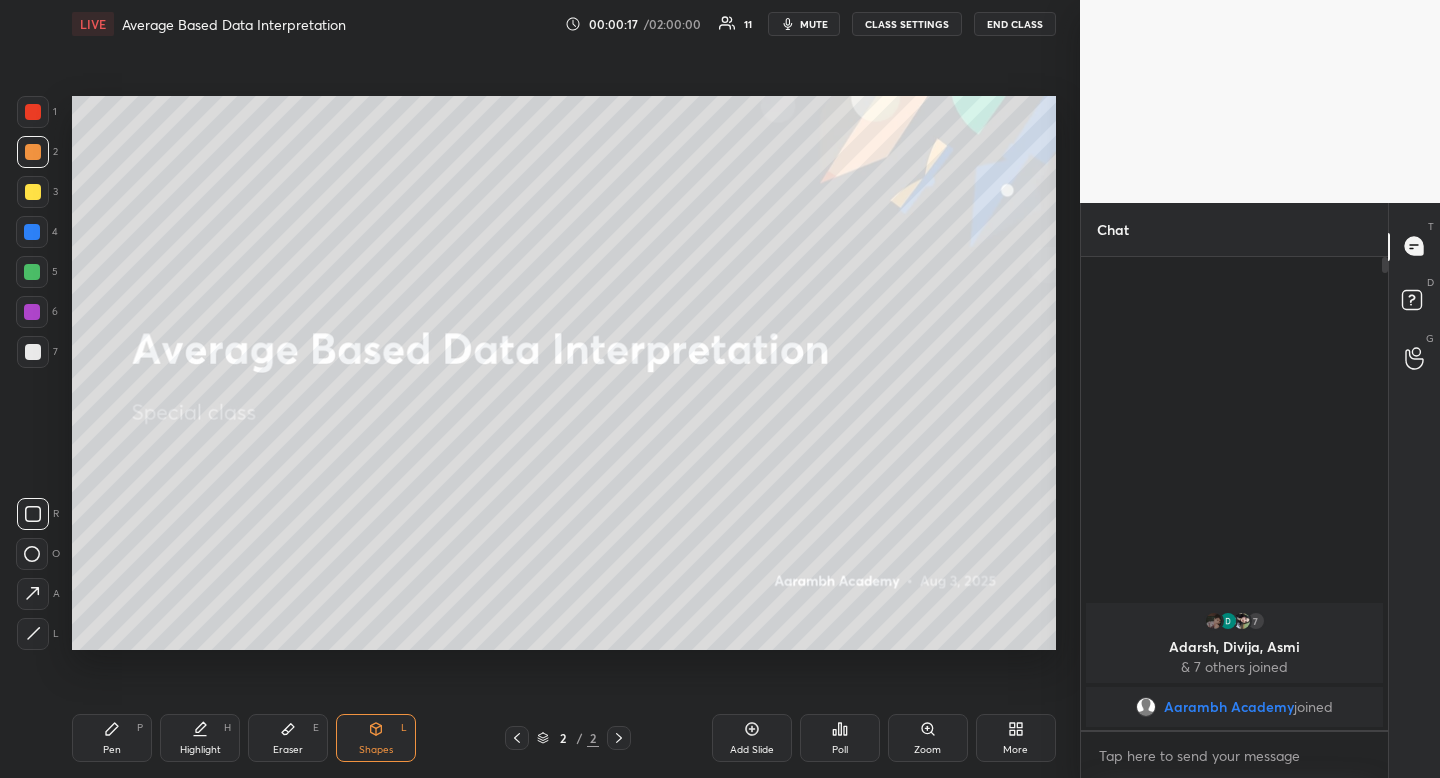 click 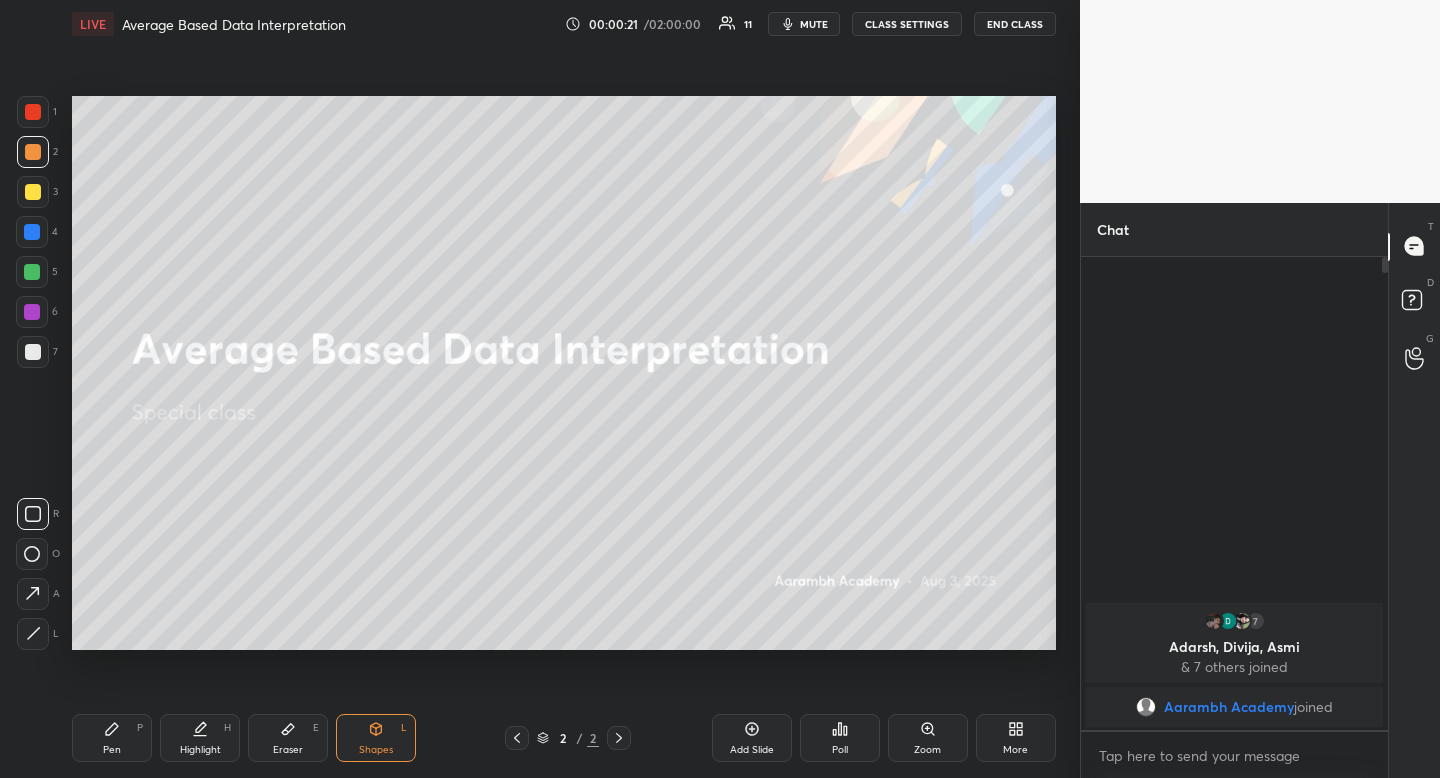 click on "Highlight H" at bounding box center (200, 738) 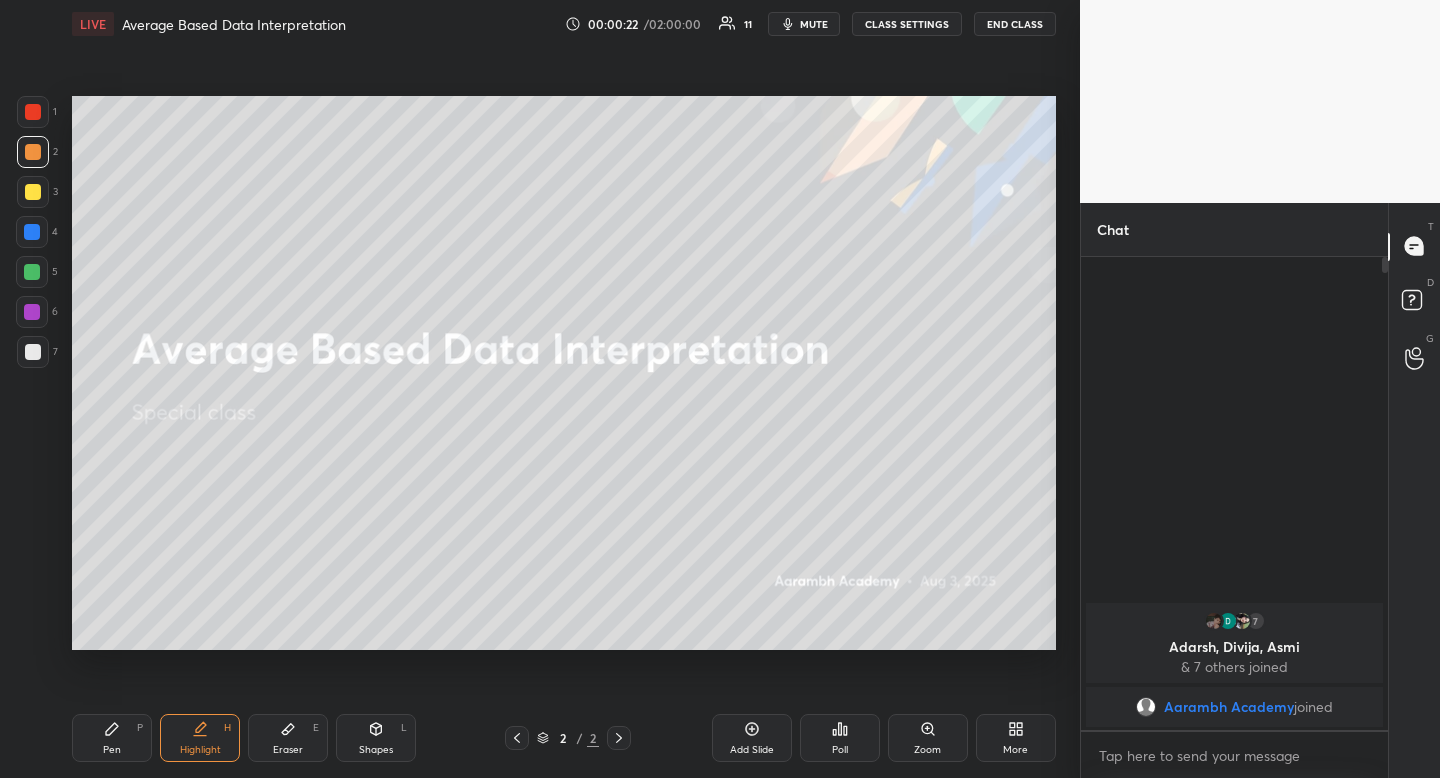 click at bounding box center [33, 352] 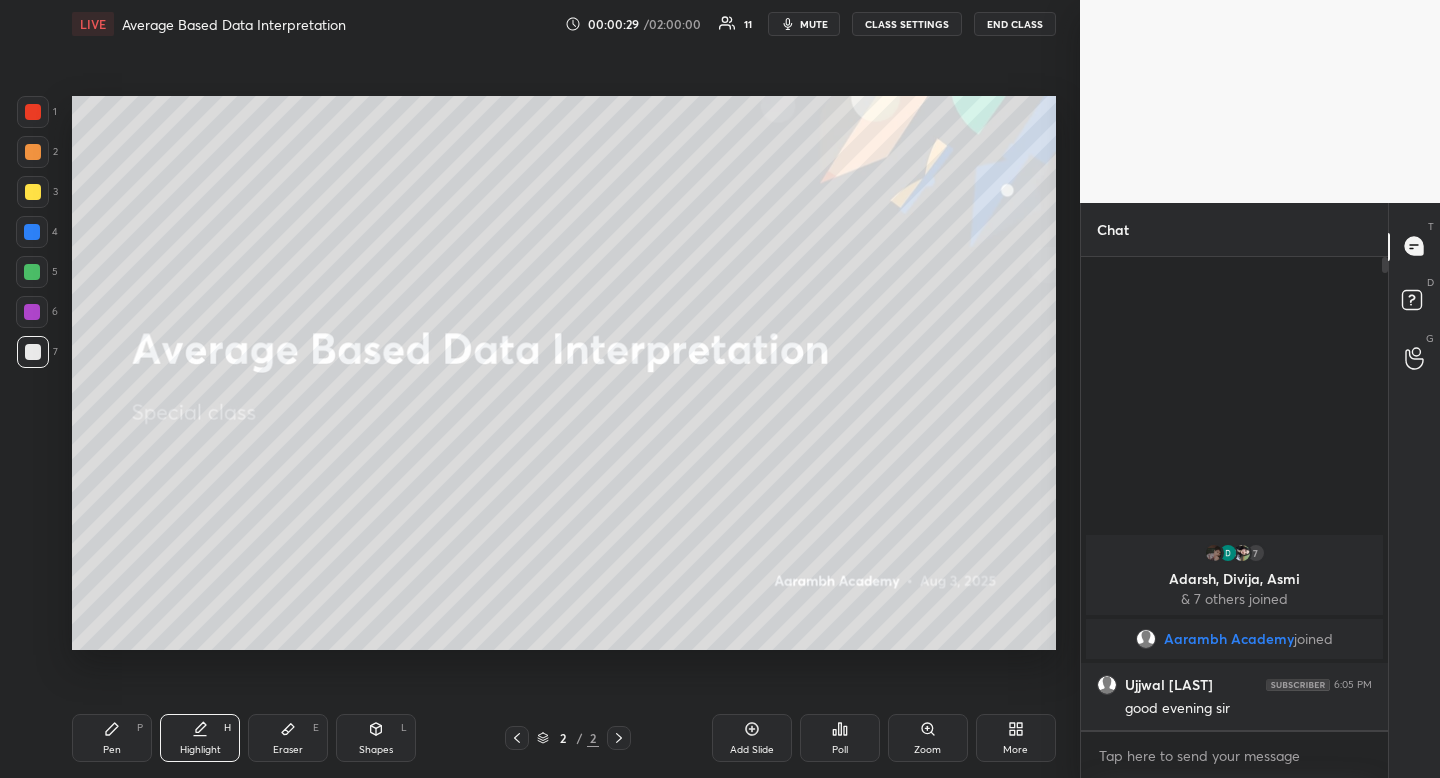 drag, startPoint x: 26, startPoint y: 220, endPoint x: 23, endPoint y: 204, distance: 16.27882 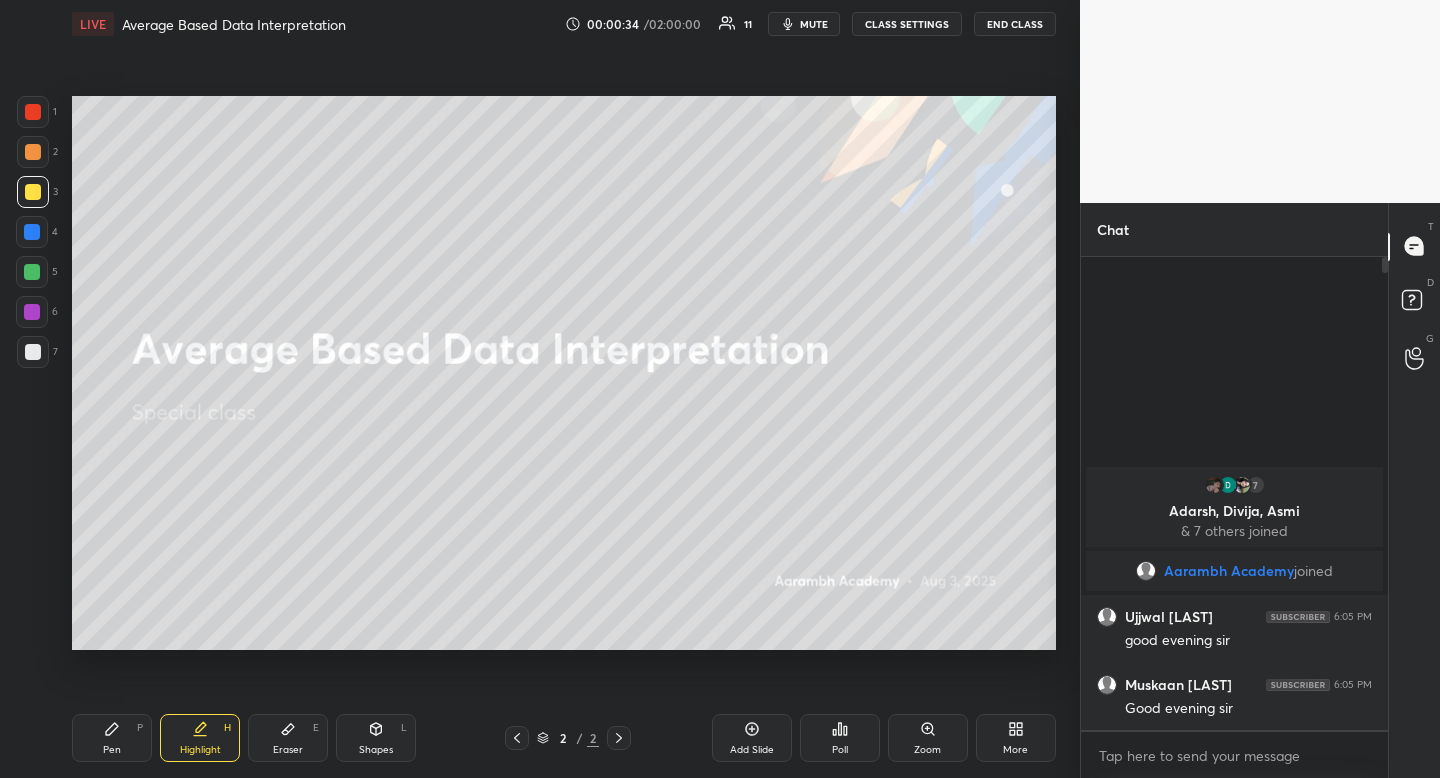 click at bounding box center [32, 272] 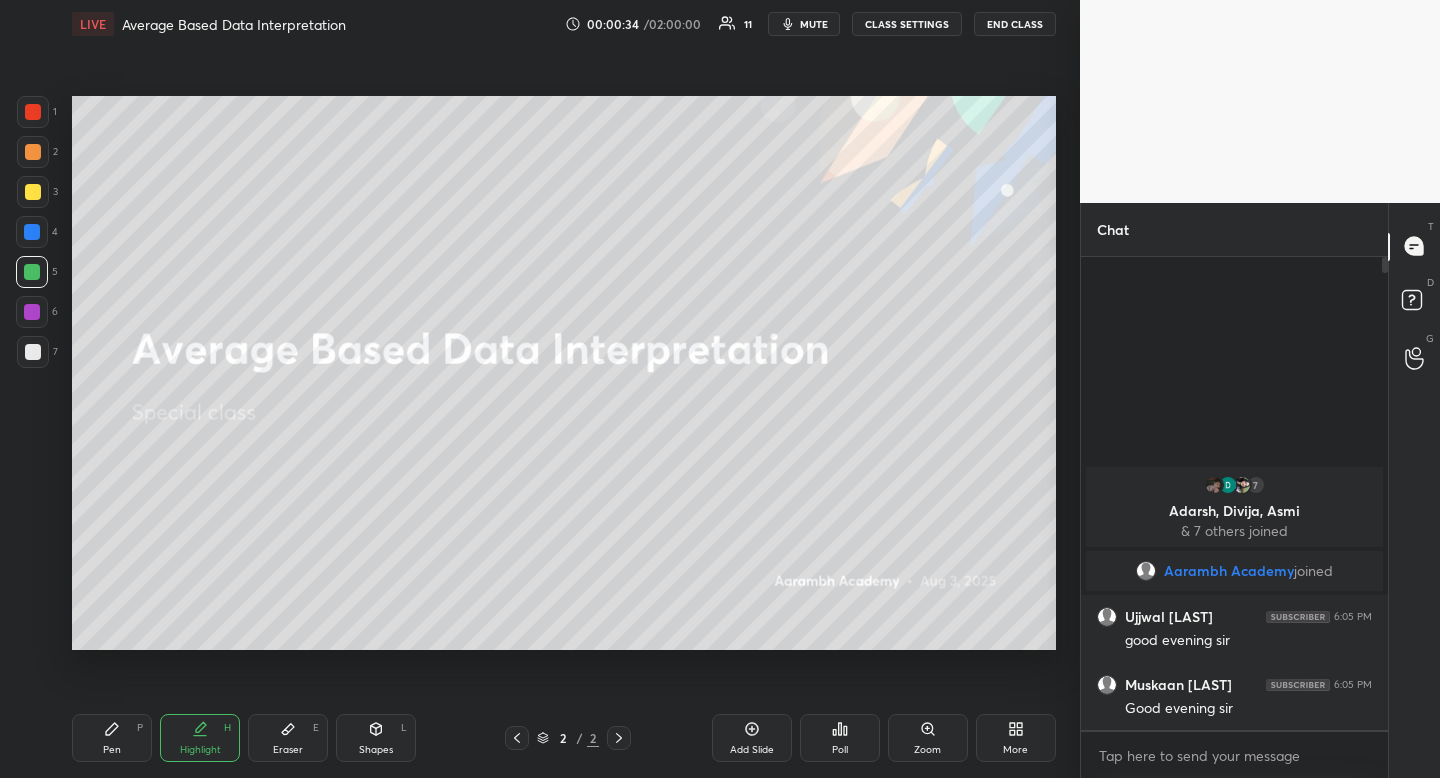 drag, startPoint x: 37, startPoint y: 274, endPoint x: 48, endPoint y: 277, distance: 11.401754 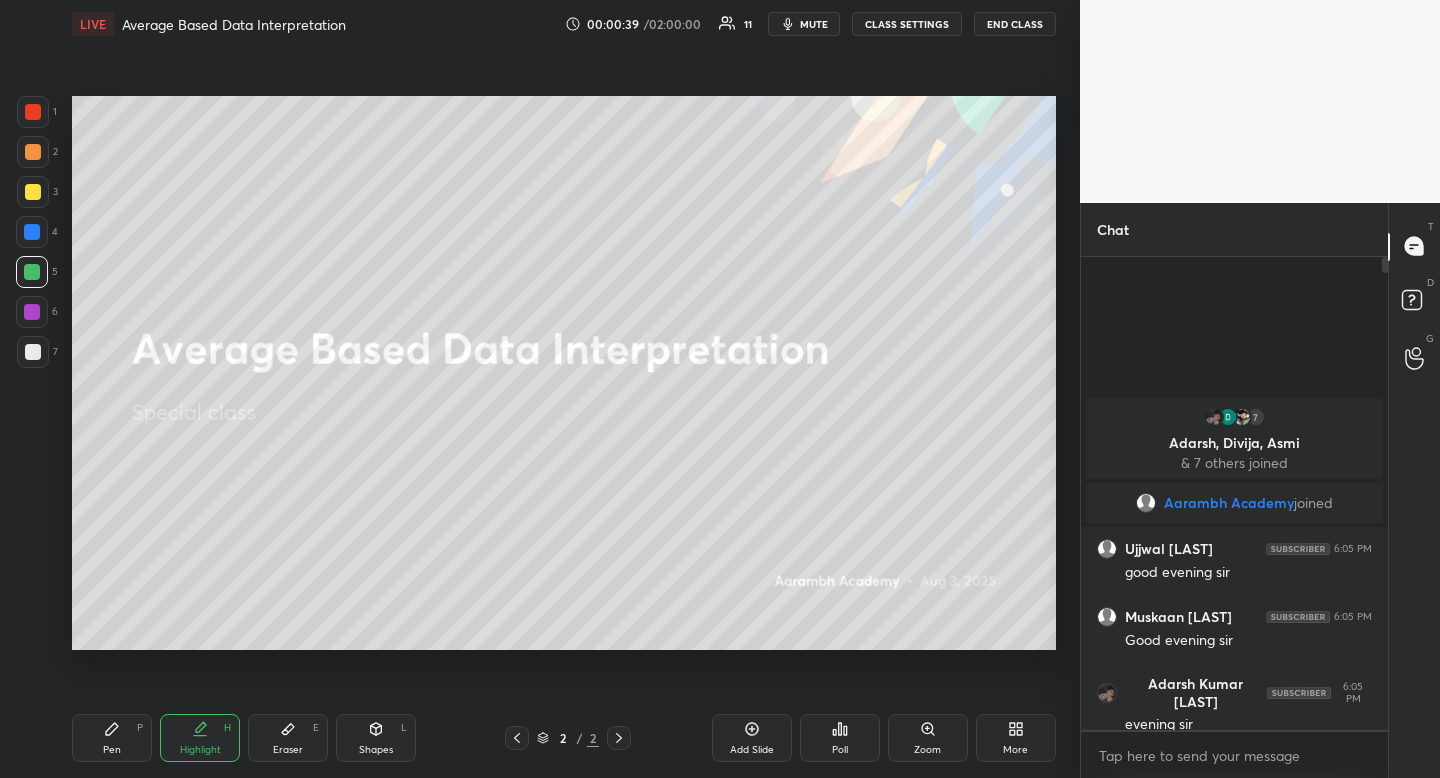 click at bounding box center [33, 192] 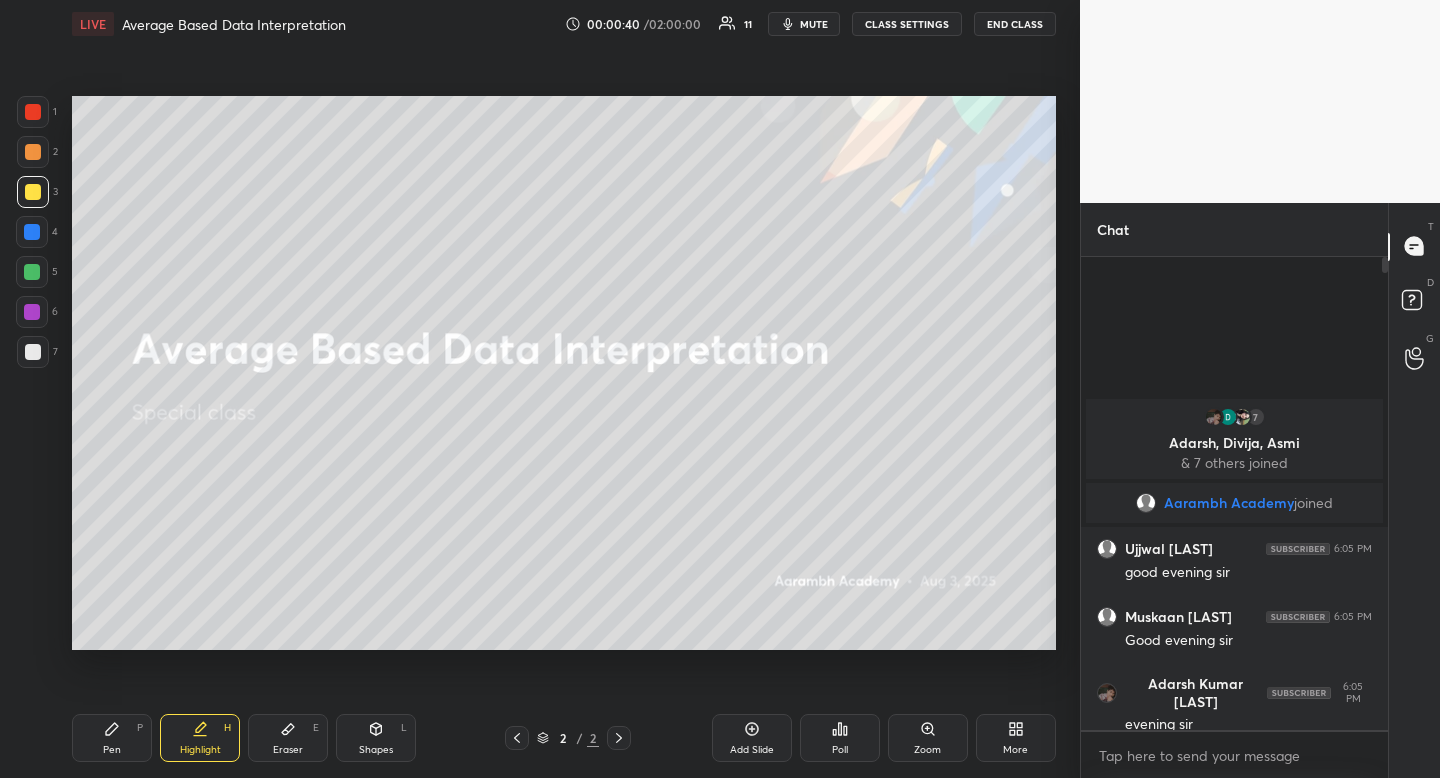 drag, startPoint x: 35, startPoint y: 196, endPoint x: 47, endPoint y: 195, distance: 12.0415945 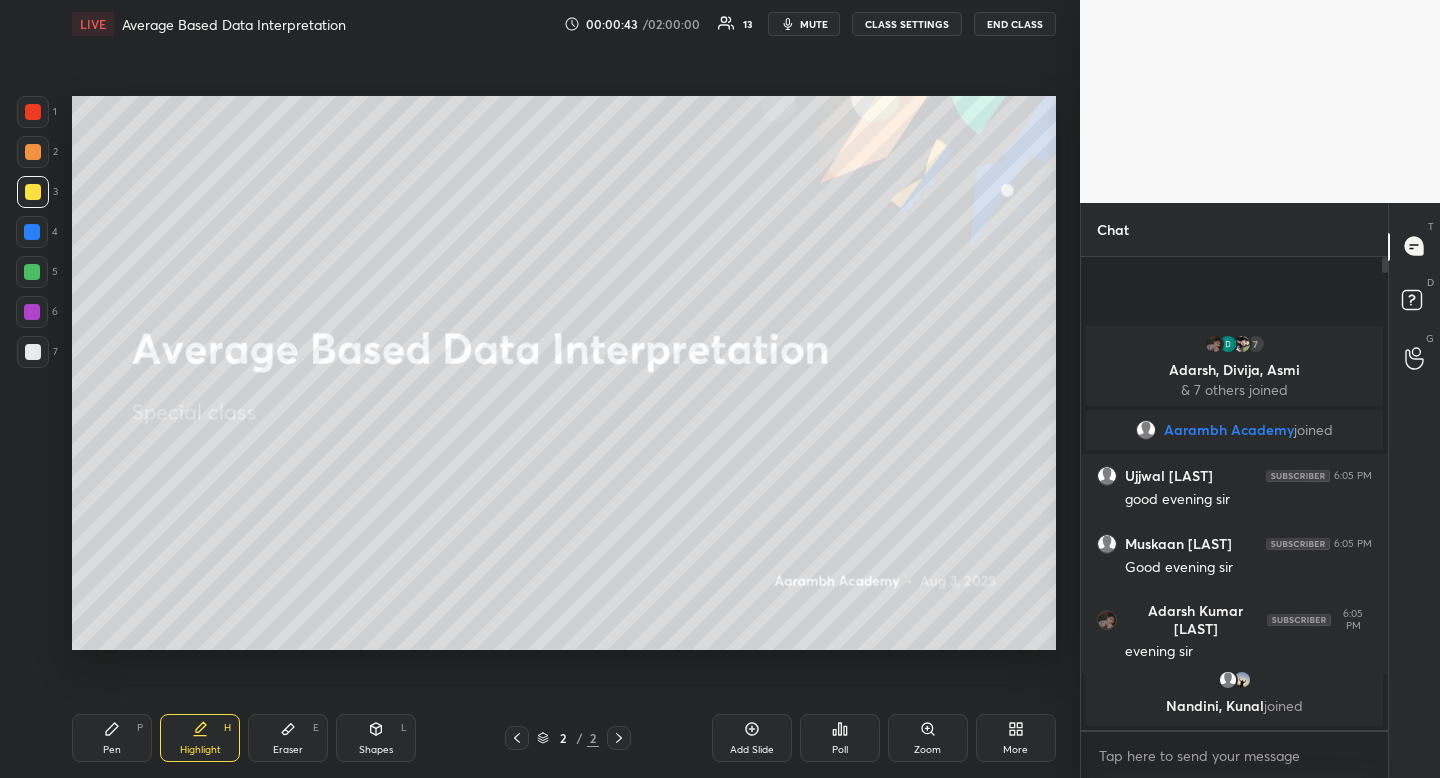 drag, startPoint x: 207, startPoint y: 770, endPoint x: 205, endPoint y: 757, distance: 13.152946 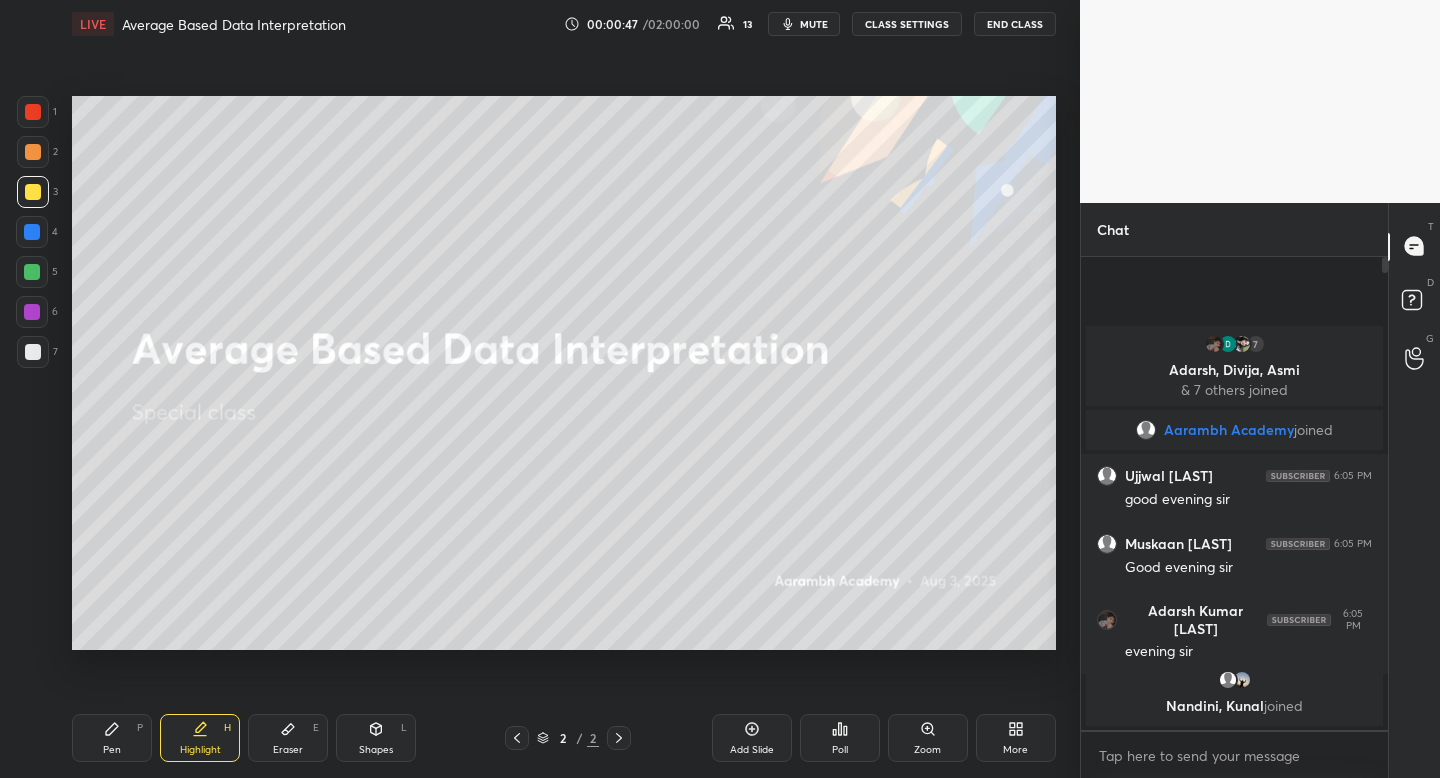 click at bounding box center [32, 272] 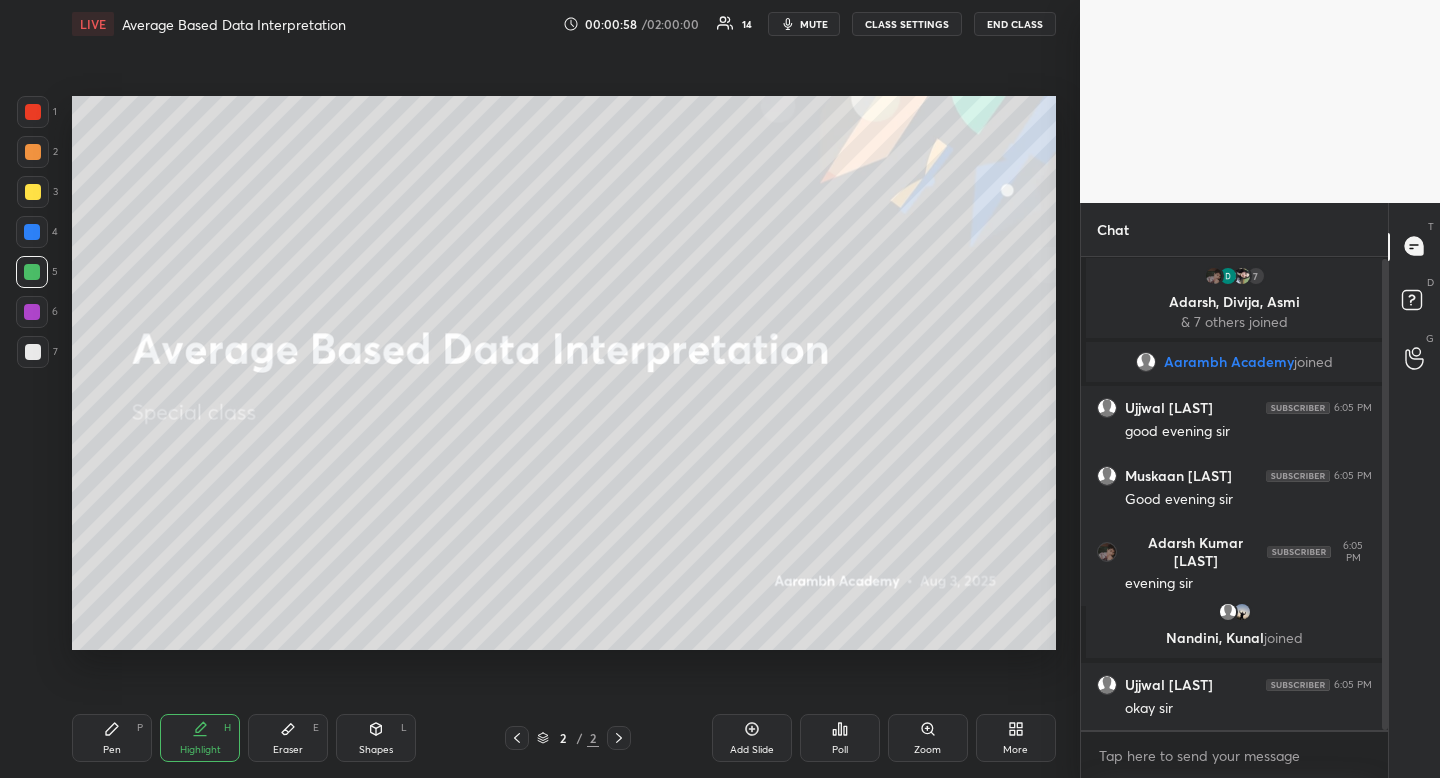 scroll, scrollTop: 76, scrollLeft: 0, axis: vertical 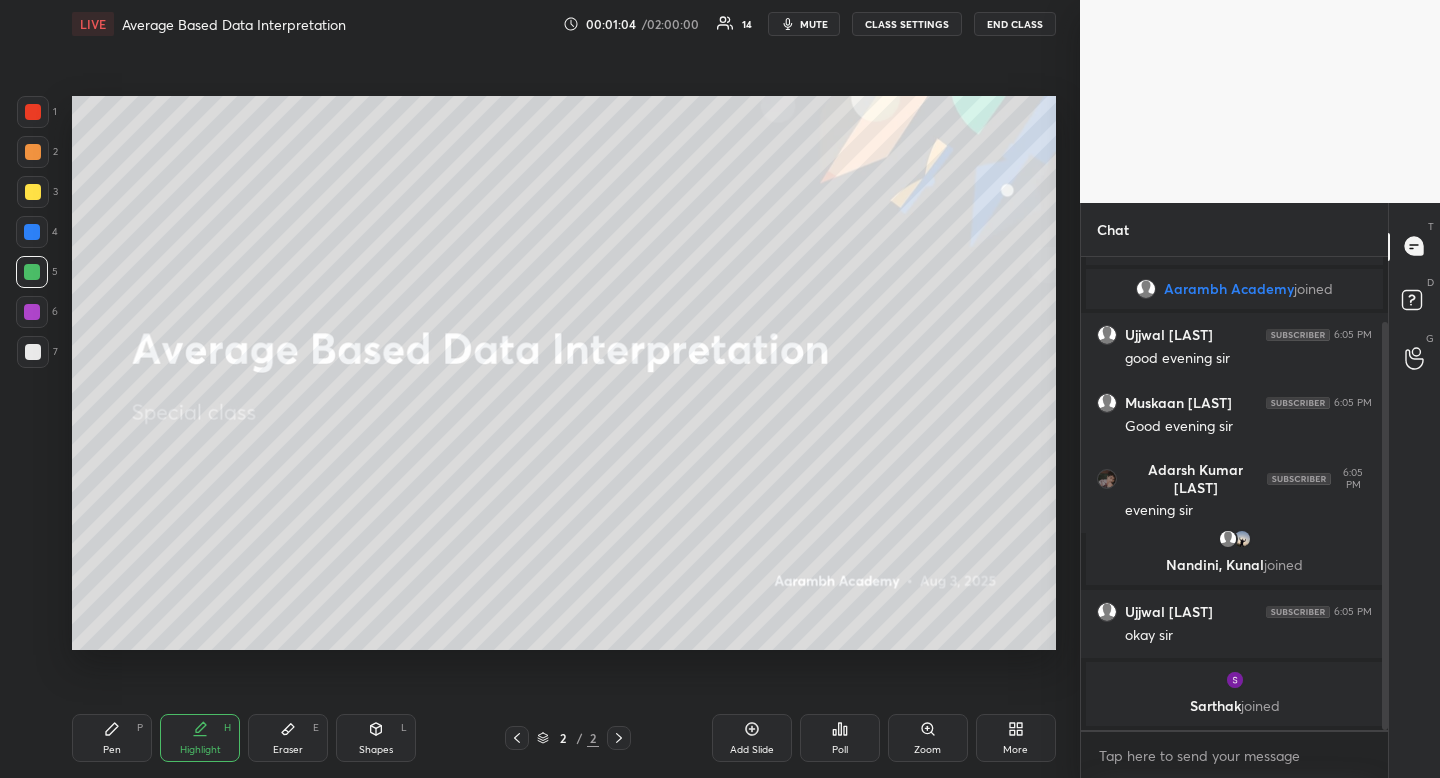 click at bounding box center (33, 192) 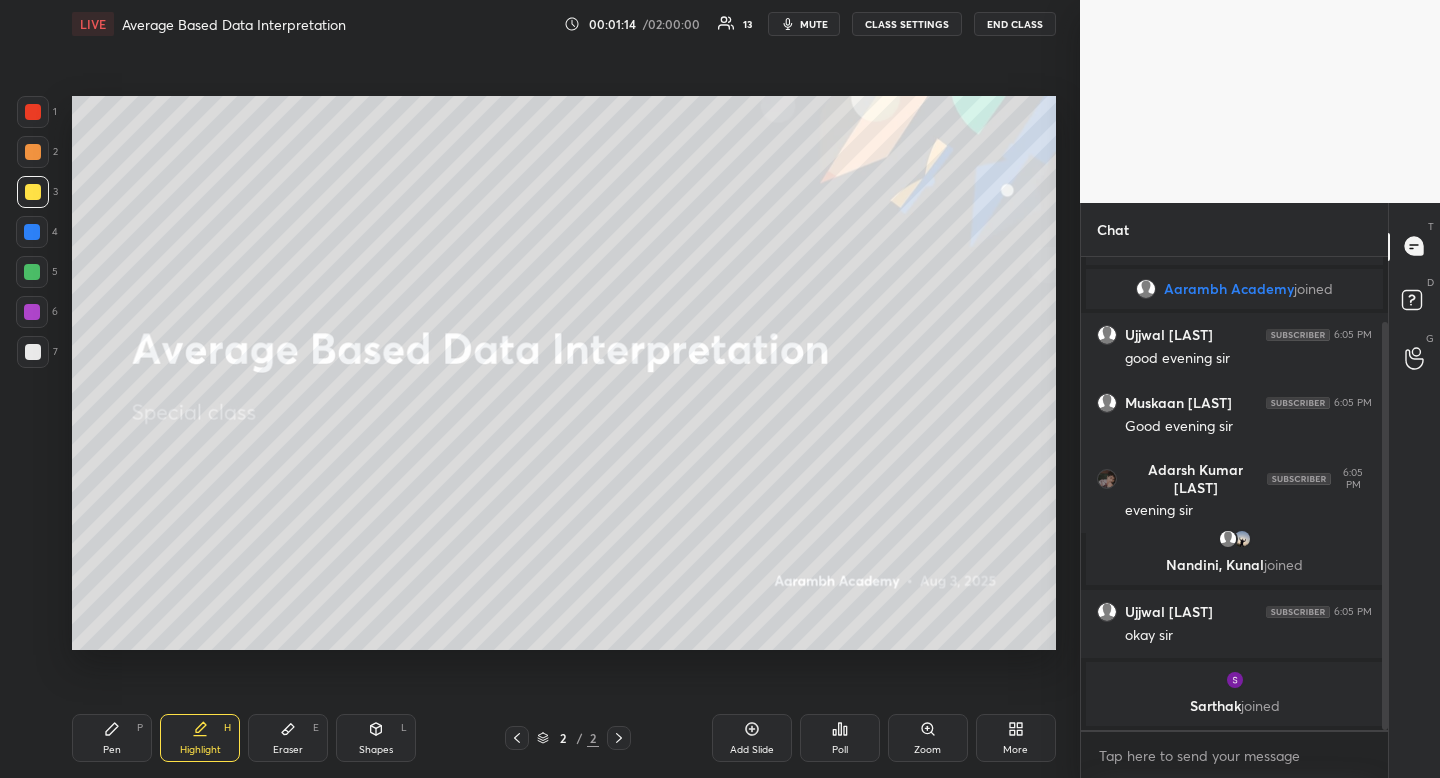 click at bounding box center (33, 152) 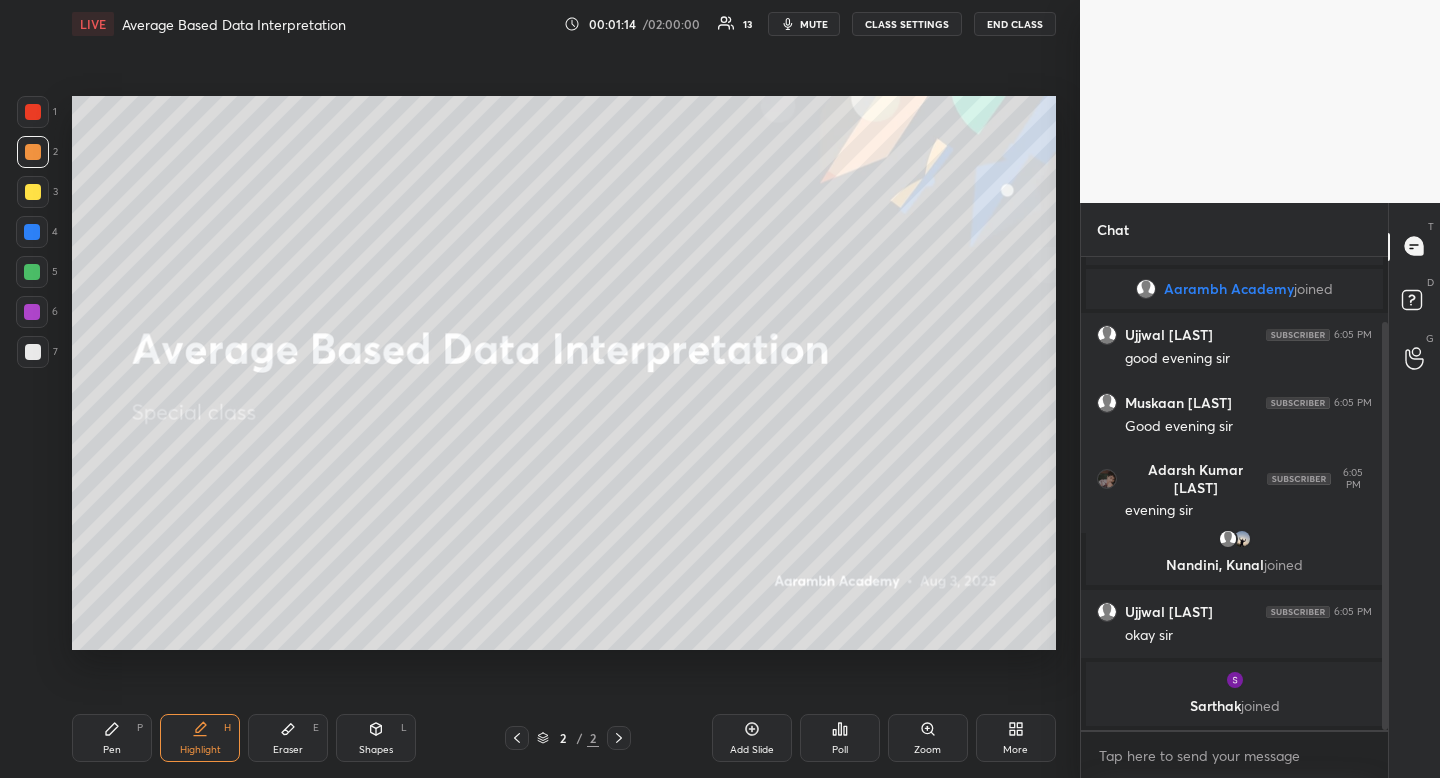 drag, startPoint x: 30, startPoint y: 157, endPoint x: 22, endPoint y: 164, distance: 10.630146 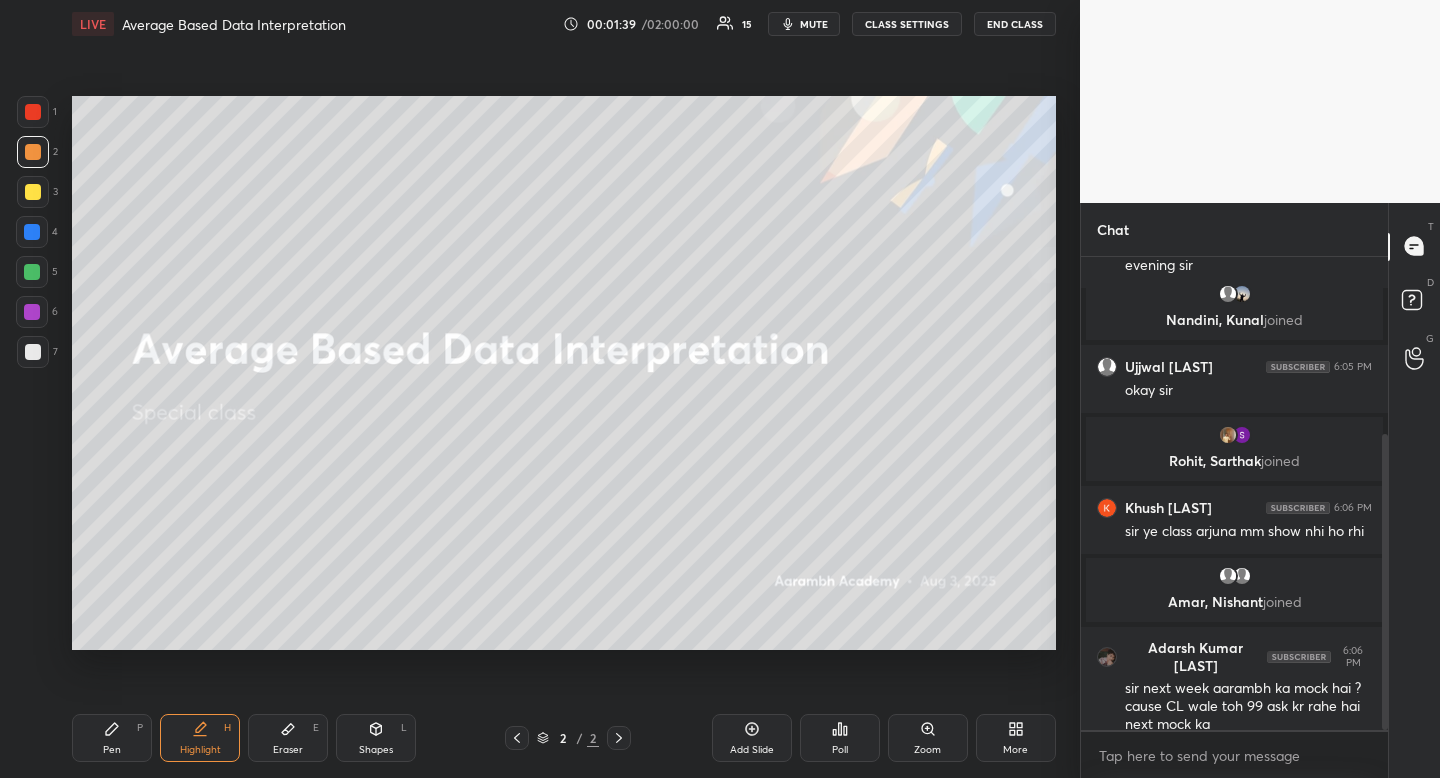 scroll, scrollTop: 356, scrollLeft: 0, axis: vertical 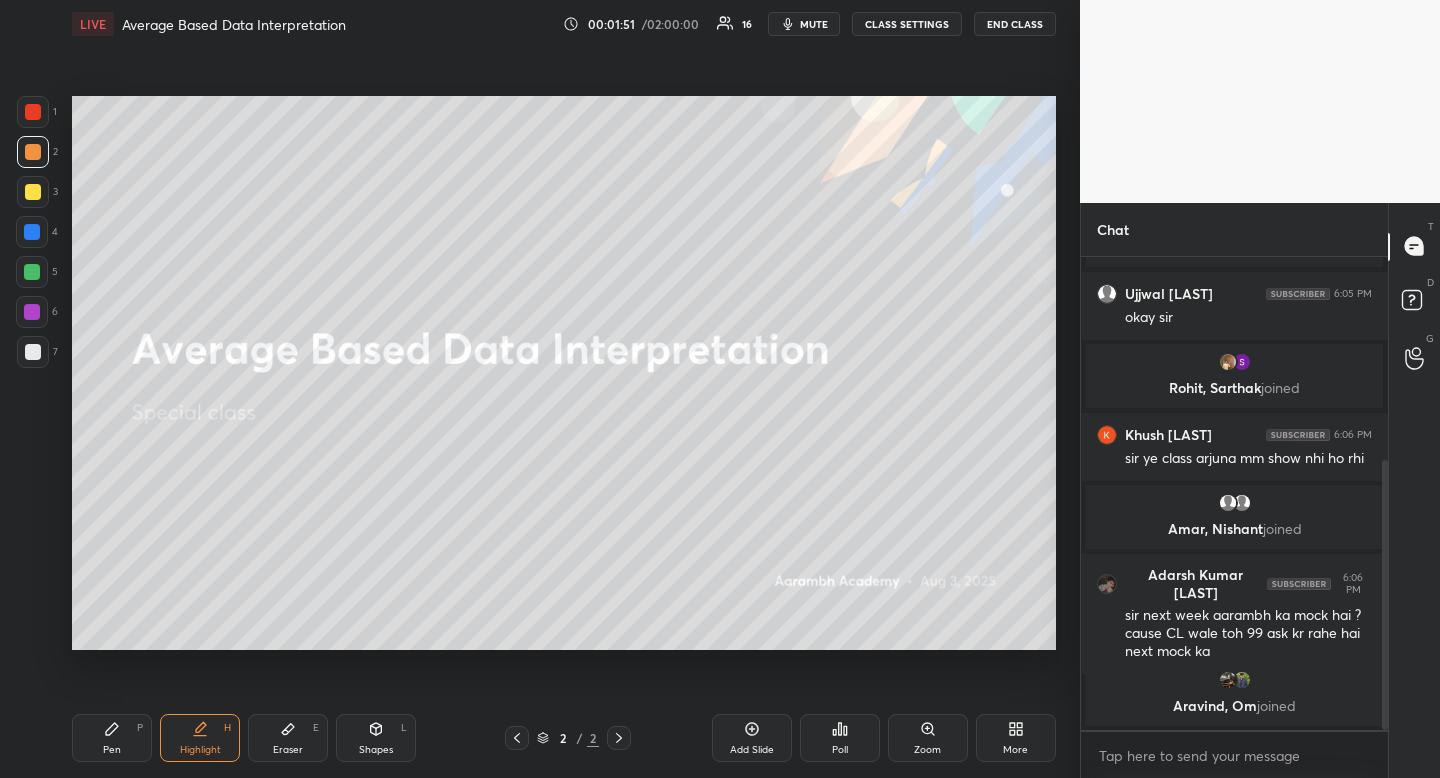click on "mute" at bounding box center [804, 24] 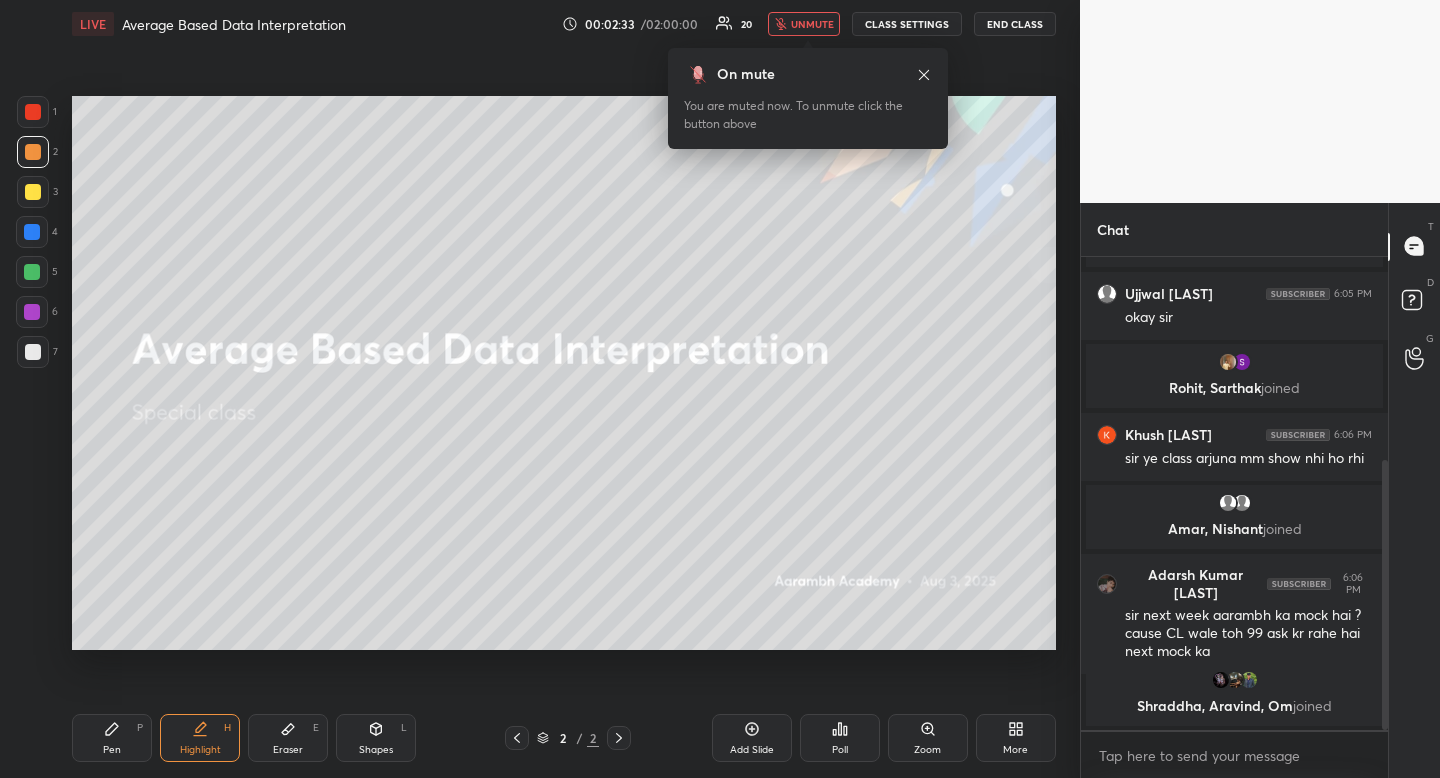 click 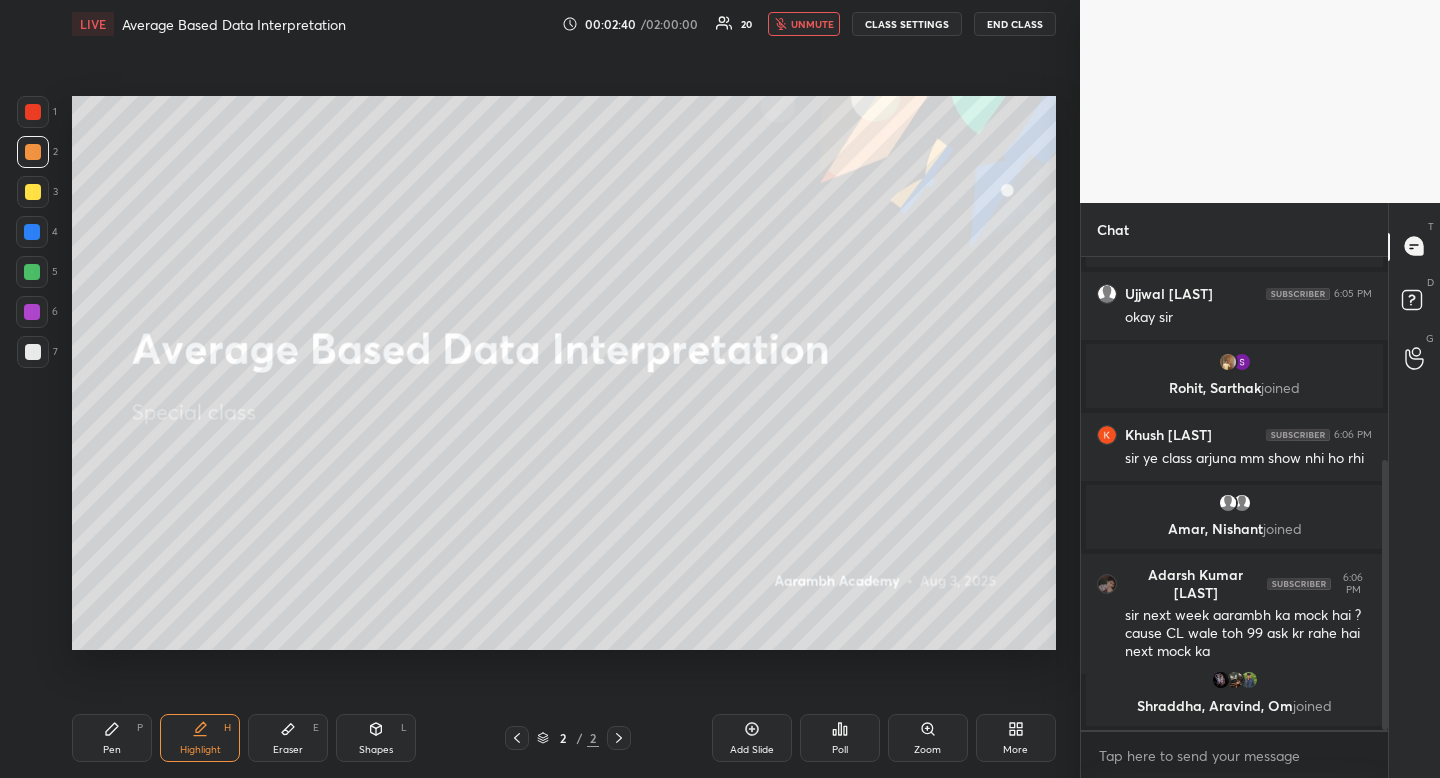 drag, startPoint x: 815, startPoint y: 28, endPoint x: 806, endPoint y: 44, distance: 18.35756 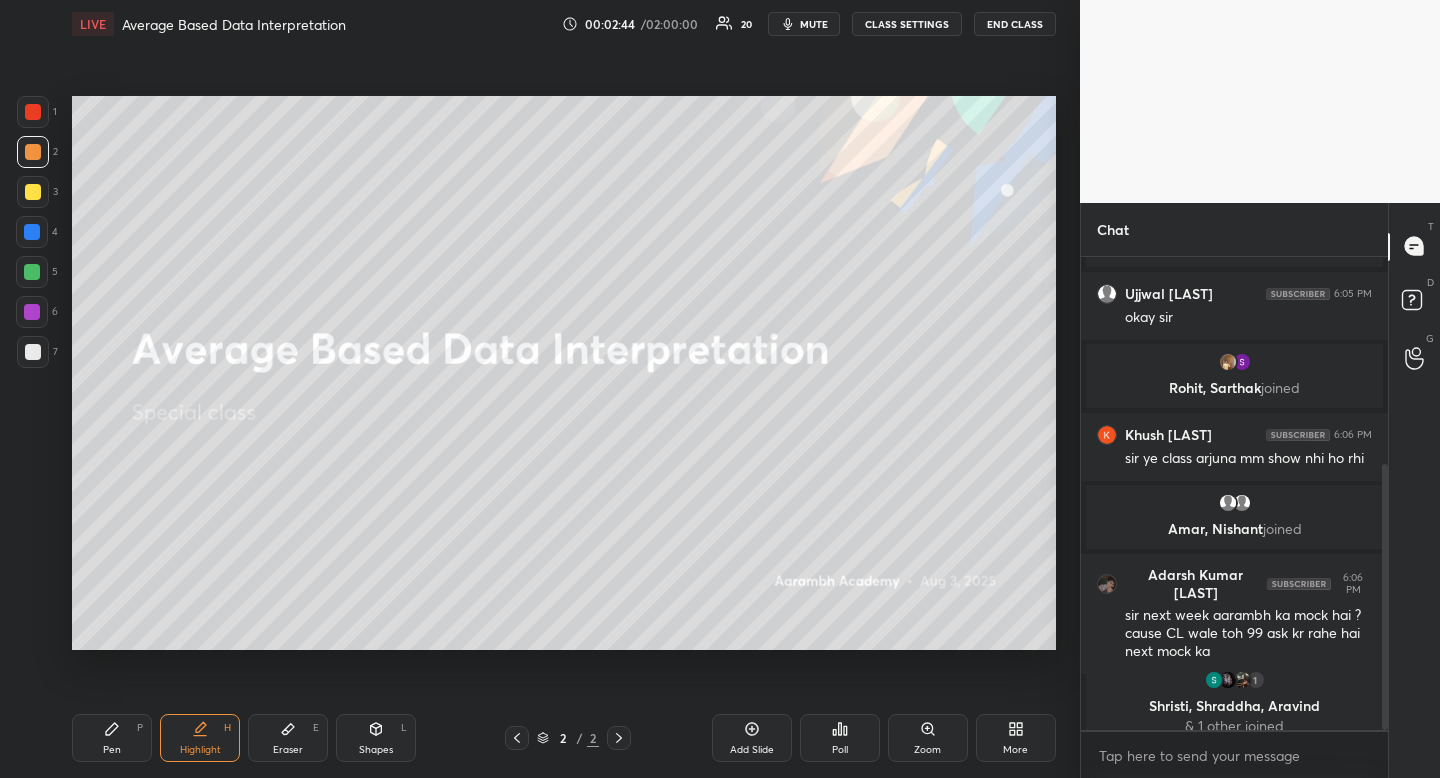 scroll, scrollTop: 371, scrollLeft: 0, axis: vertical 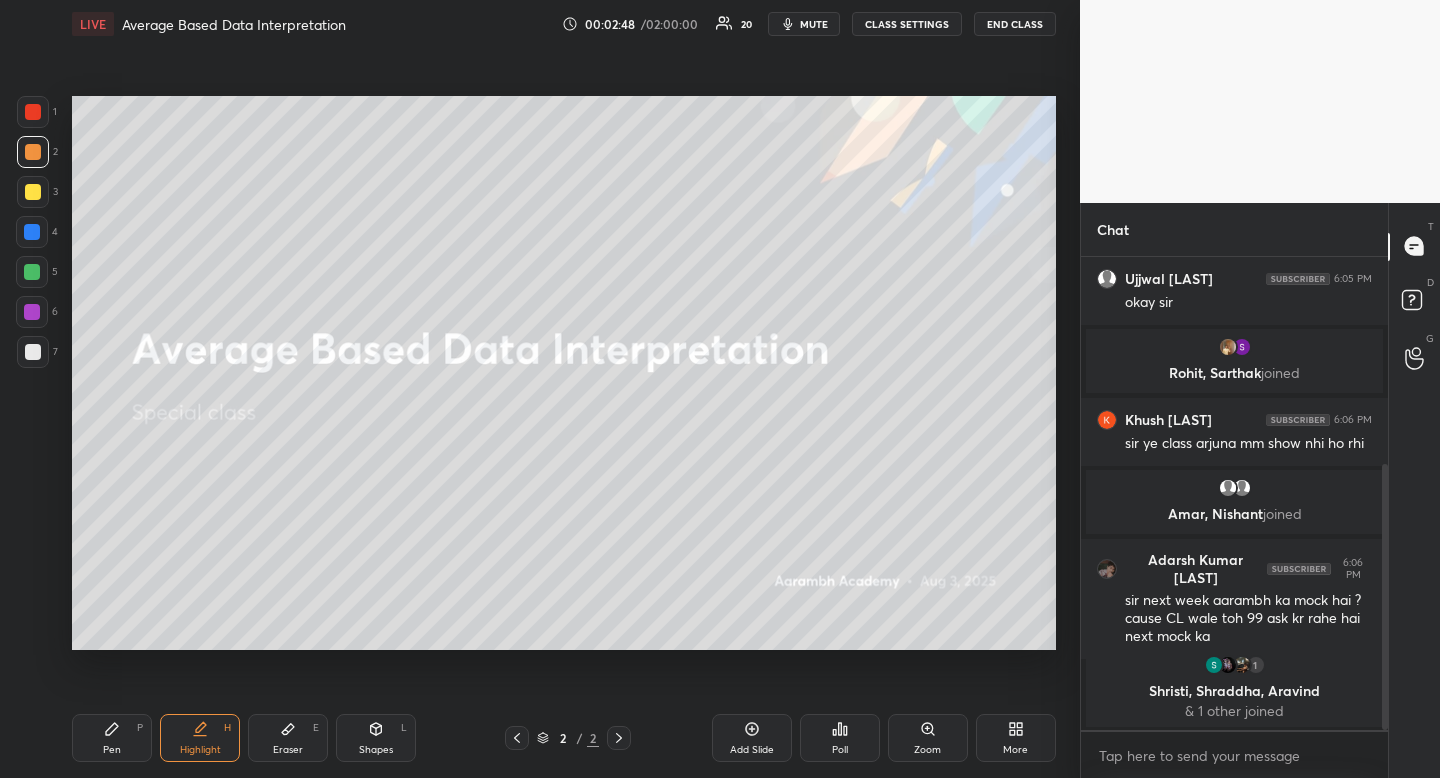 drag, startPoint x: 124, startPoint y: 745, endPoint x: 113, endPoint y: 738, distance: 13.038404 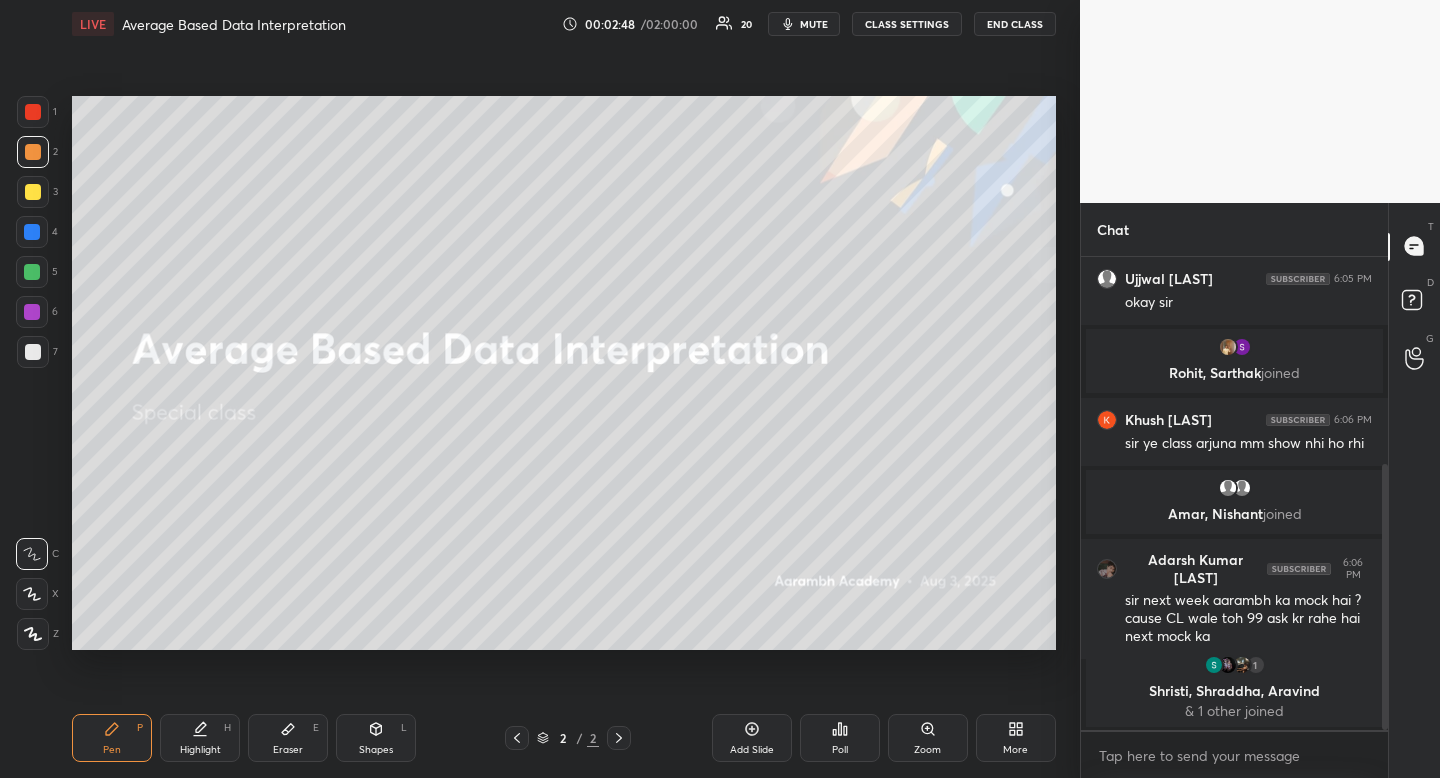 drag, startPoint x: 15, startPoint y: 203, endPoint x: 28, endPoint y: 194, distance: 15.811388 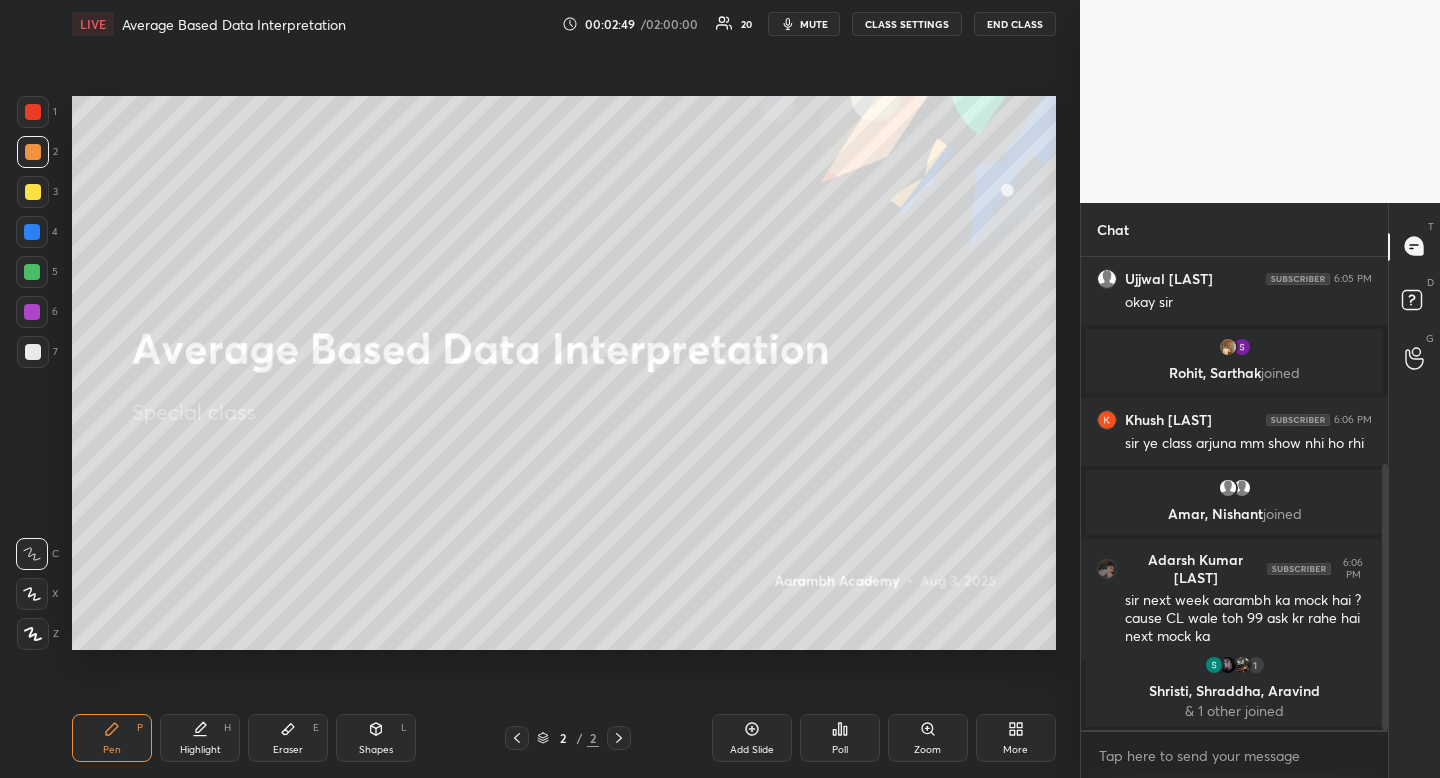 click at bounding box center (33, 192) 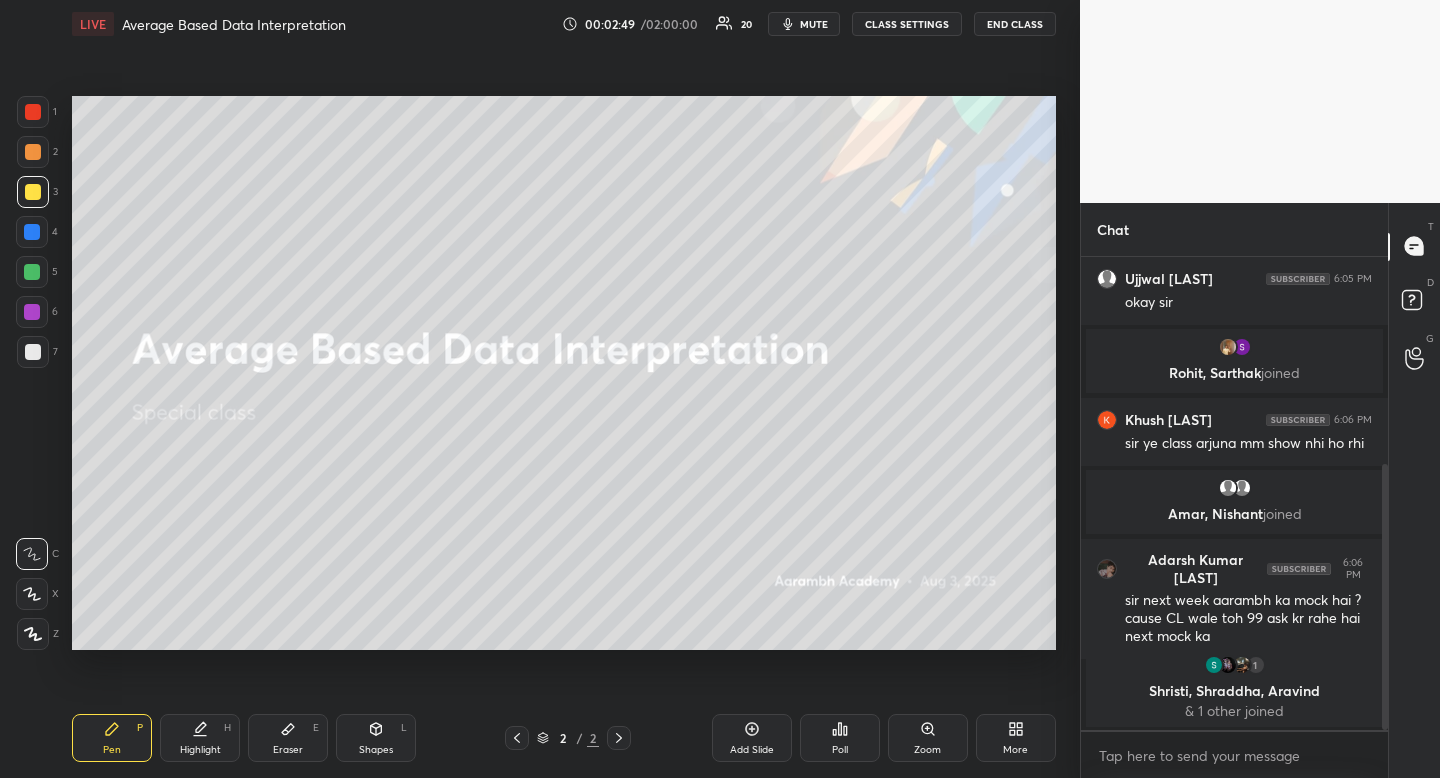 click at bounding box center (33, 192) 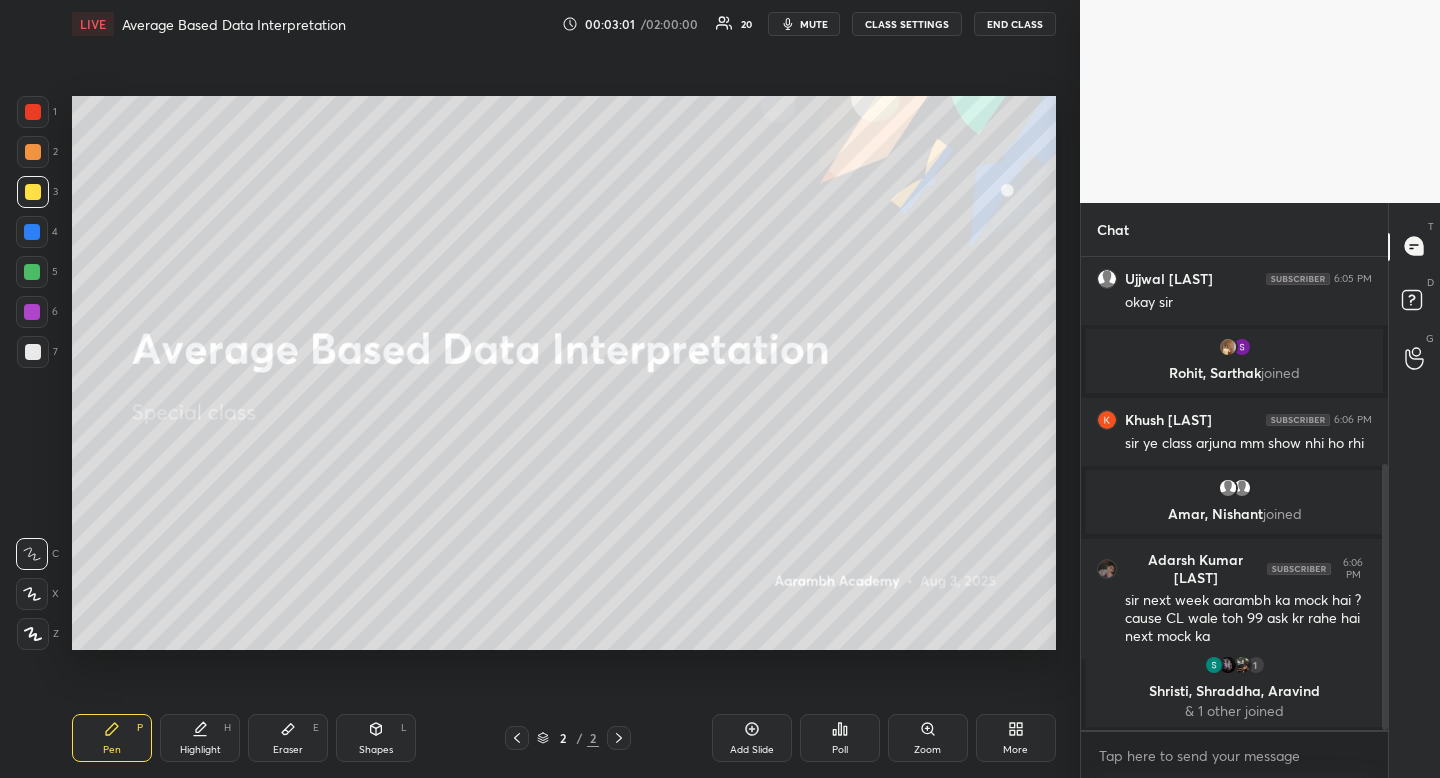 click at bounding box center (33, 352) 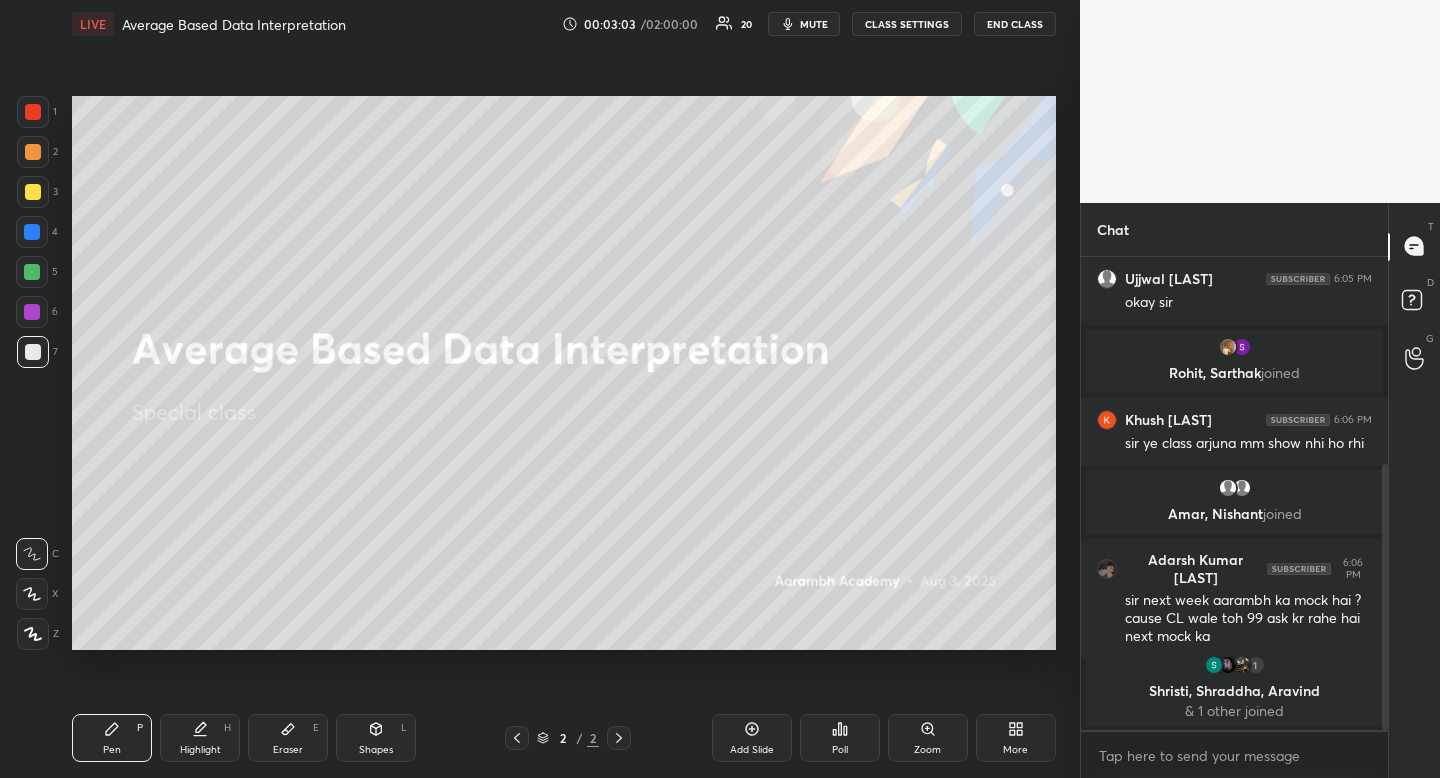 click on "Eraser" at bounding box center (288, 750) 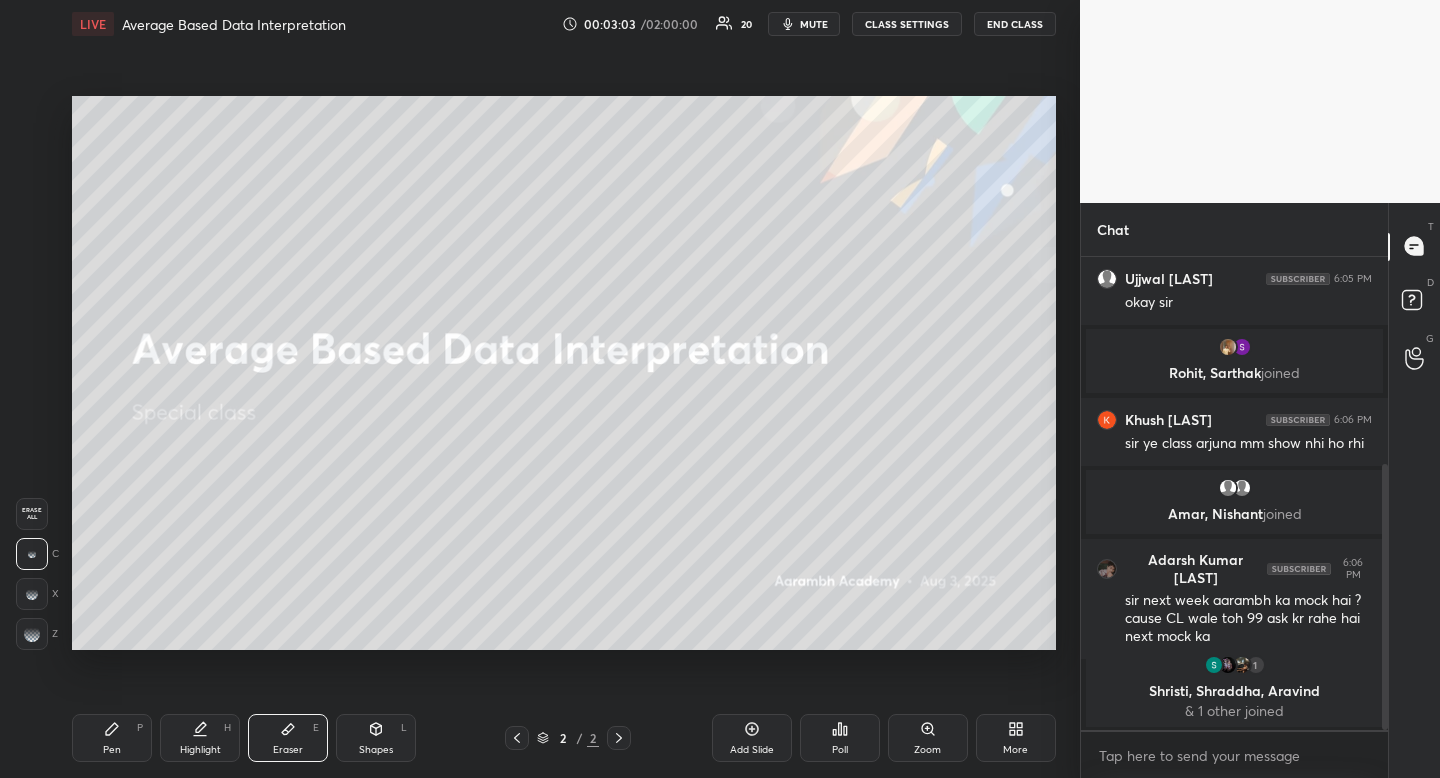 click on "Eraser" at bounding box center [288, 750] 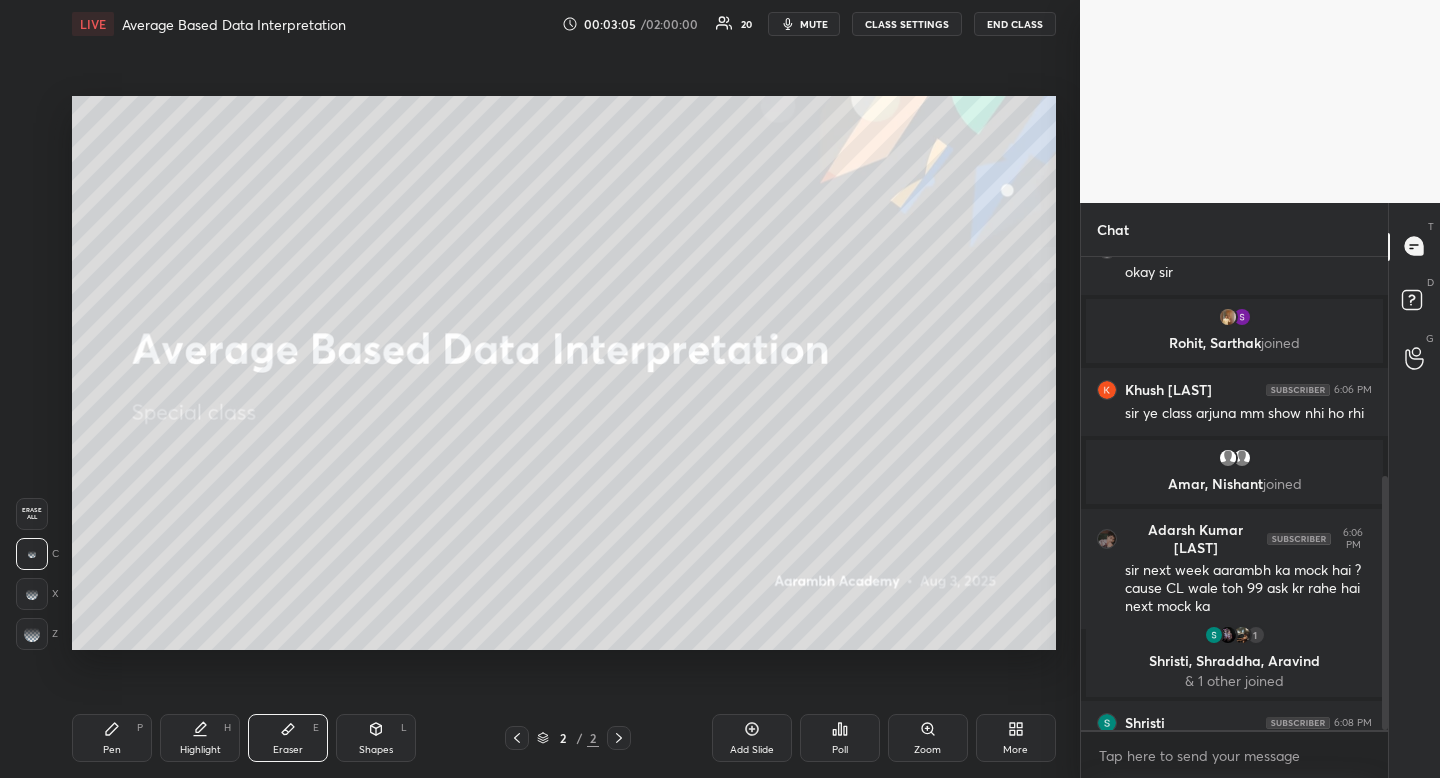scroll, scrollTop: 409, scrollLeft: 0, axis: vertical 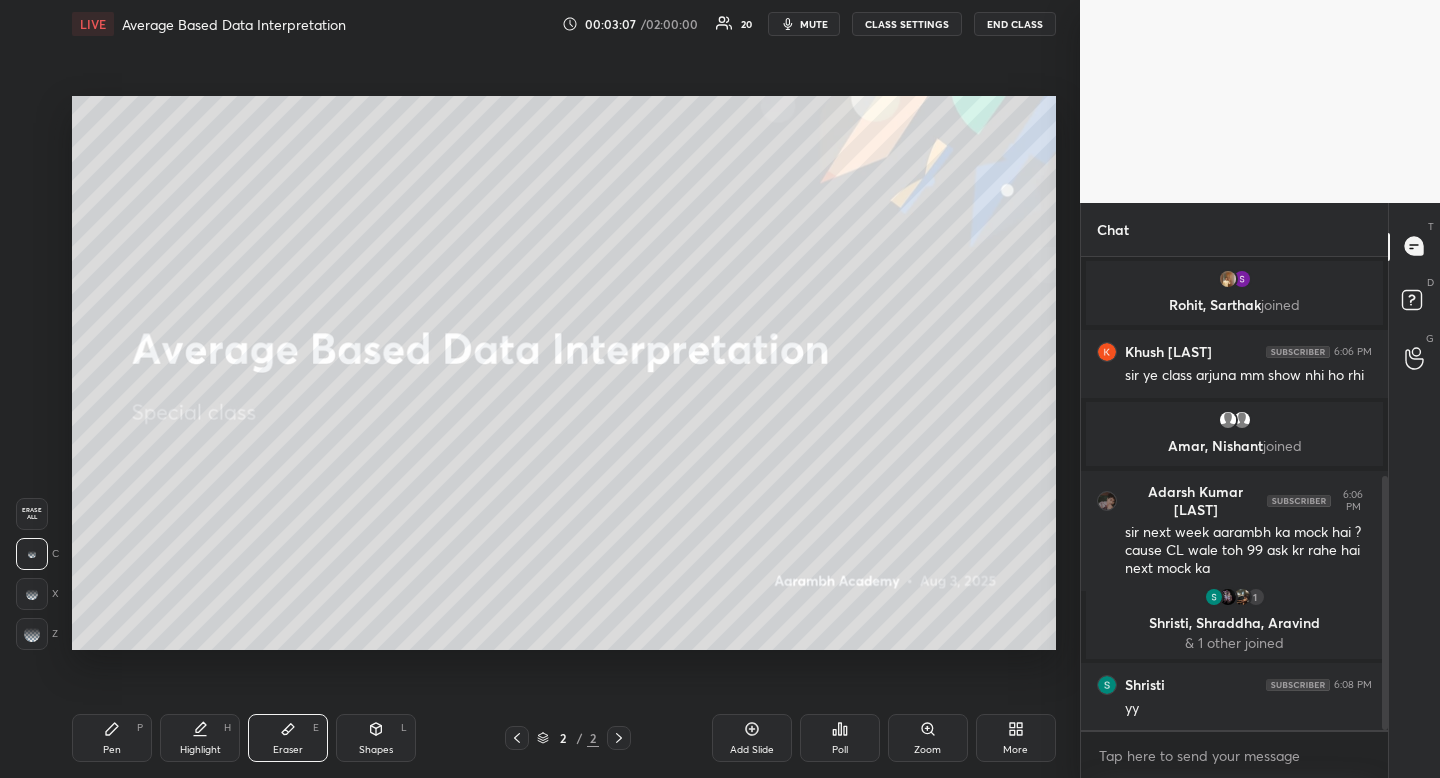 click 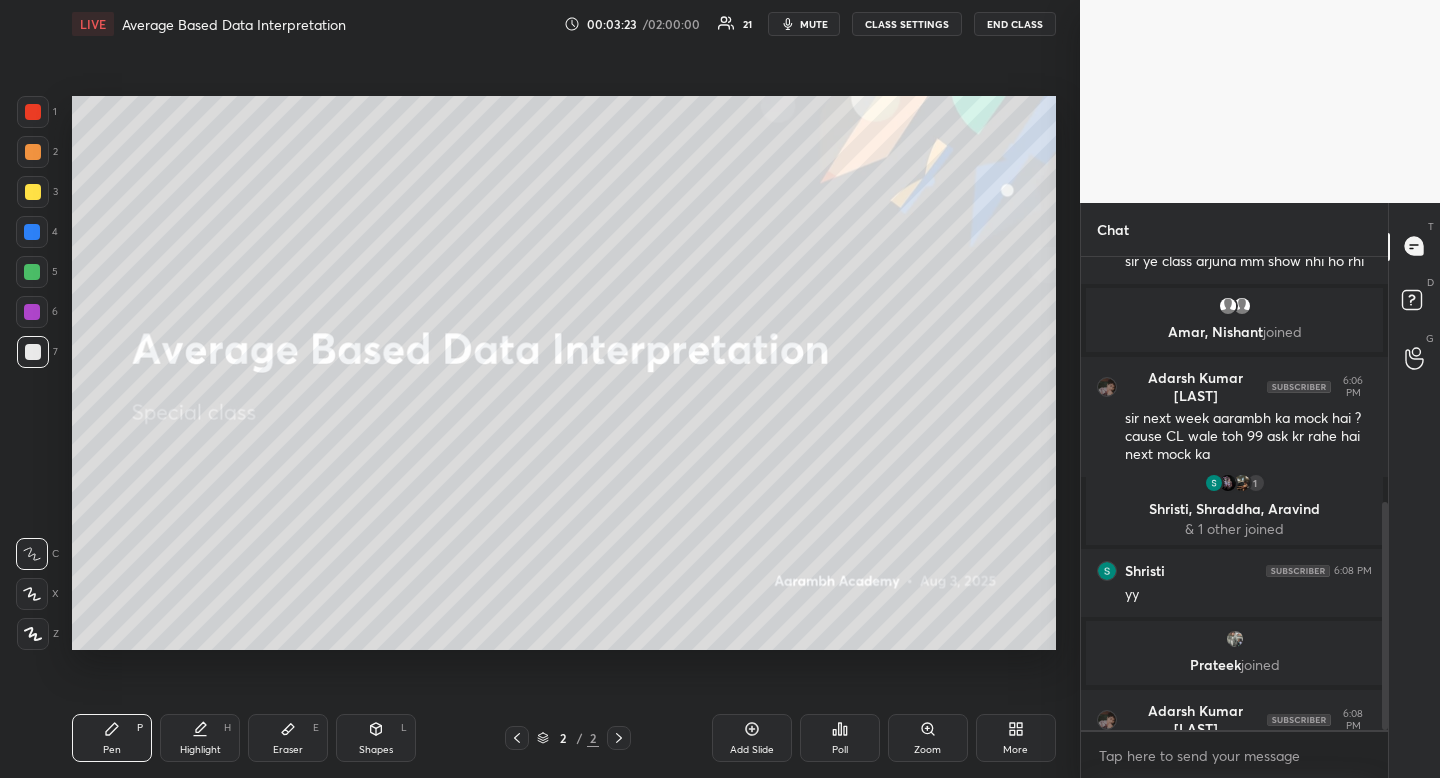 scroll, scrollTop: 509, scrollLeft: 0, axis: vertical 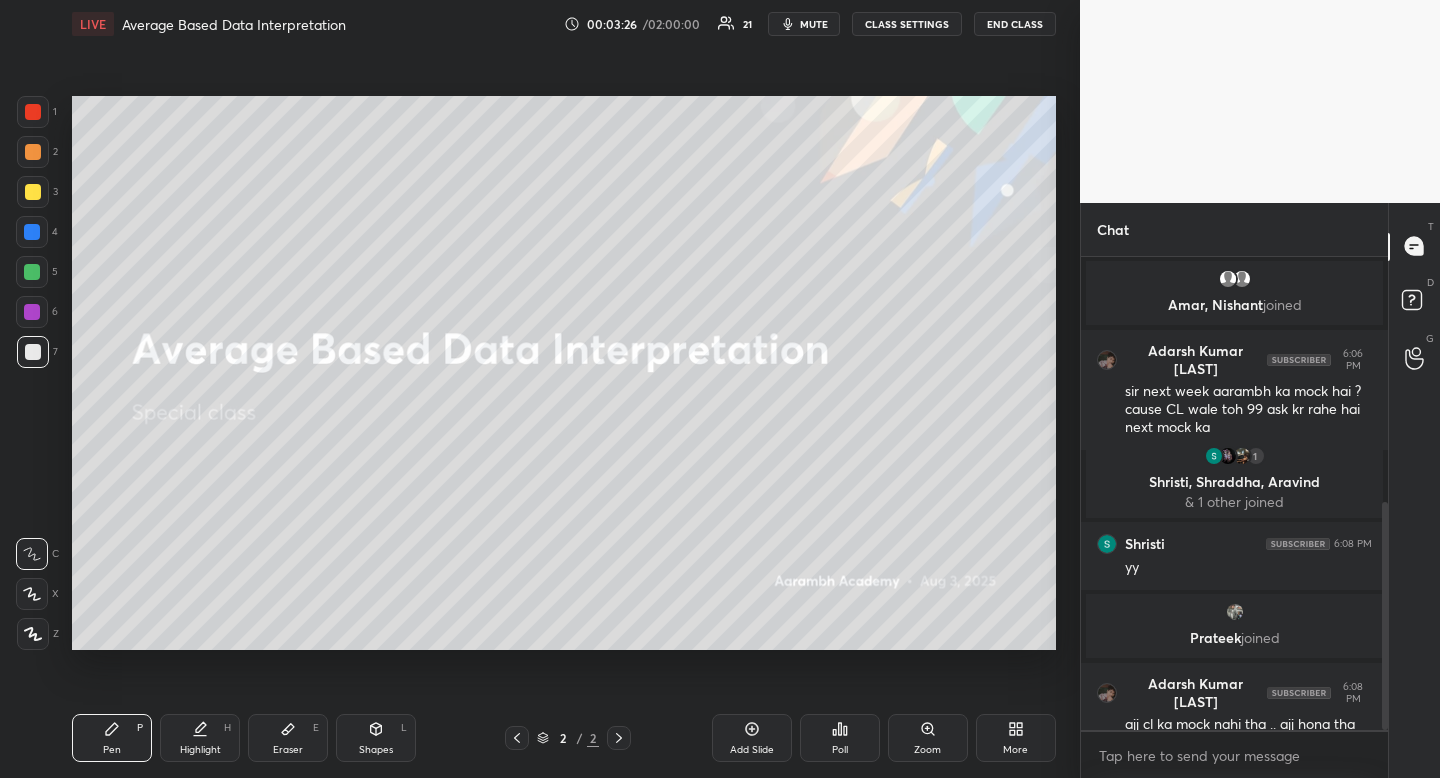 click on "Eraser E" at bounding box center [288, 738] 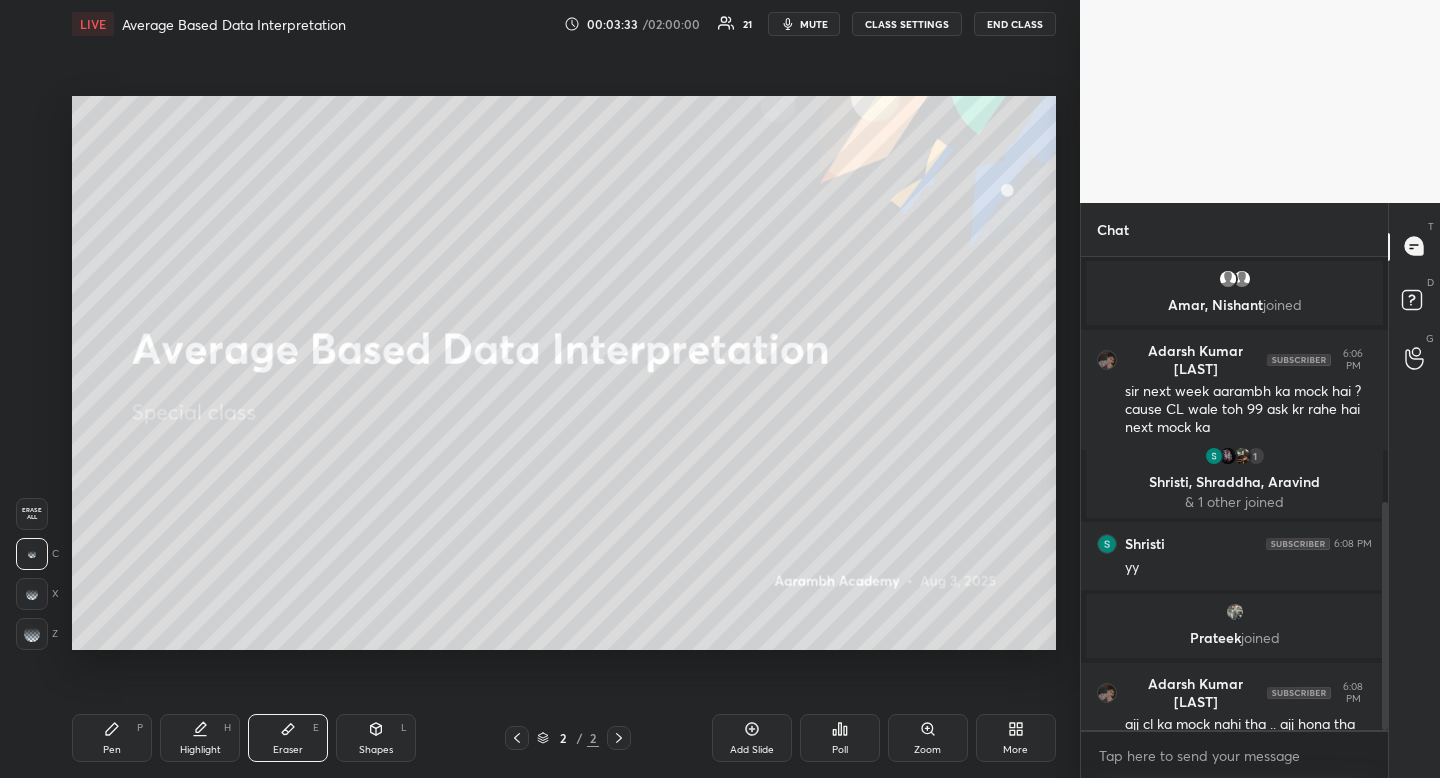 click on "Pen P" at bounding box center (112, 738) 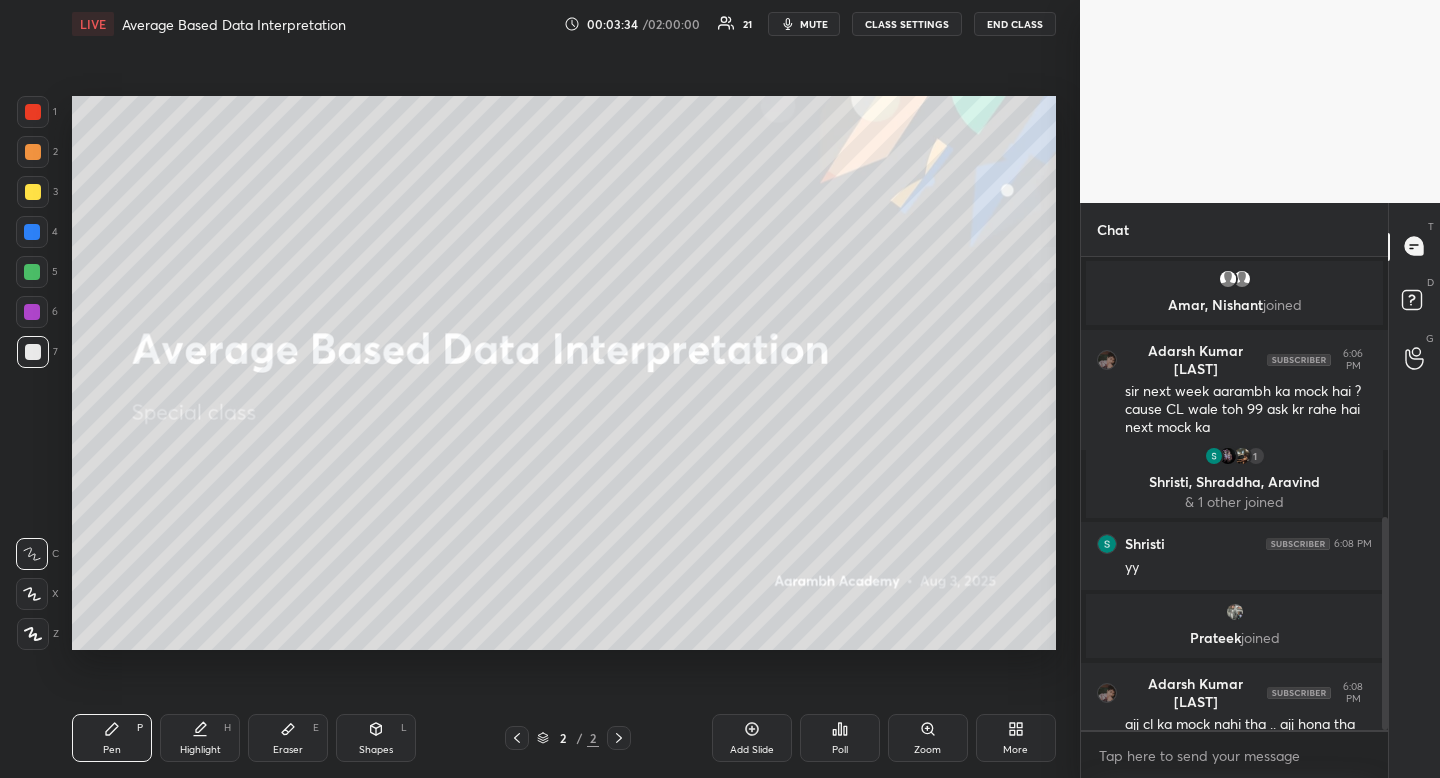 scroll, scrollTop: 582, scrollLeft: 0, axis: vertical 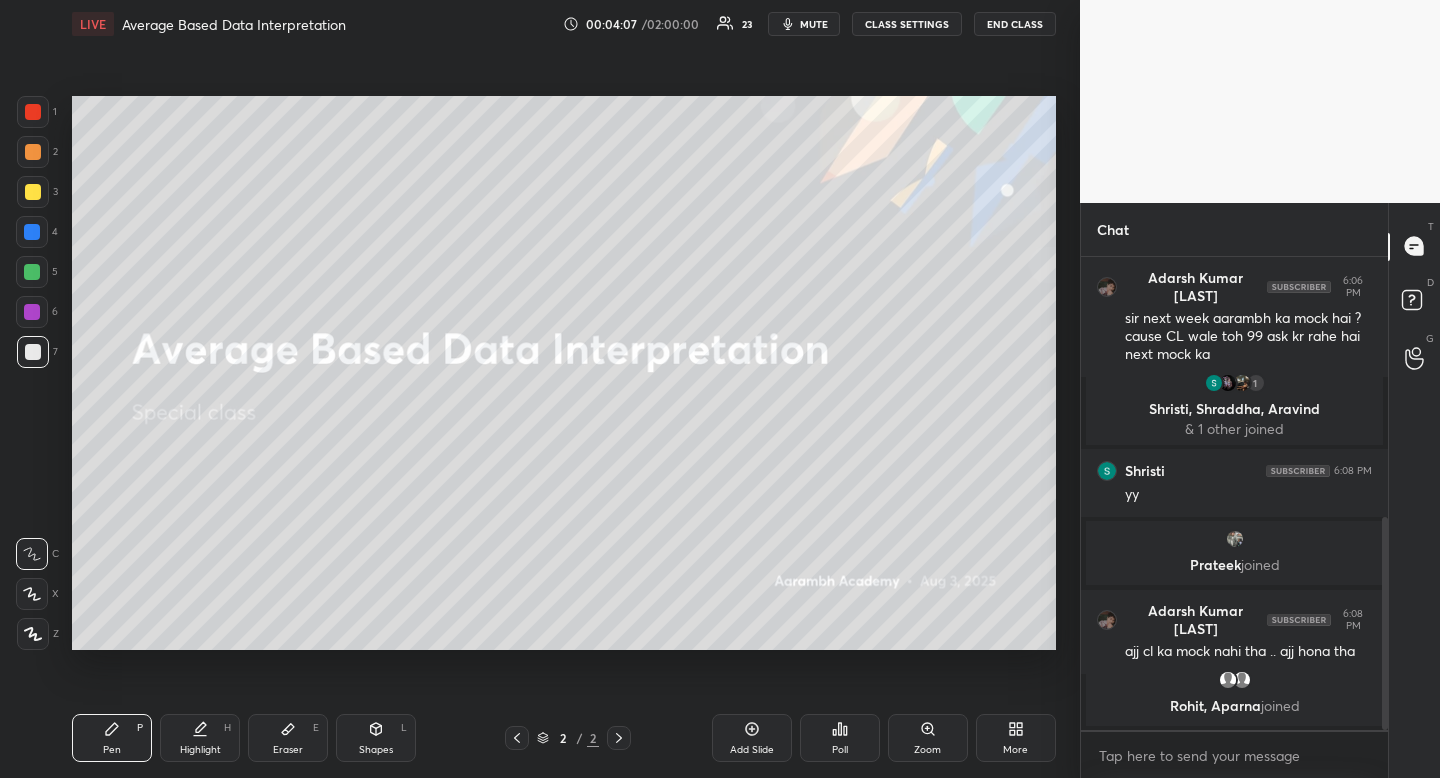 click 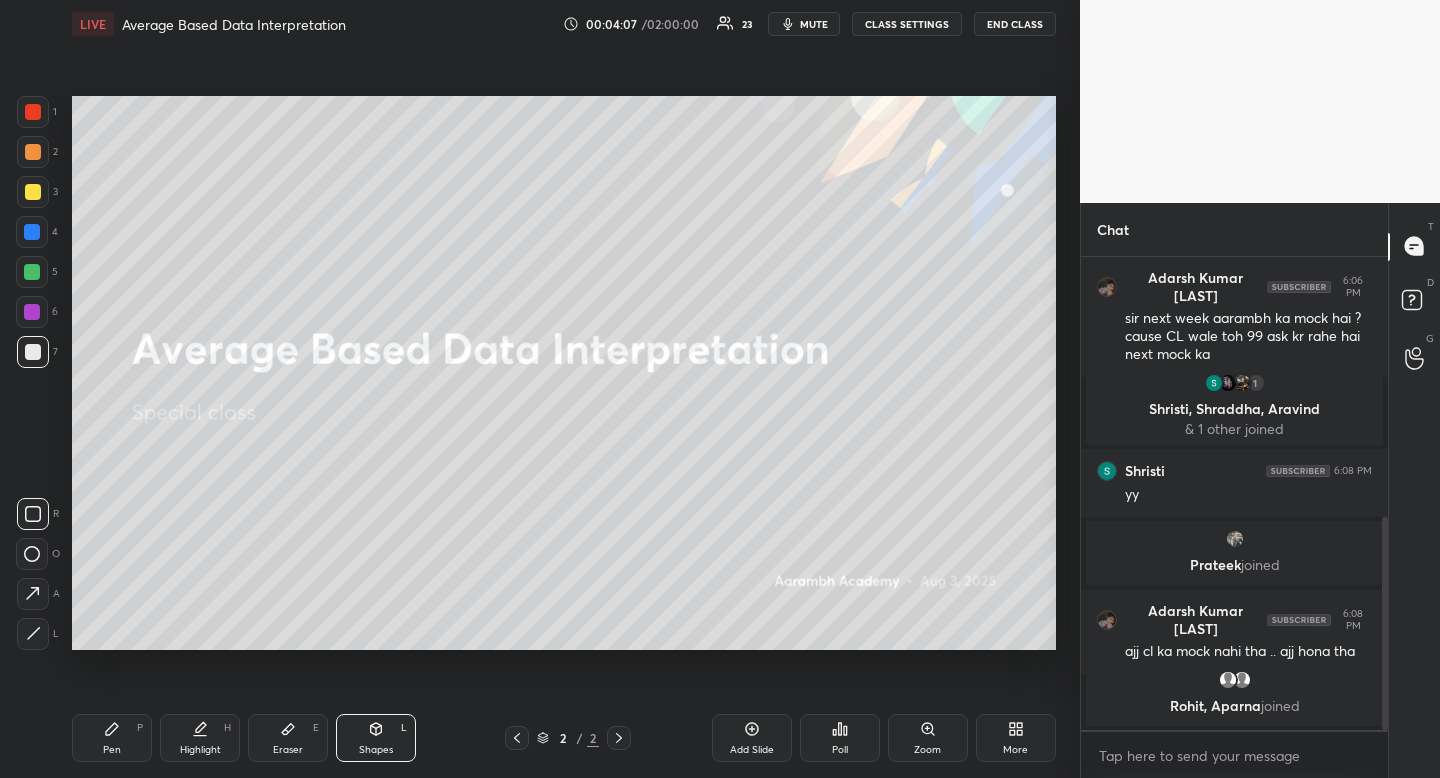 click at bounding box center (33, 514) 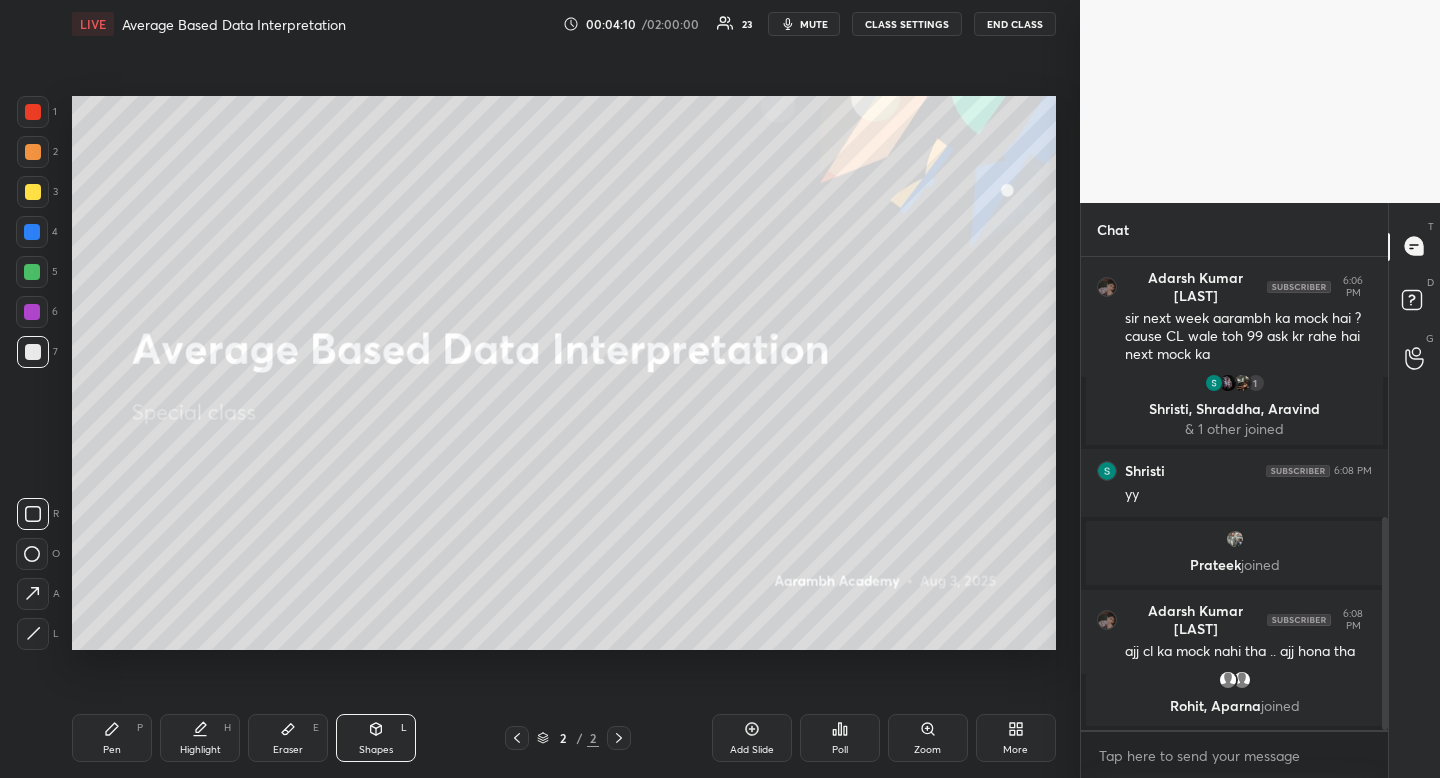 click on "Pen P" at bounding box center (112, 738) 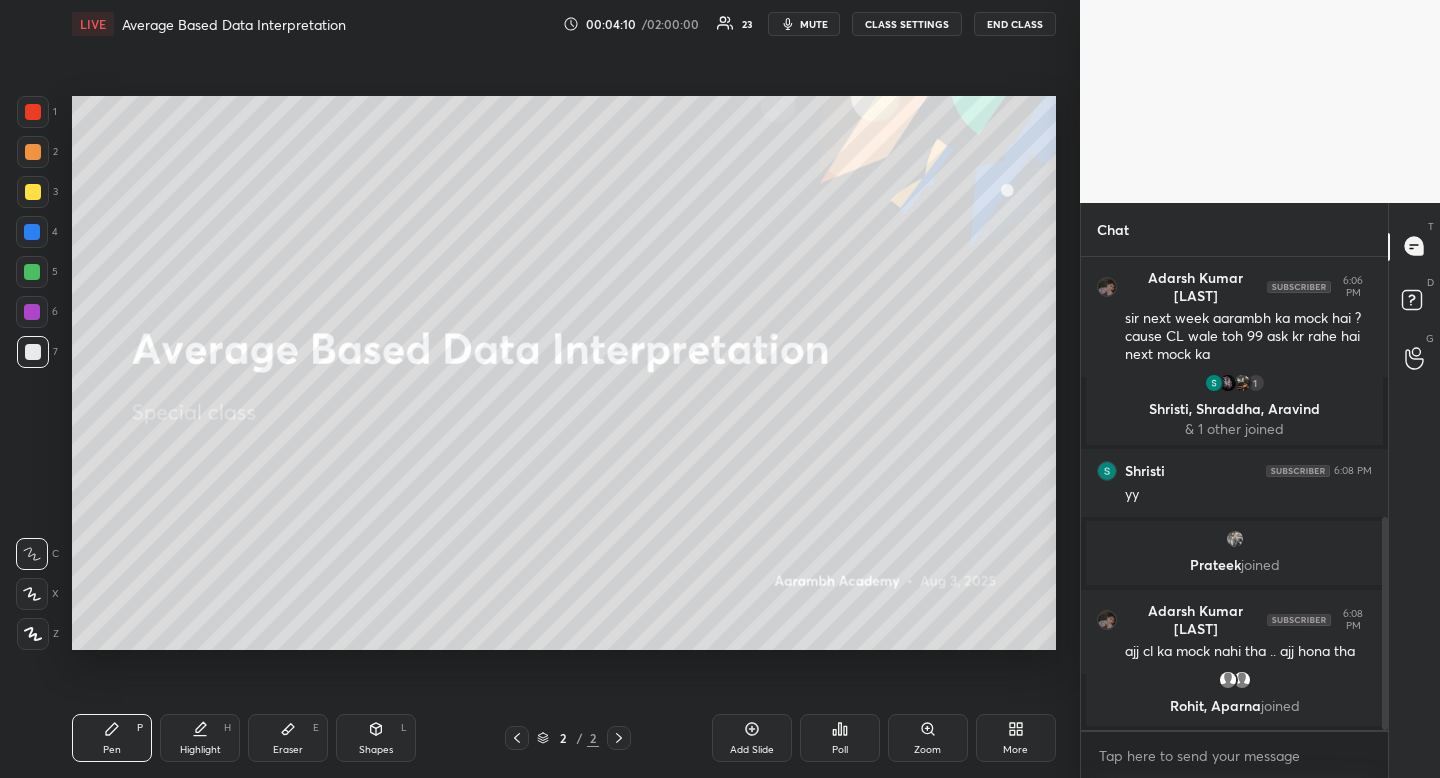 click on "Pen P" at bounding box center (112, 738) 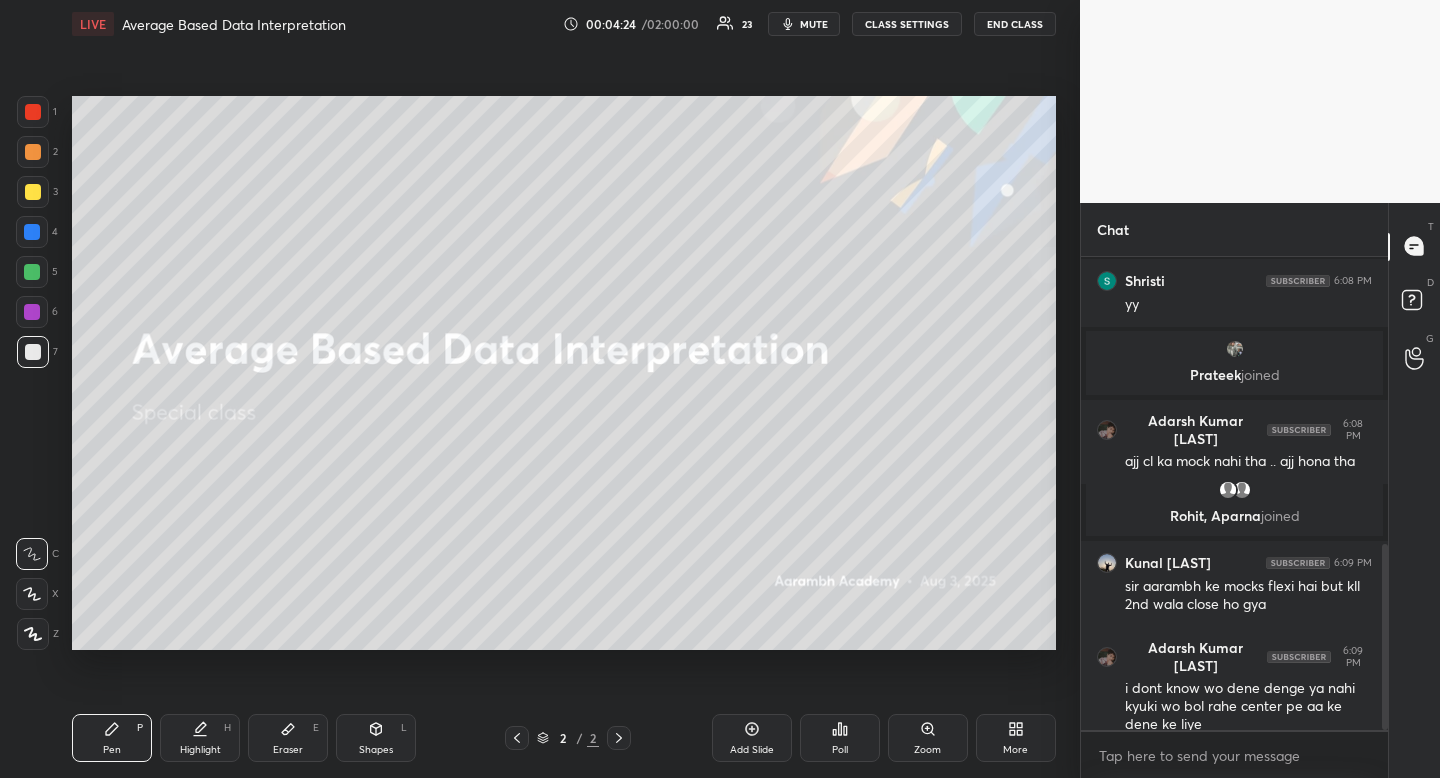 scroll, scrollTop: 751, scrollLeft: 0, axis: vertical 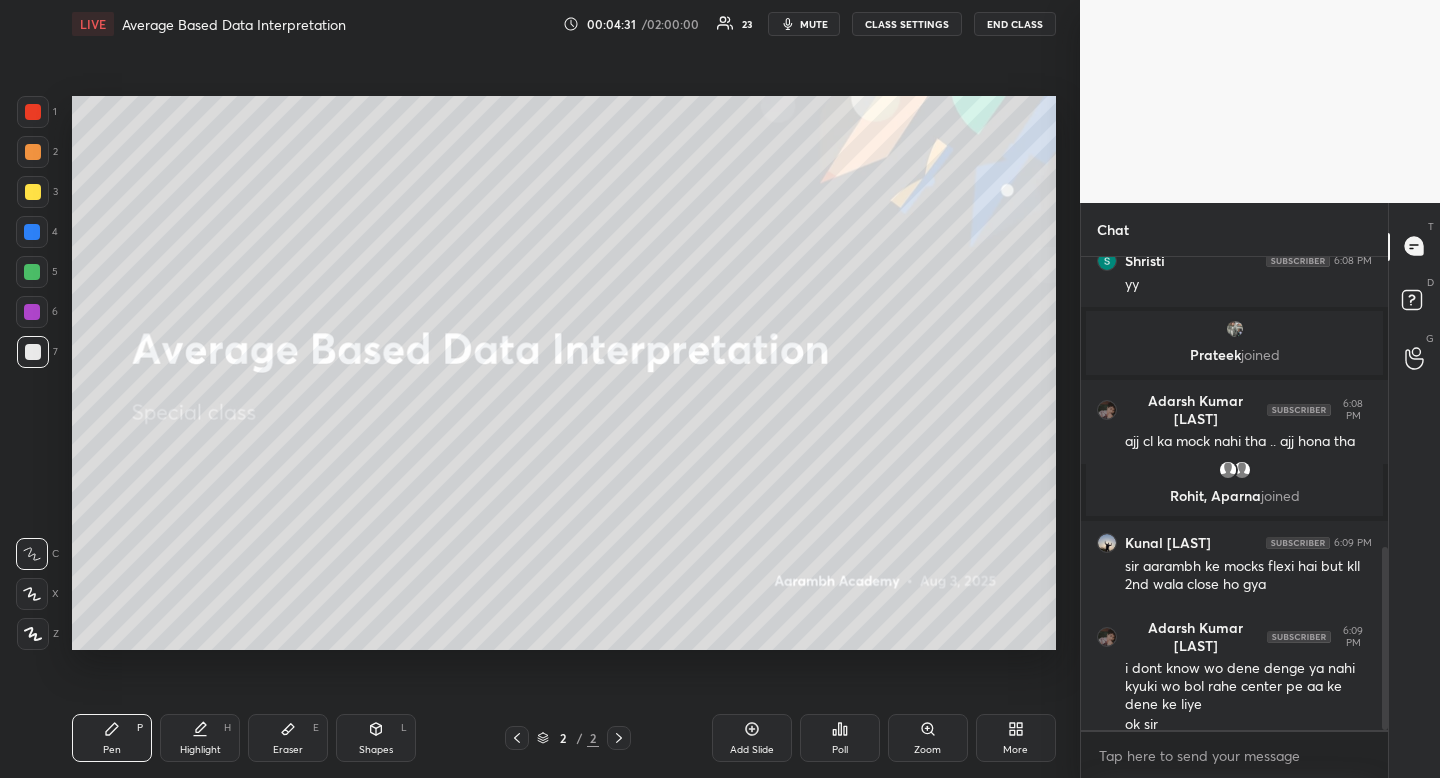 click on "mute" at bounding box center [814, 24] 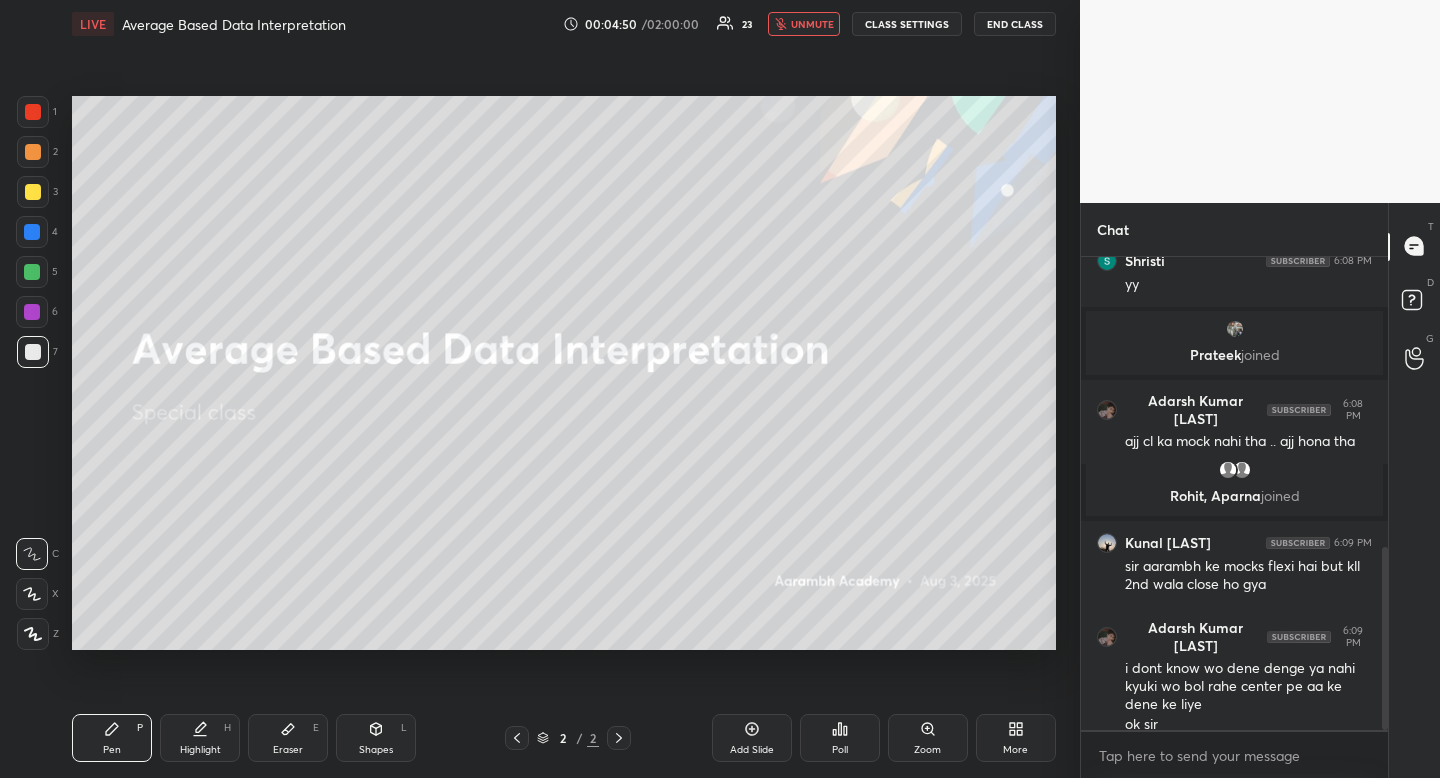 click on "unmute" at bounding box center [812, 24] 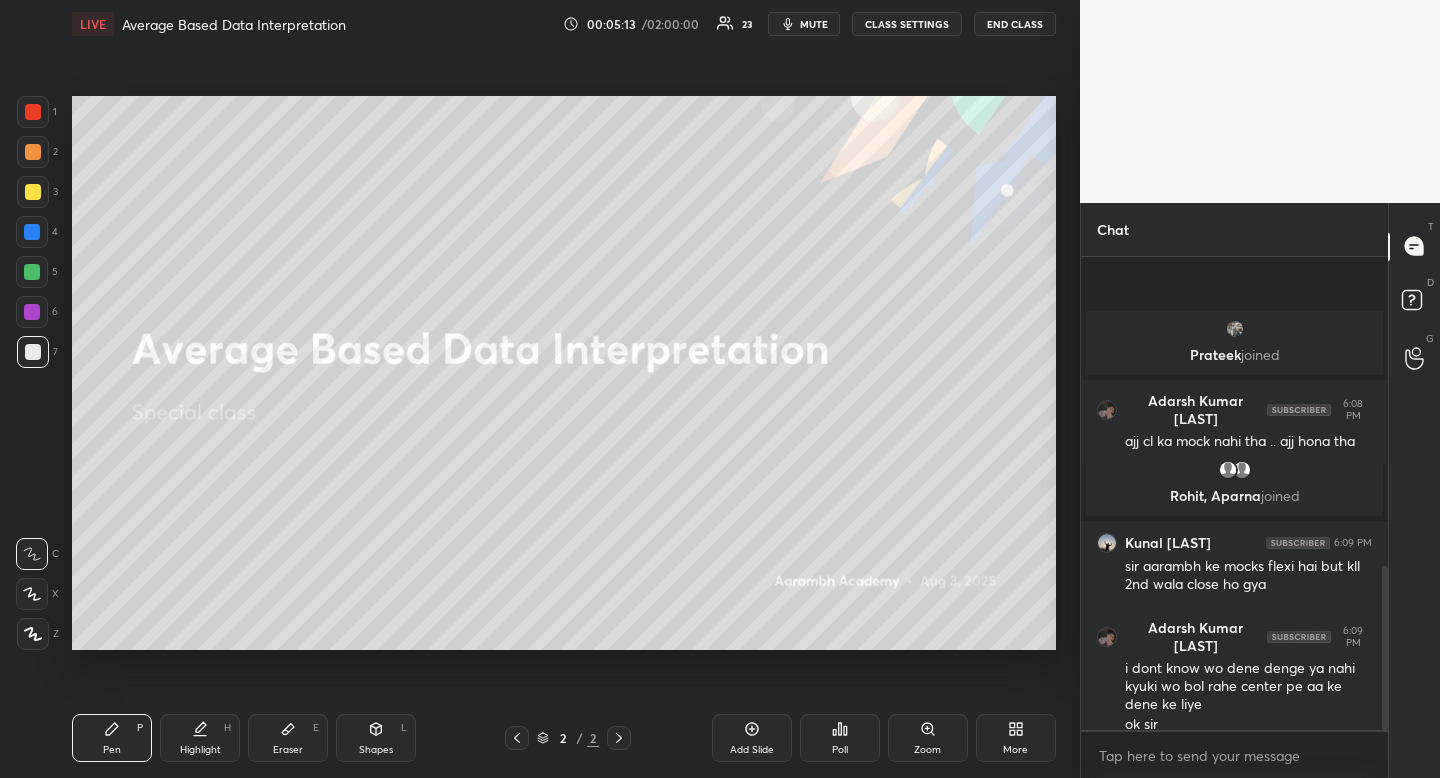 scroll, scrollTop: 892, scrollLeft: 0, axis: vertical 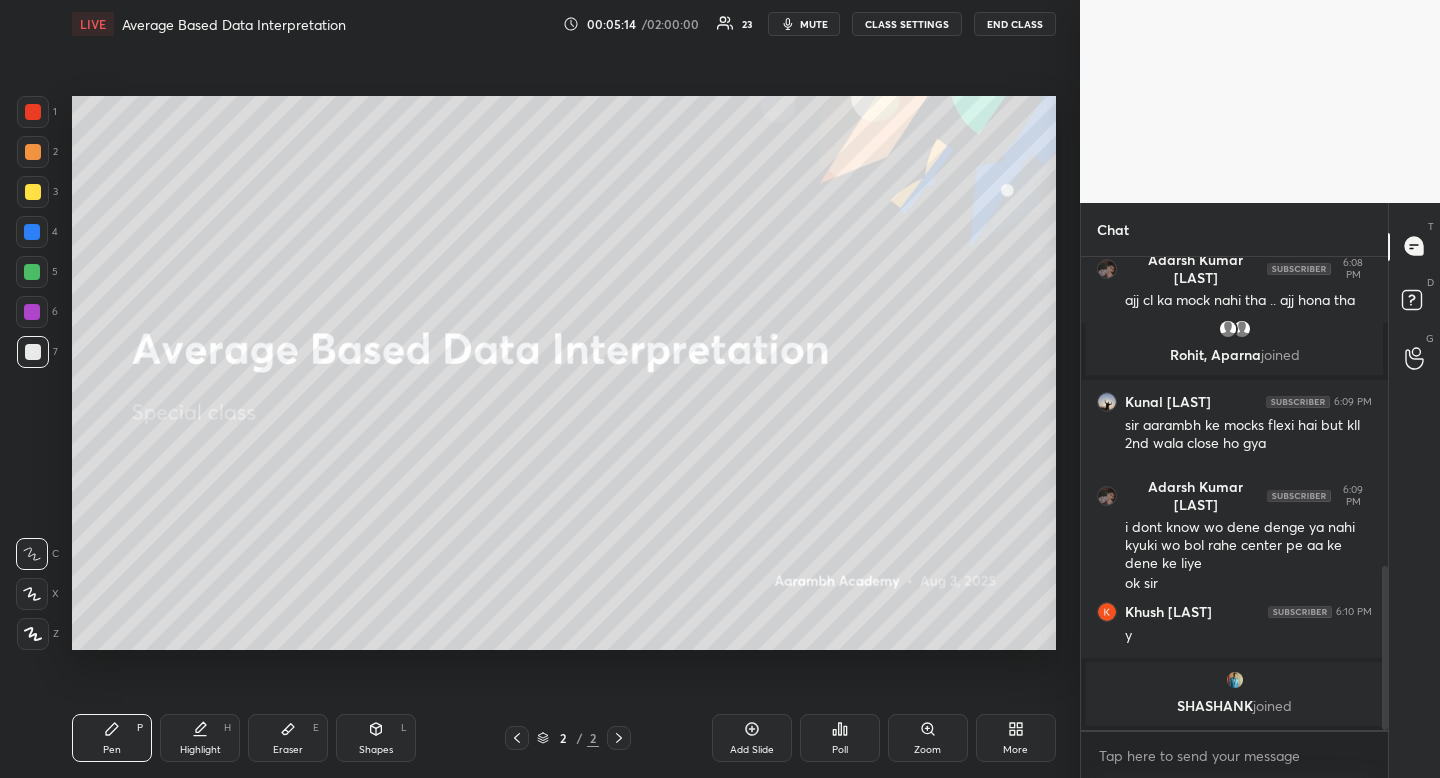 click on "mute" at bounding box center (804, 24) 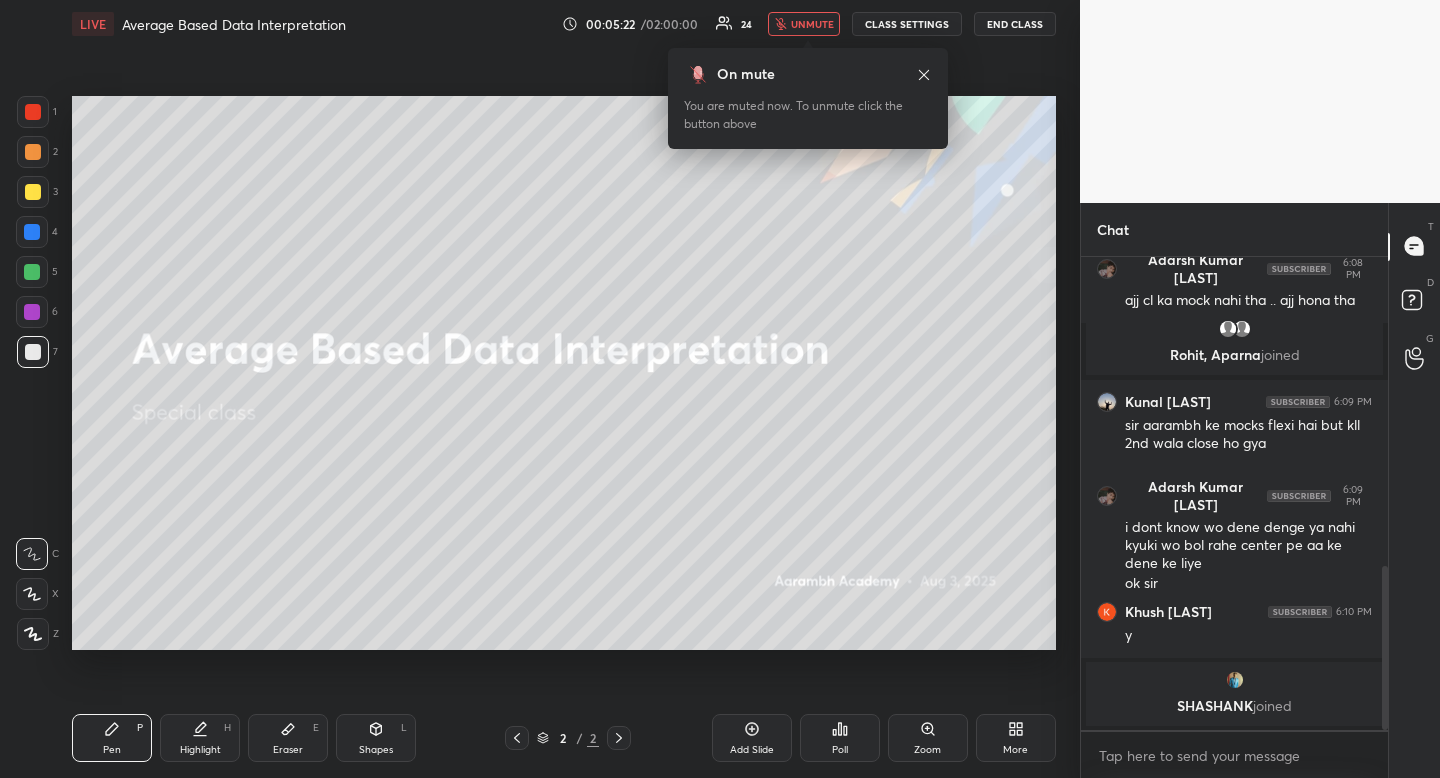 click 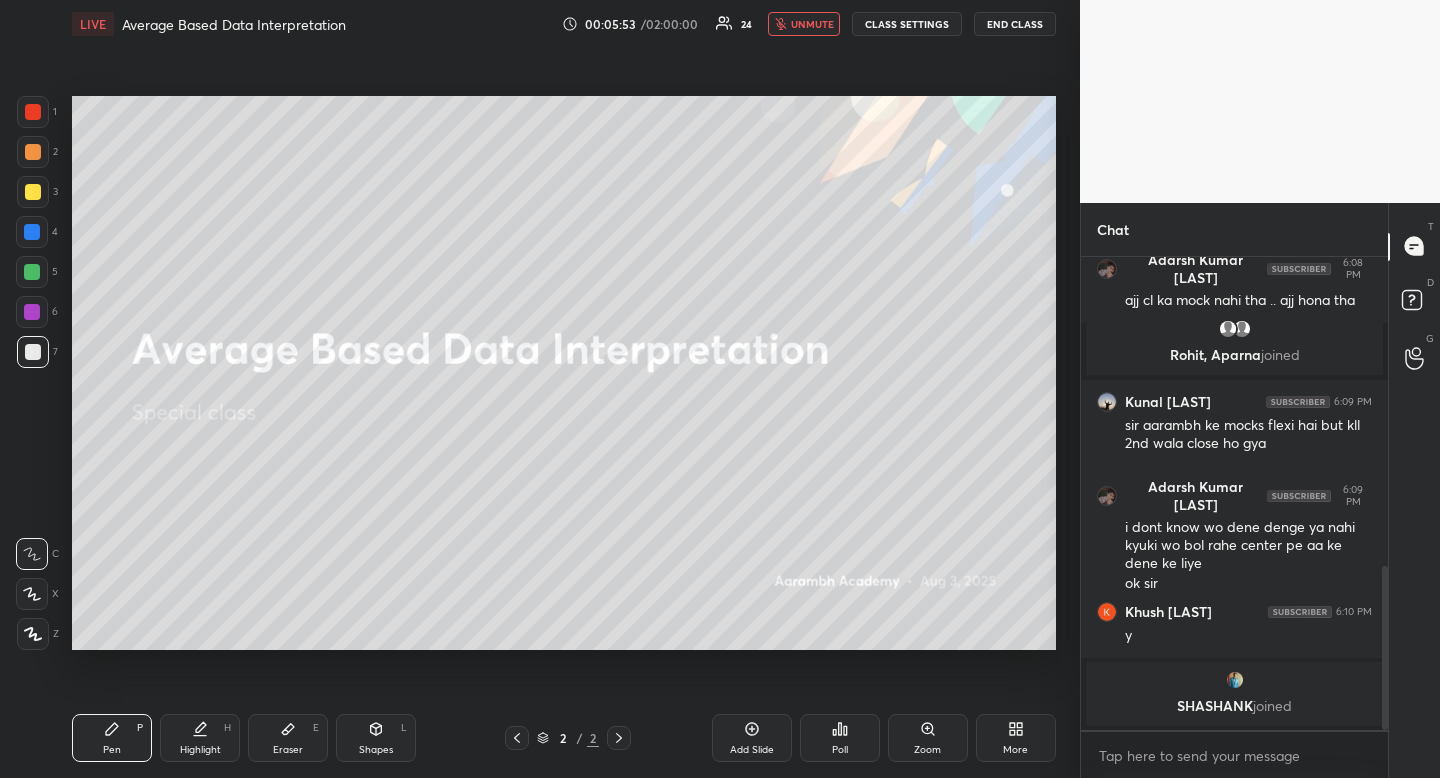 drag, startPoint x: 794, startPoint y: 23, endPoint x: 790, endPoint y: 44, distance: 21.377558 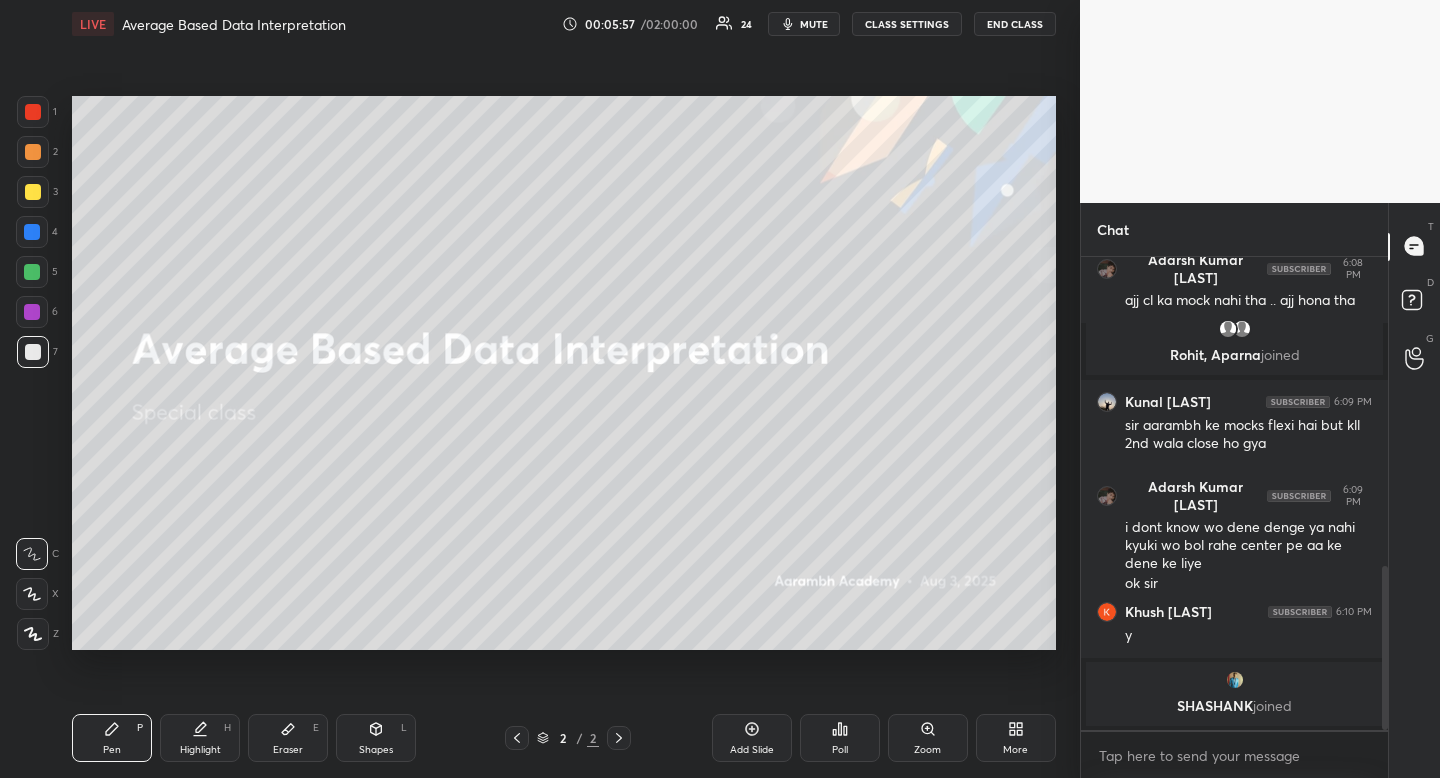 click on "Pen P Highlight H Eraser E Shapes L 2 / 2 Add Slide Poll Zoom More" at bounding box center (564, 738) 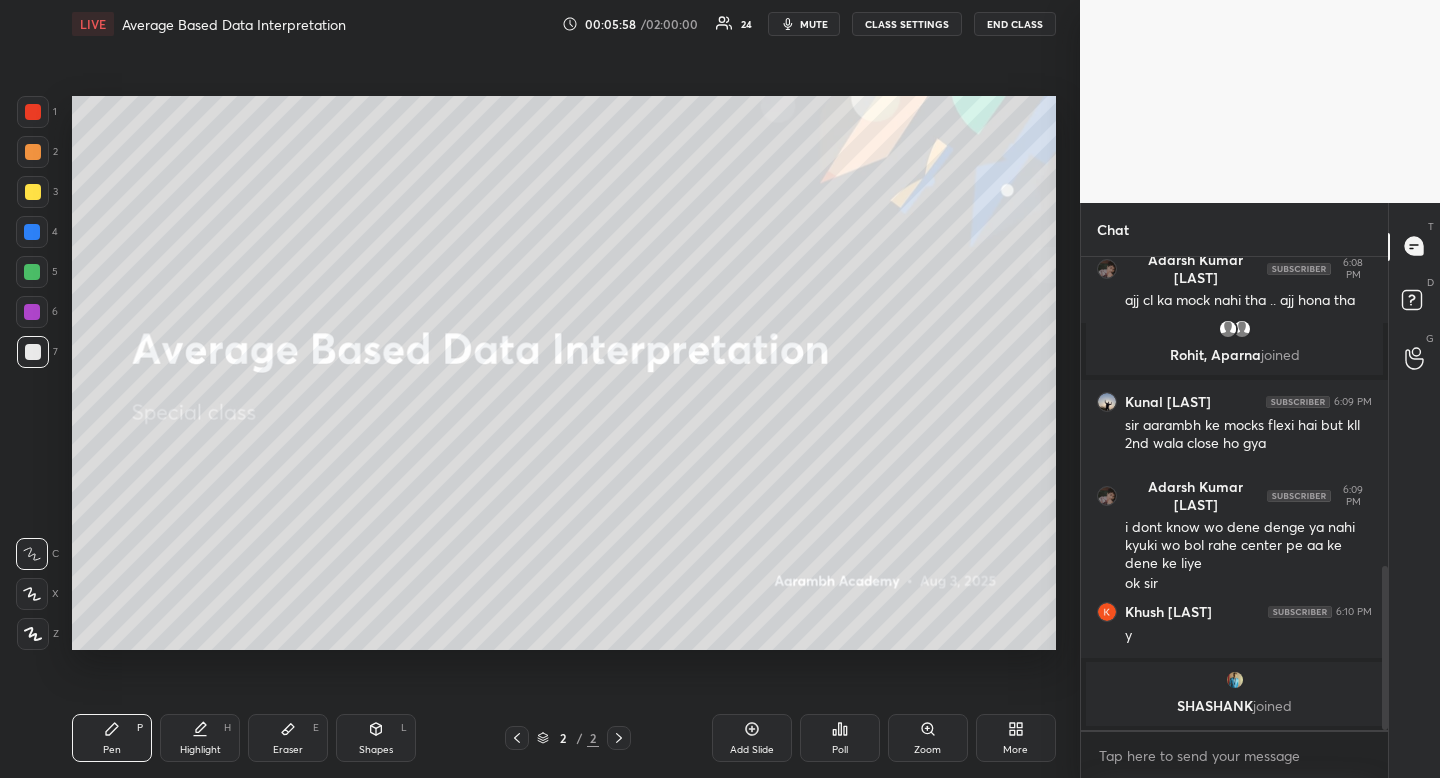 drag, startPoint x: 297, startPoint y: 762, endPoint x: 309, endPoint y: 689, distance: 73.97973 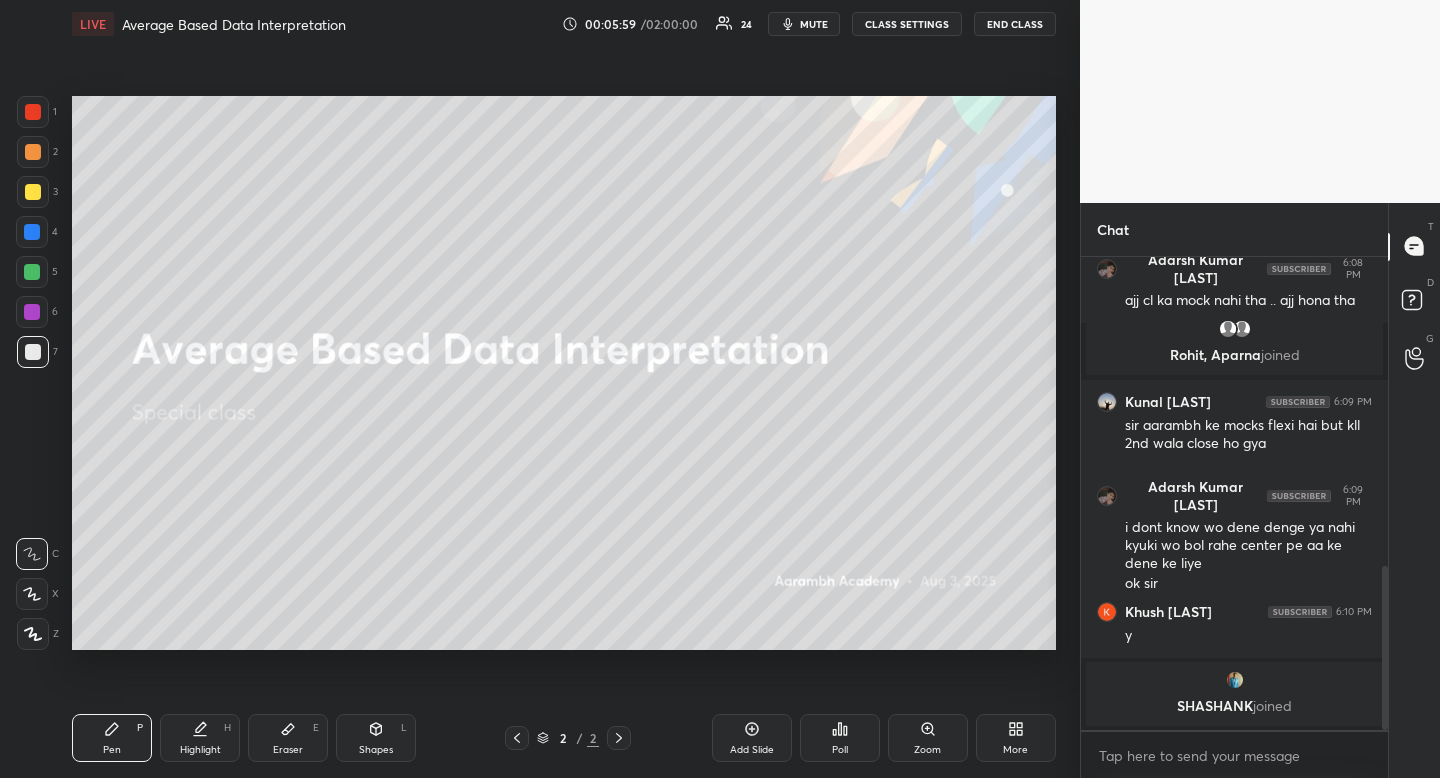 click 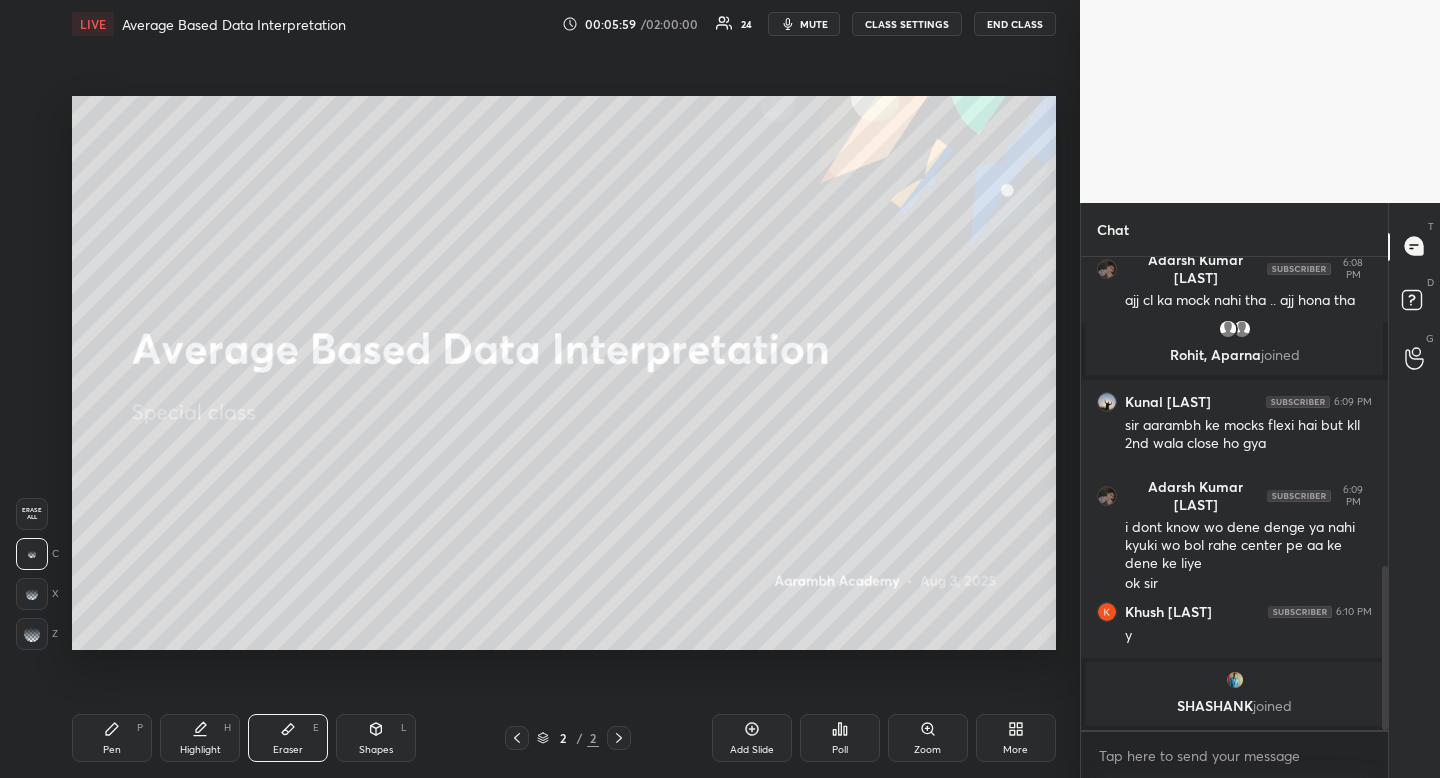 click 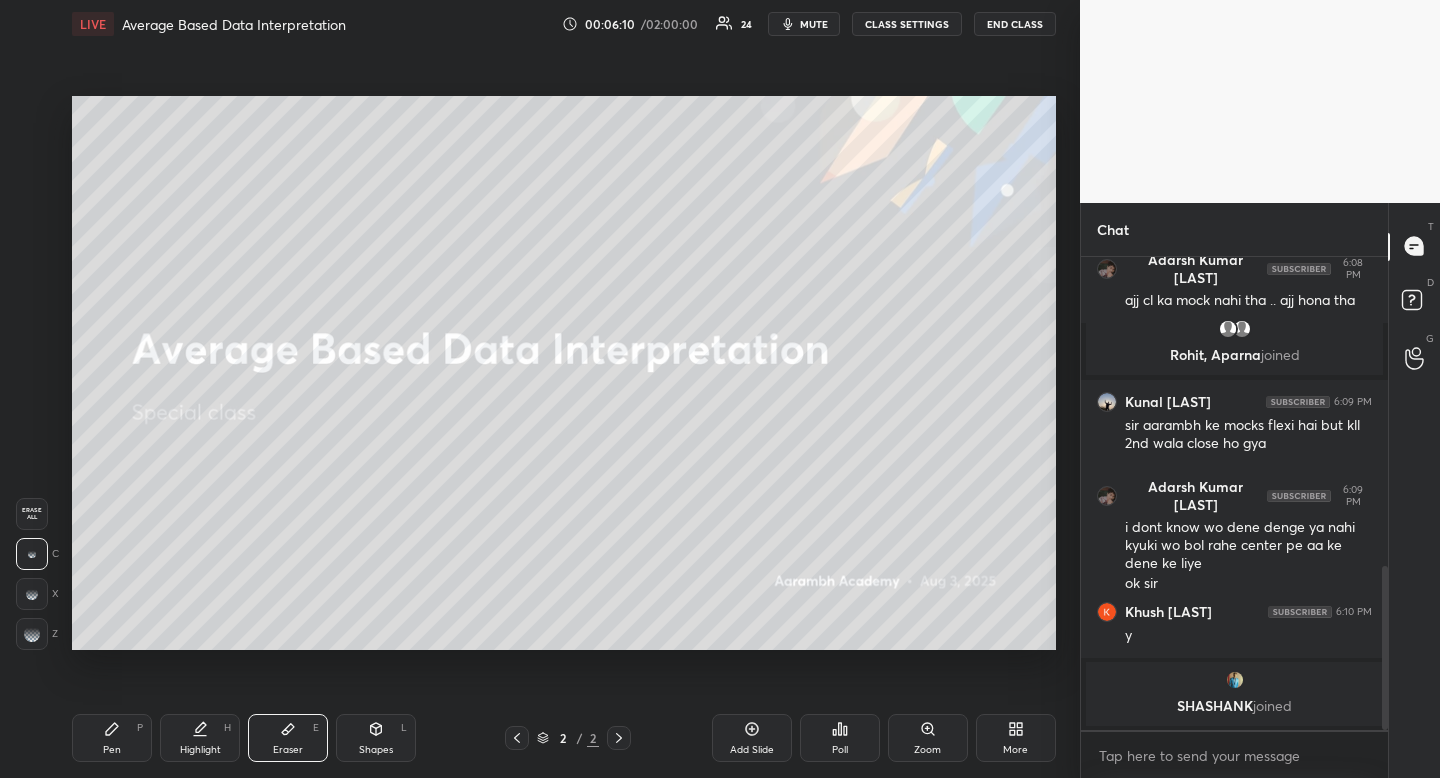 click 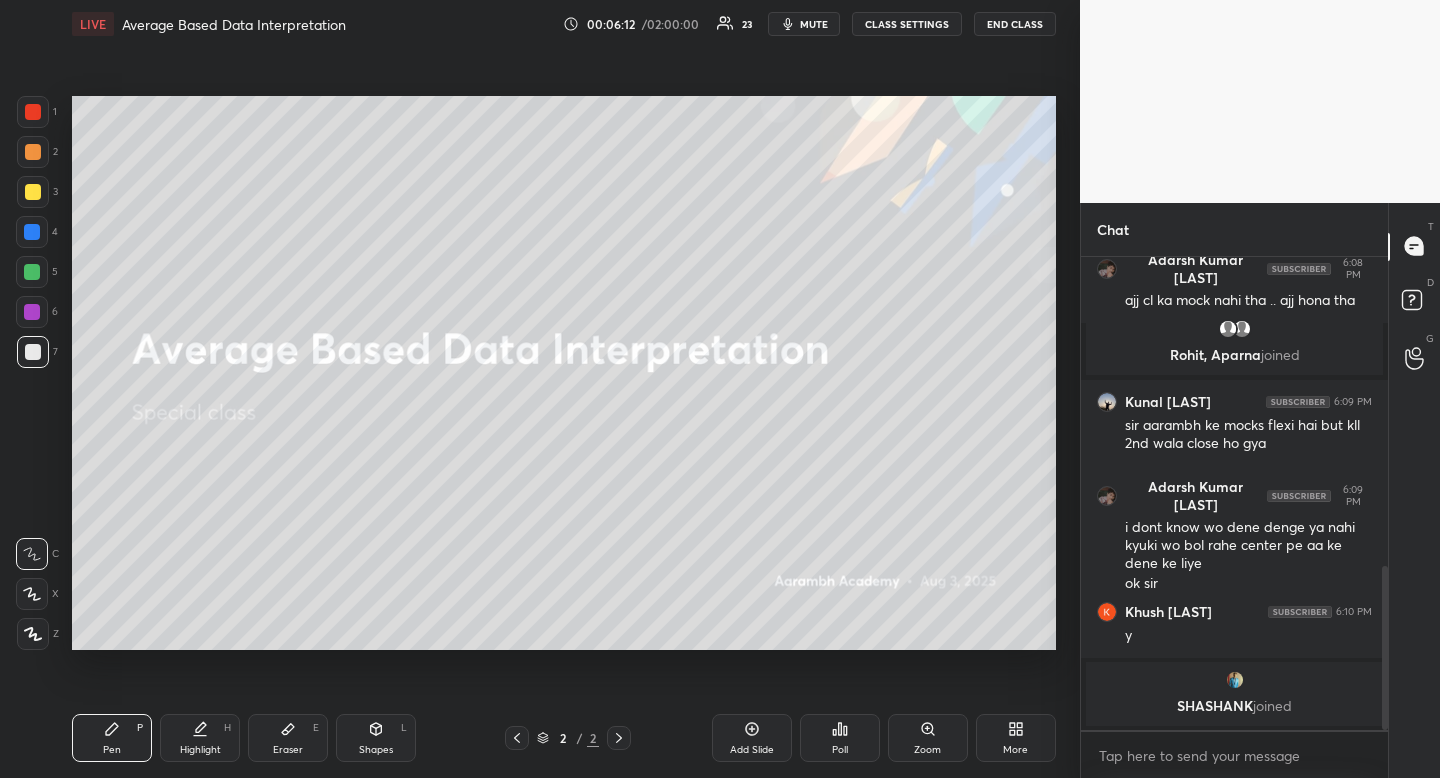 click at bounding box center (33, 192) 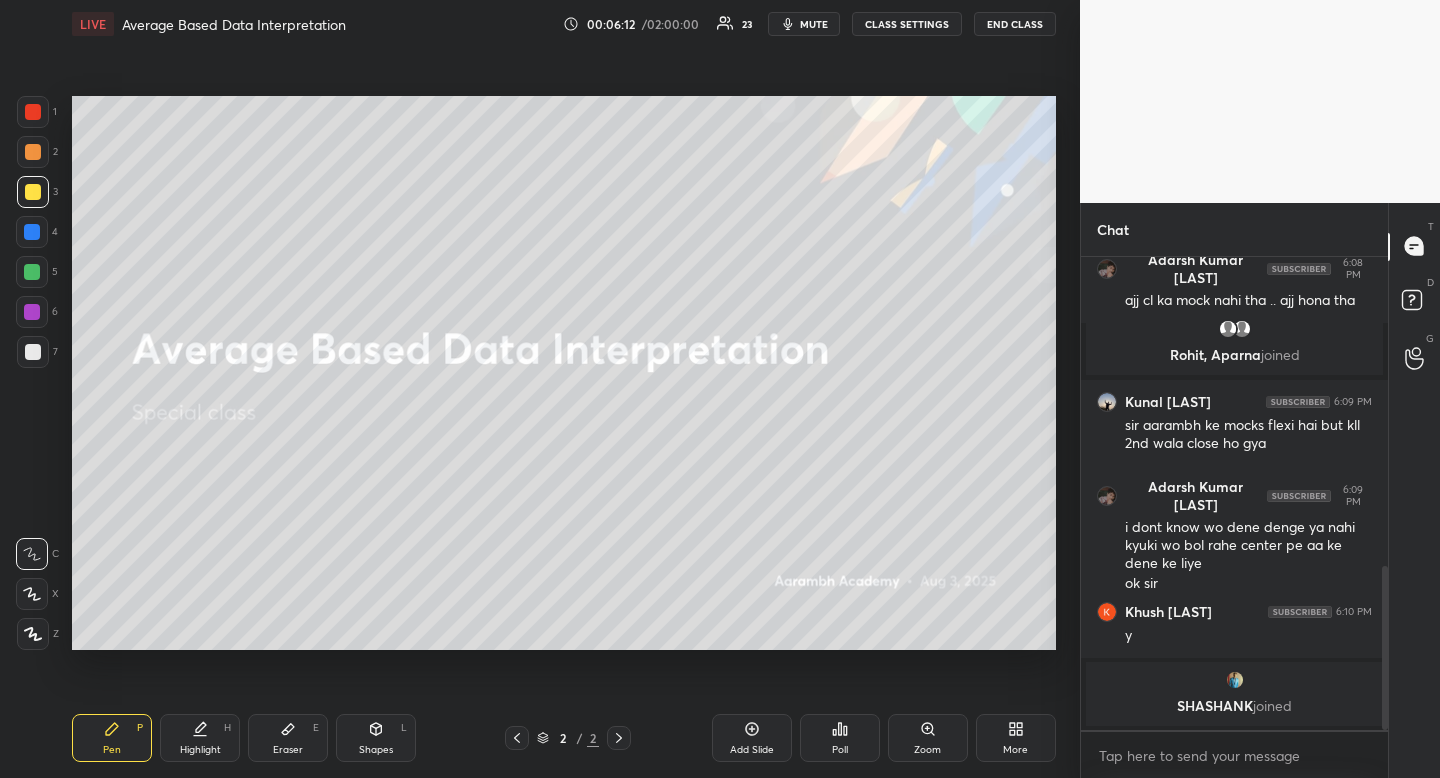 click at bounding box center [33, 192] 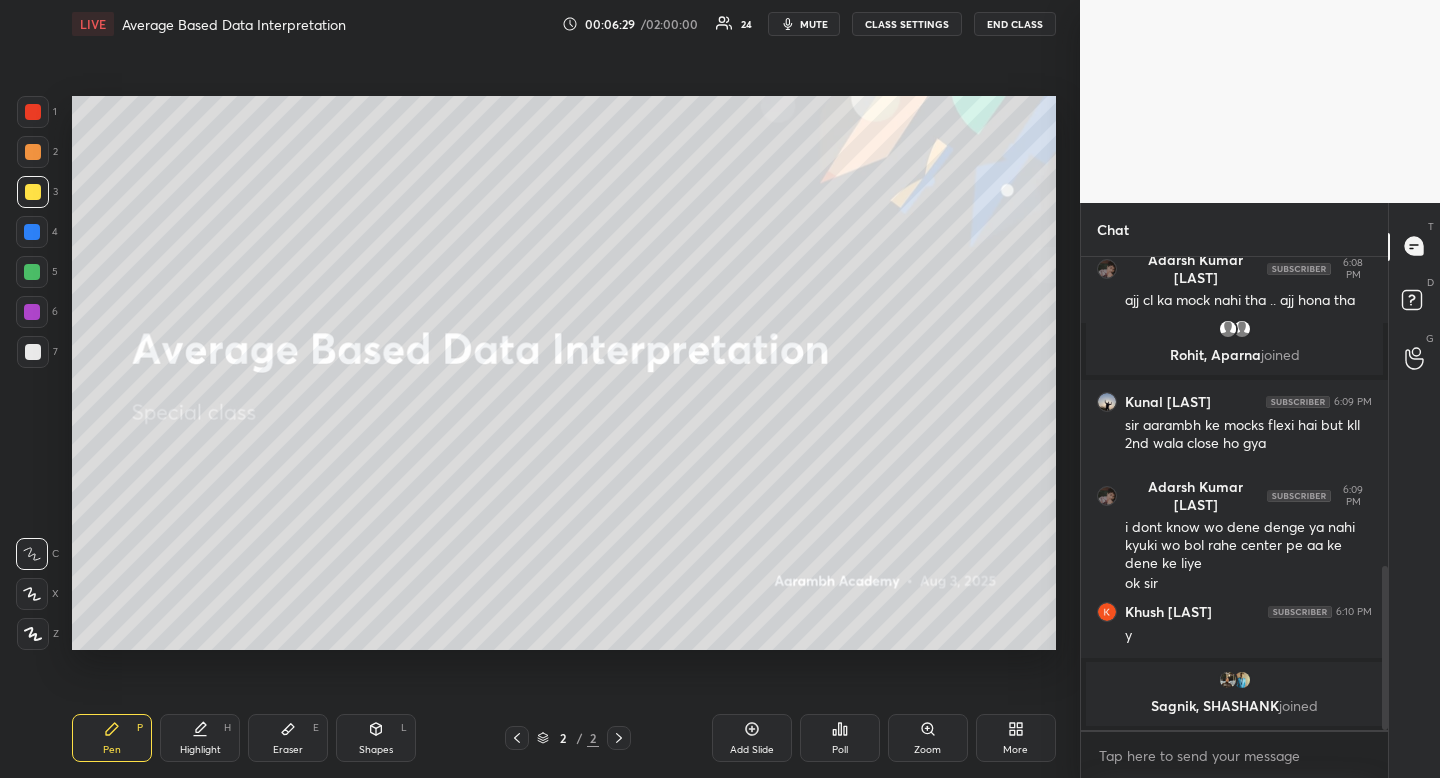 click at bounding box center [32, 272] 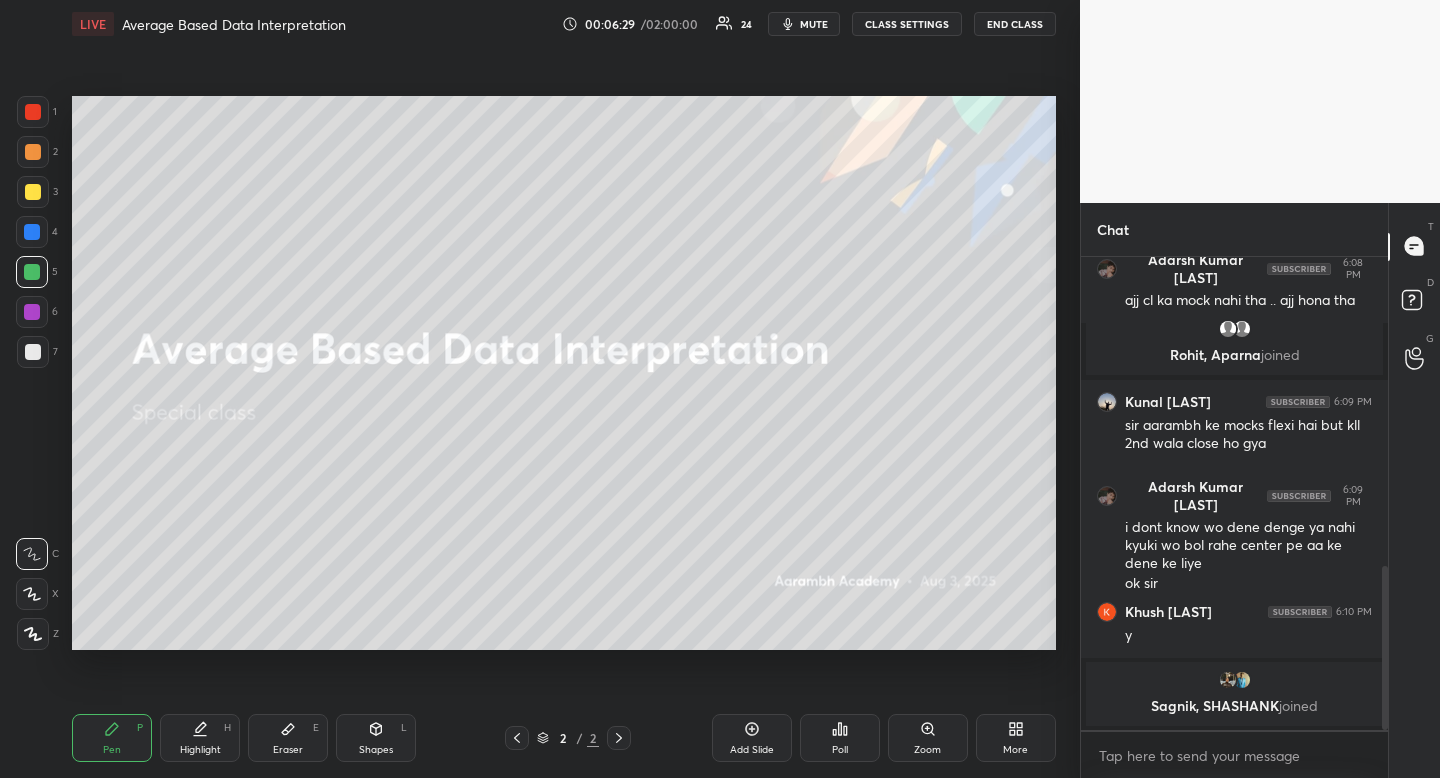 click at bounding box center [32, 272] 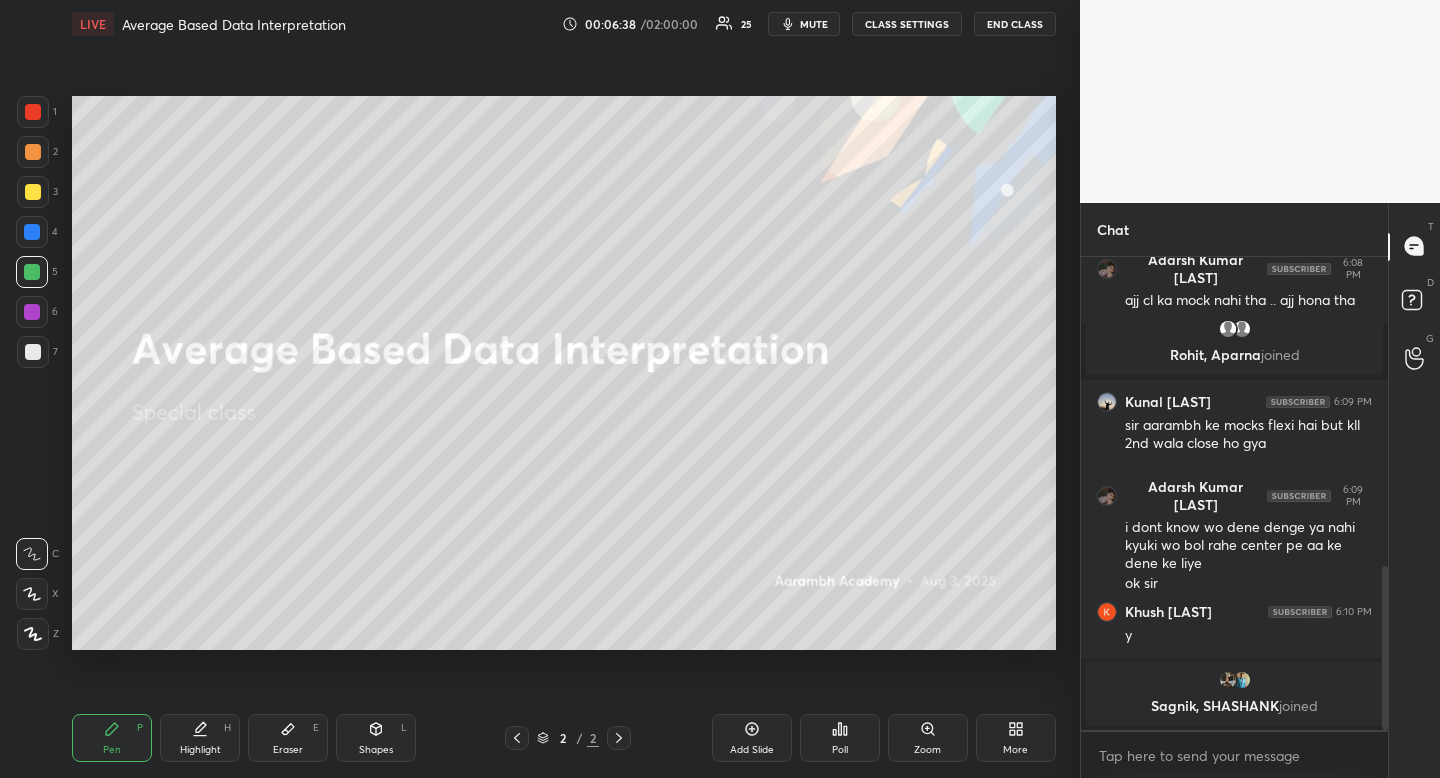 click at bounding box center [33, 192] 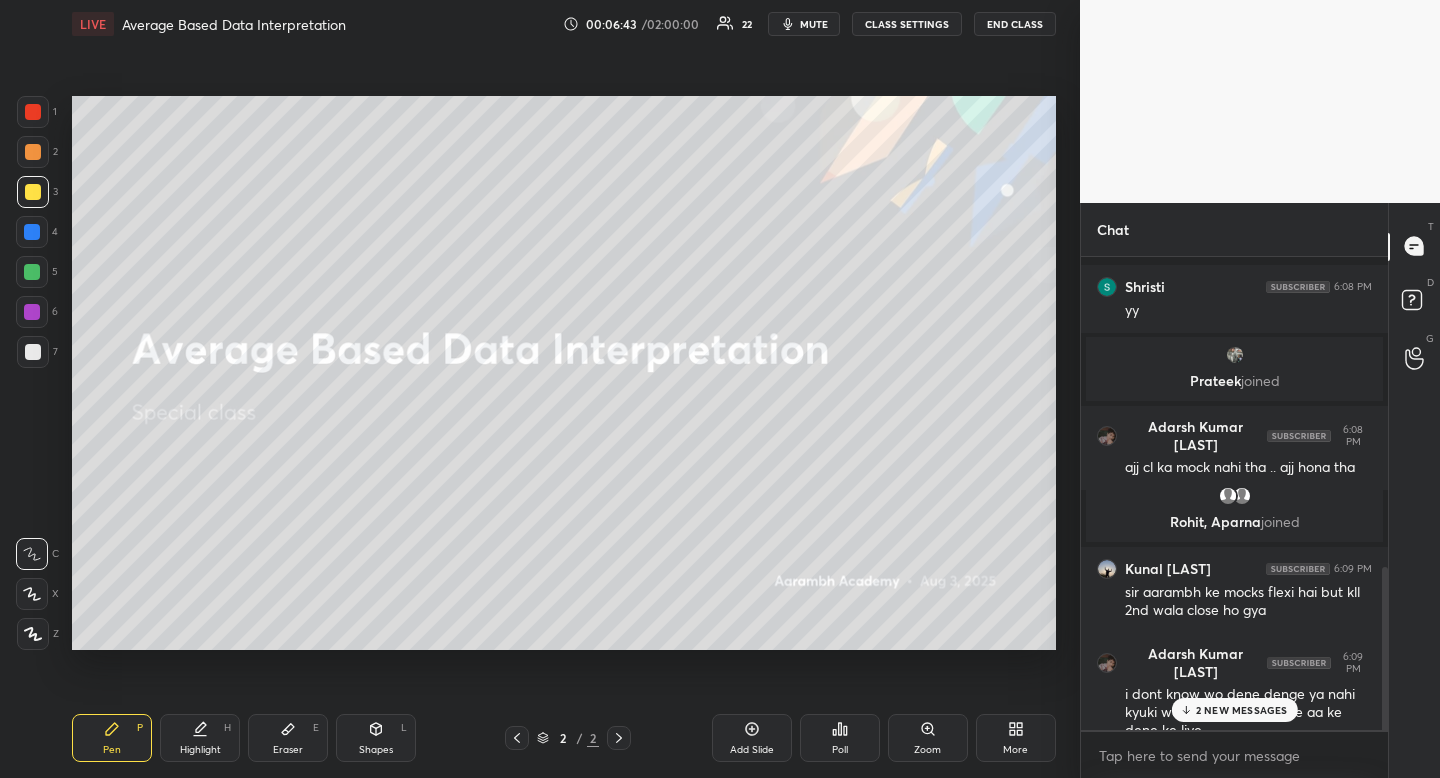 scroll, scrollTop: 1004, scrollLeft: 0, axis: vertical 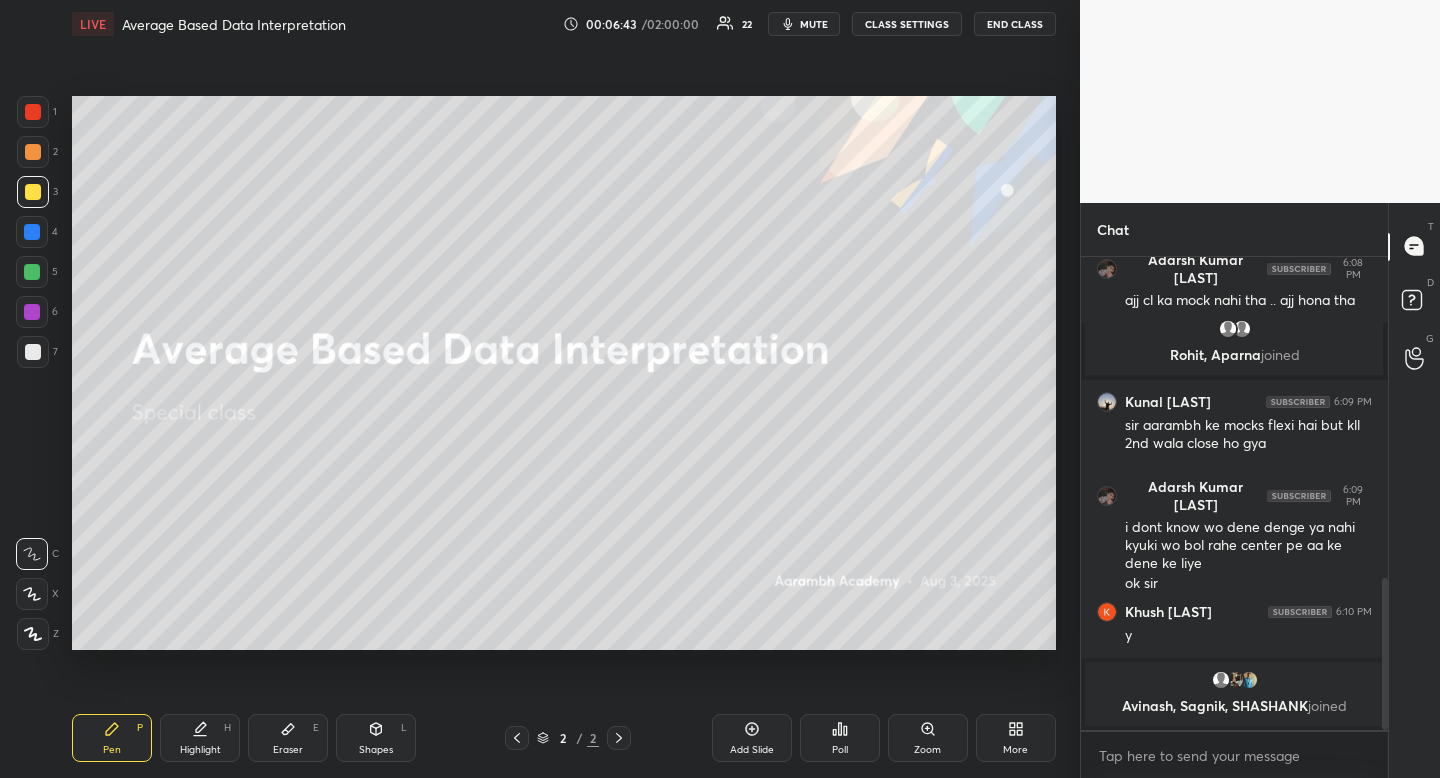 drag, startPoint x: 1382, startPoint y: 609, endPoint x: 1376, endPoint y: 693, distance: 84.21401 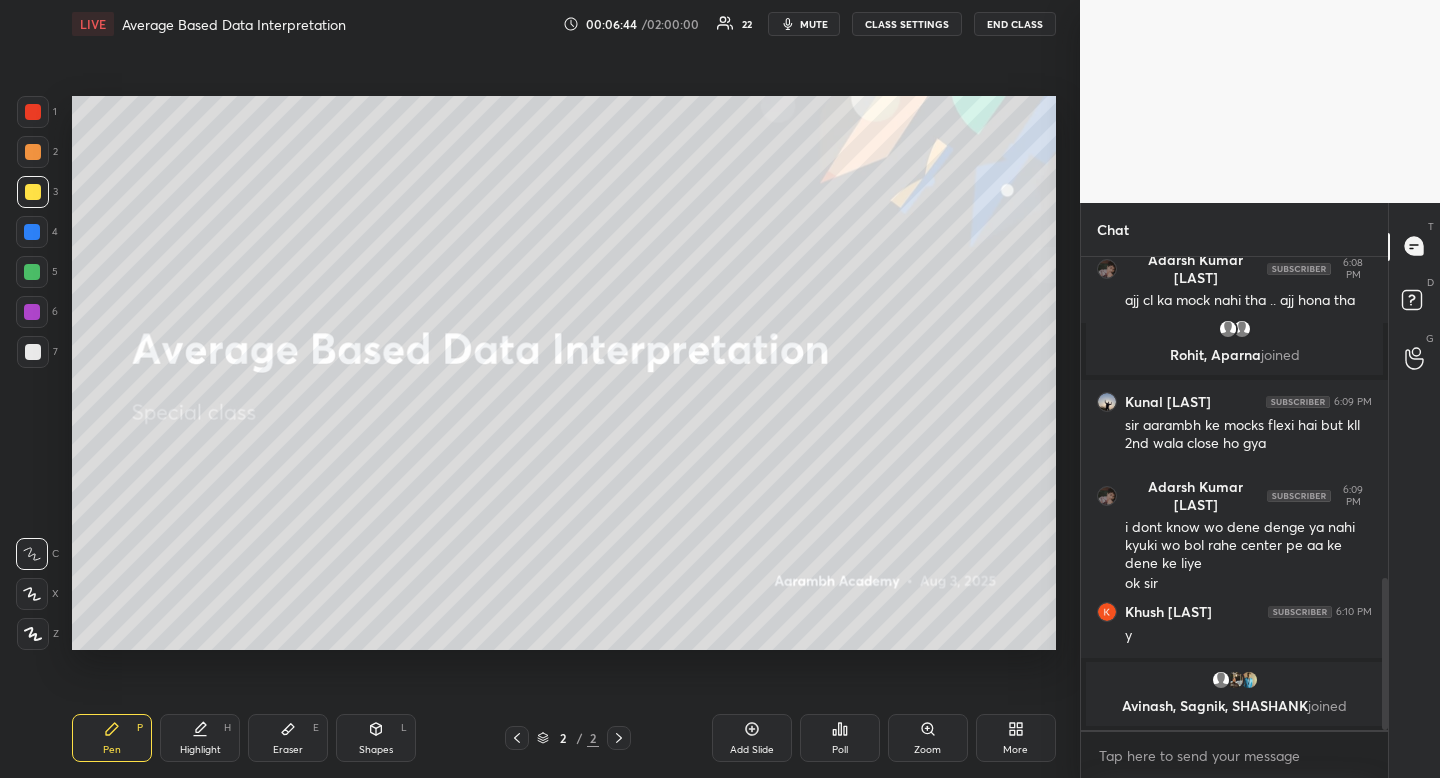 click at bounding box center (32, 272) 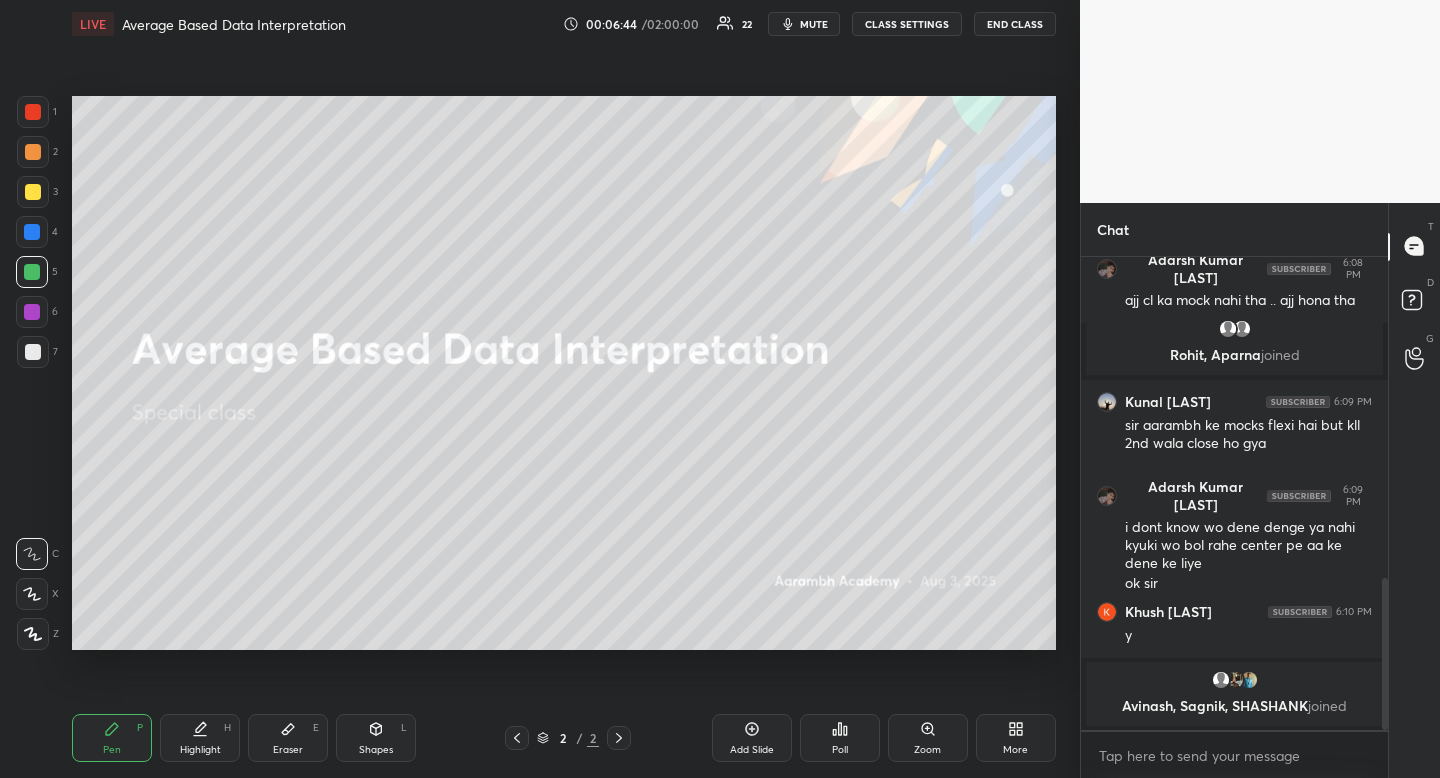 drag, startPoint x: 36, startPoint y: 271, endPoint x: 48, endPoint y: 282, distance: 16.27882 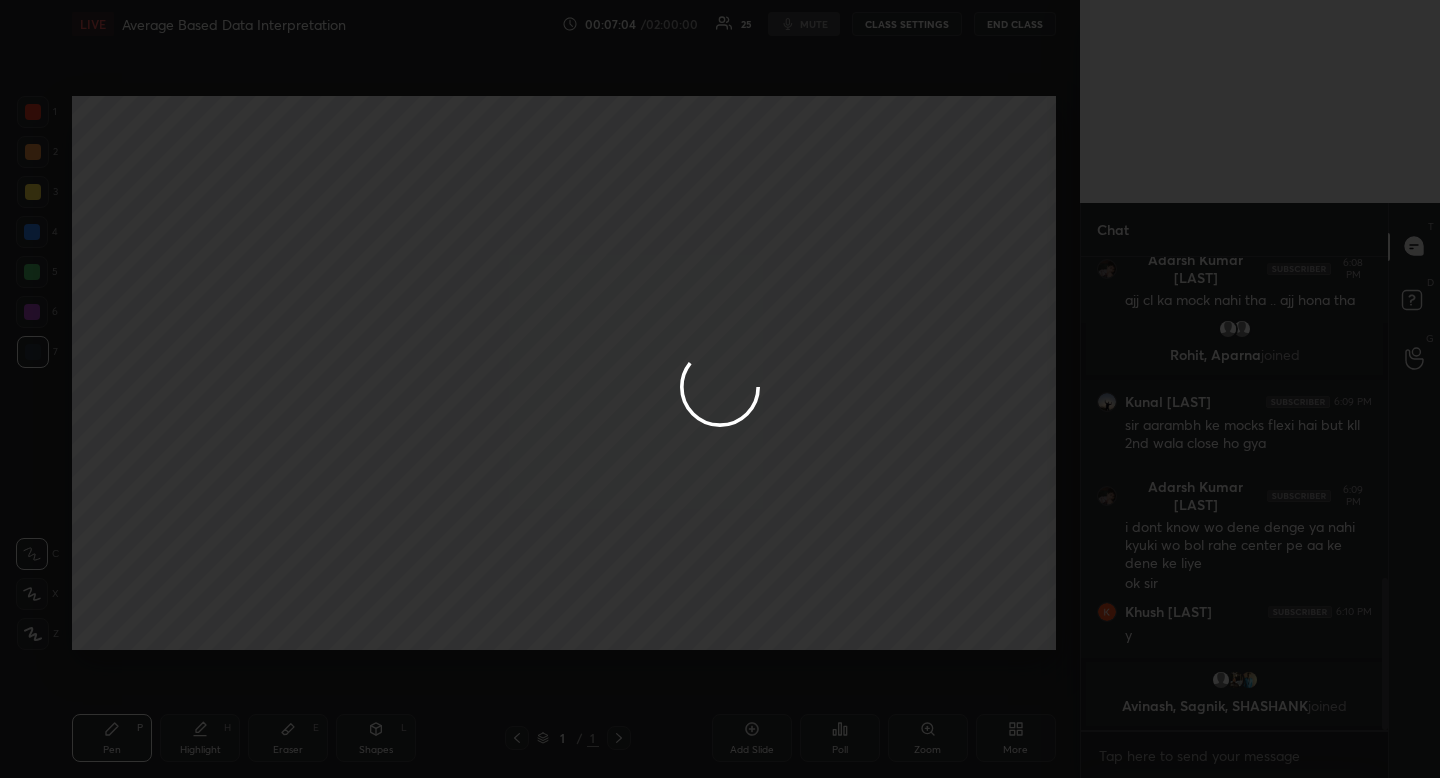 click at bounding box center (720, 389) 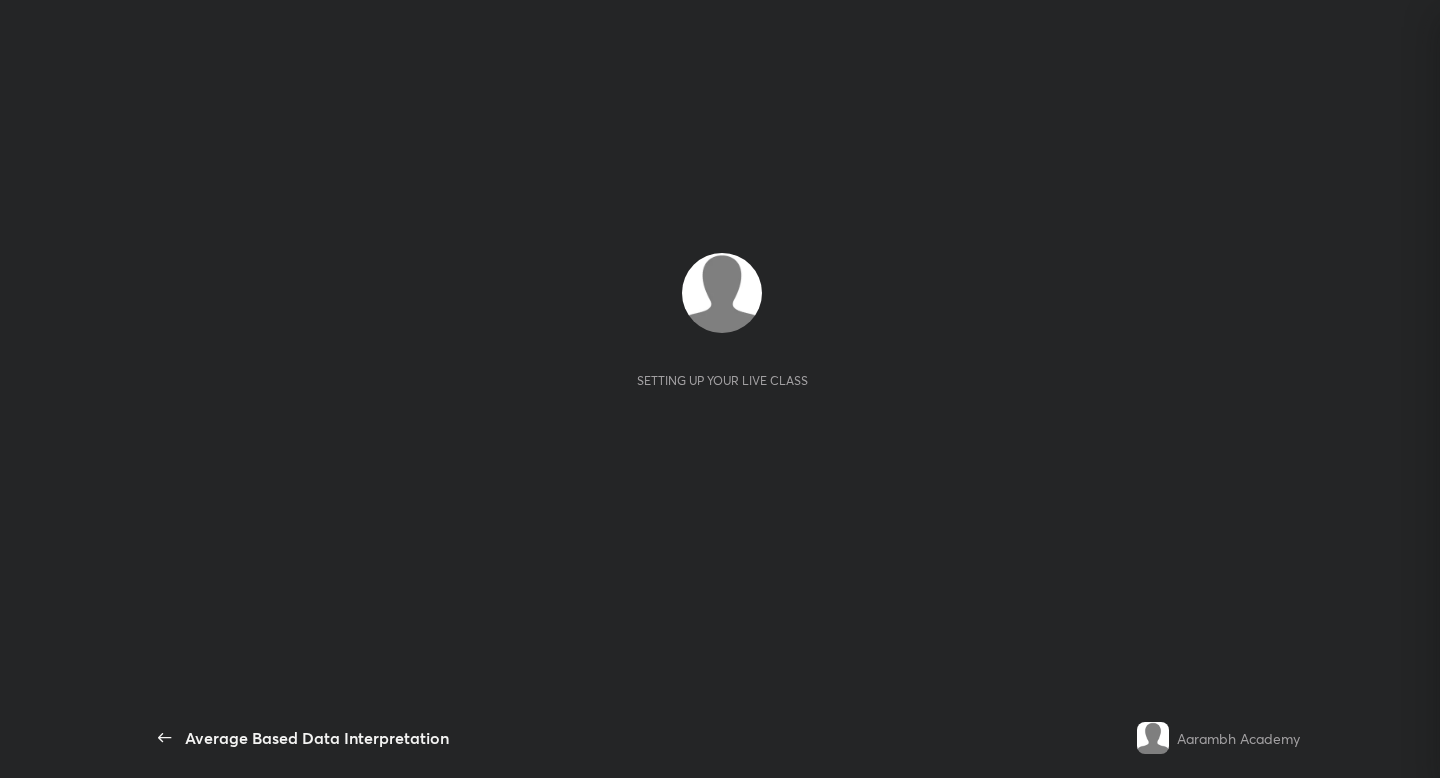 scroll, scrollTop: 0, scrollLeft: 0, axis: both 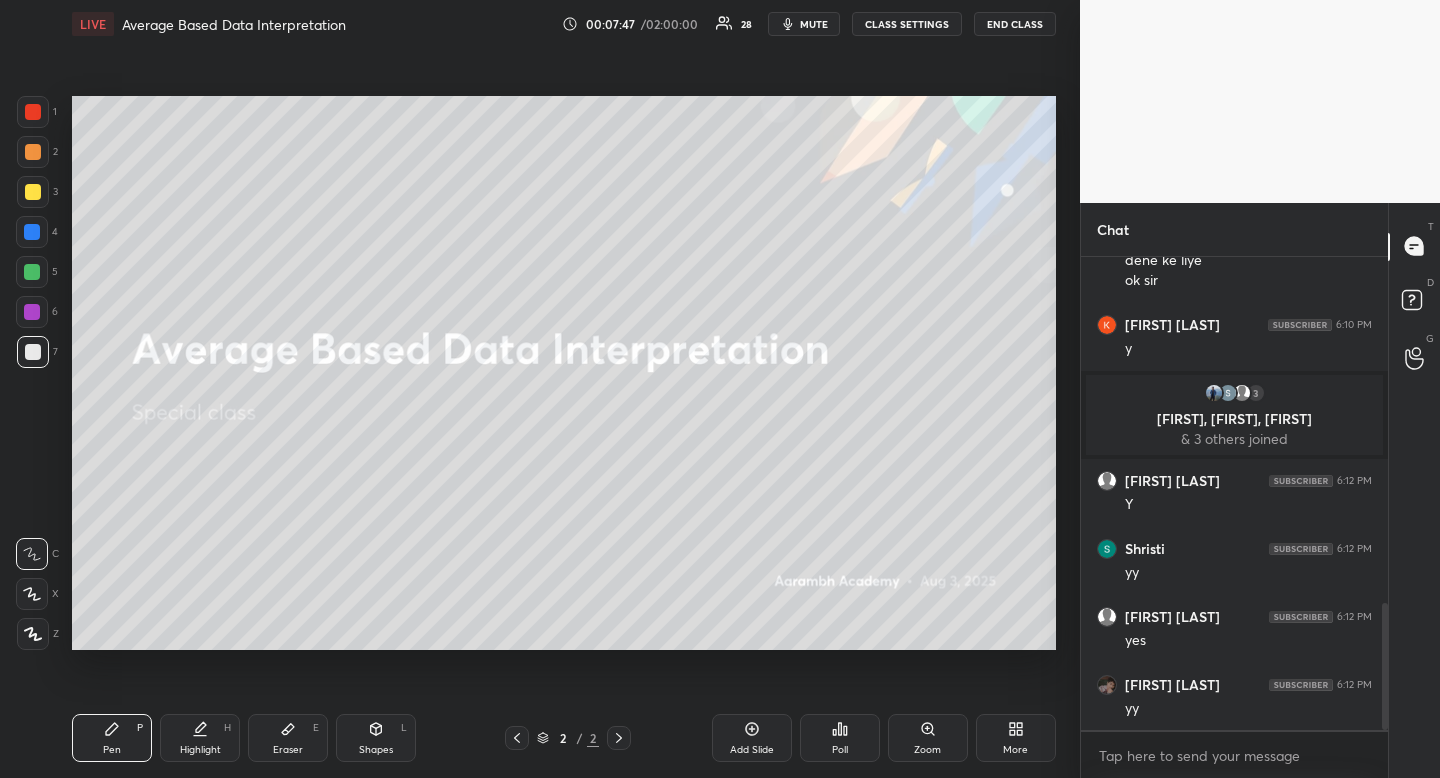 click at bounding box center [33, 192] 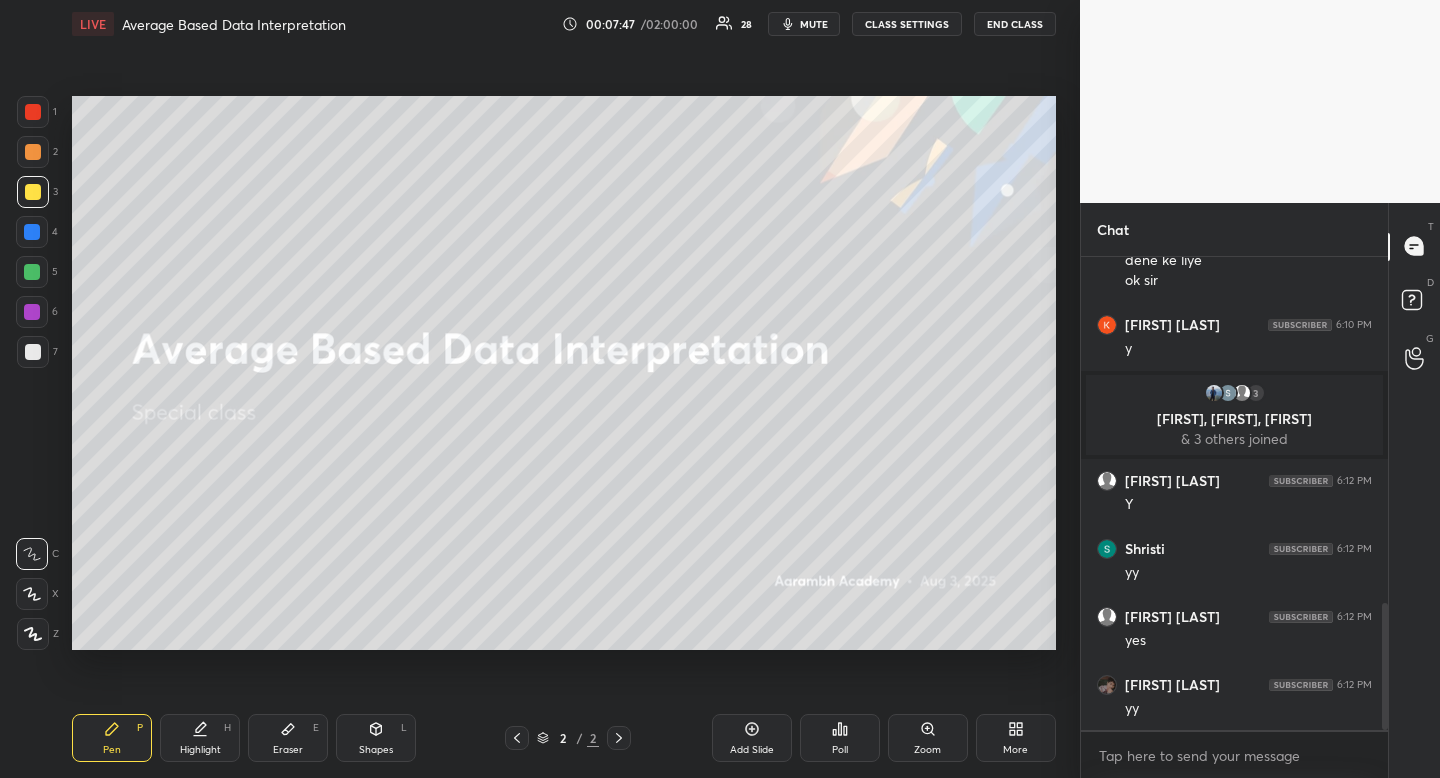 click at bounding box center (33, 192) 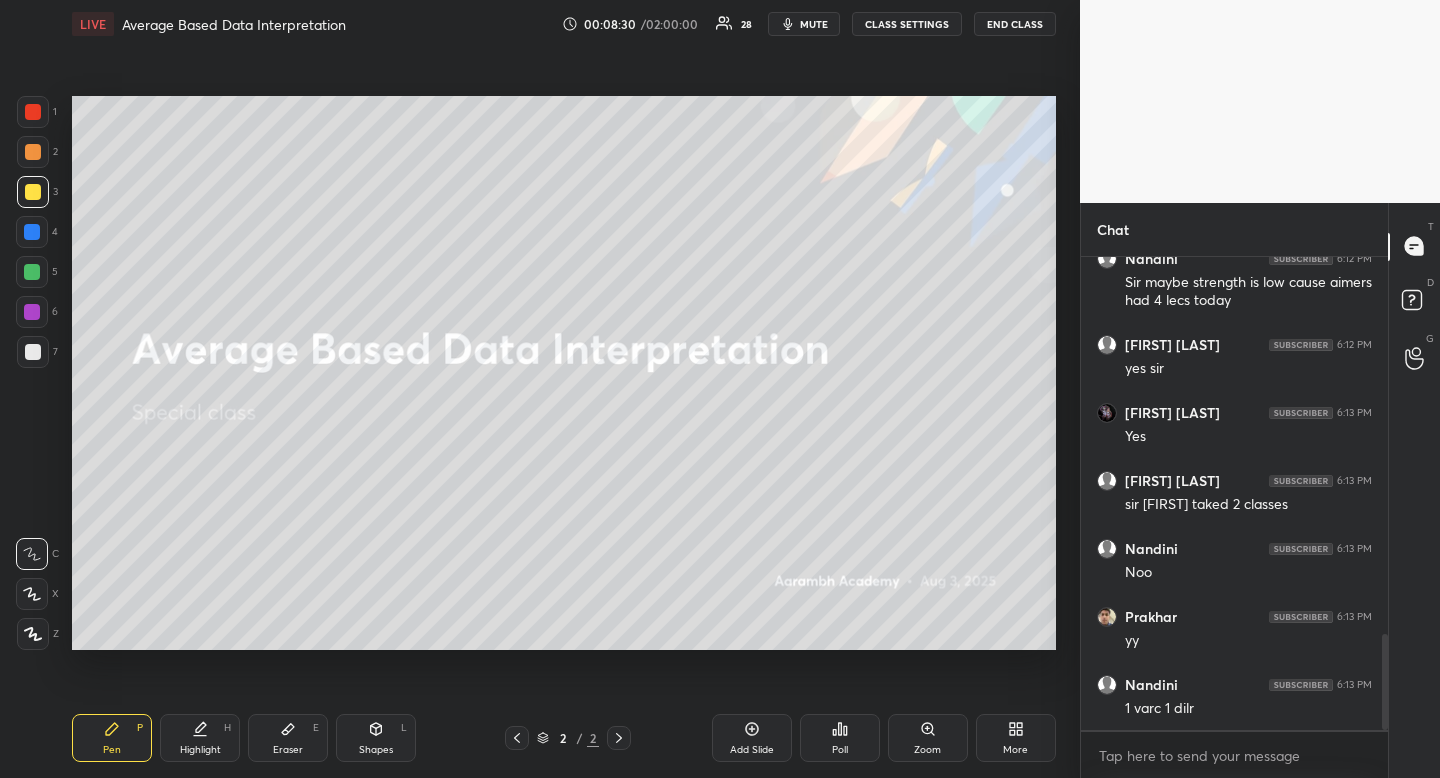 scroll, scrollTop: 1873, scrollLeft: 0, axis: vertical 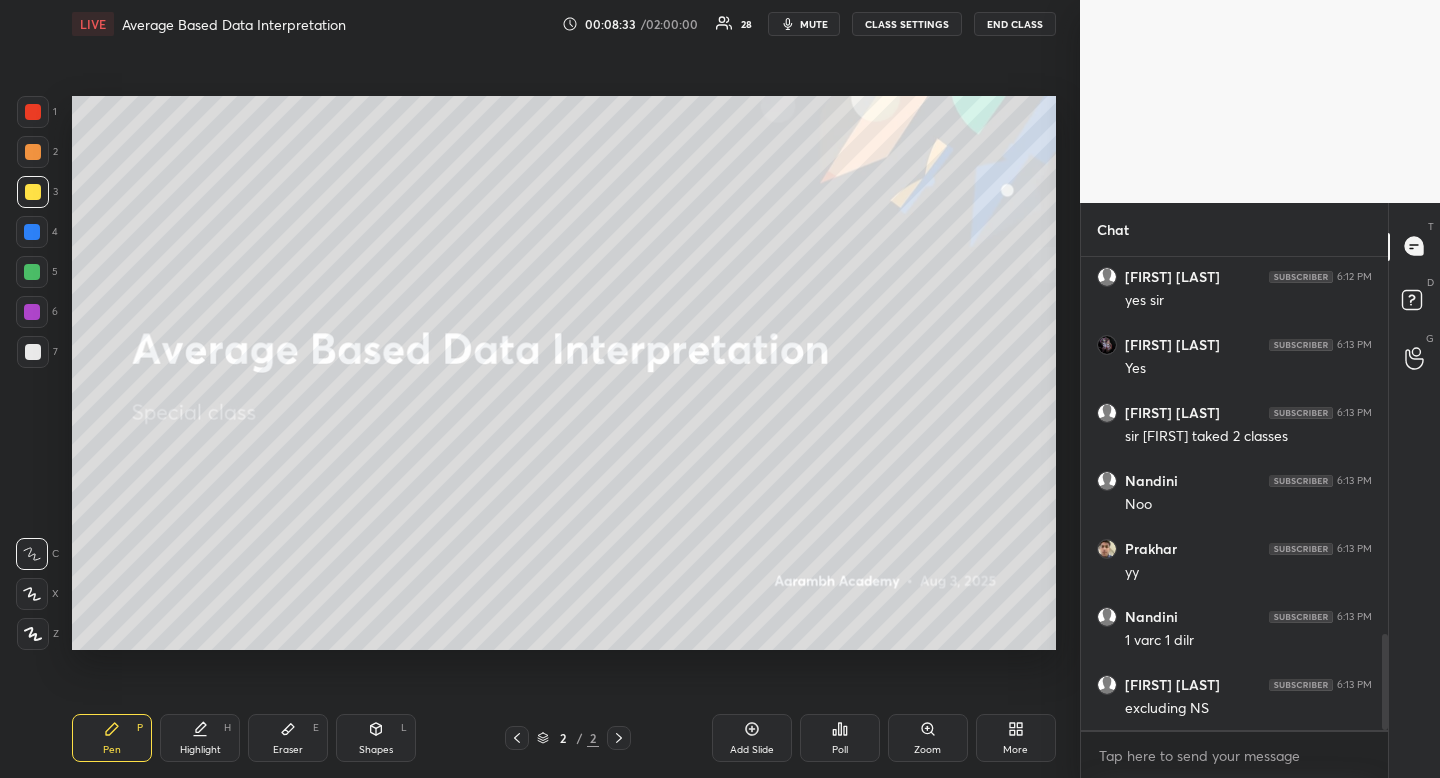 click at bounding box center [33, 192] 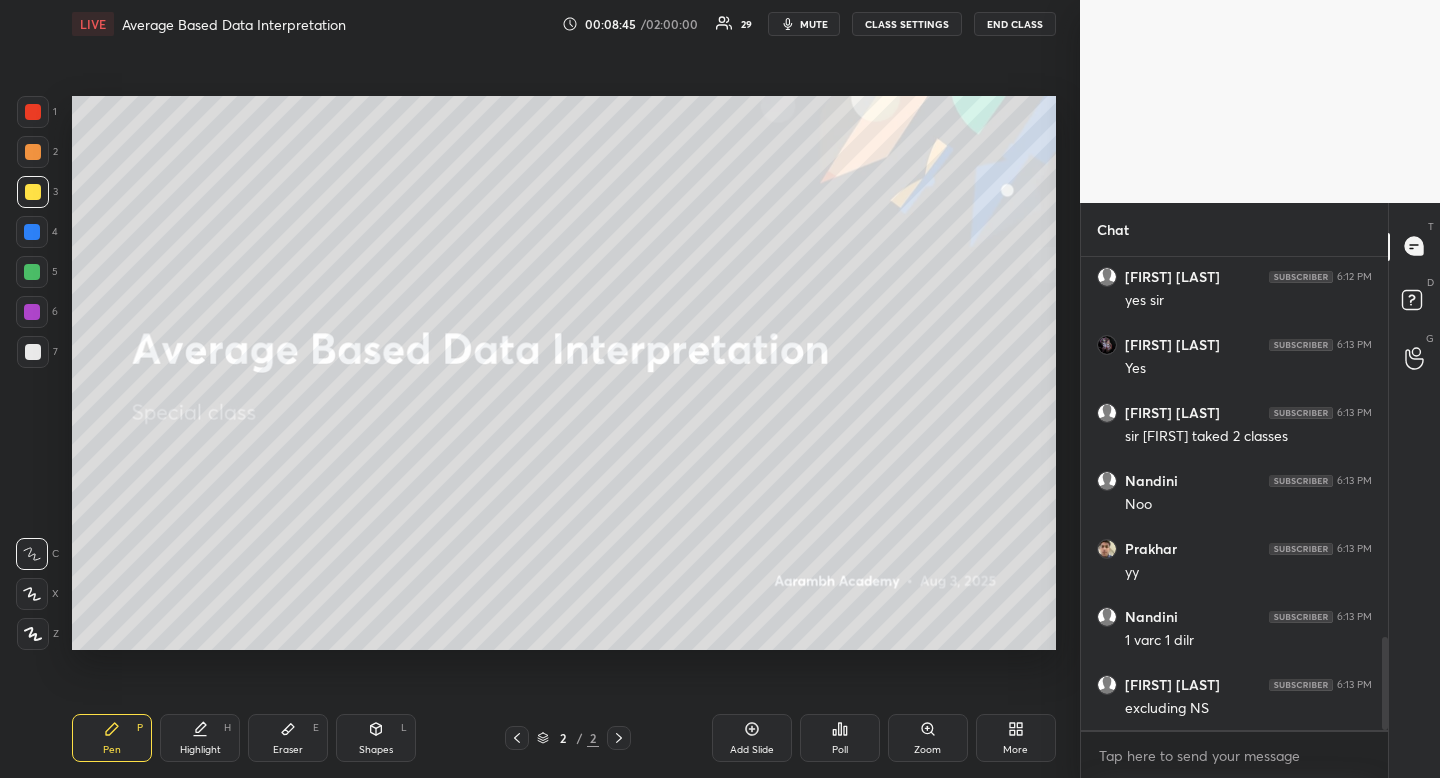 scroll, scrollTop: 1946, scrollLeft: 0, axis: vertical 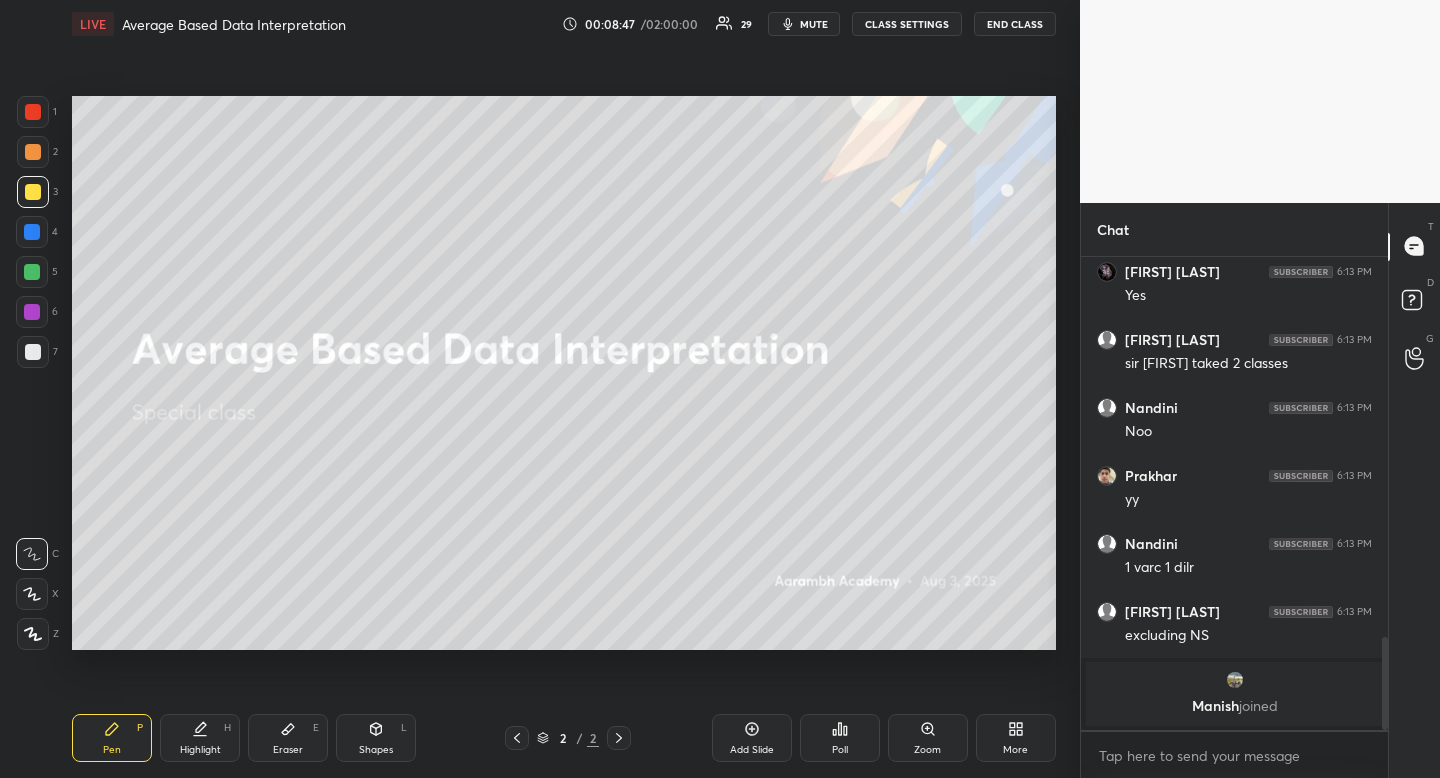 click at bounding box center [33, 152] 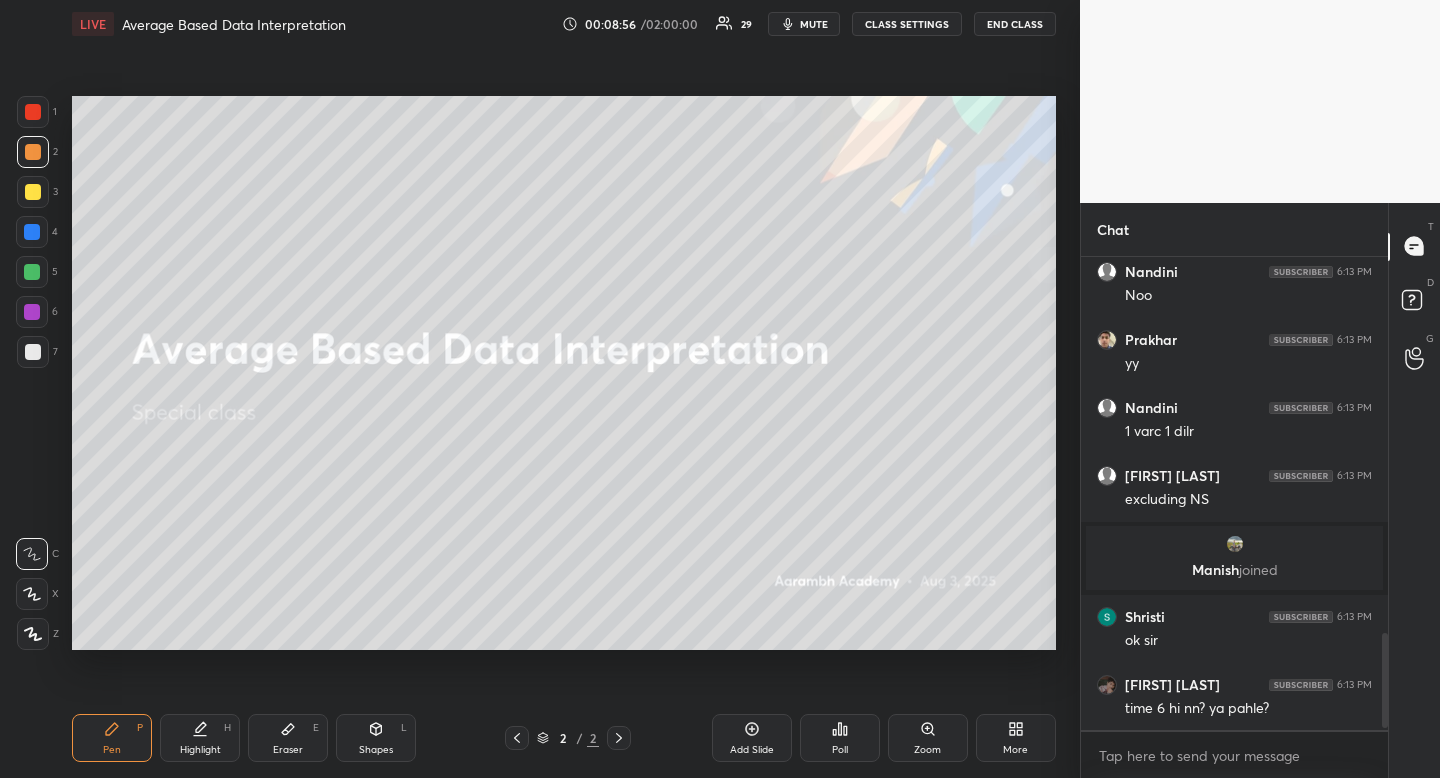 scroll, scrollTop: 1905, scrollLeft: 0, axis: vertical 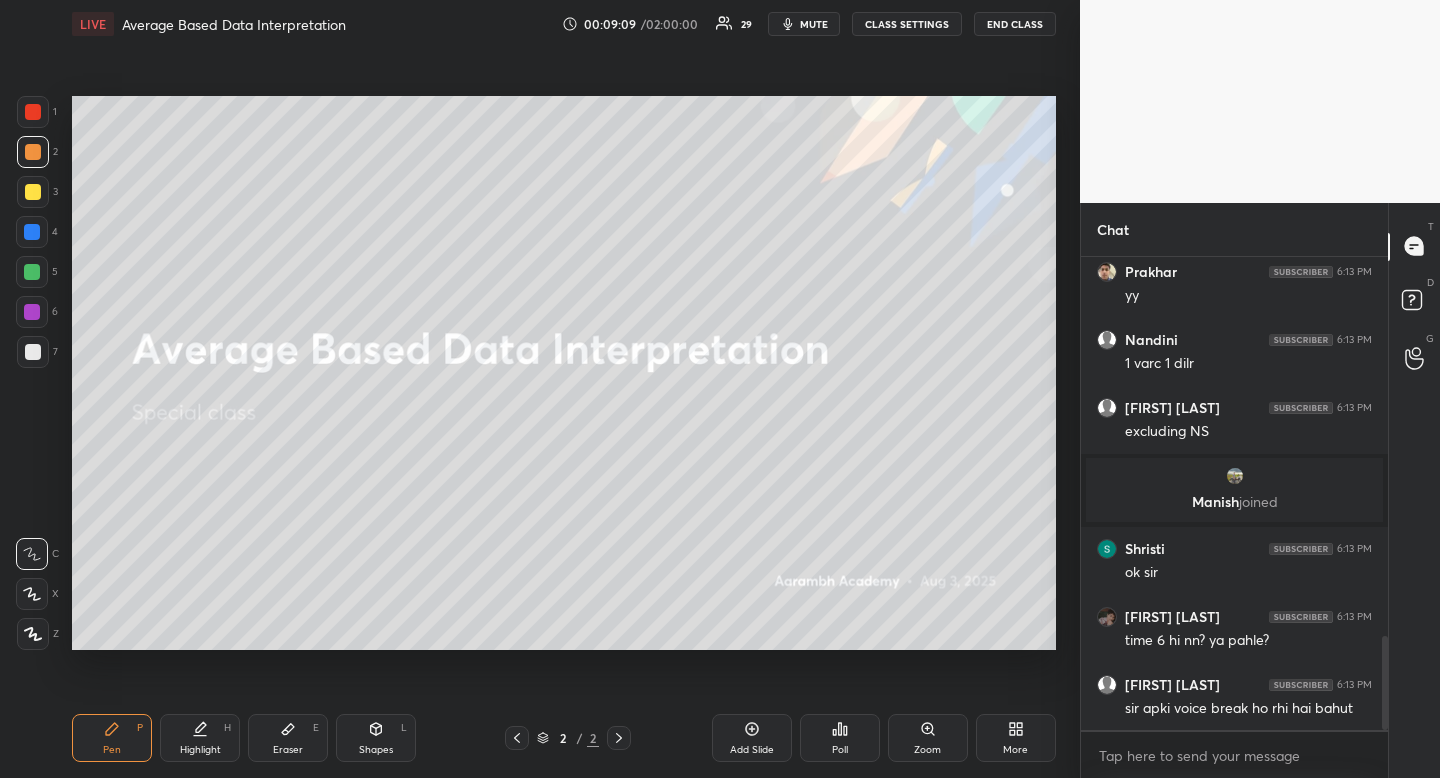 drag, startPoint x: 291, startPoint y: 746, endPoint x: 288, endPoint y: 708, distance: 38.118237 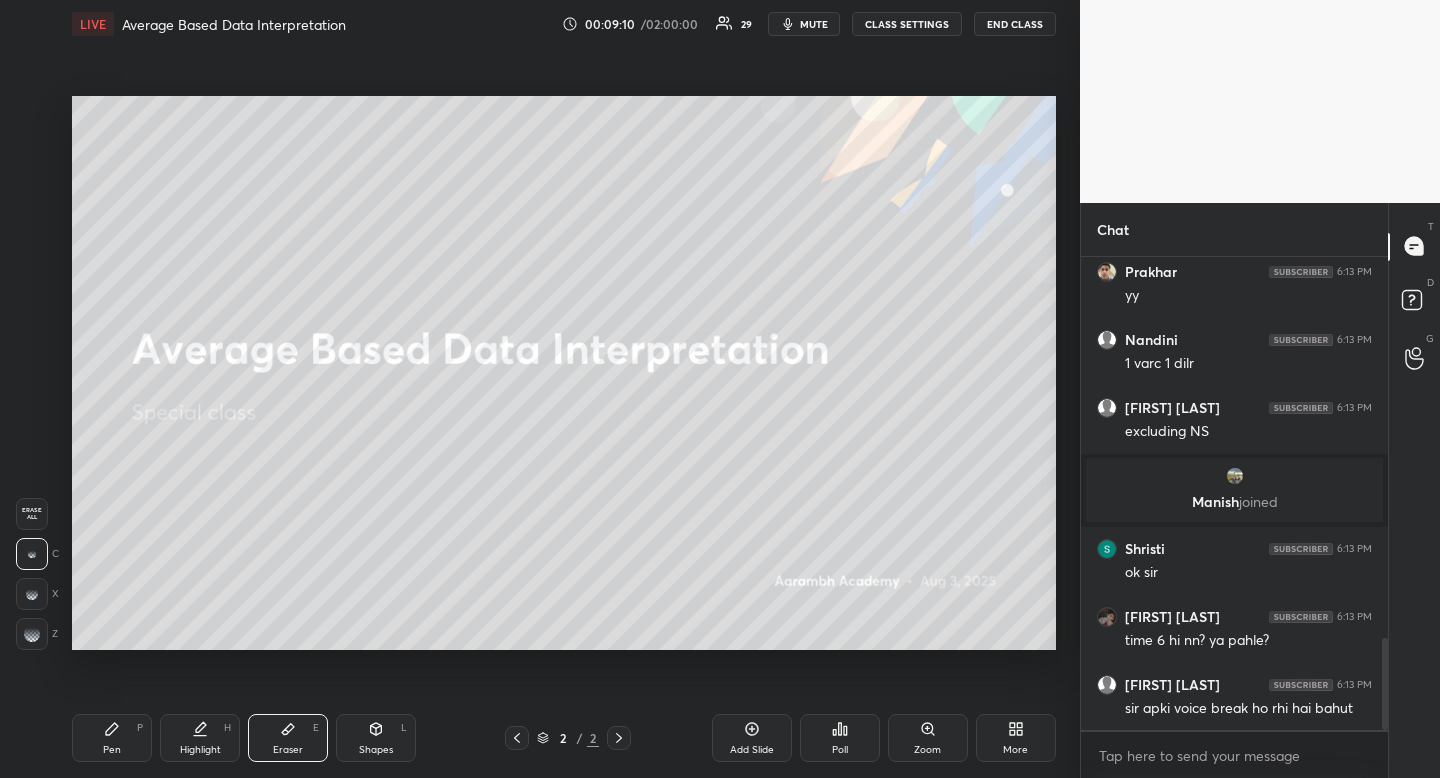 scroll, scrollTop: 1978, scrollLeft: 0, axis: vertical 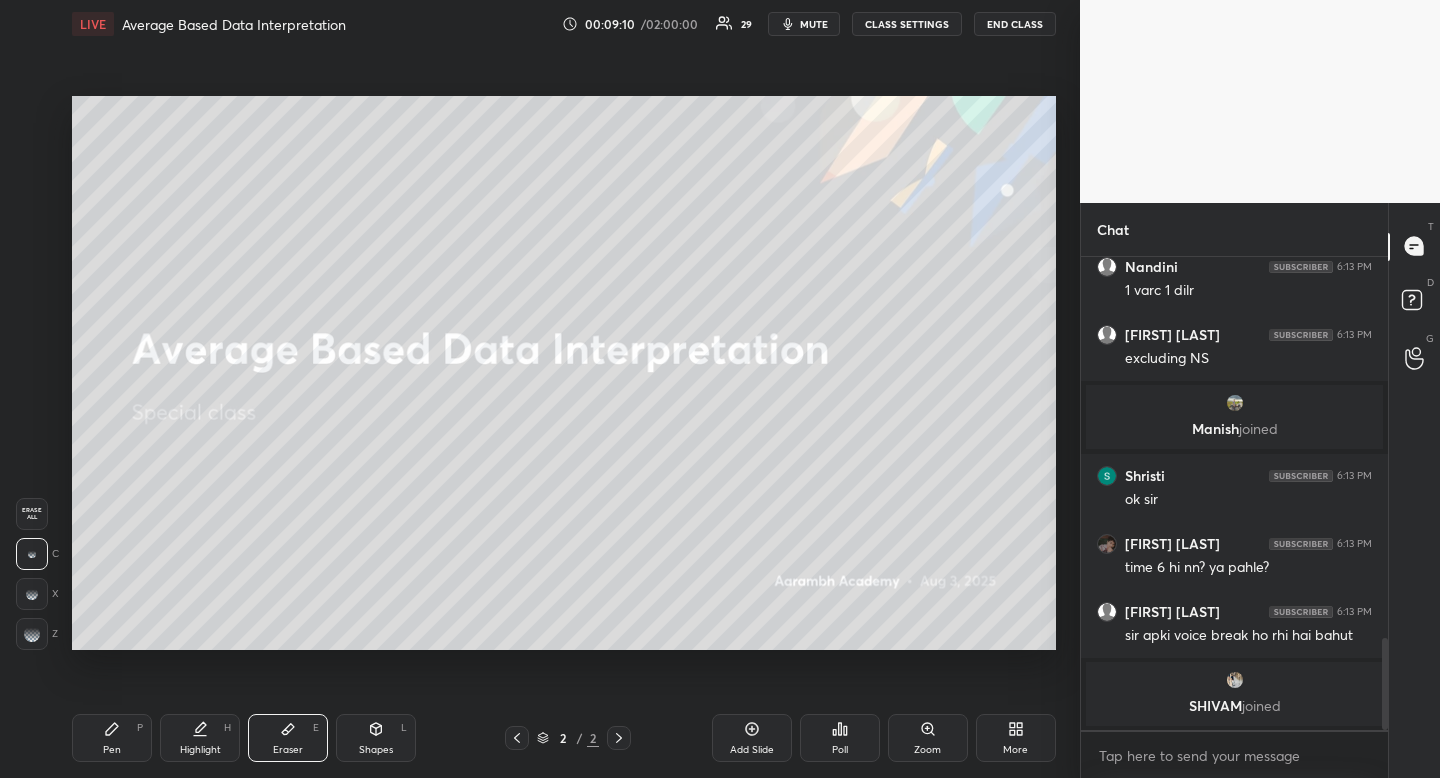 drag, startPoint x: 31, startPoint y: 499, endPoint x: 18, endPoint y: 495, distance: 13.601471 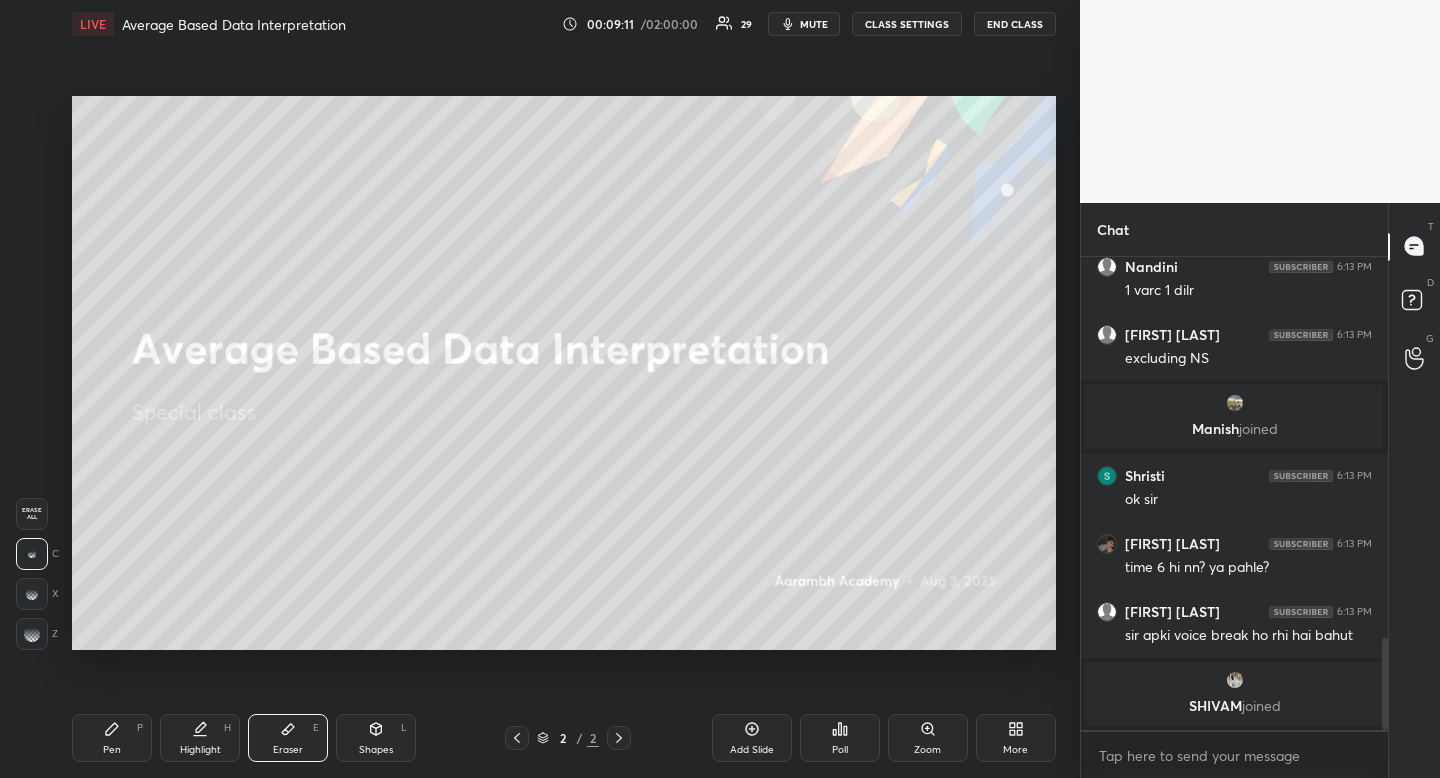 drag, startPoint x: 104, startPoint y: 740, endPoint x: 119, endPoint y: 713, distance: 30.88689 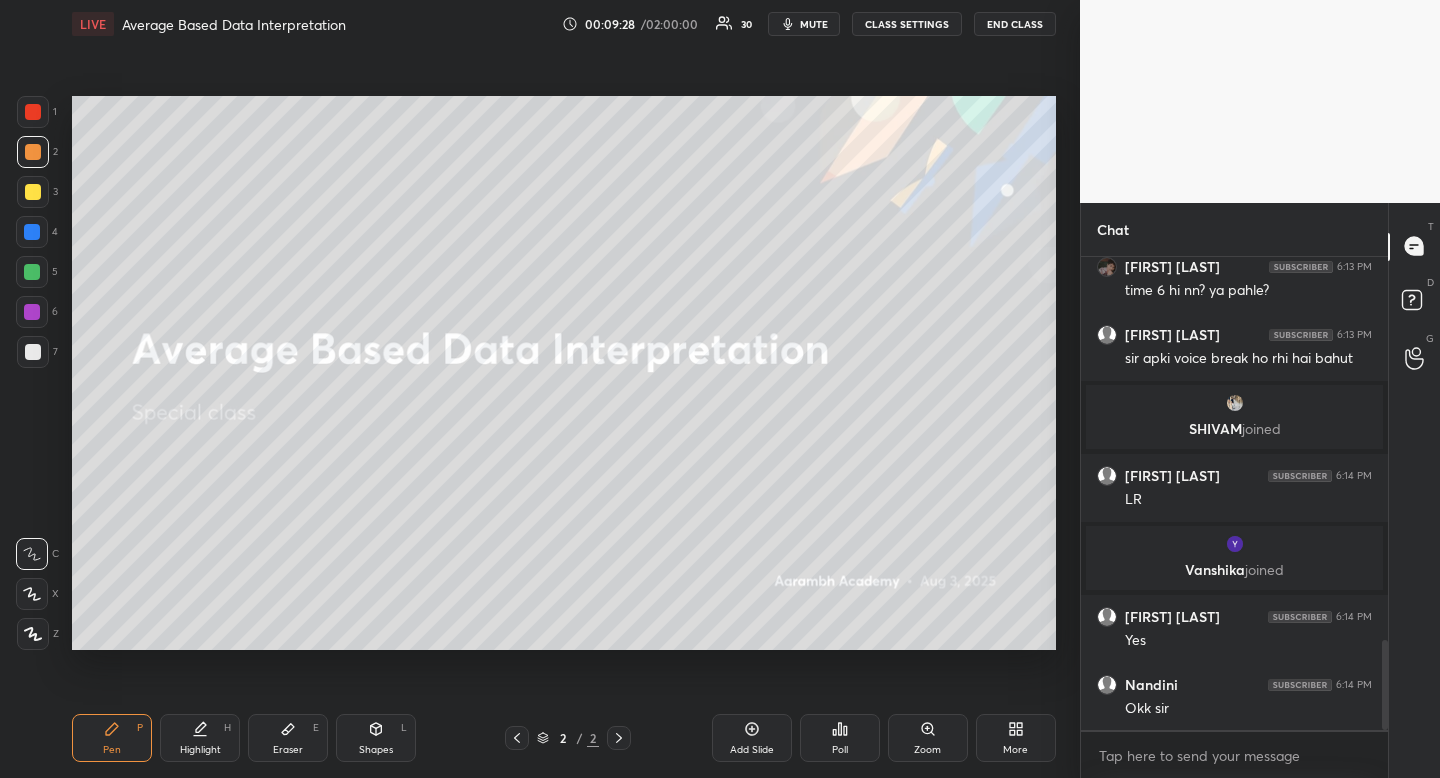 scroll, scrollTop: 2075, scrollLeft: 0, axis: vertical 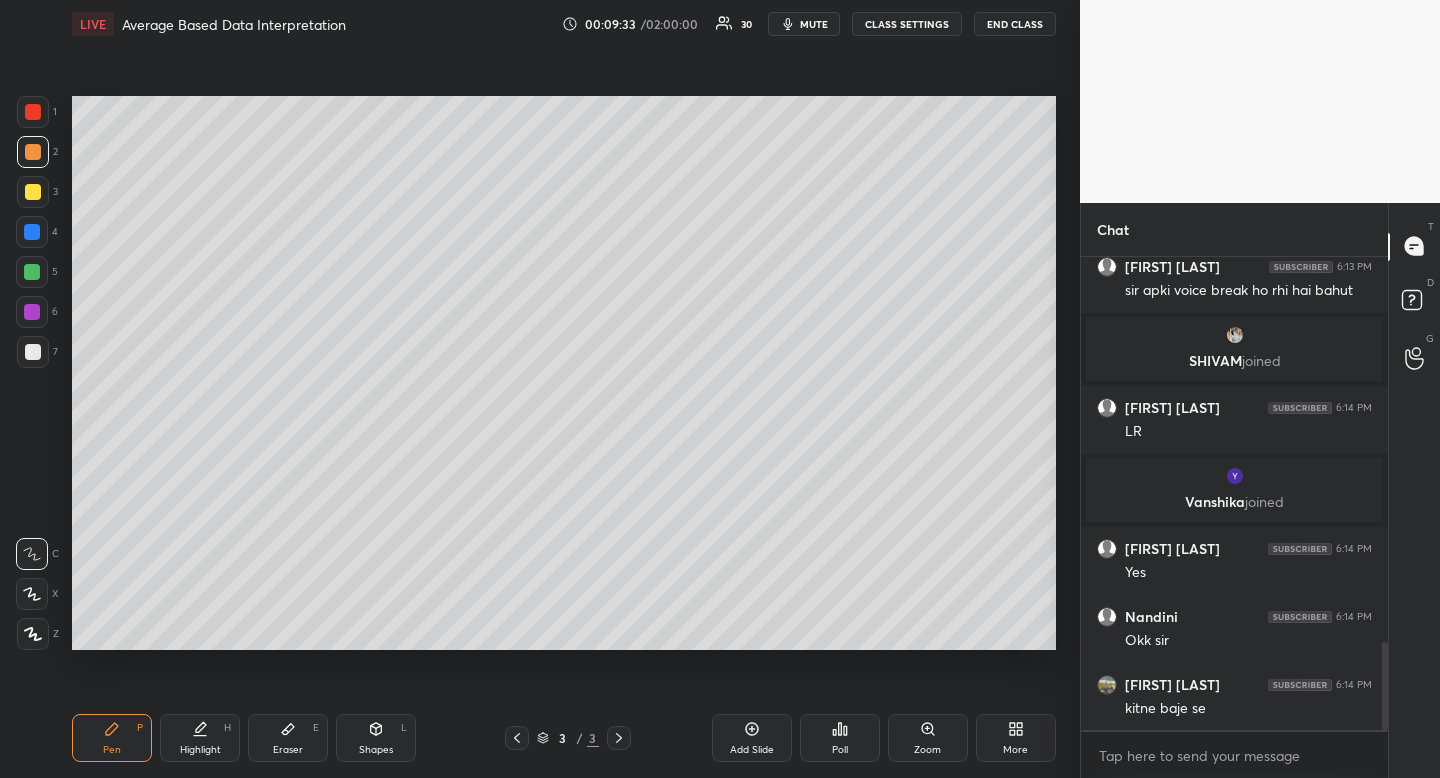 click on "3" at bounding box center (37, 192) 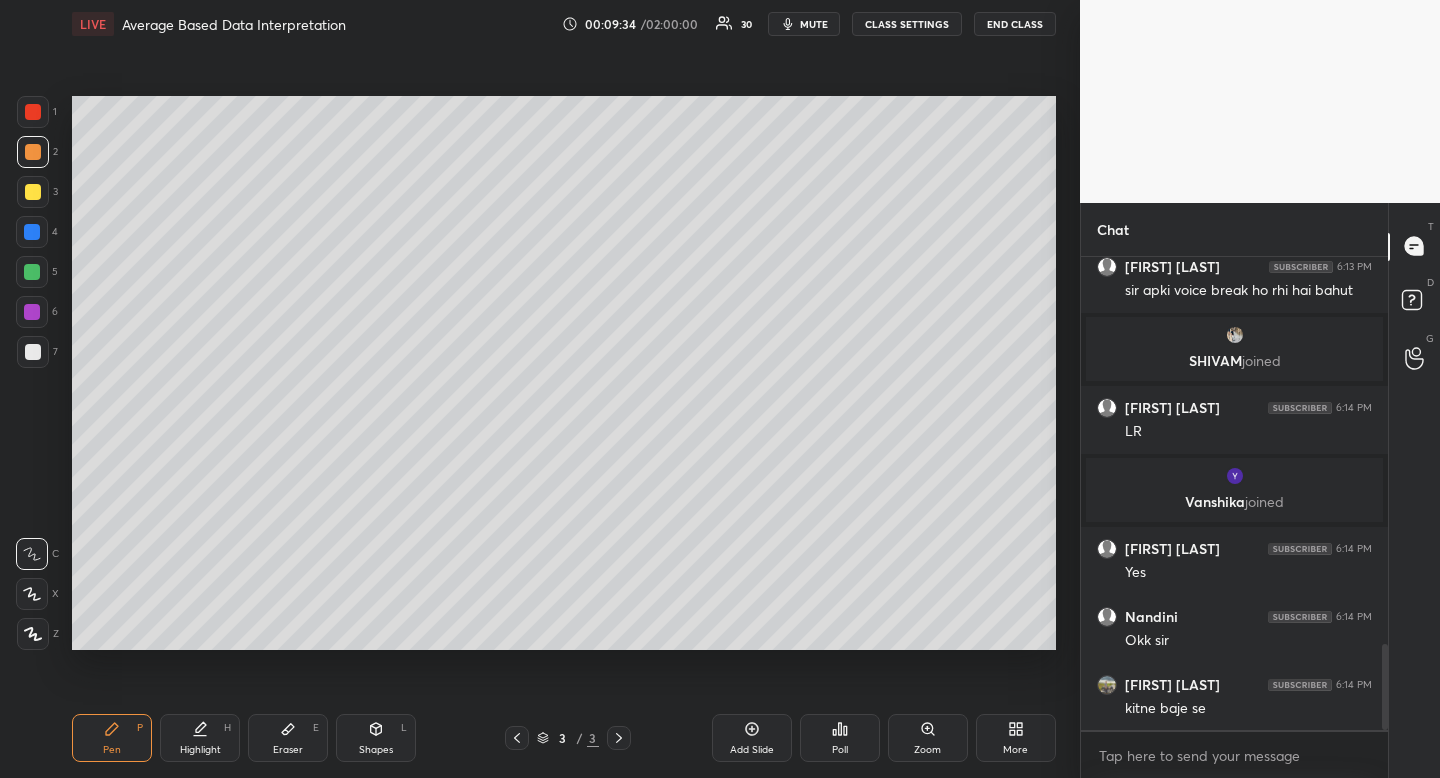 scroll, scrollTop: 2143, scrollLeft: 0, axis: vertical 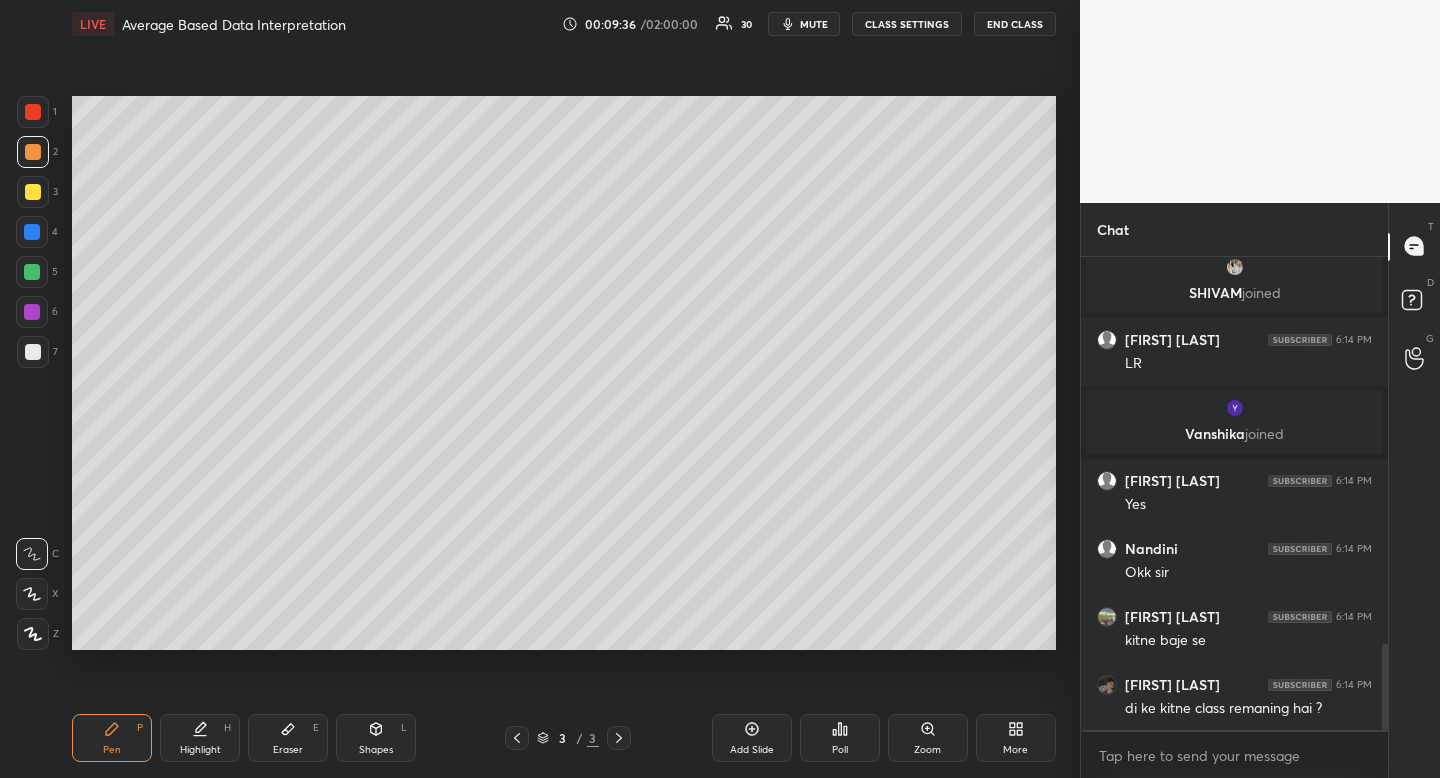 click at bounding box center [33, 192] 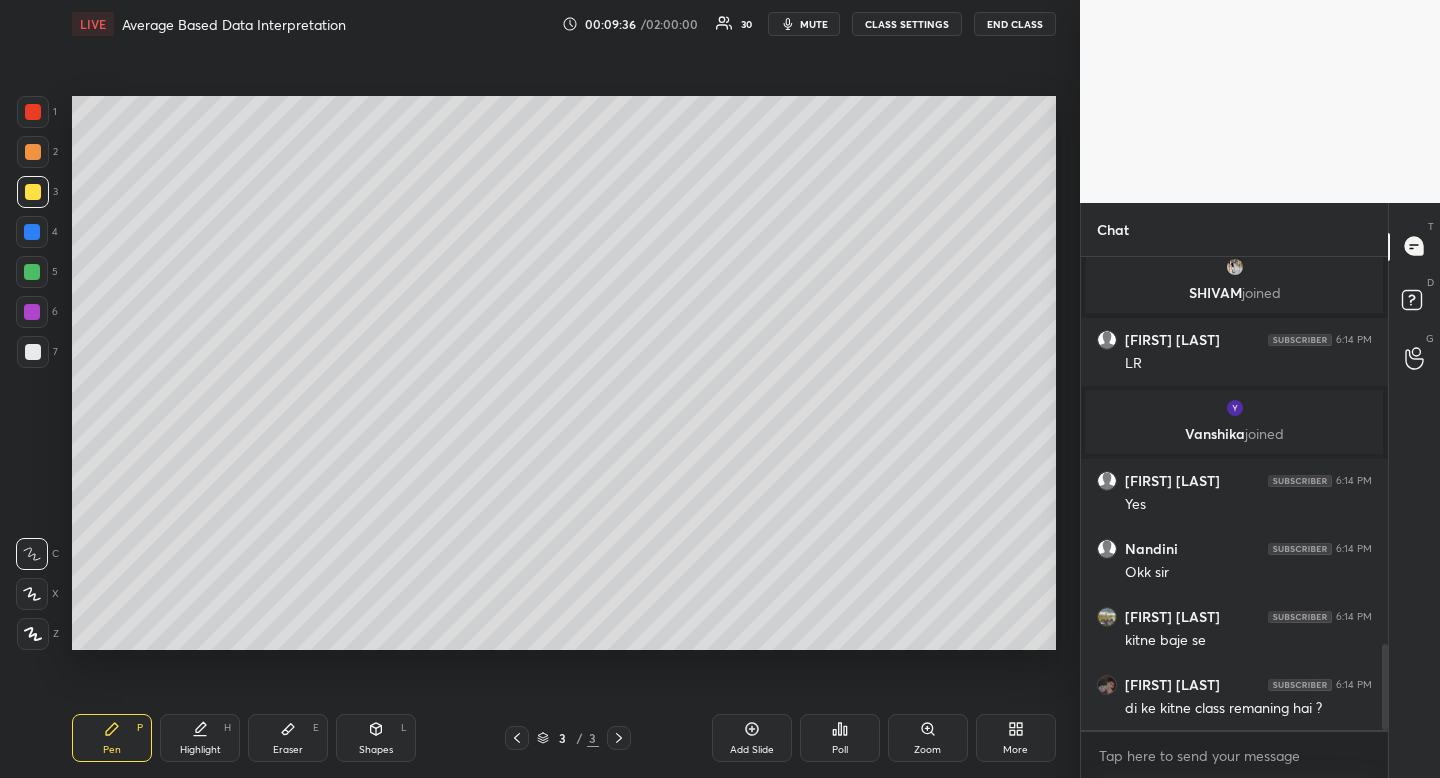 click at bounding box center (33, 192) 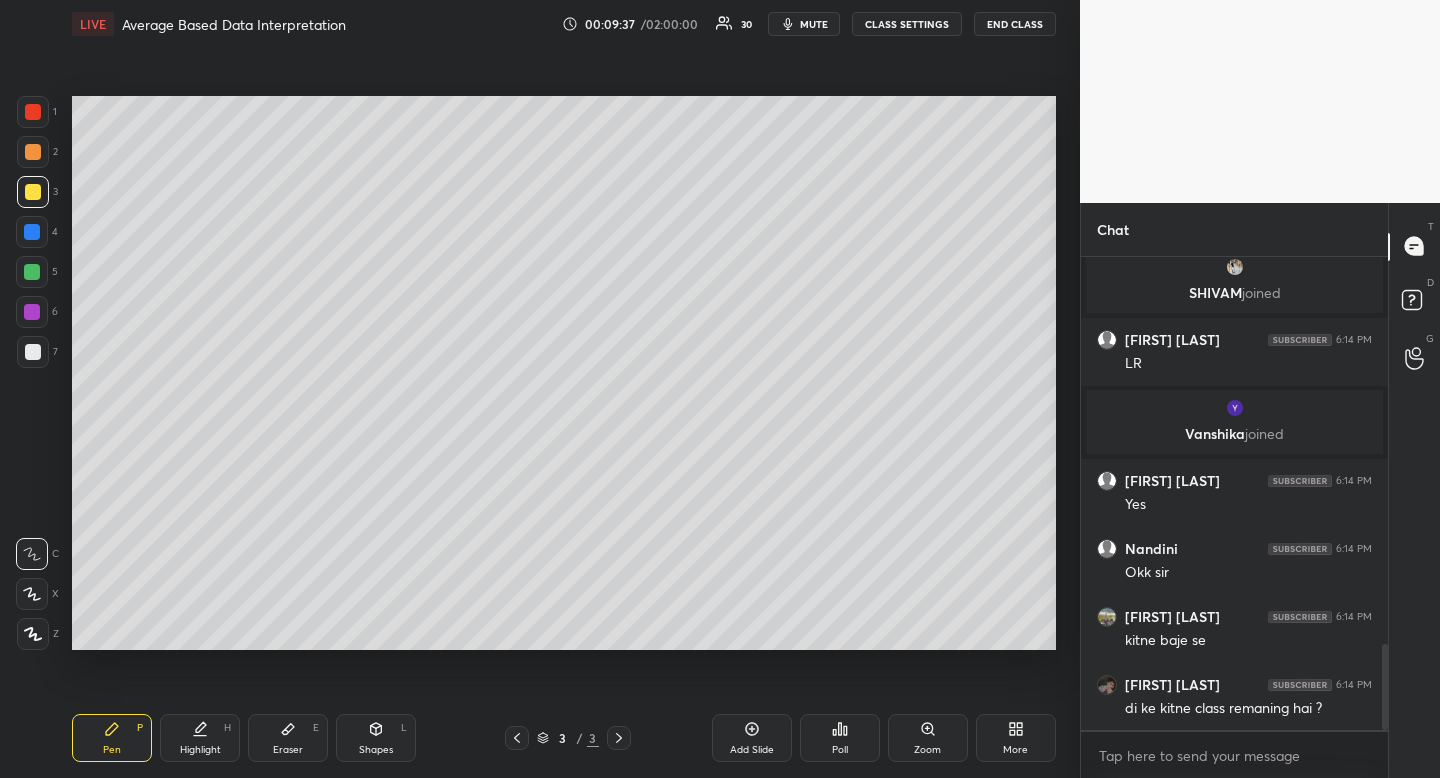 click on "Shapes L" at bounding box center (376, 738) 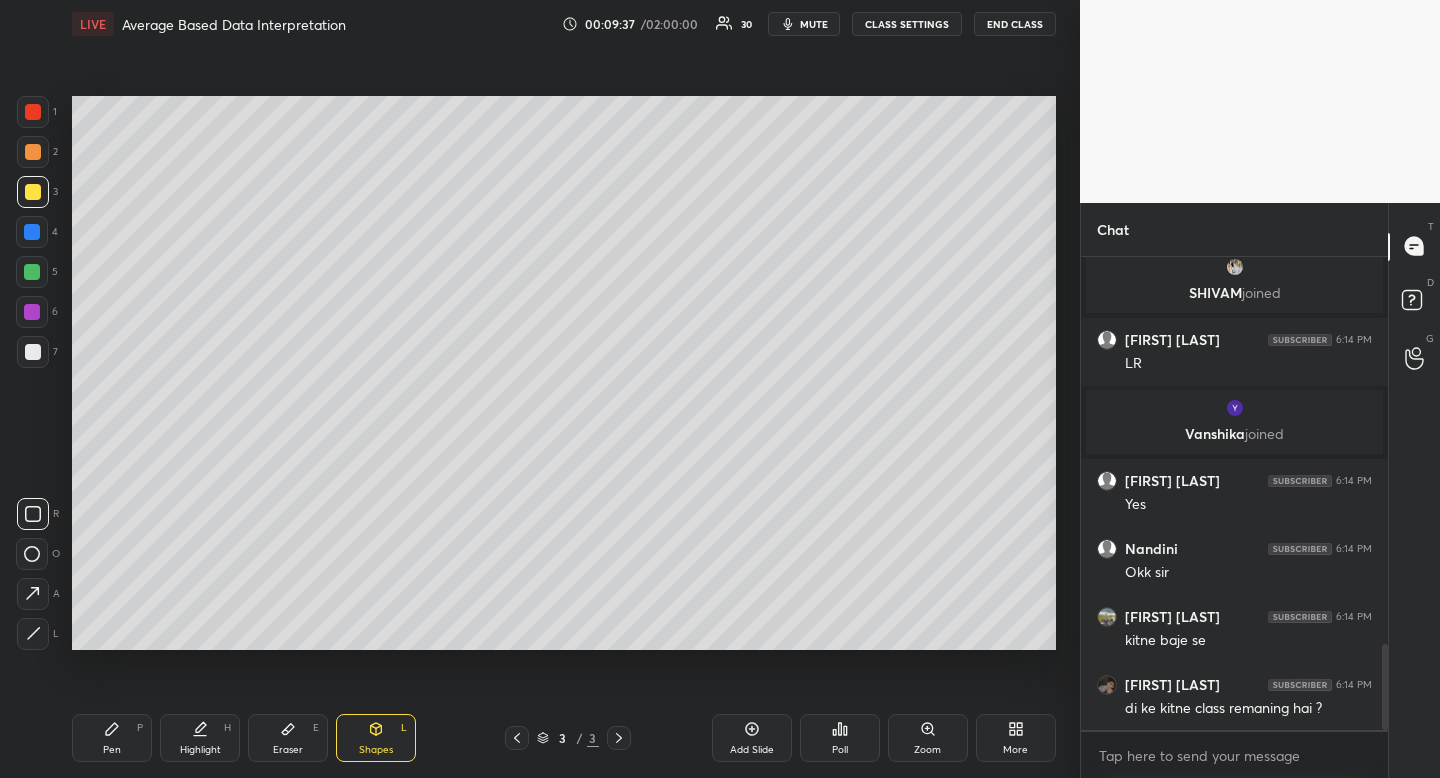 click at bounding box center [33, 514] 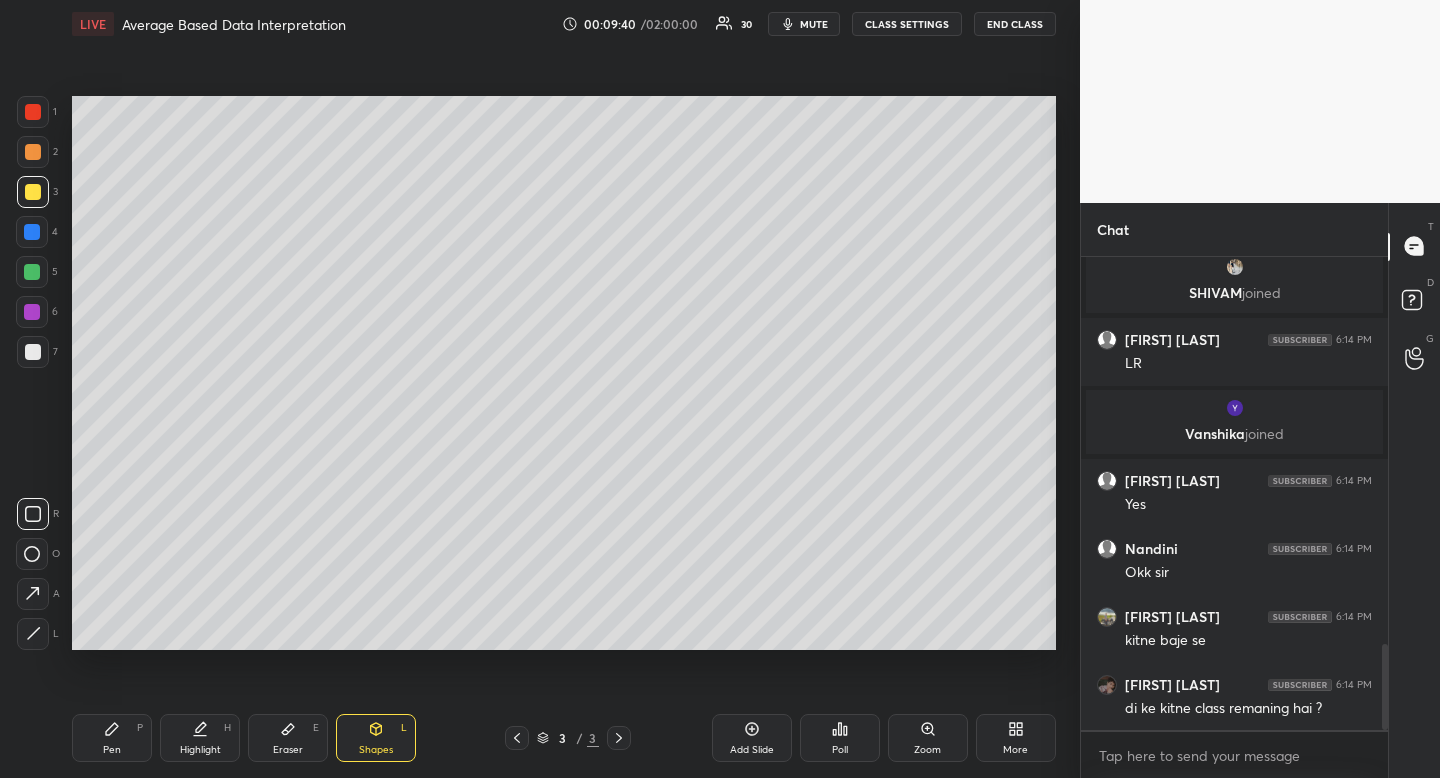 drag, startPoint x: 373, startPoint y: 732, endPoint x: 360, endPoint y: 710, distance: 25.553865 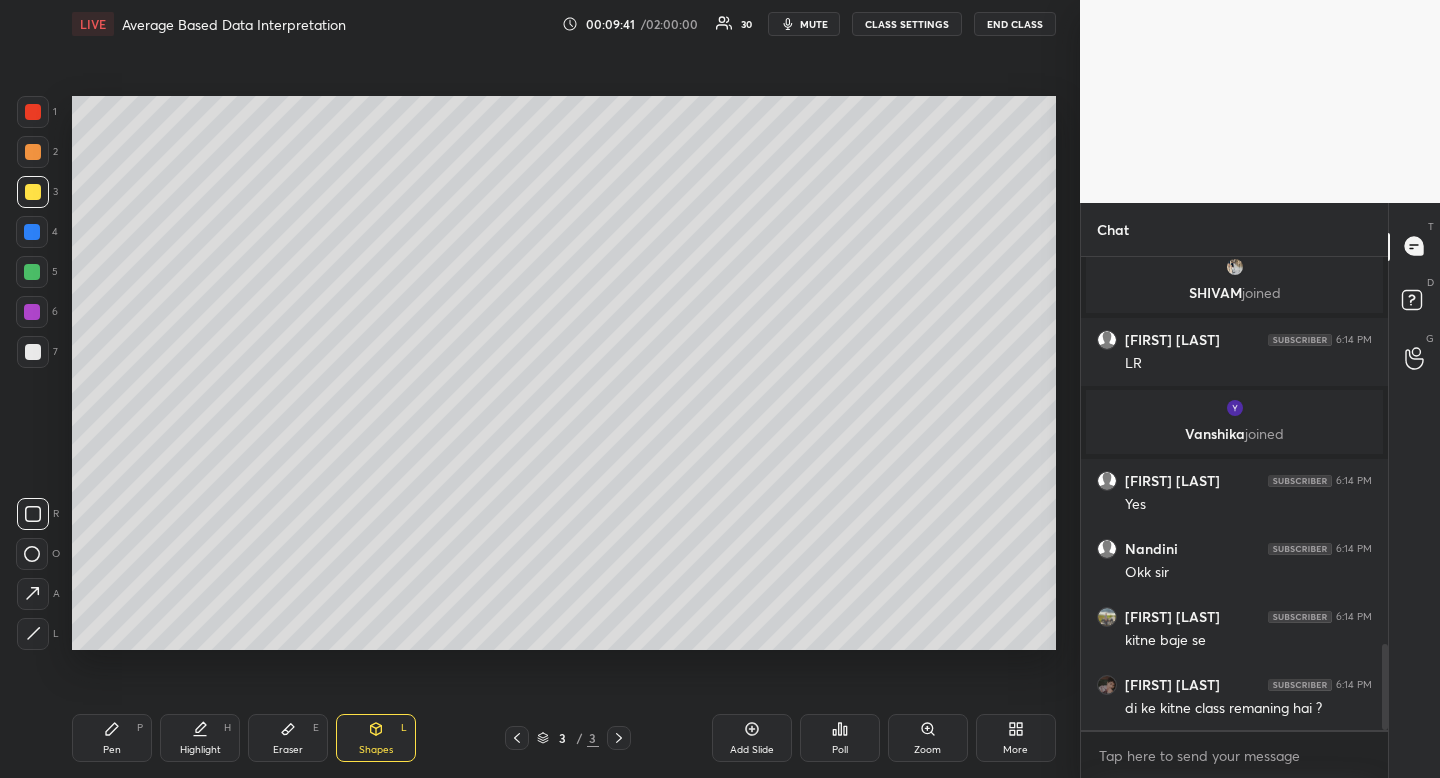 drag, startPoint x: 37, startPoint y: 634, endPoint x: 54, endPoint y: 584, distance: 52.810986 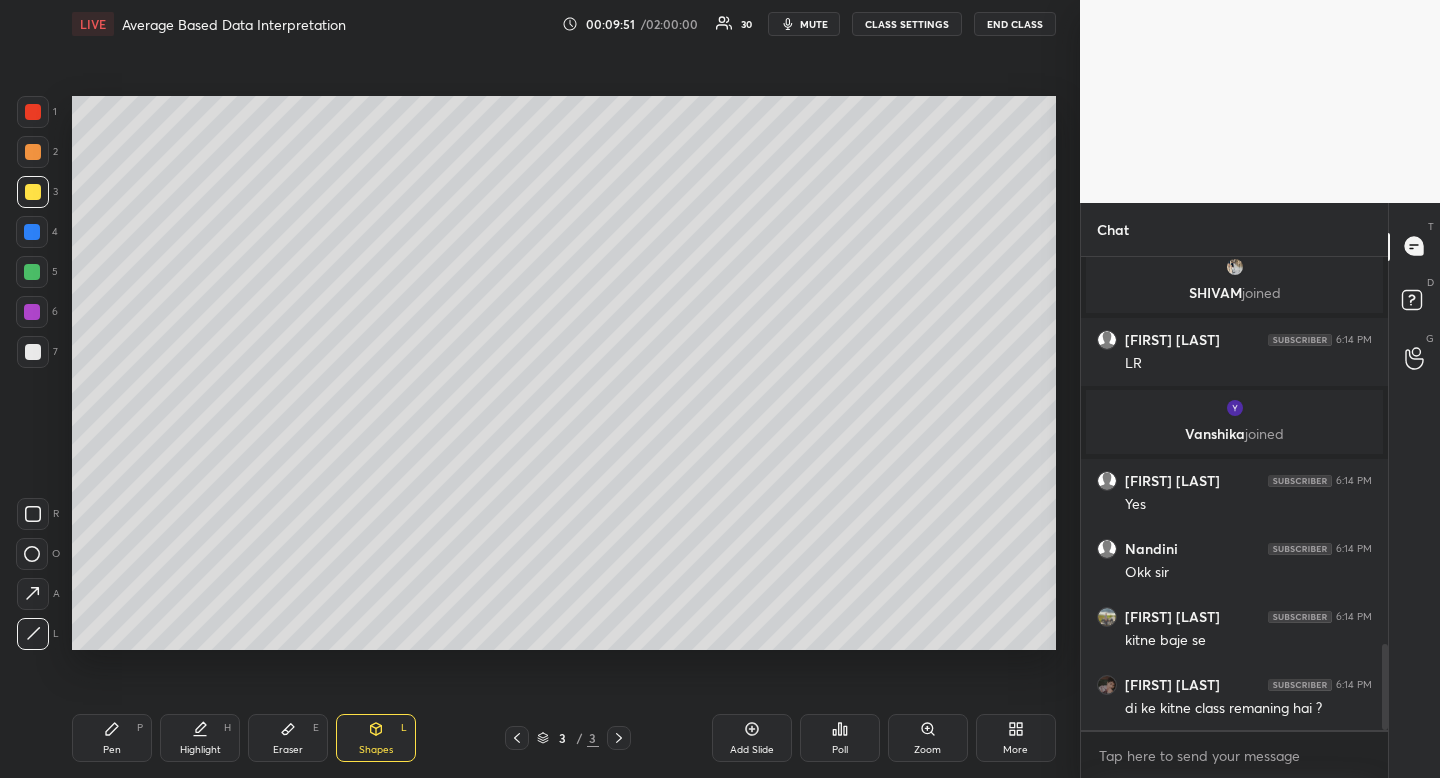 click 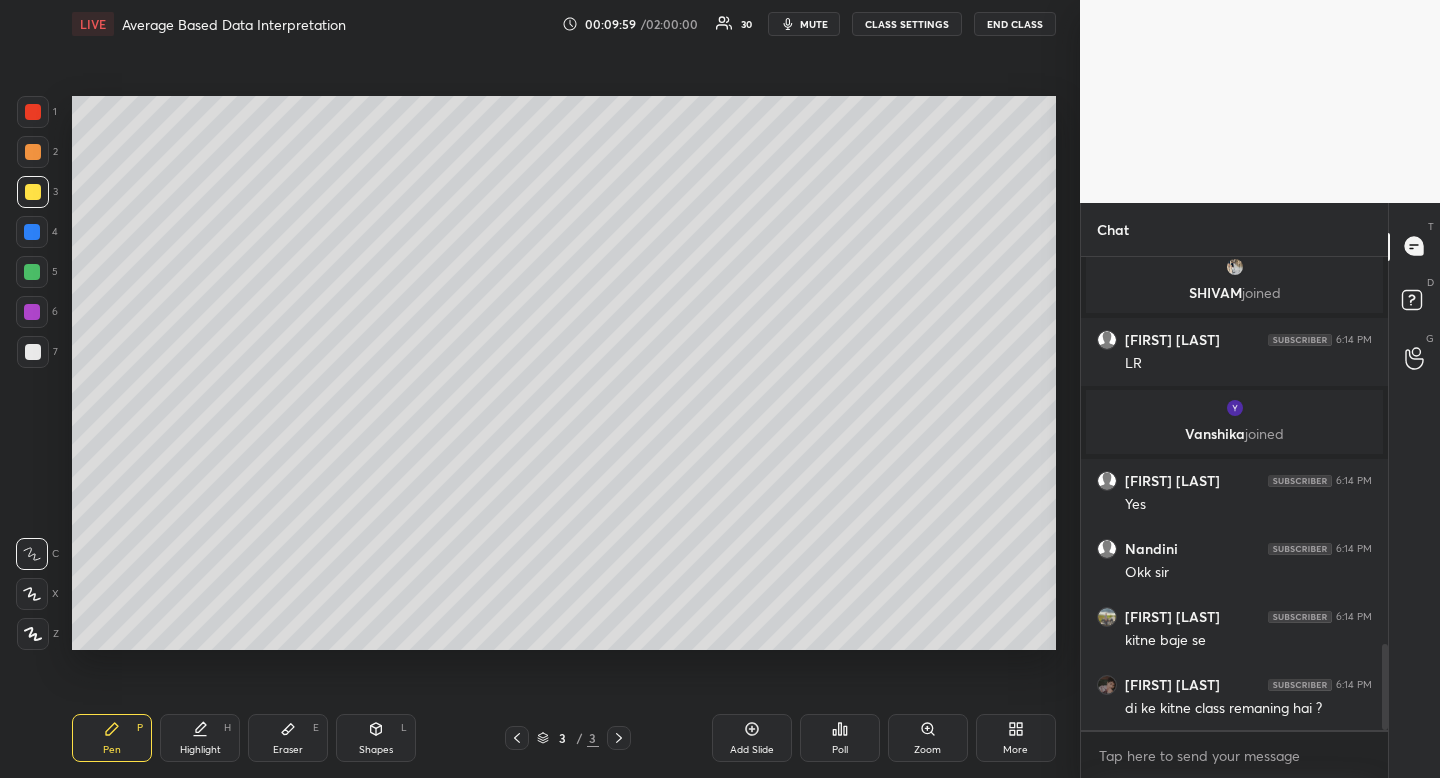 click at bounding box center (32, 272) 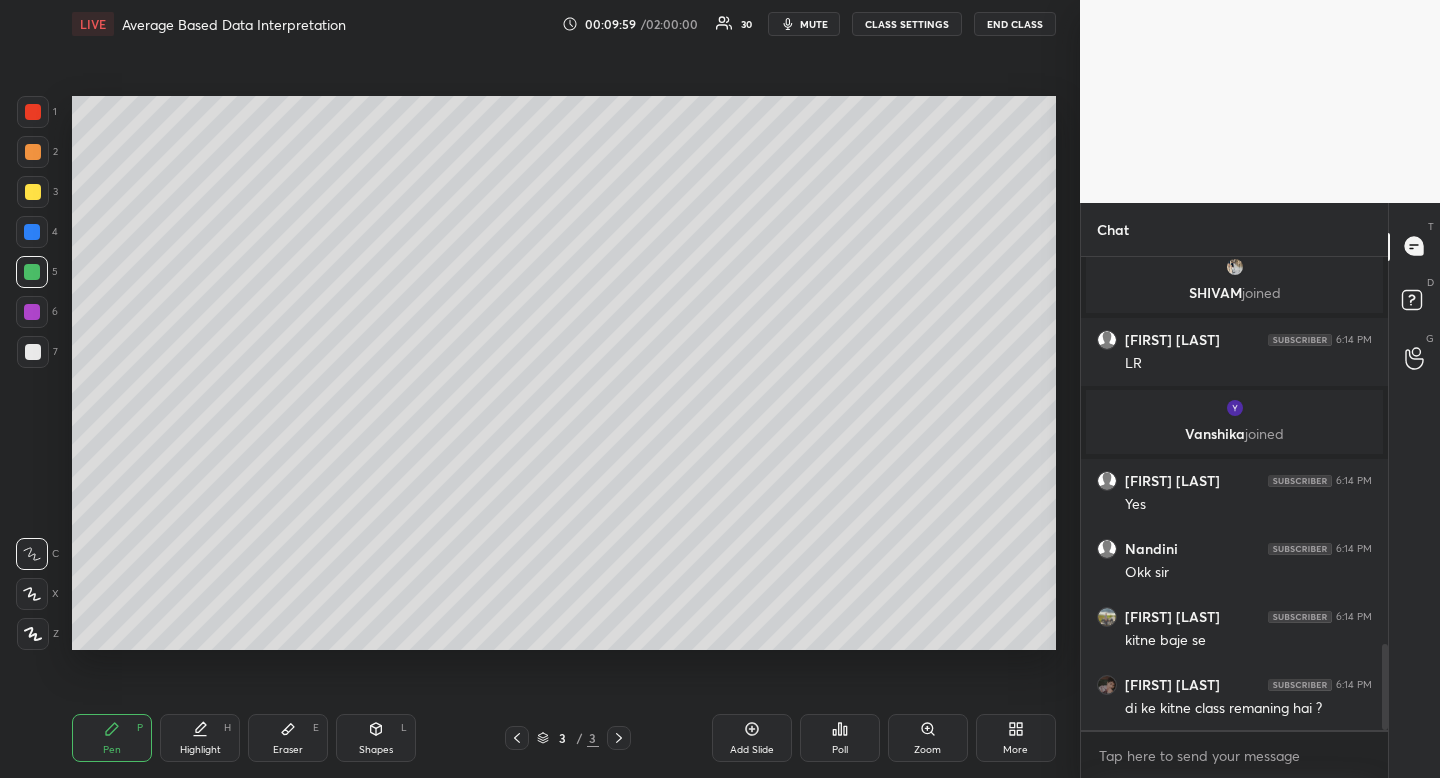 click at bounding box center (32, 272) 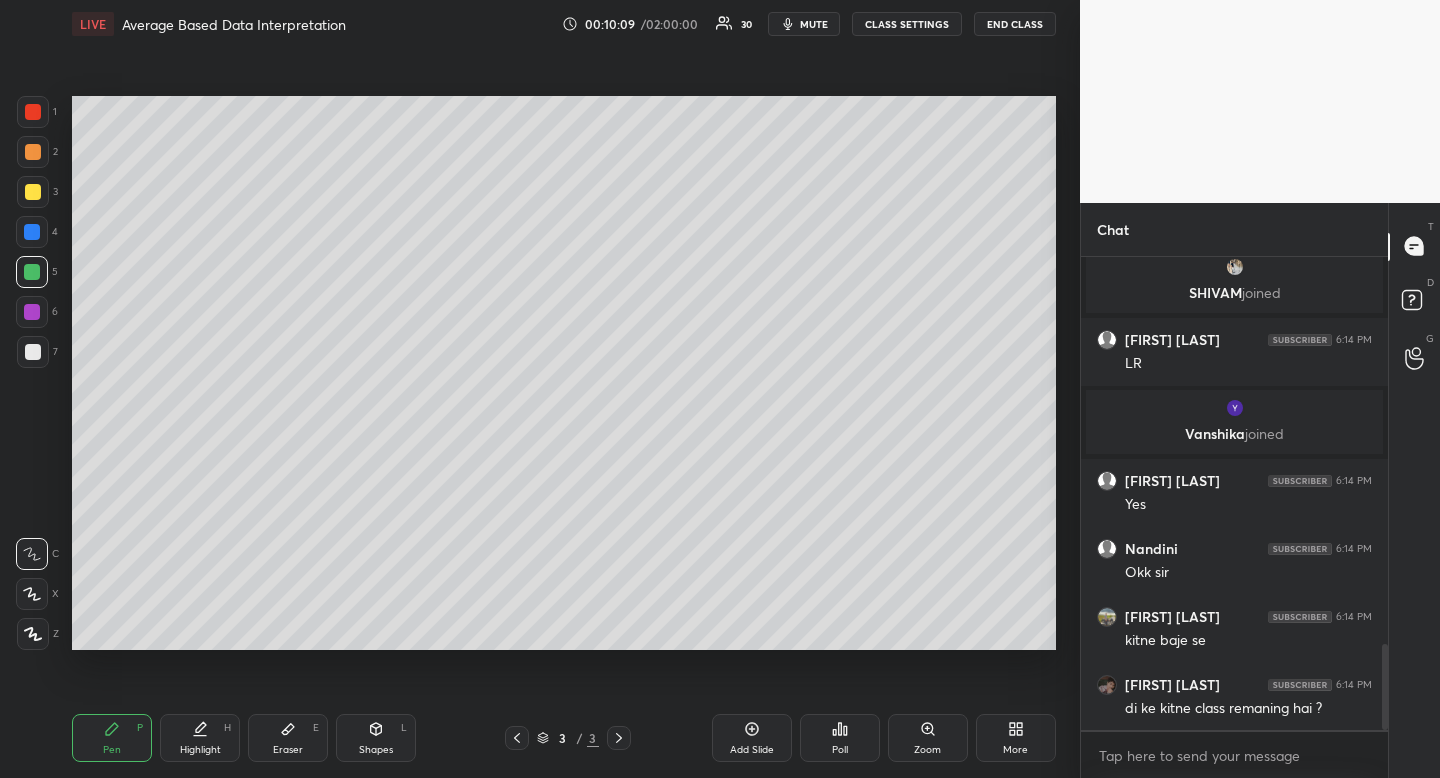 click on "Shapes L" at bounding box center (376, 738) 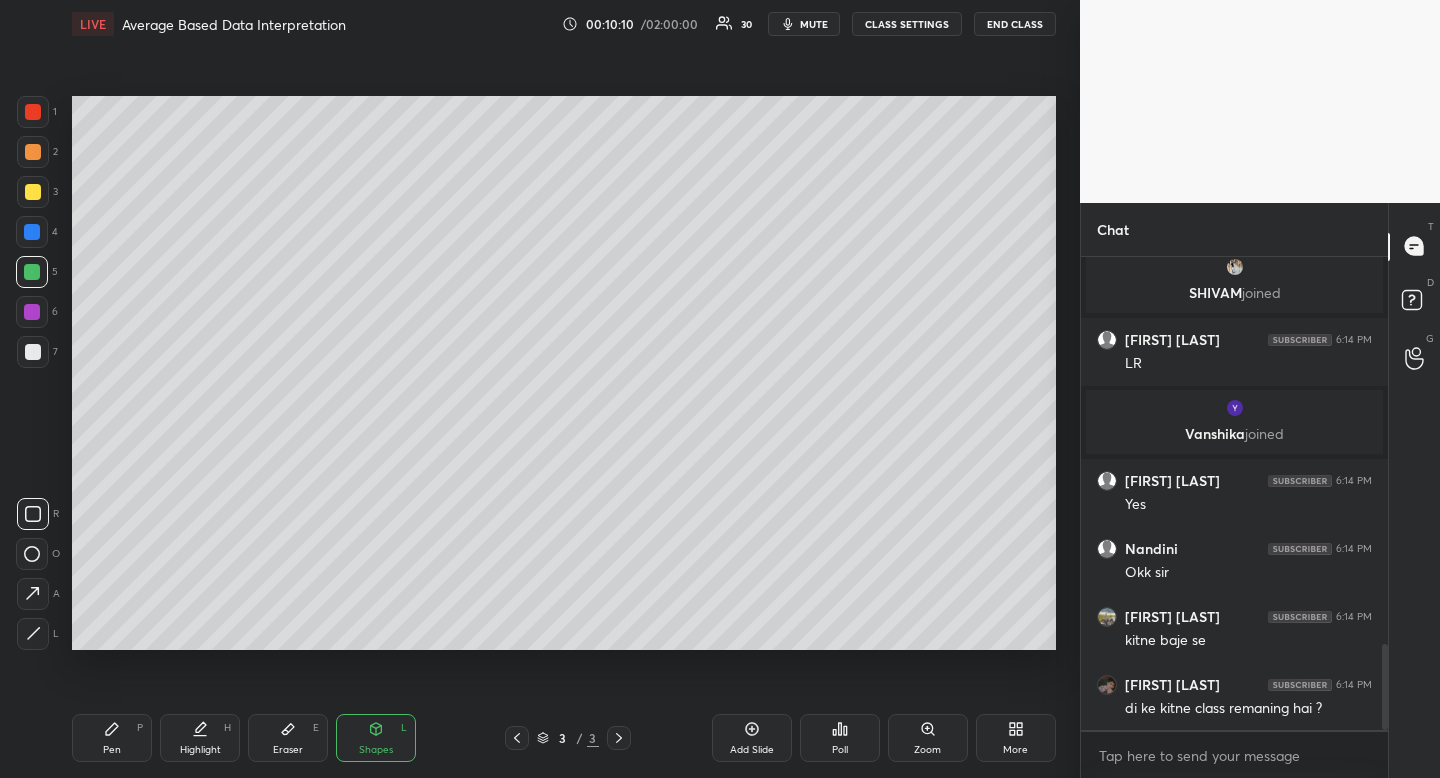 click 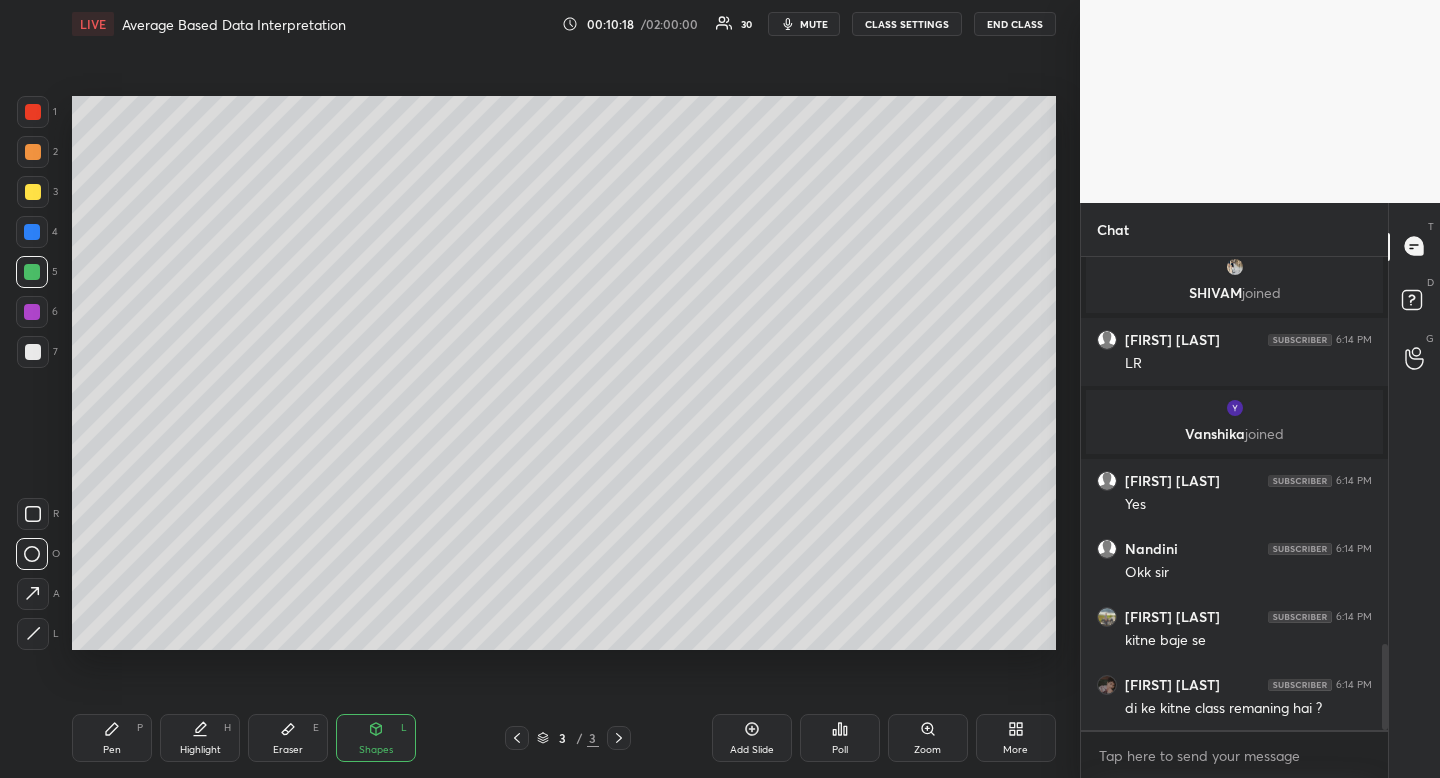 click at bounding box center [33, 192] 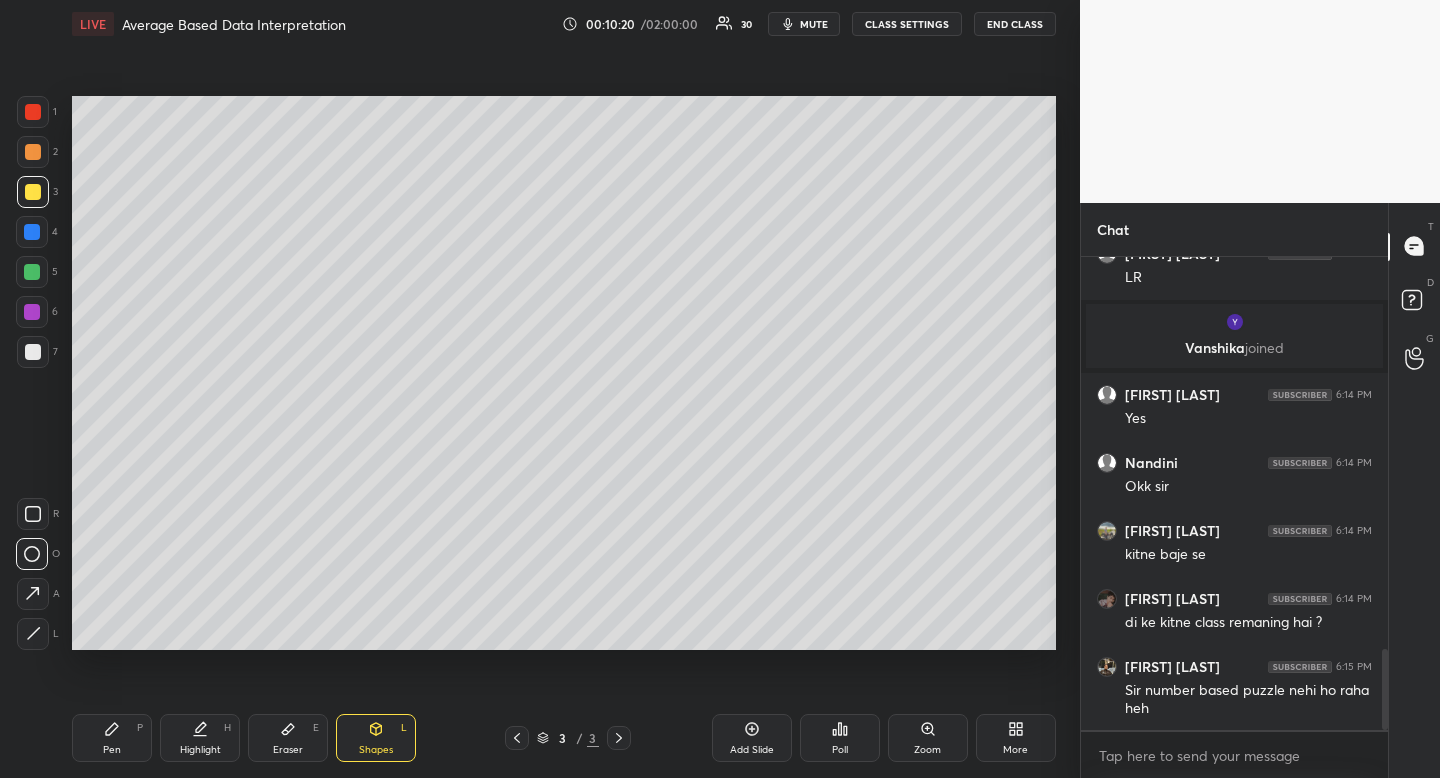 scroll, scrollTop: 2297, scrollLeft: 0, axis: vertical 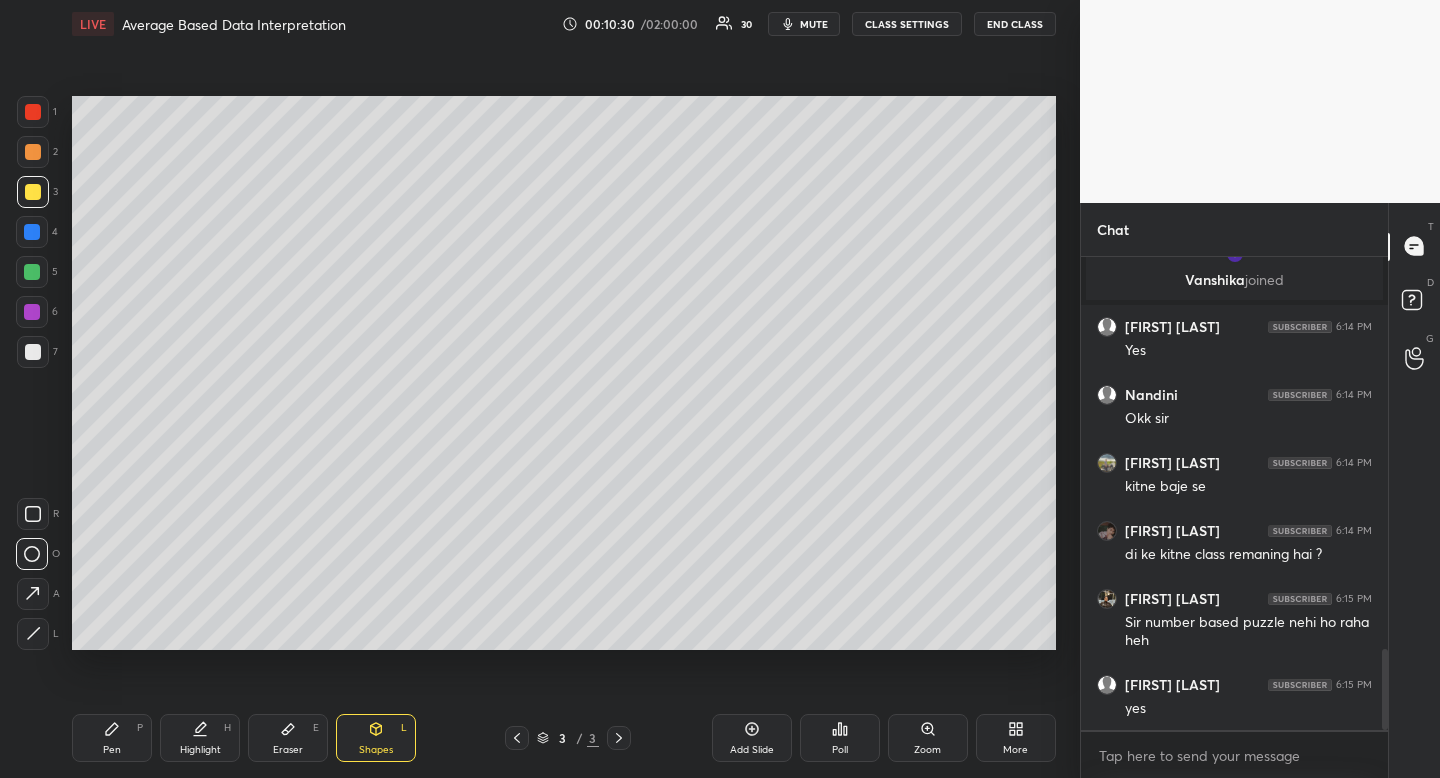 click on "Pen P" at bounding box center [112, 738] 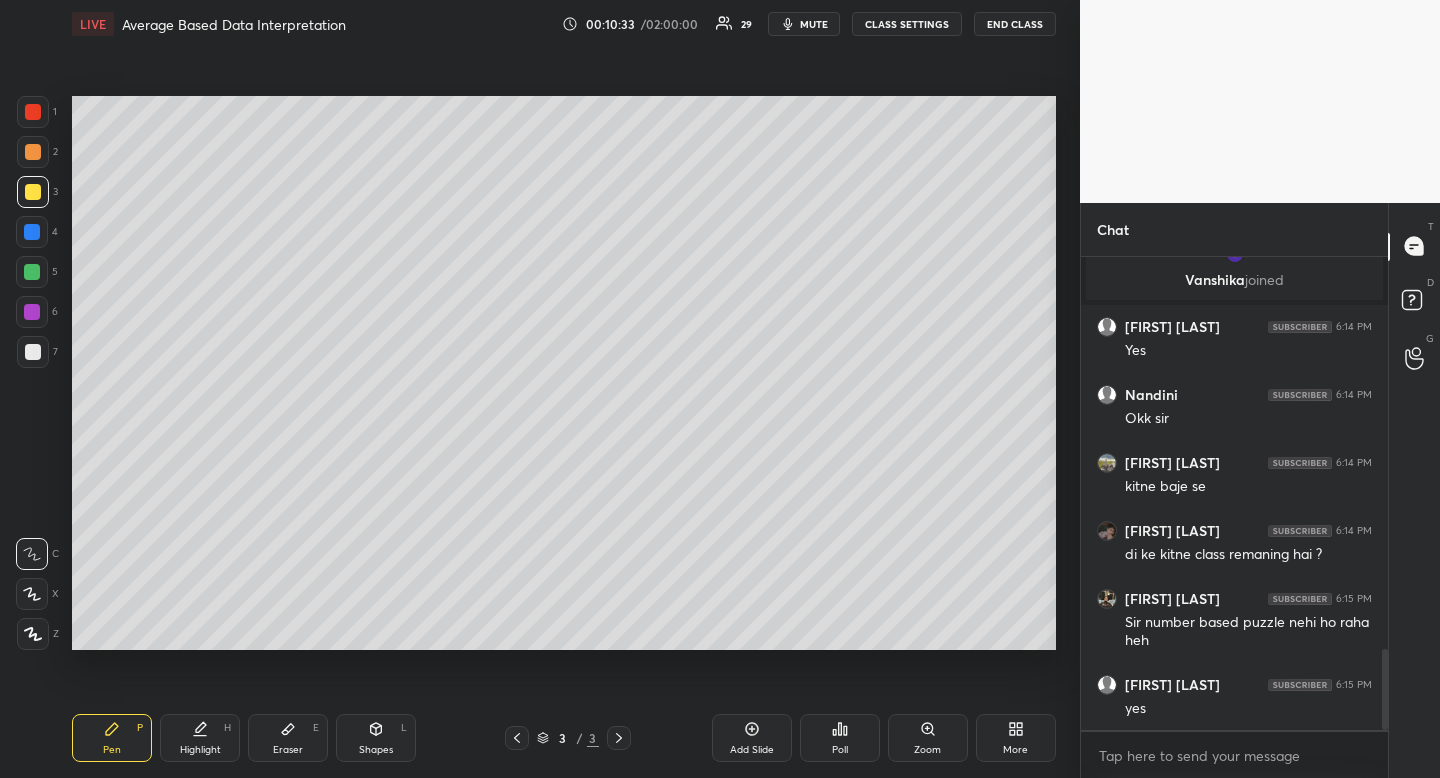 click at bounding box center (32, 272) 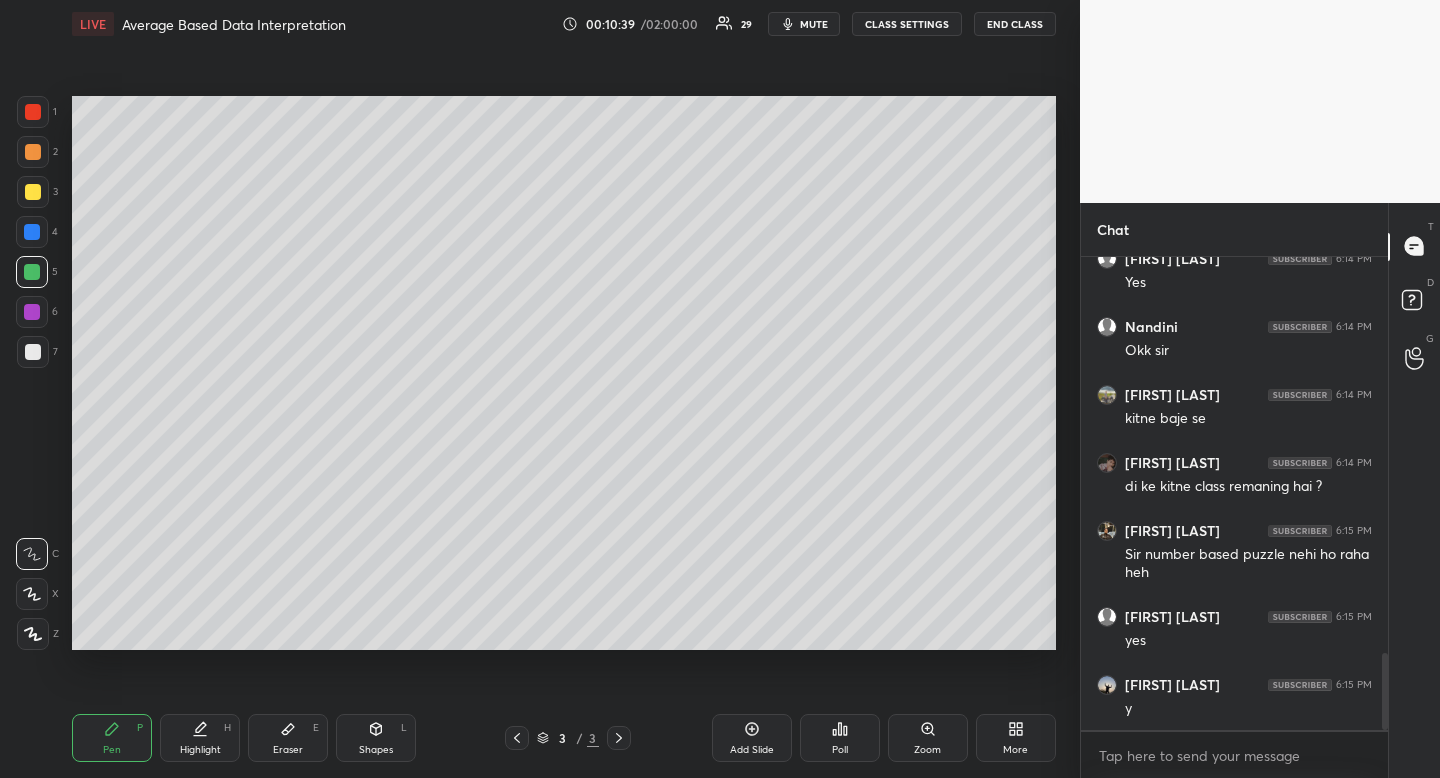 scroll, scrollTop: 2433, scrollLeft: 0, axis: vertical 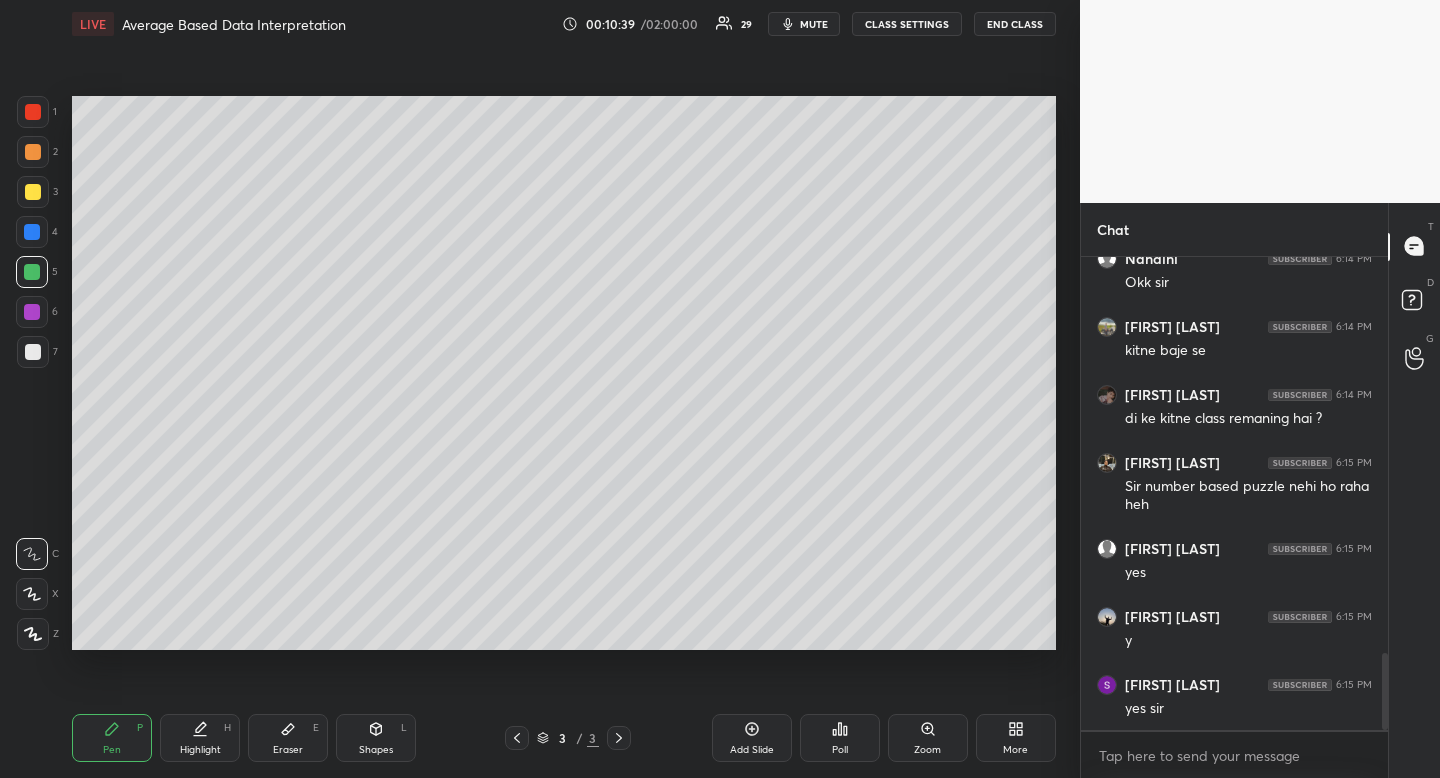 click on "Shapes L" at bounding box center (376, 738) 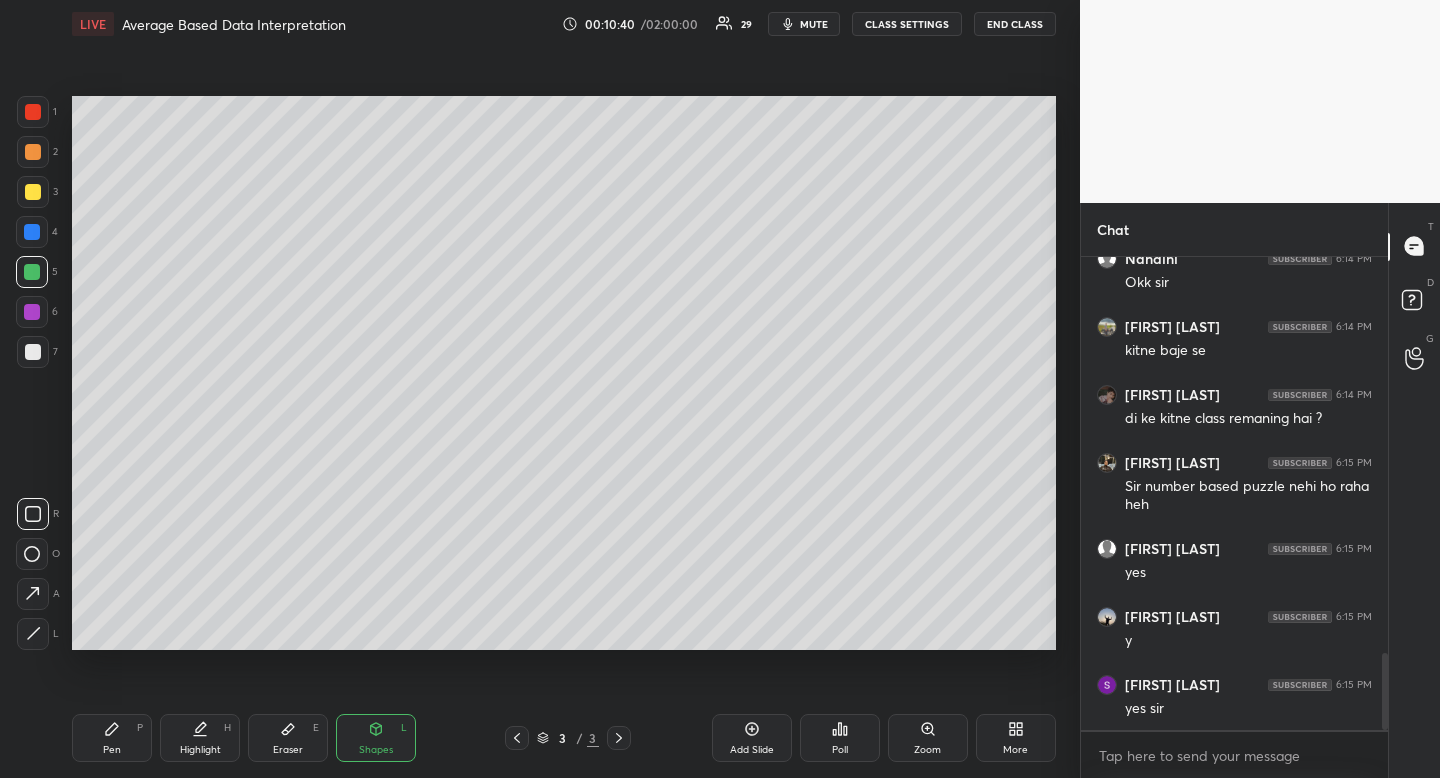 click at bounding box center [32, 554] 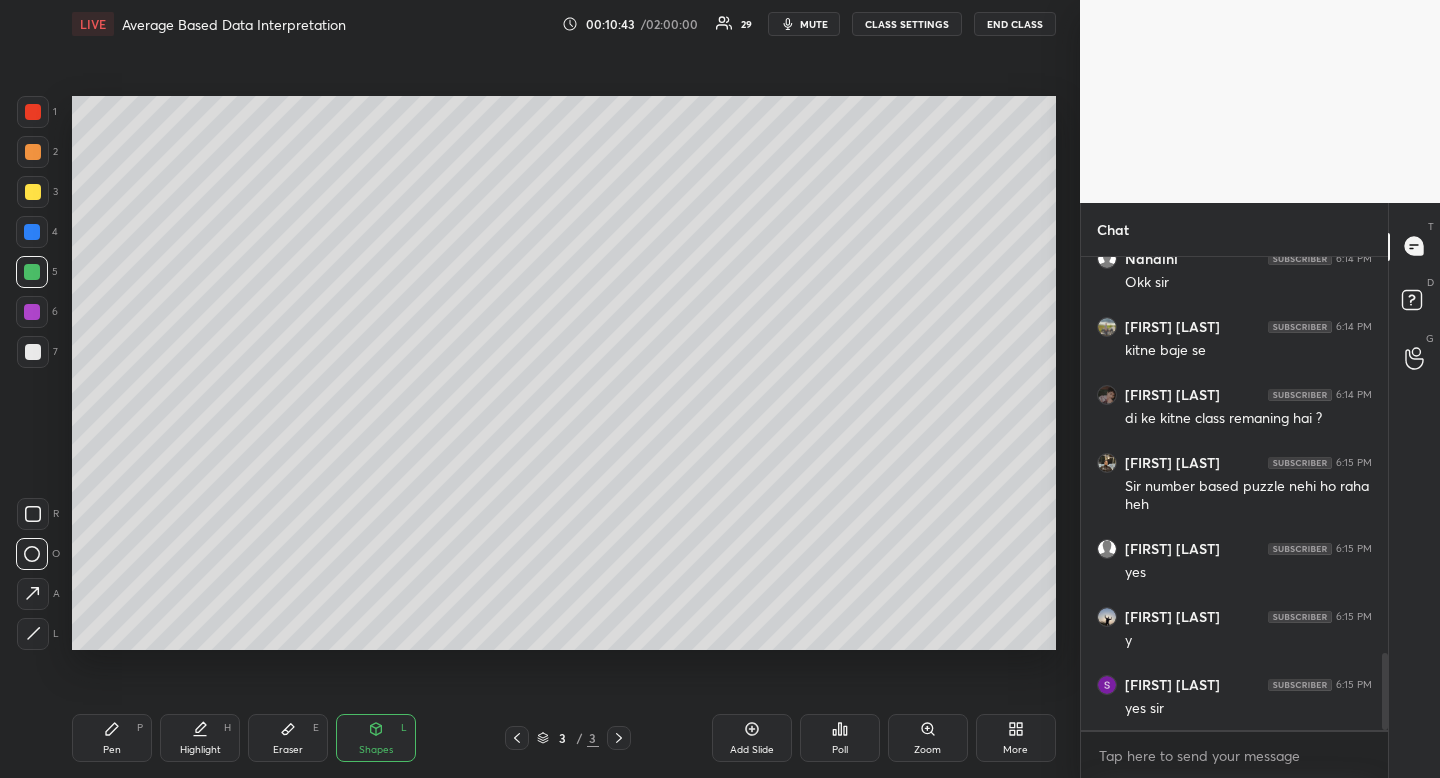 click on "Pen P" at bounding box center (112, 738) 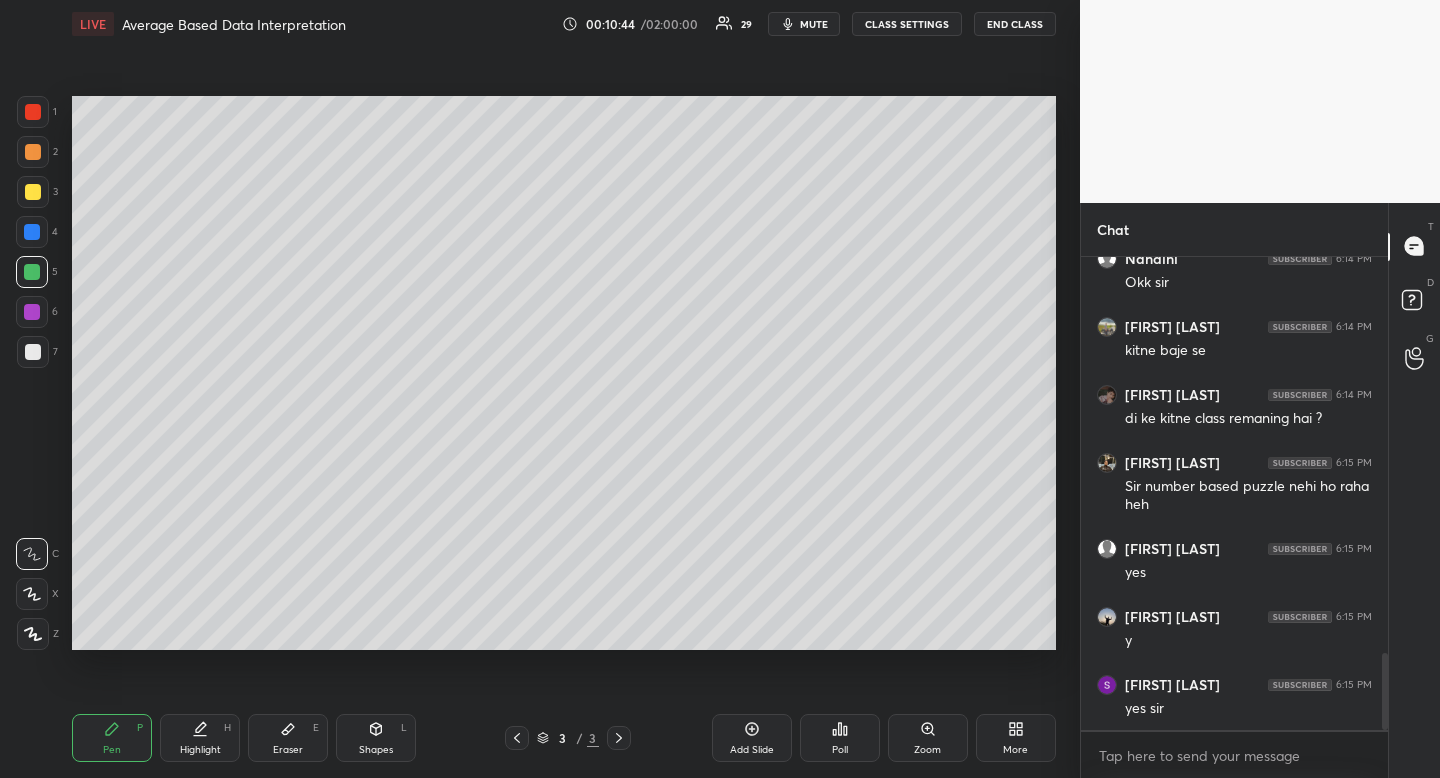 click at bounding box center (33, 192) 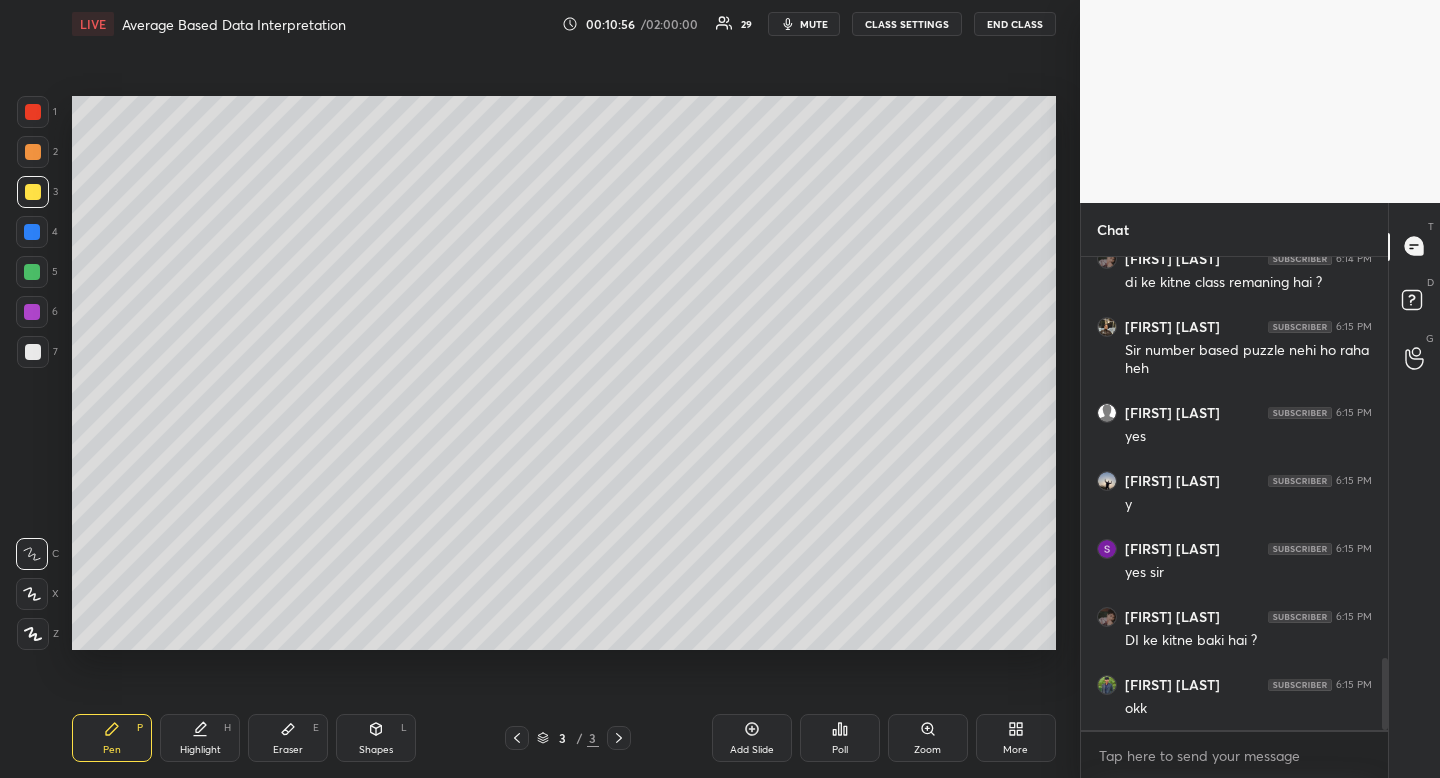 scroll, scrollTop: 2637, scrollLeft: 0, axis: vertical 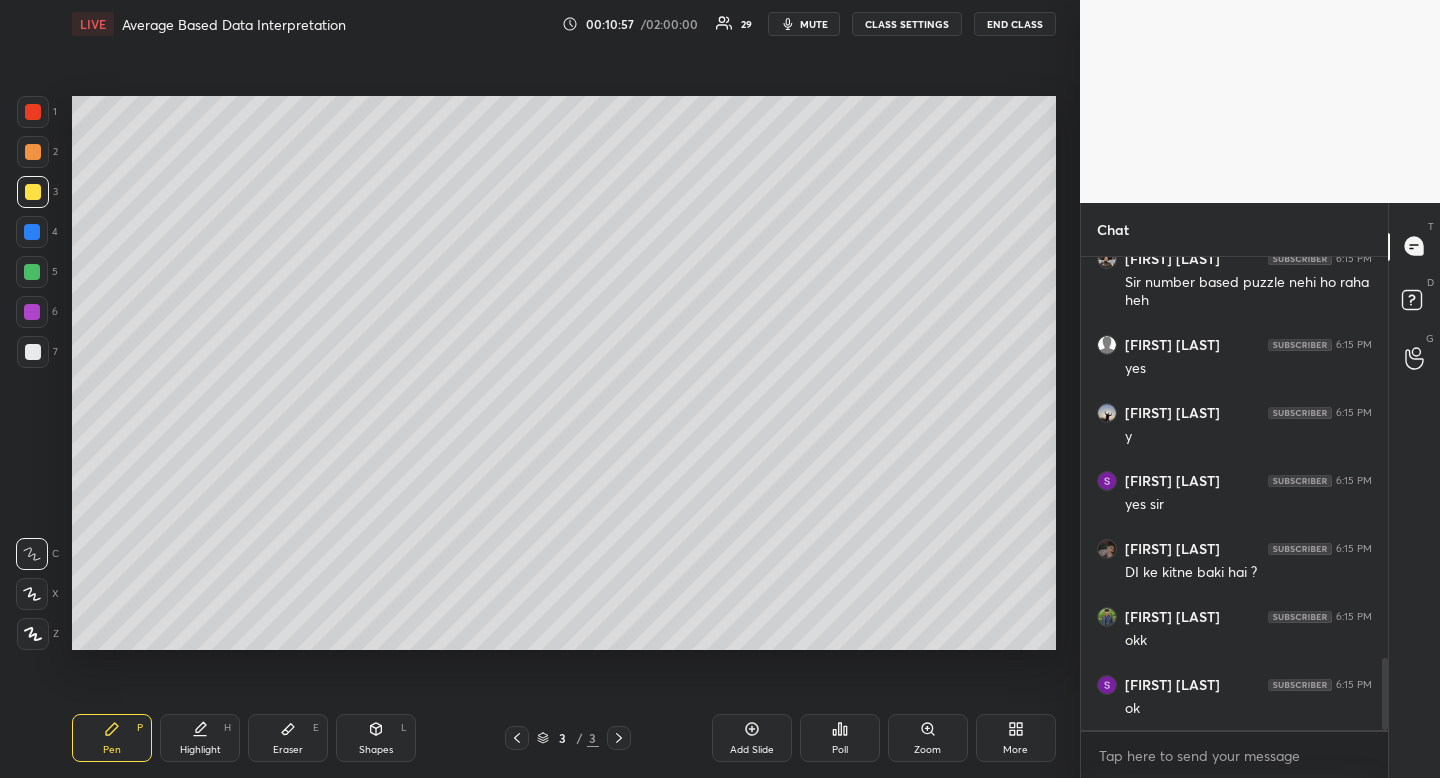 drag, startPoint x: 365, startPoint y: 737, endPoint x: 347, endPoint y: 716, distance: 27.658634 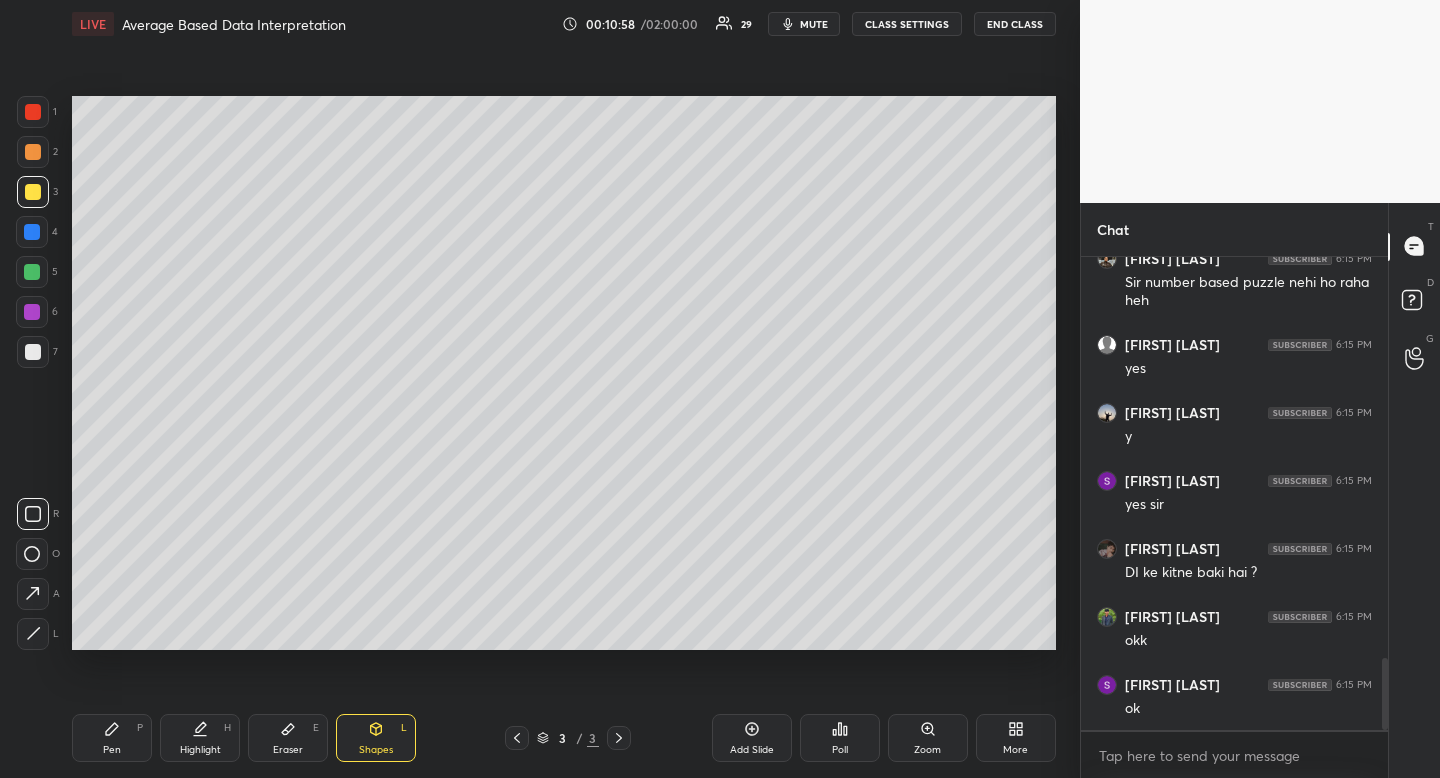click at bounding box center (33, 634) 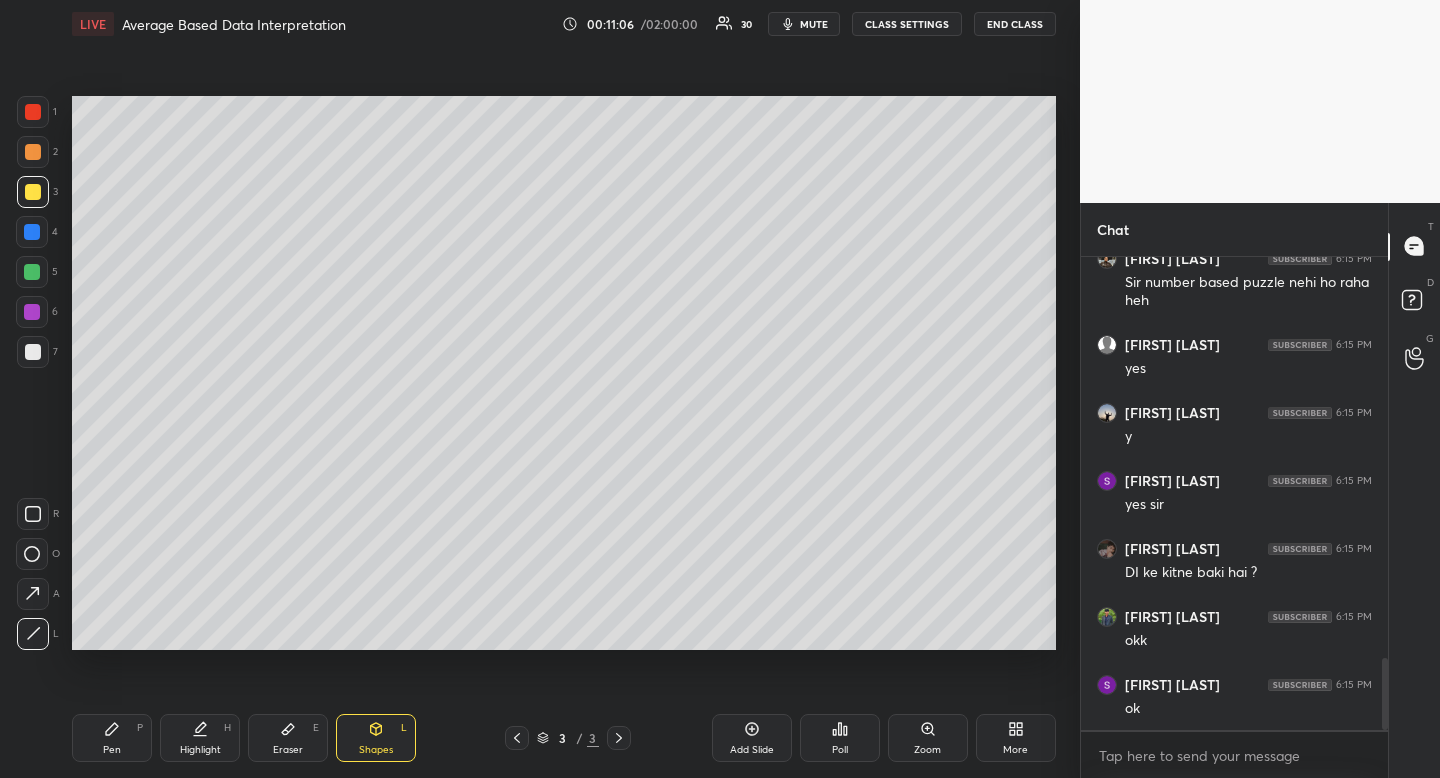 scroll, scrollTop: 2705, scrollLeft: 0, axis: vertical 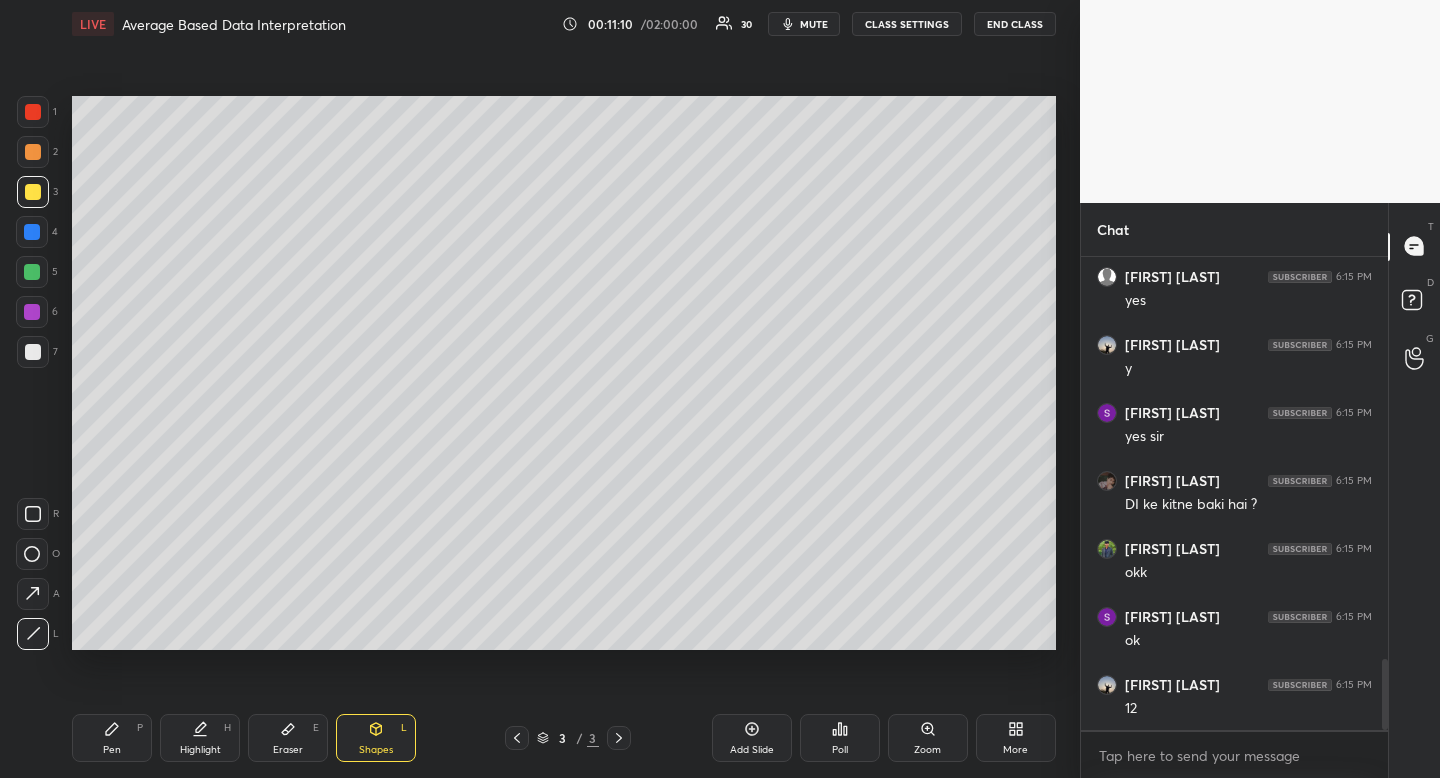 click on "Highlight H" at bounding box center (200, 738) 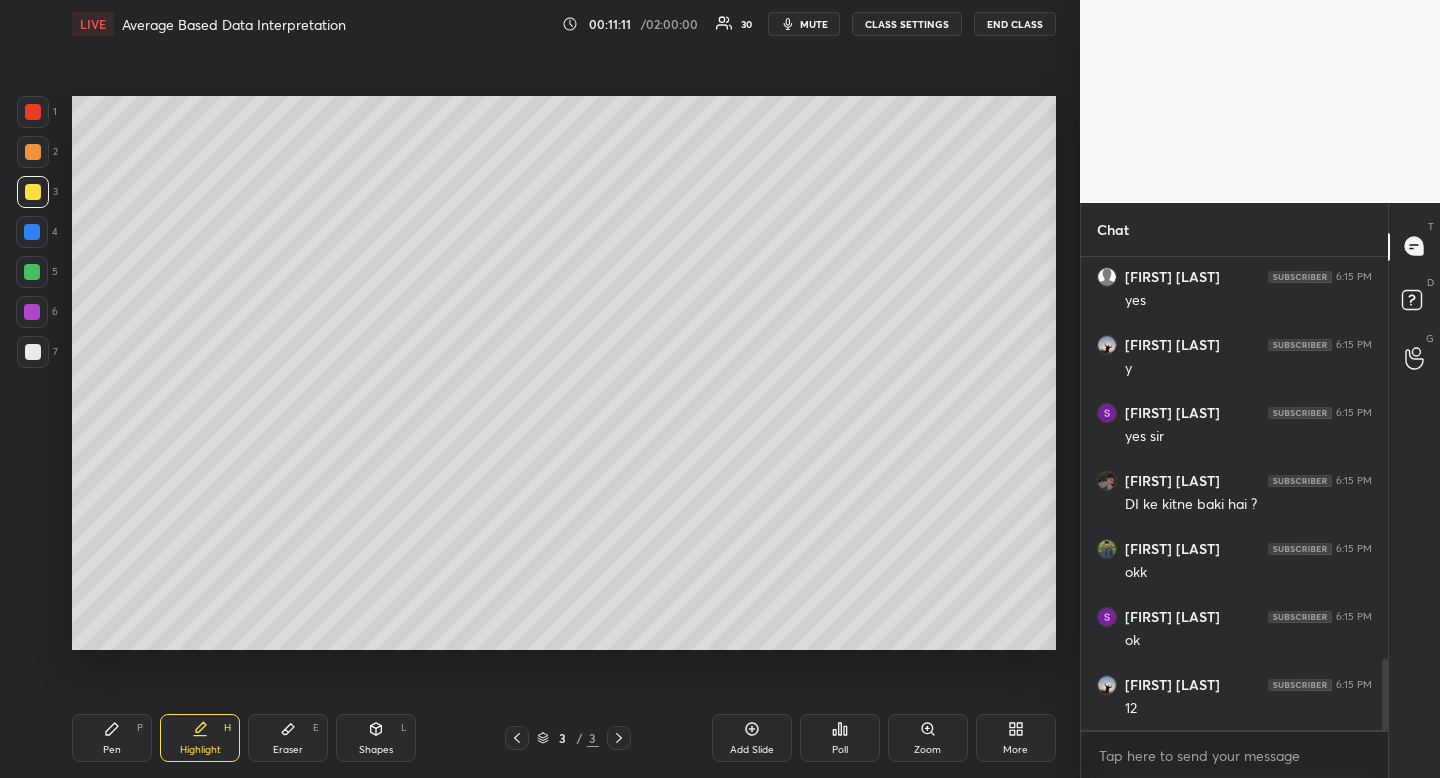 click at bounding box center (33, 192) 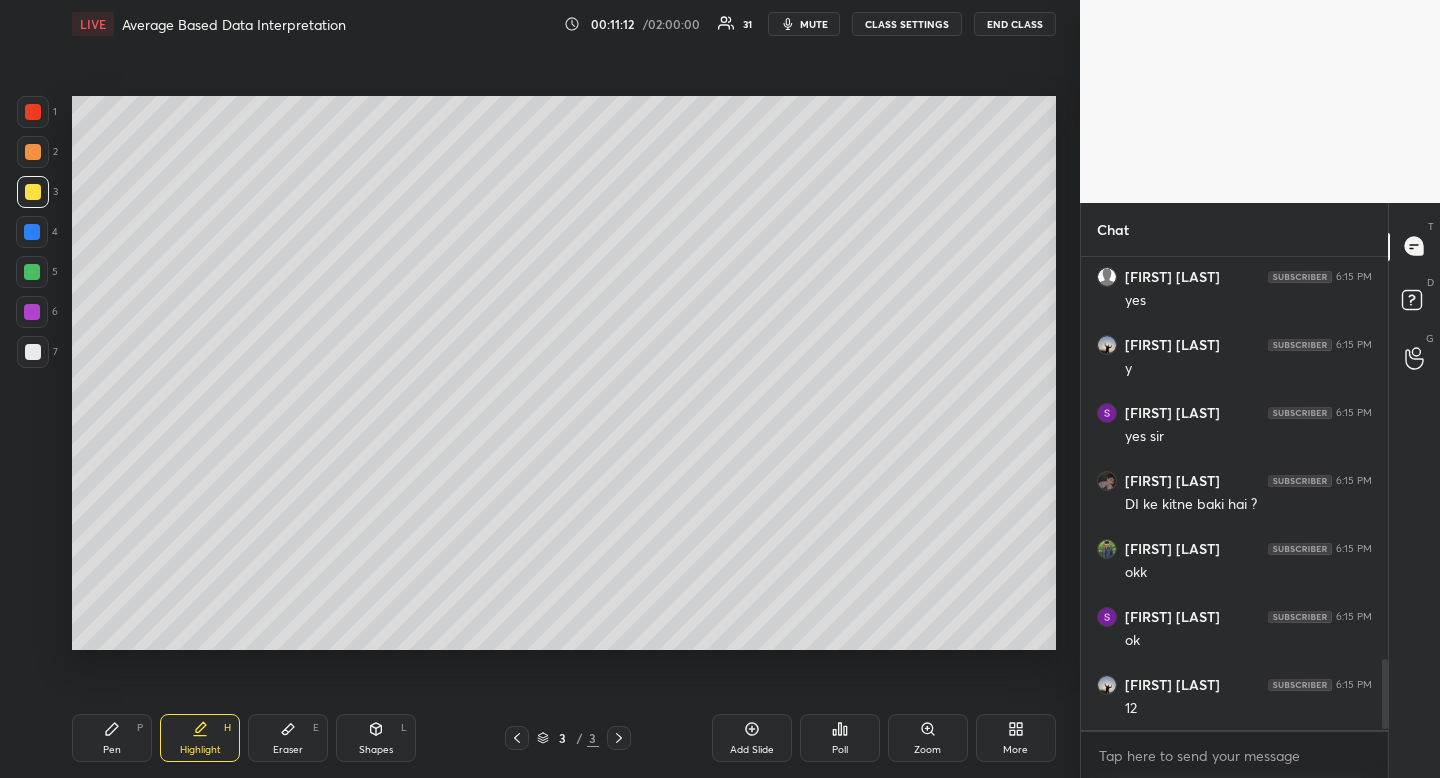 scroll, scrollTop: 2773, scrollLeft: 0, axis: vertical 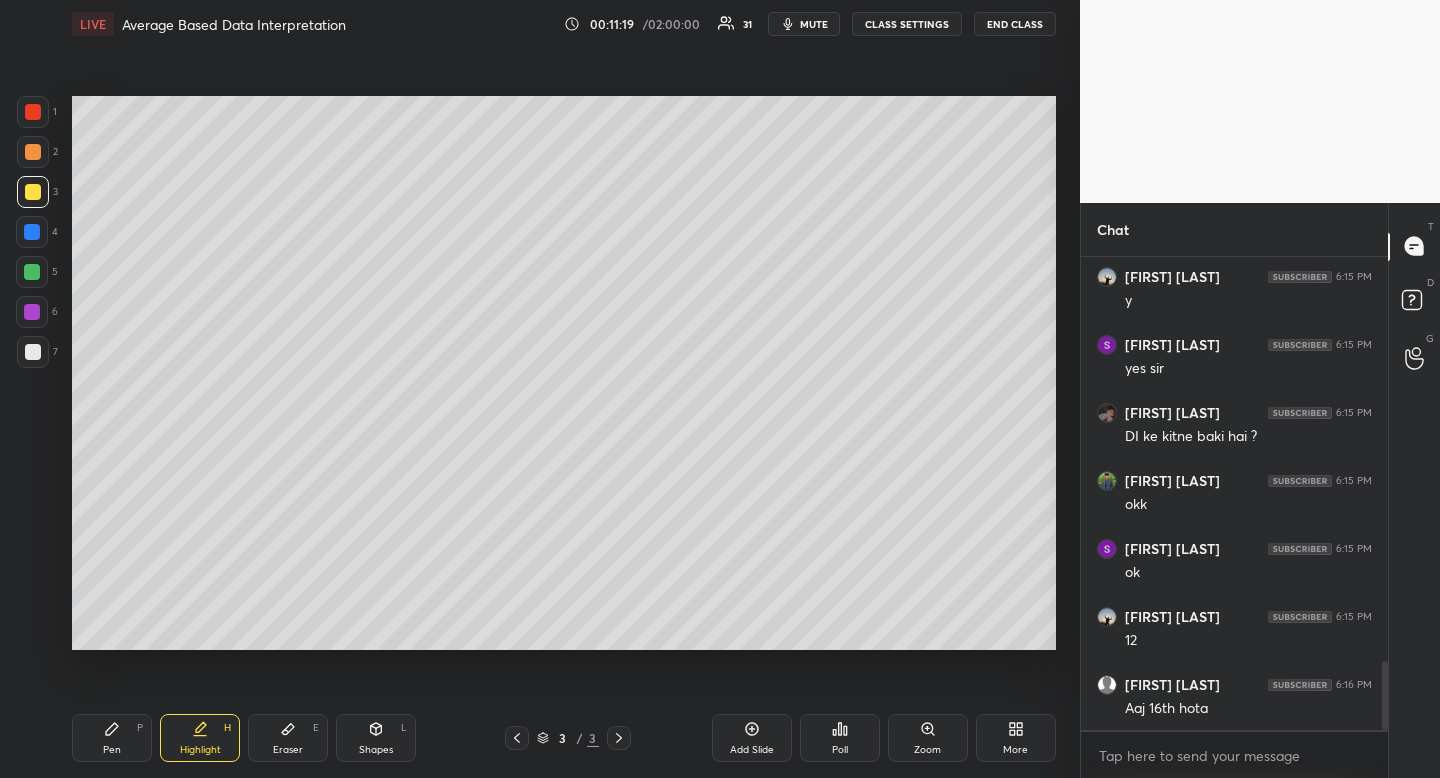 click 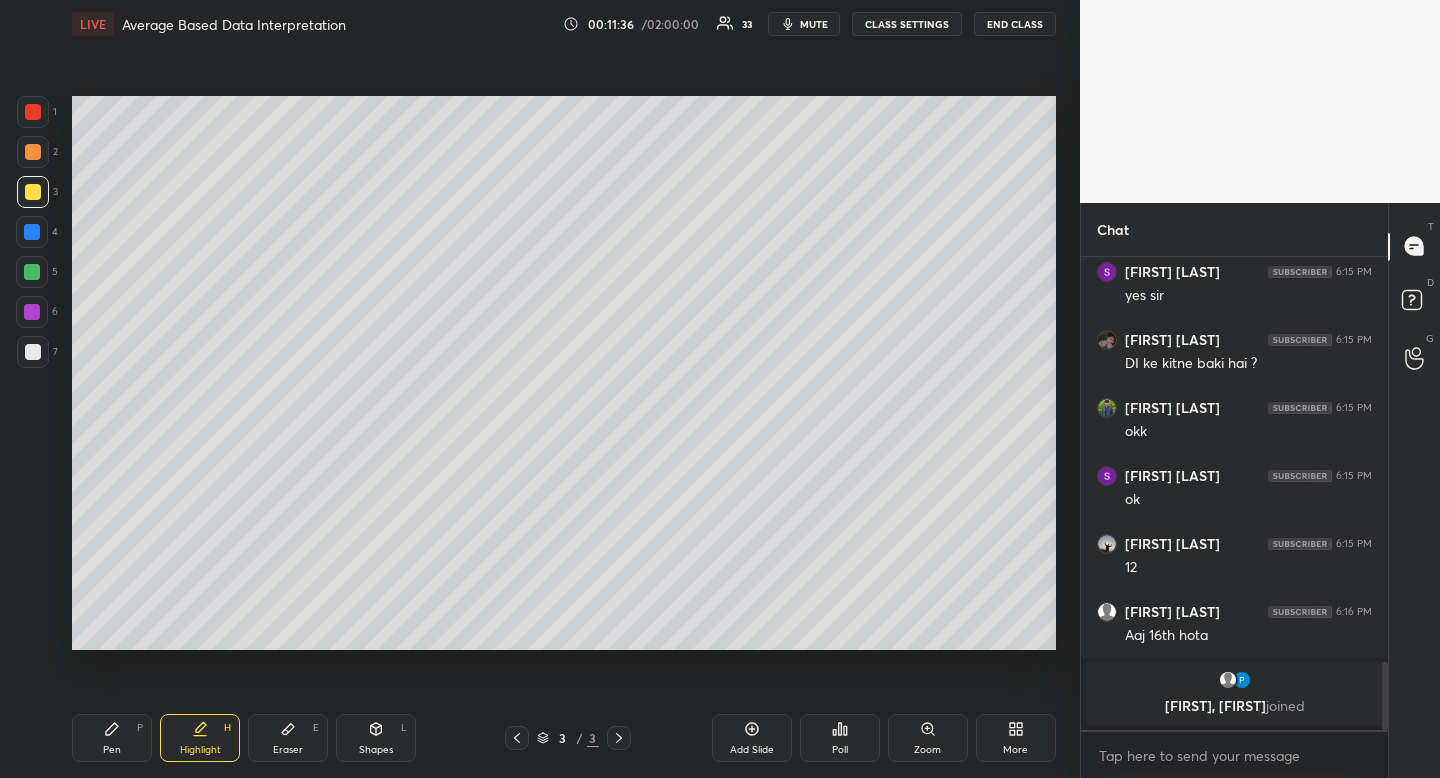 scroll, scrollTop: 2637, scrollLeft: 0, axis: vertical 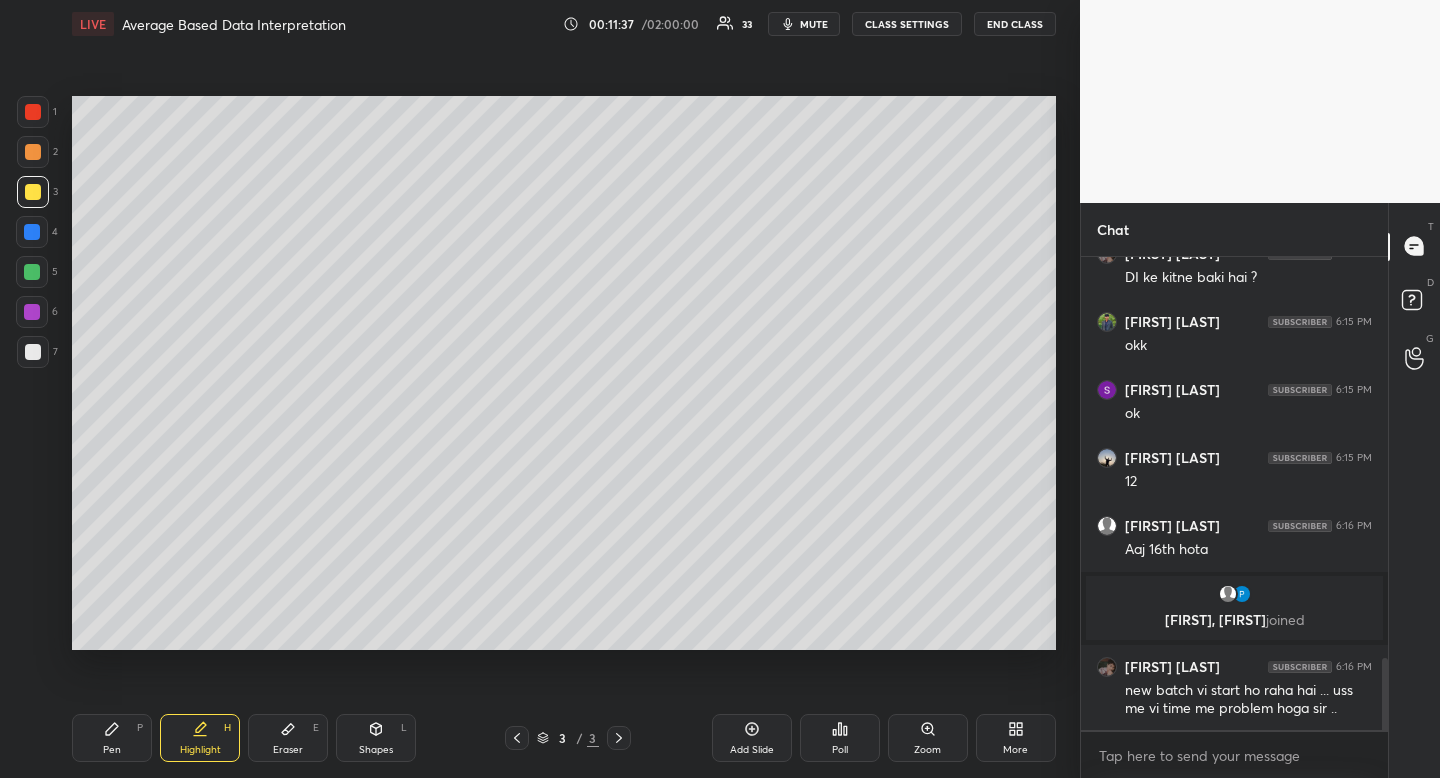 click on "Pen P" at bounding box center [112, 738] 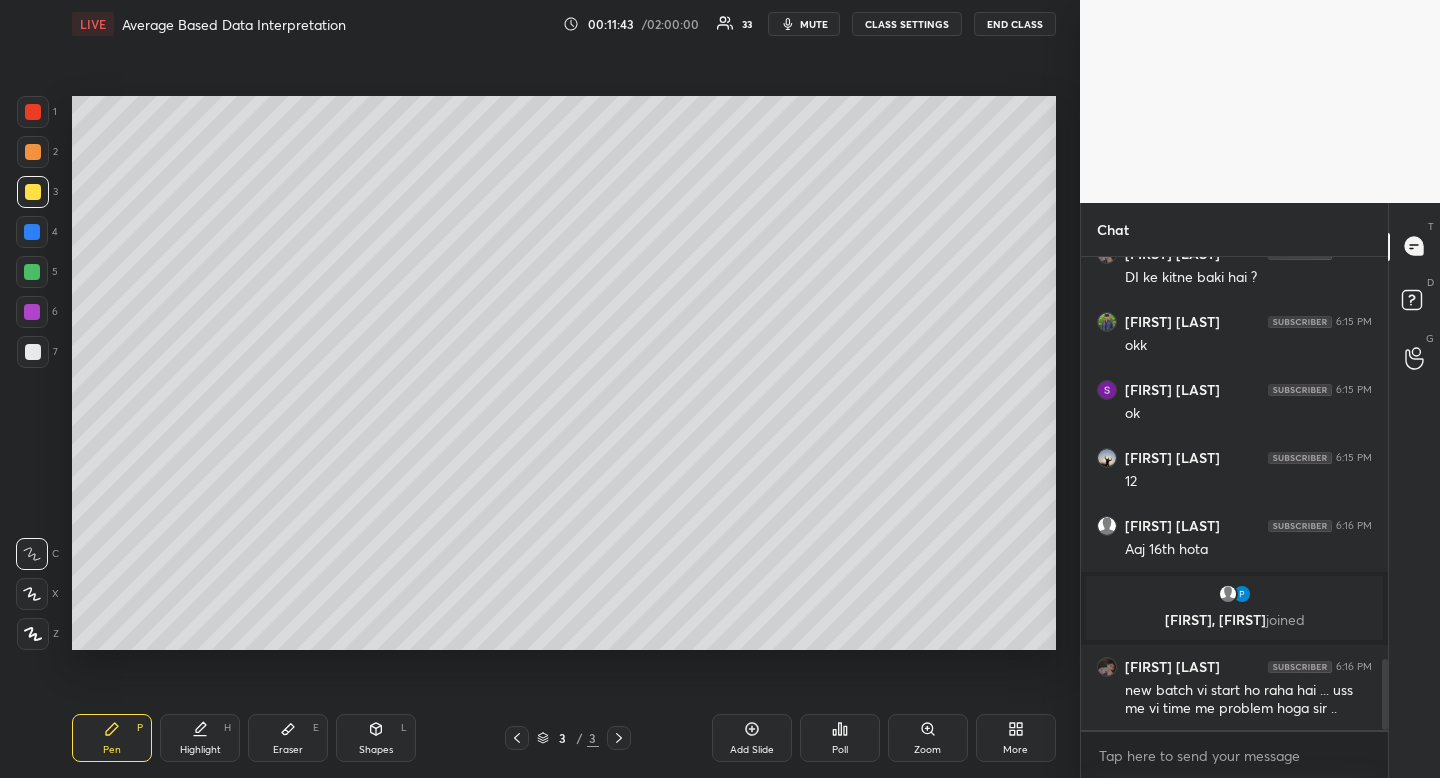 scroll, scrollTop: 2705, scrollLeft: 0, axis: vertical 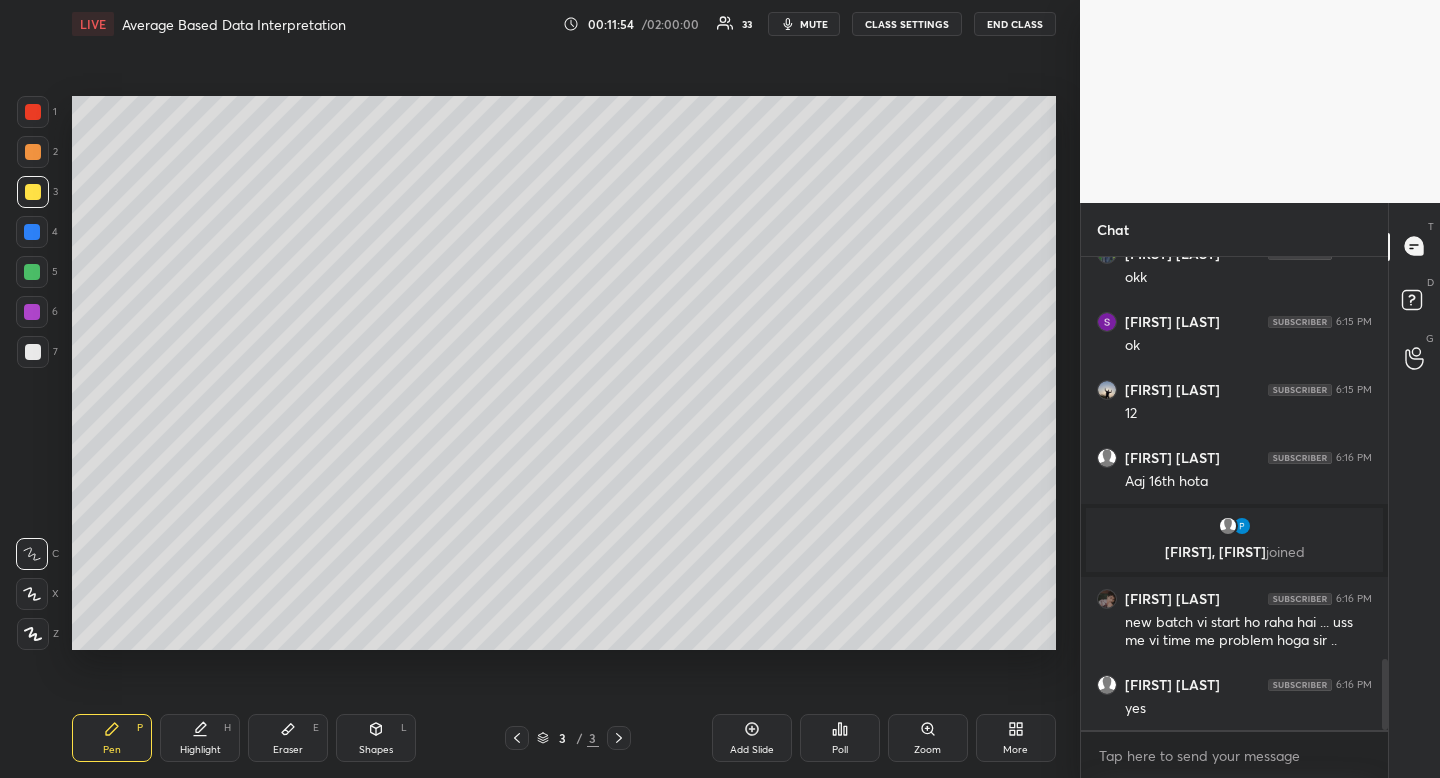 click on "Highlight H" at bounding box center [200, 738] 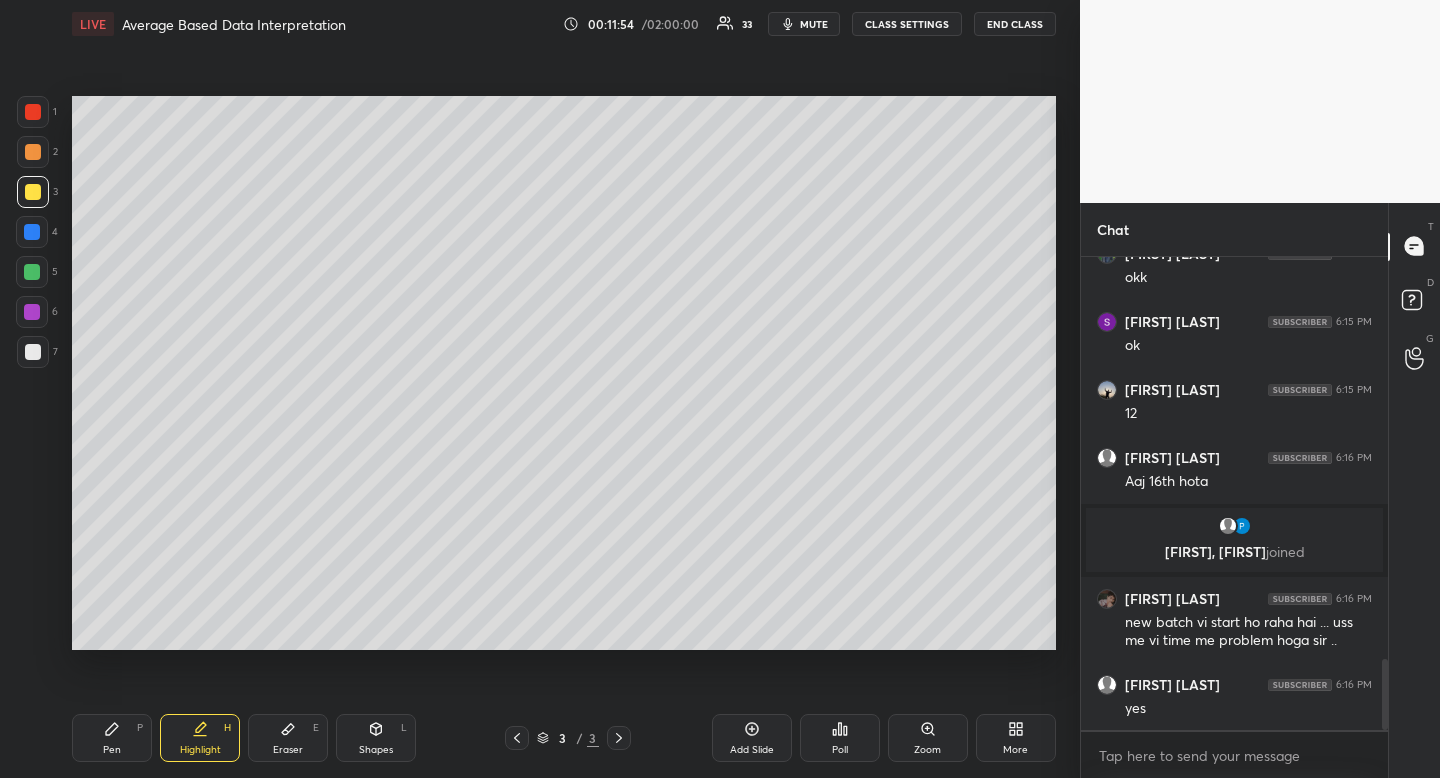 drag, startPoint x: 201, startPoint y: 739, endPoint x: 235, endPoint y: 688, distance: 61.294373 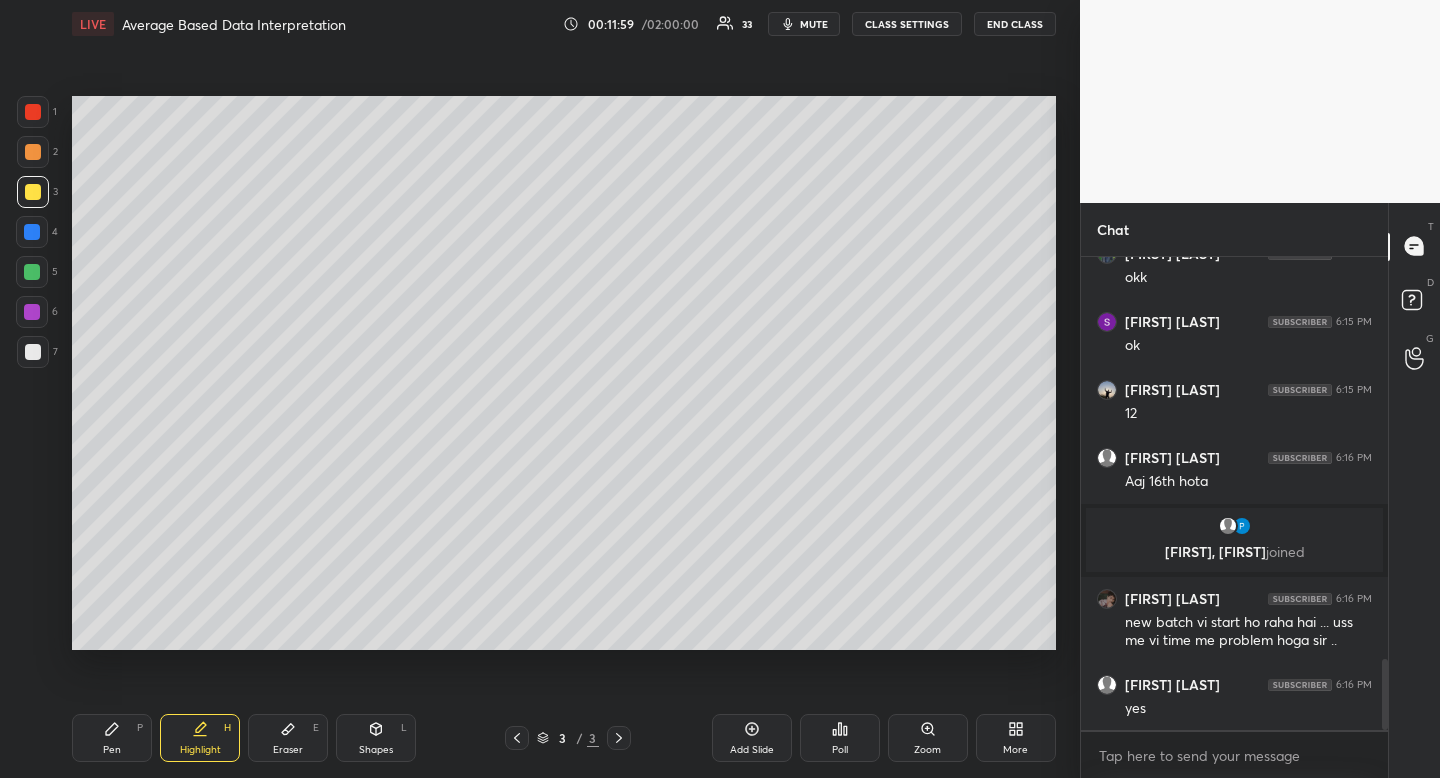 scroll, scrollTop: 427, scrollLeft: 301, axis: both 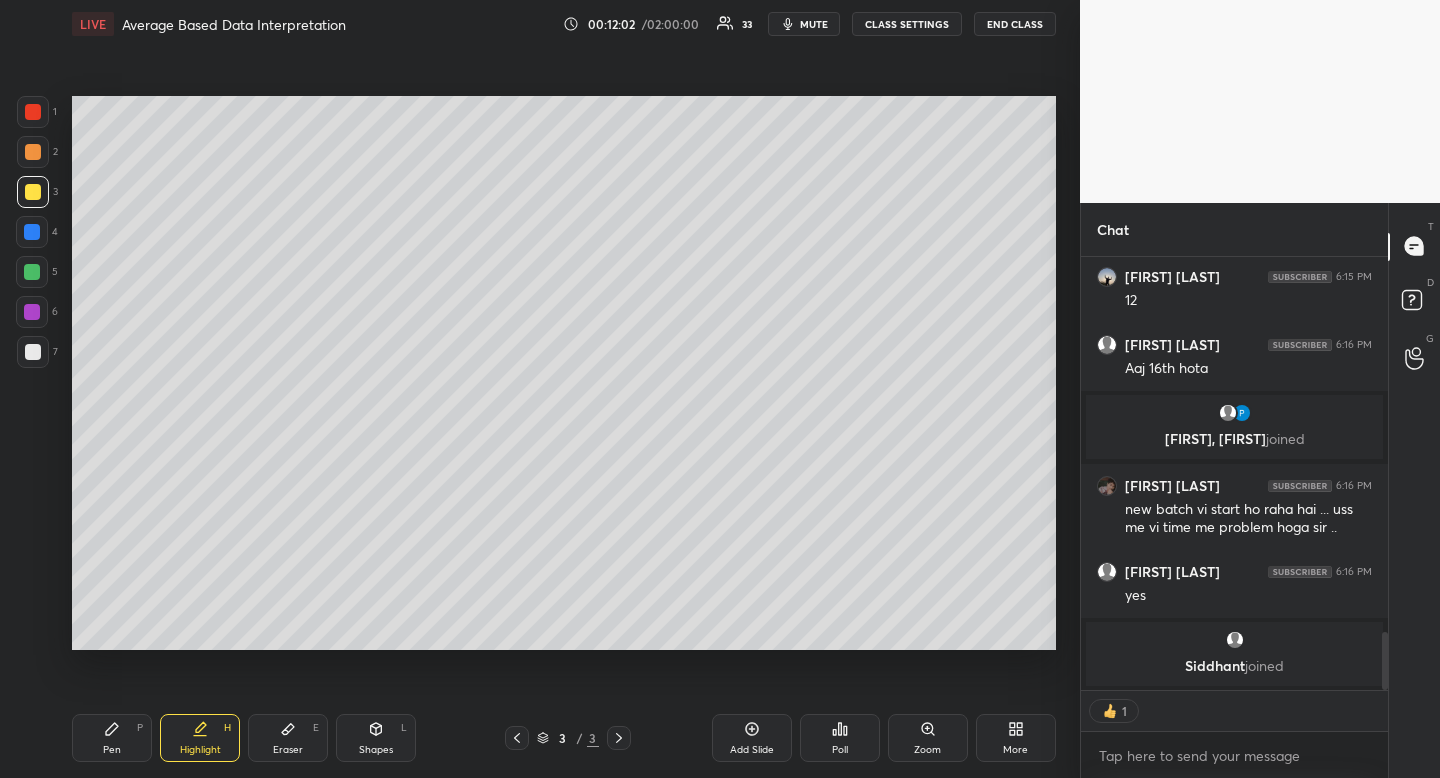click at bounding box center (33, 352) 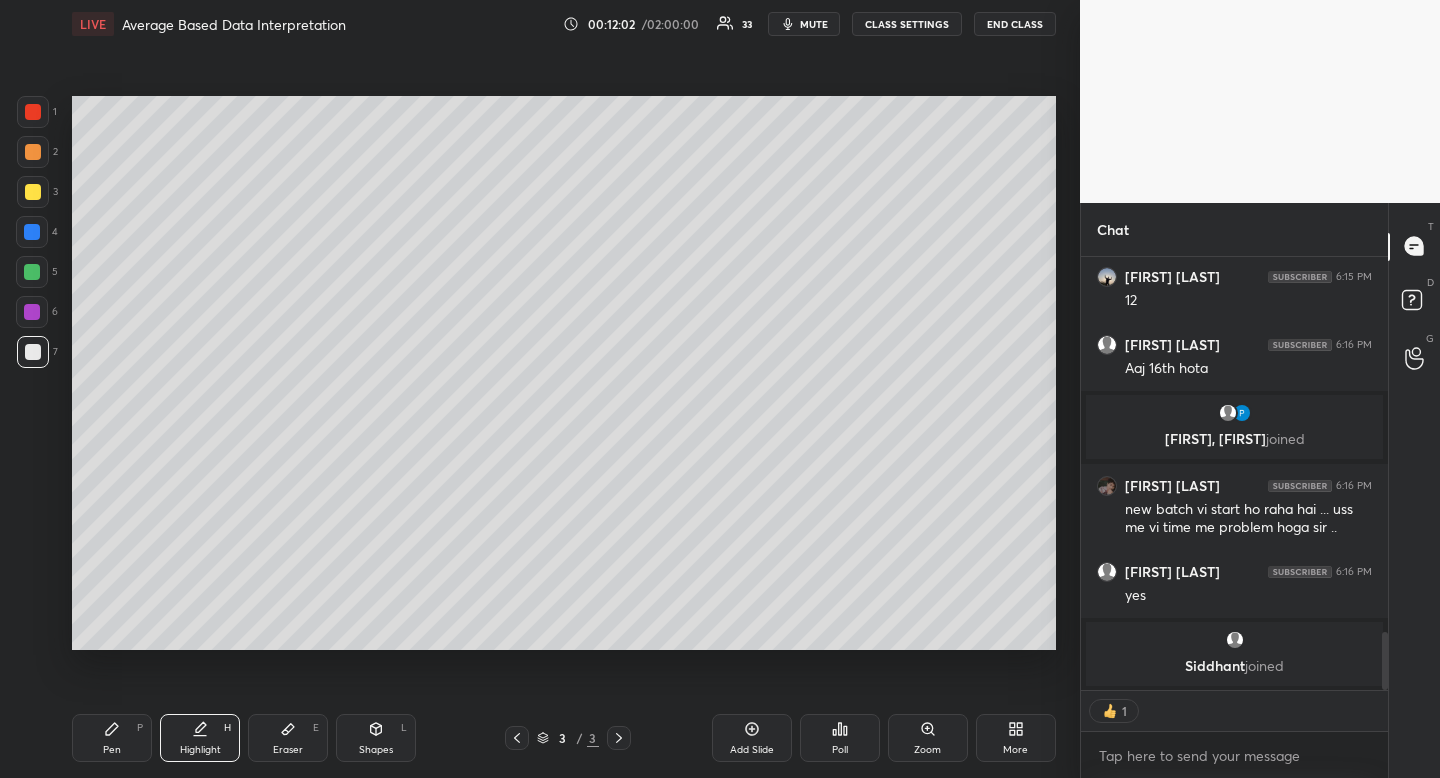 drag, startPoint x: 27, startPoint y: 356, endPoint x: 65, endPoint y: 325, distance: 49.0408 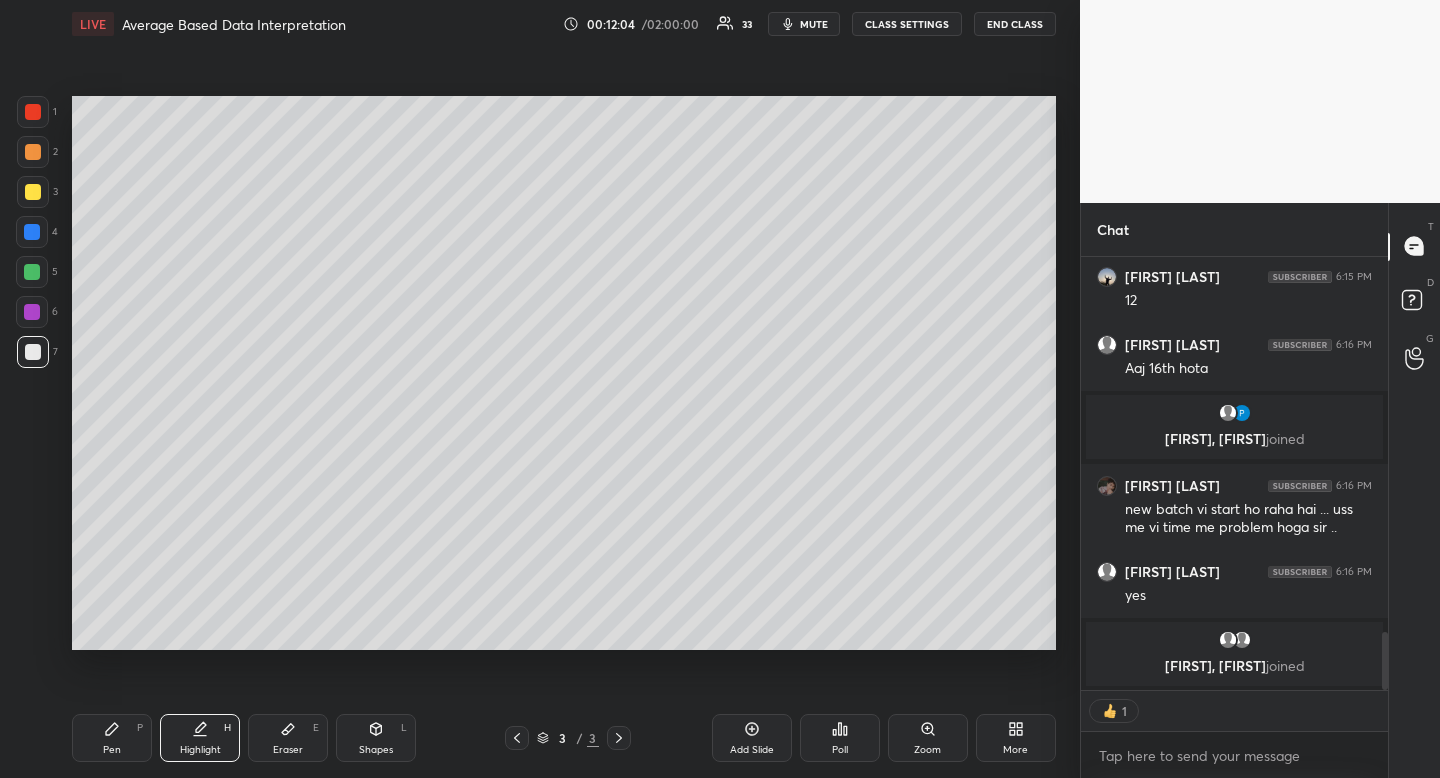 click on "Pen P" at bounding box center [112, 738] 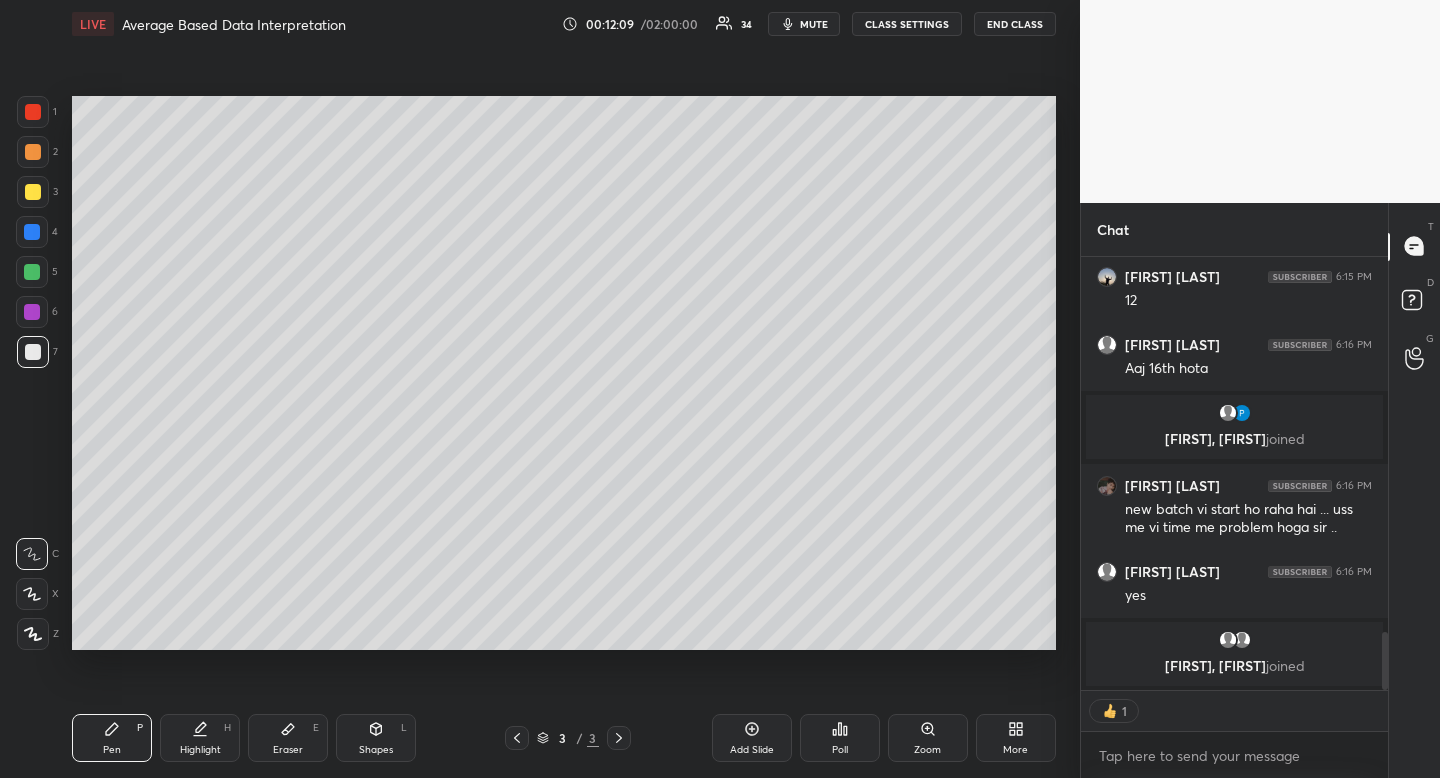 scroll, scrollTop: 2809, scrollLeft: 0, axis: vertical 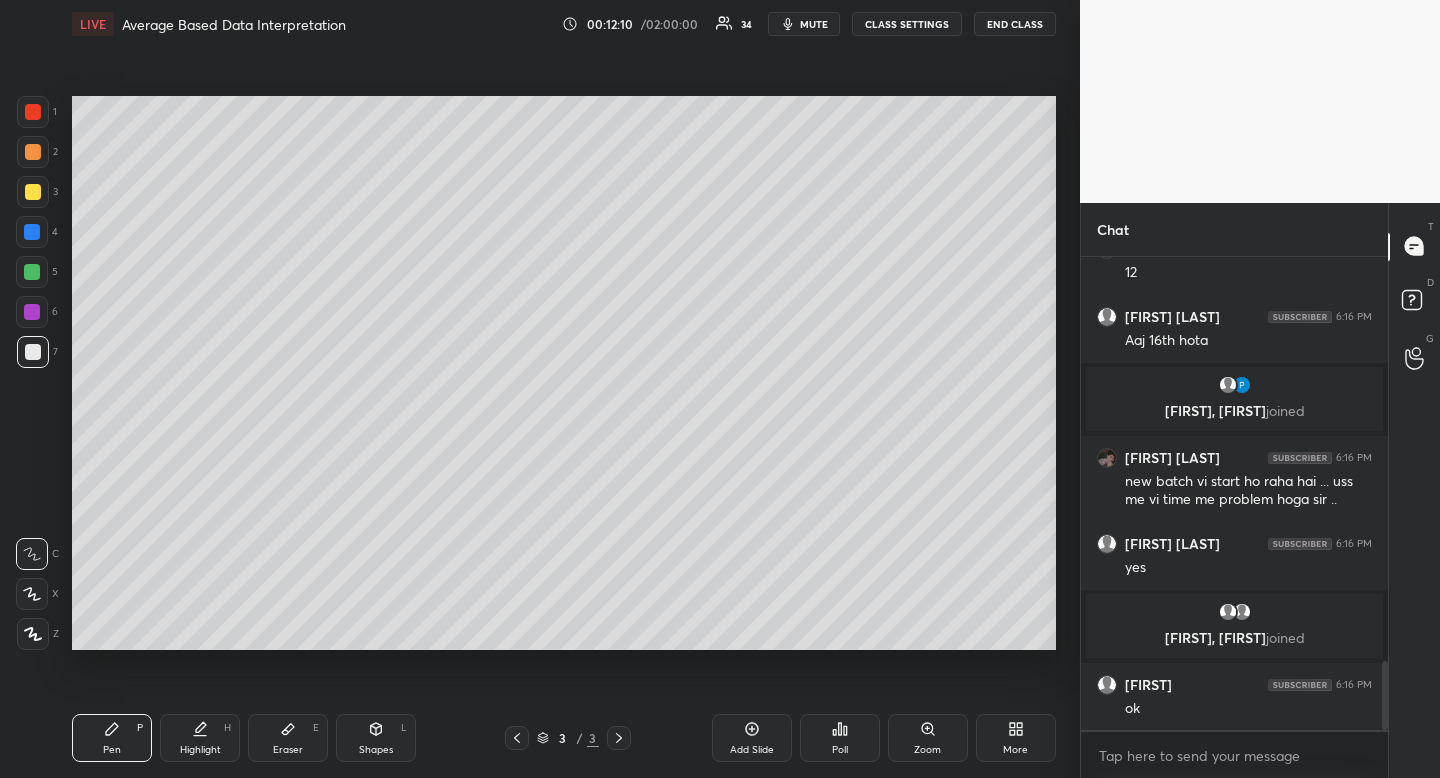 click 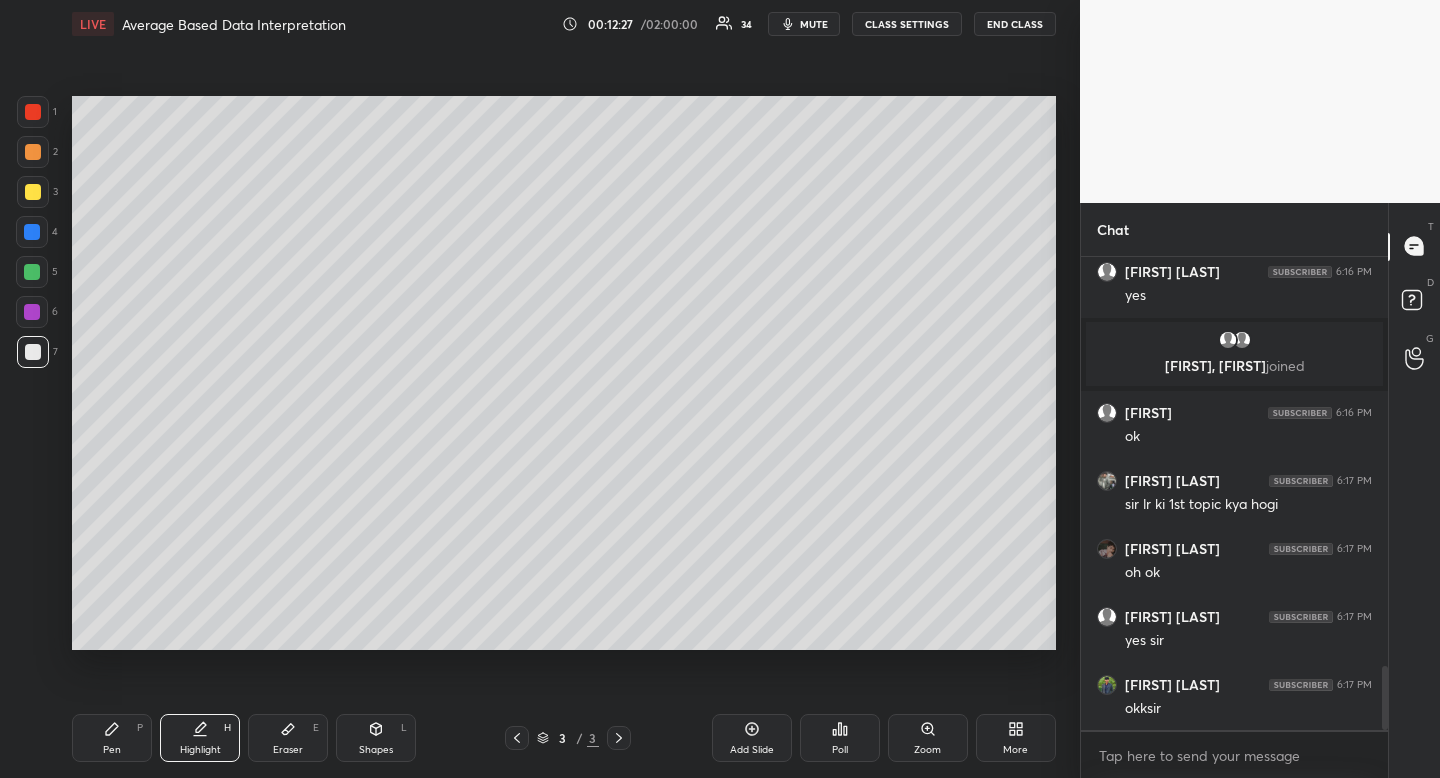 scroll, scrollTop: 3109, scrollLeft: 0, axis: vertical 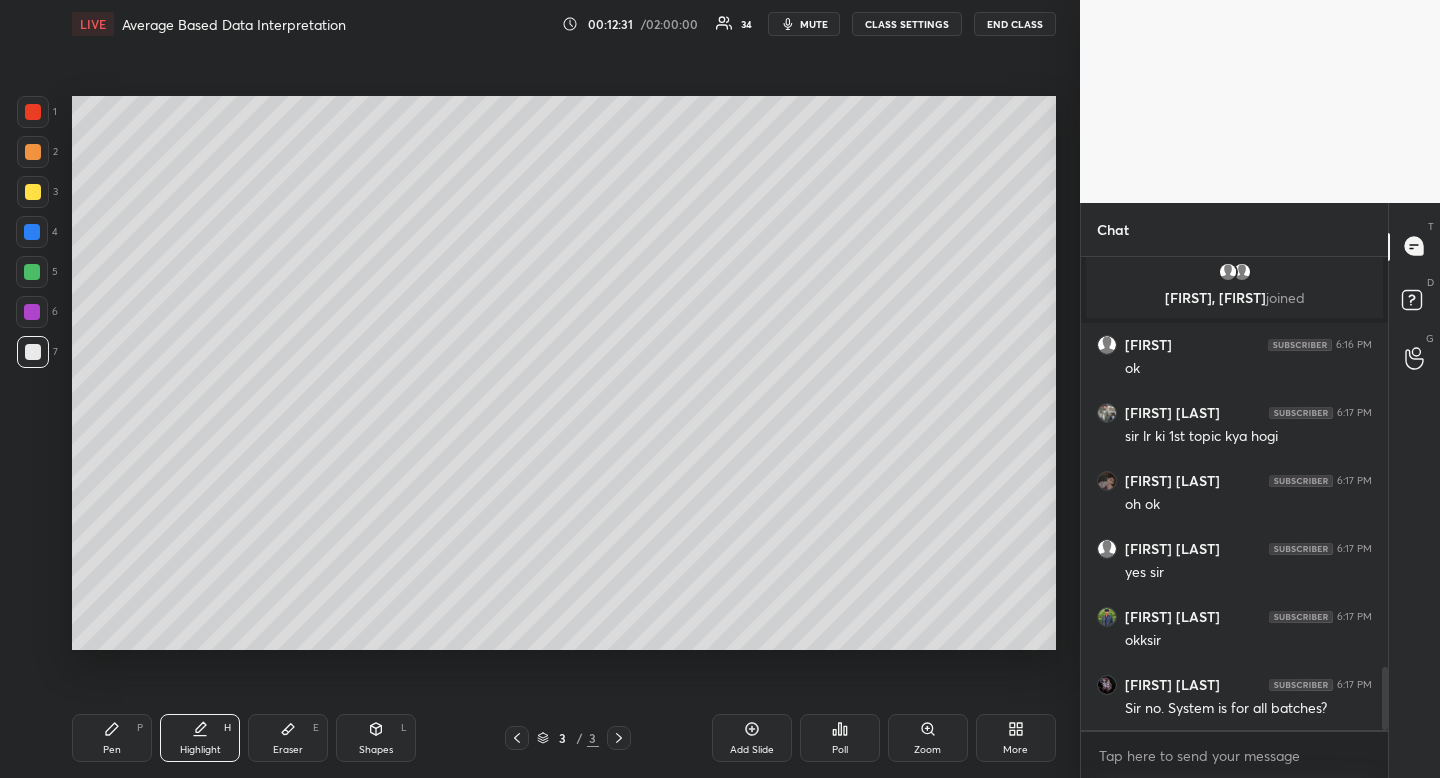 drag, startPoint x: 119, startPoint y: 739, endPoint x: 134, endPoint y: 739, distance: 15 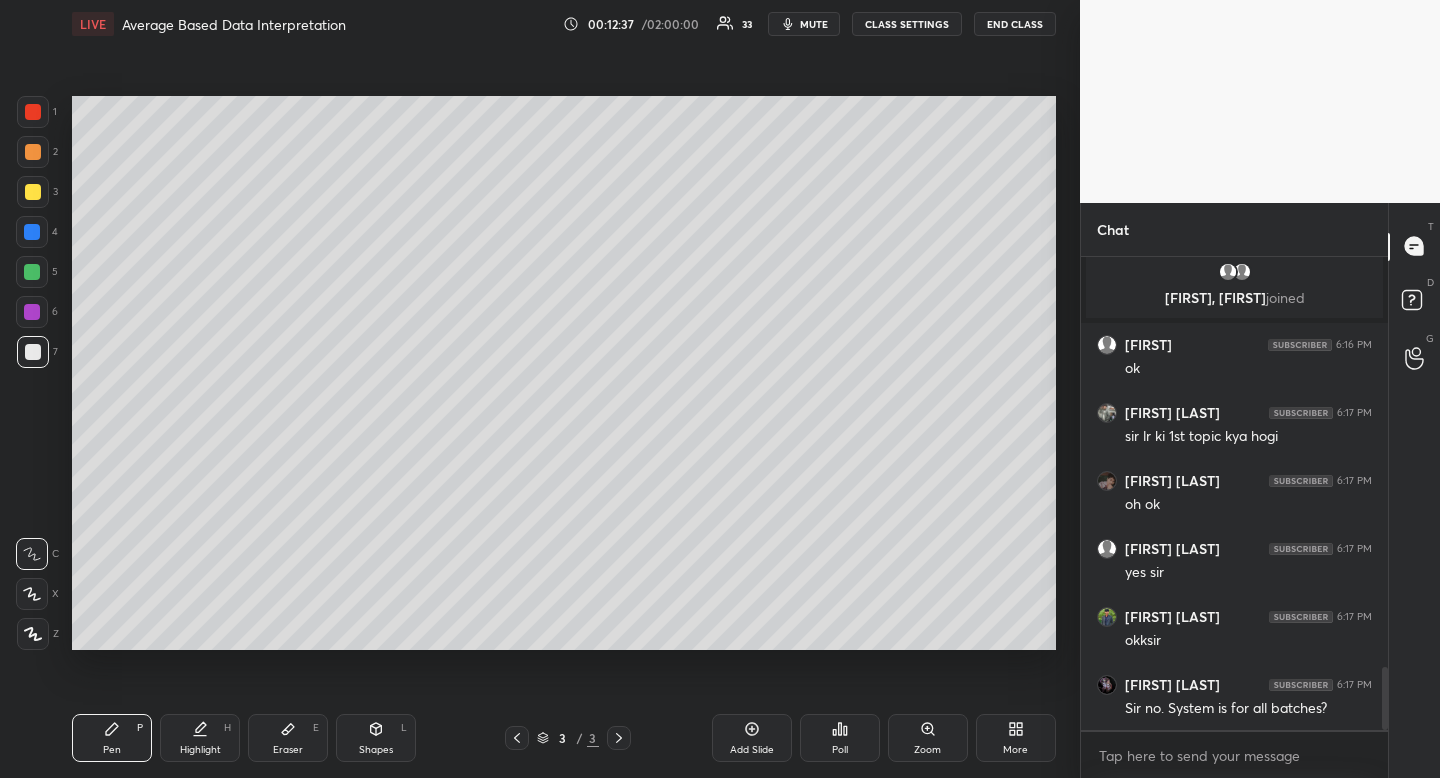 click on "Shapes" at bounding box center (376, 750) 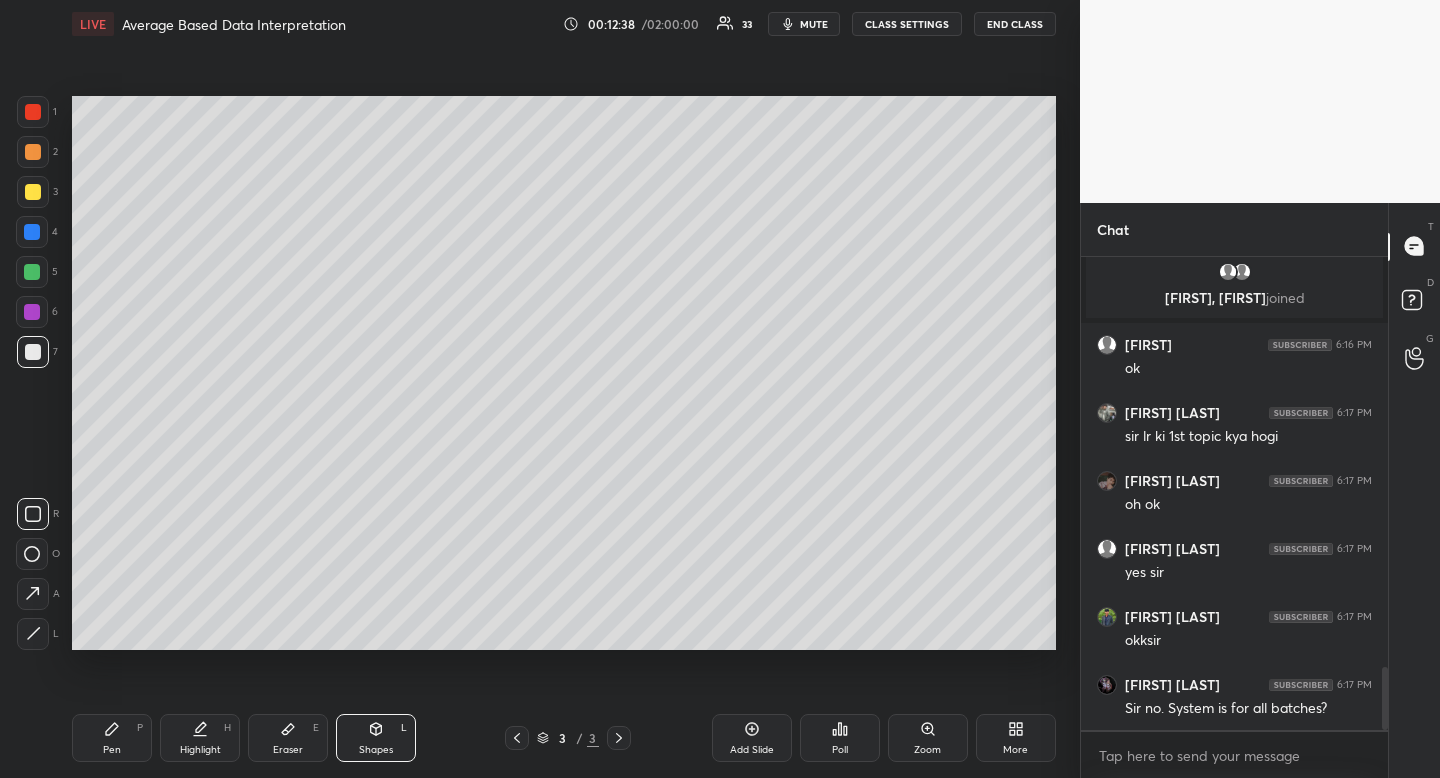 click 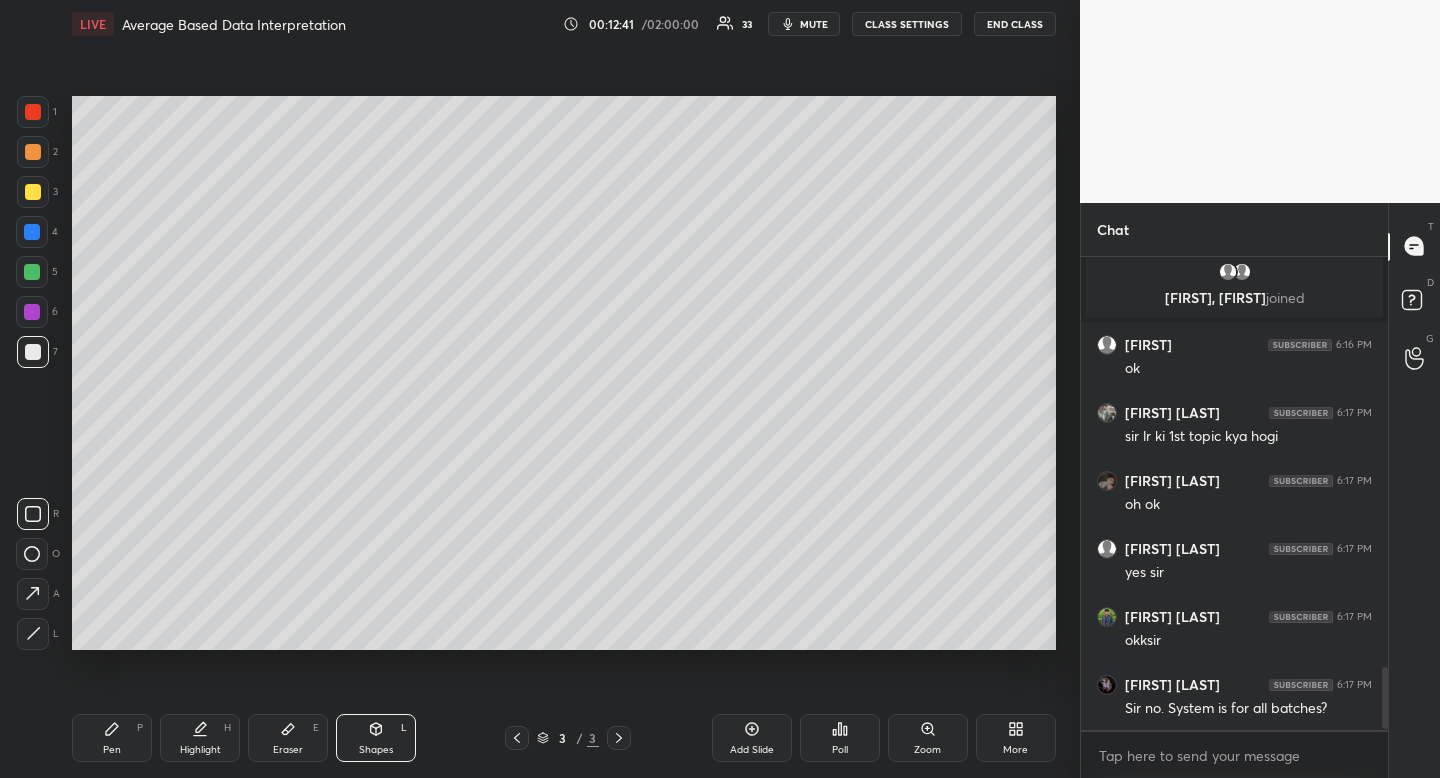 scroll, scrollTop: 3177, scrollLeft: 0, axis: vertical 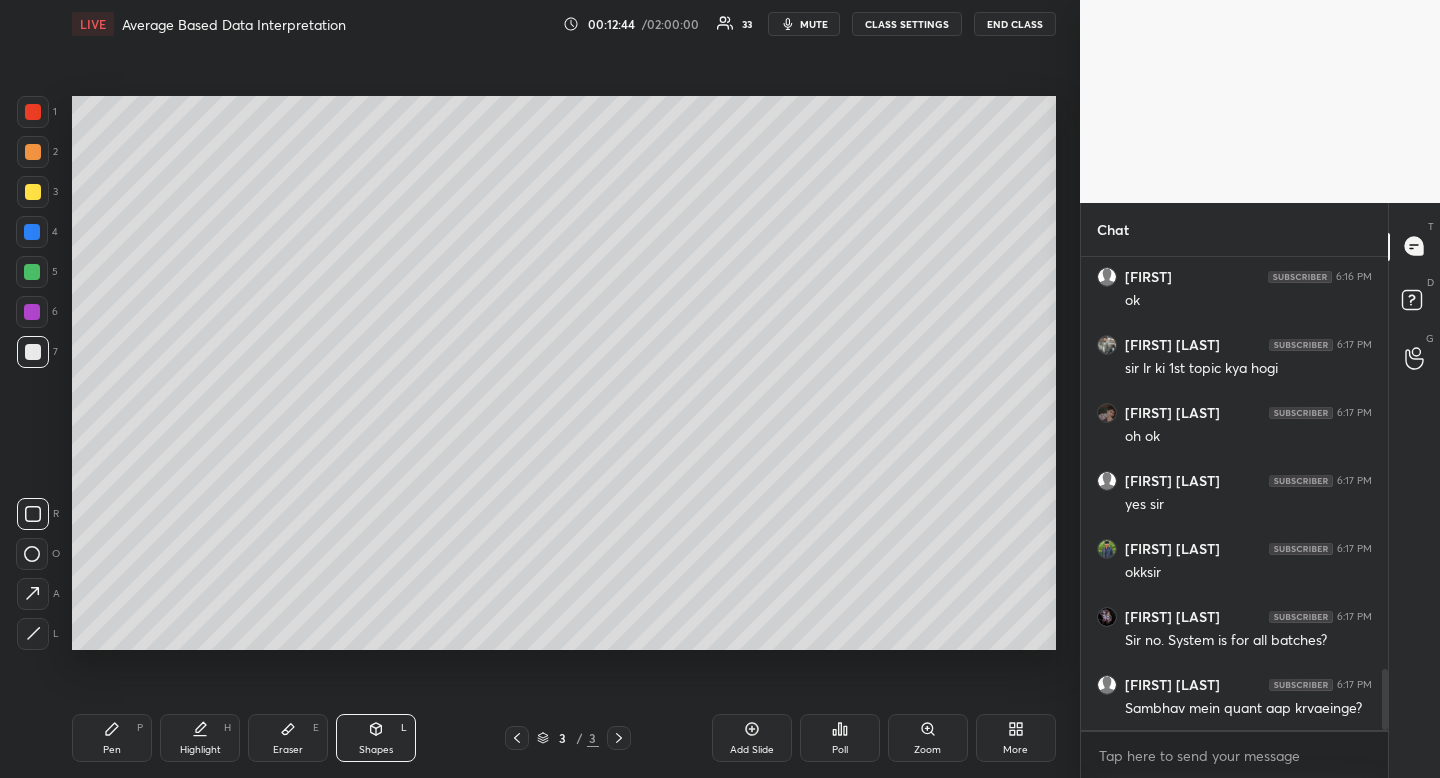 click on "Highlight H" at bounding box center [200, 738] 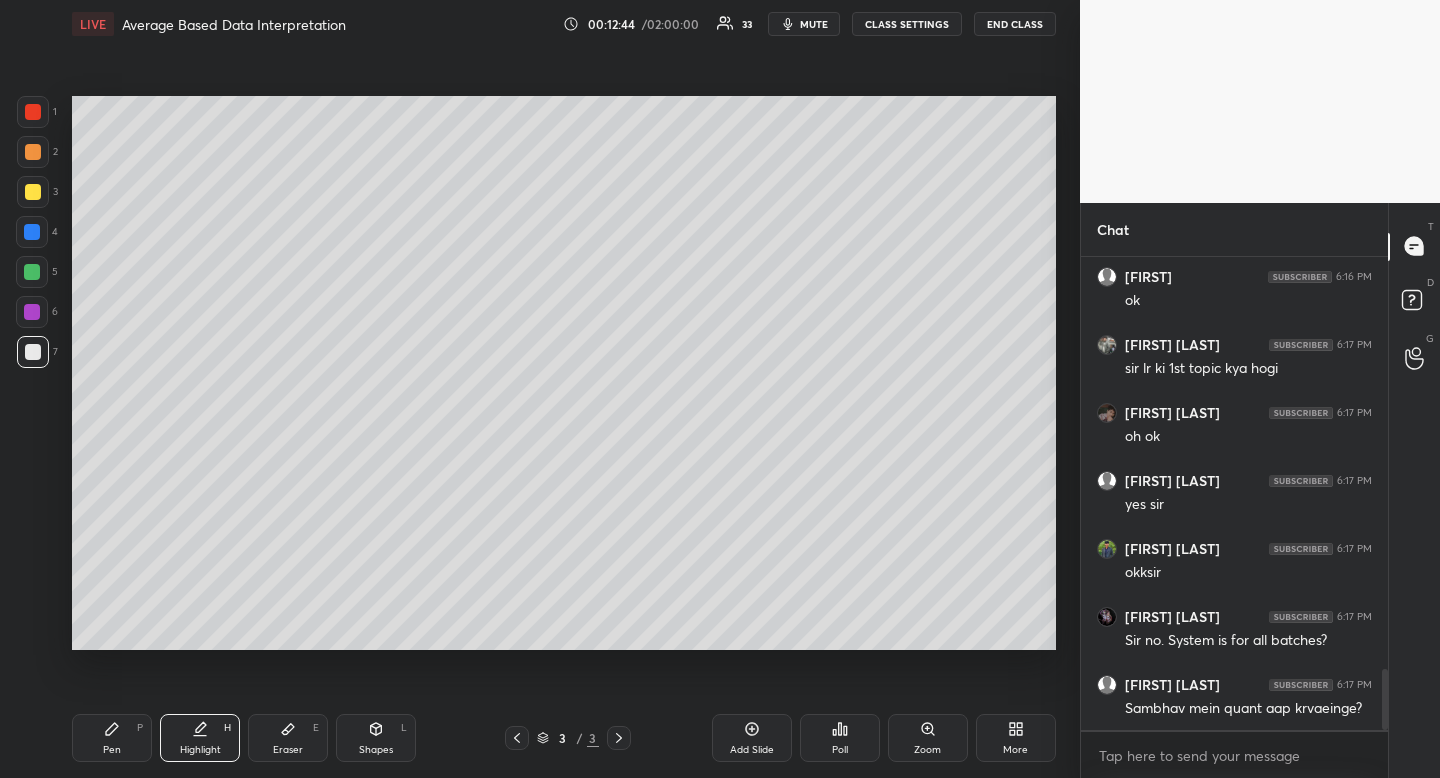 drag, startPoint x: 200, startPoint y: 733, endPoint x: 217, endPoint y: 724, distance: 19.235384 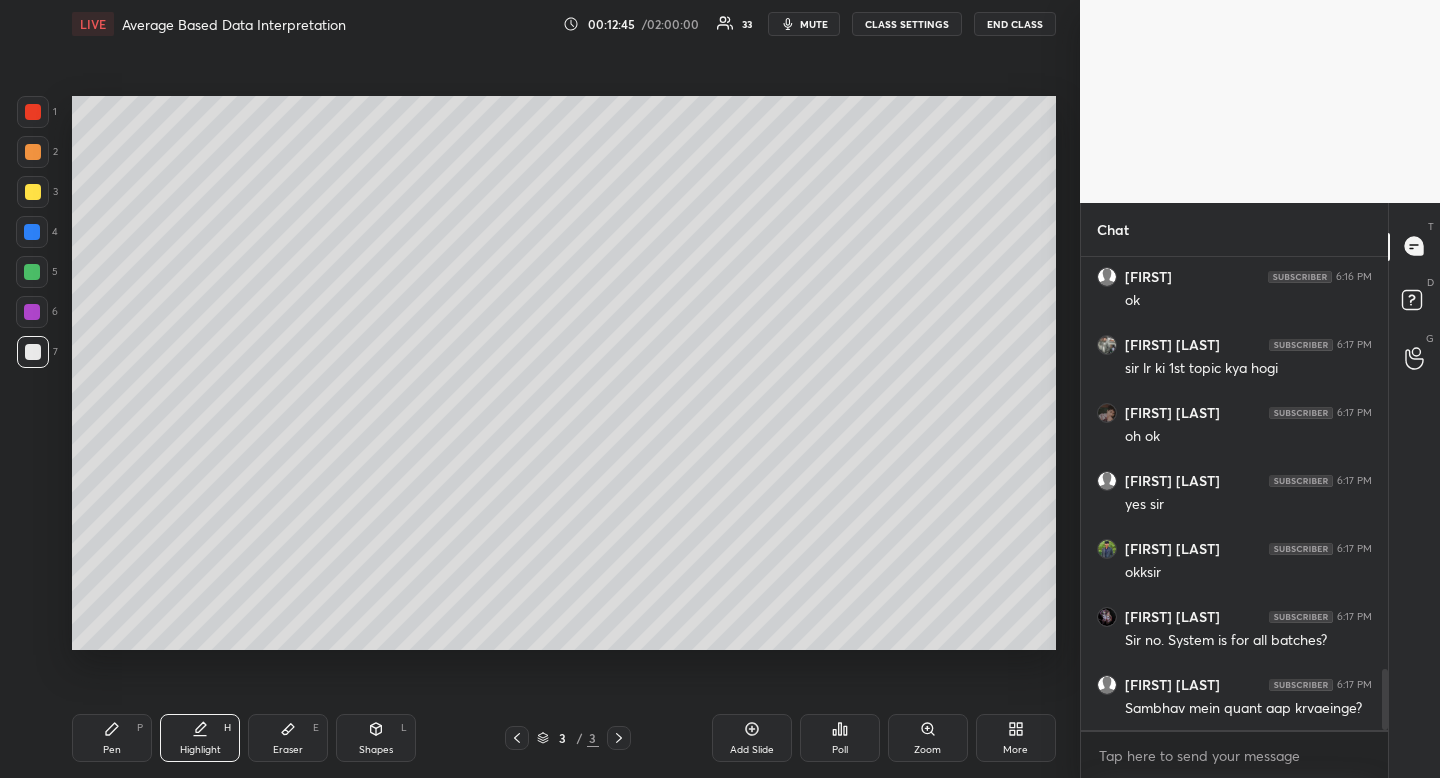 click 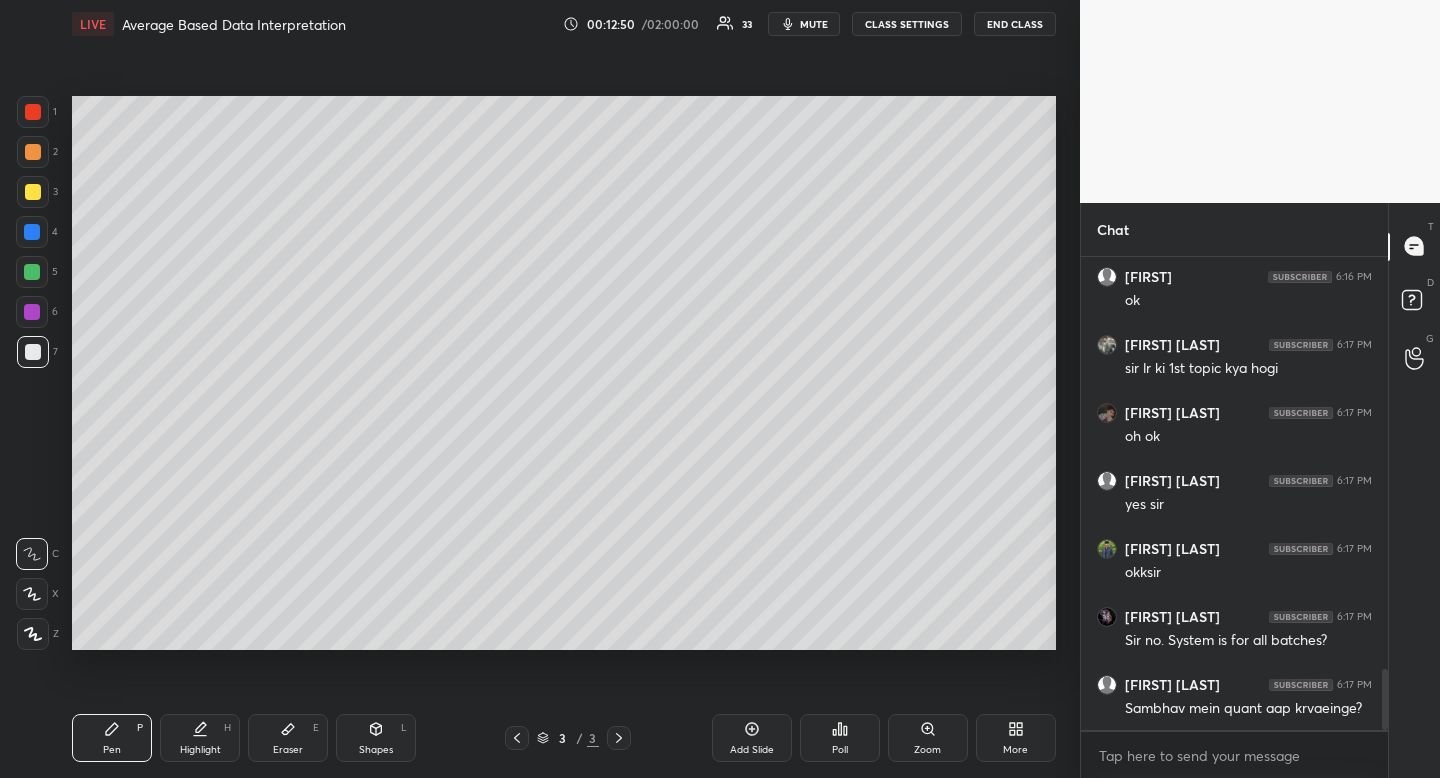 click on "H" at bounding box center (227, 728) 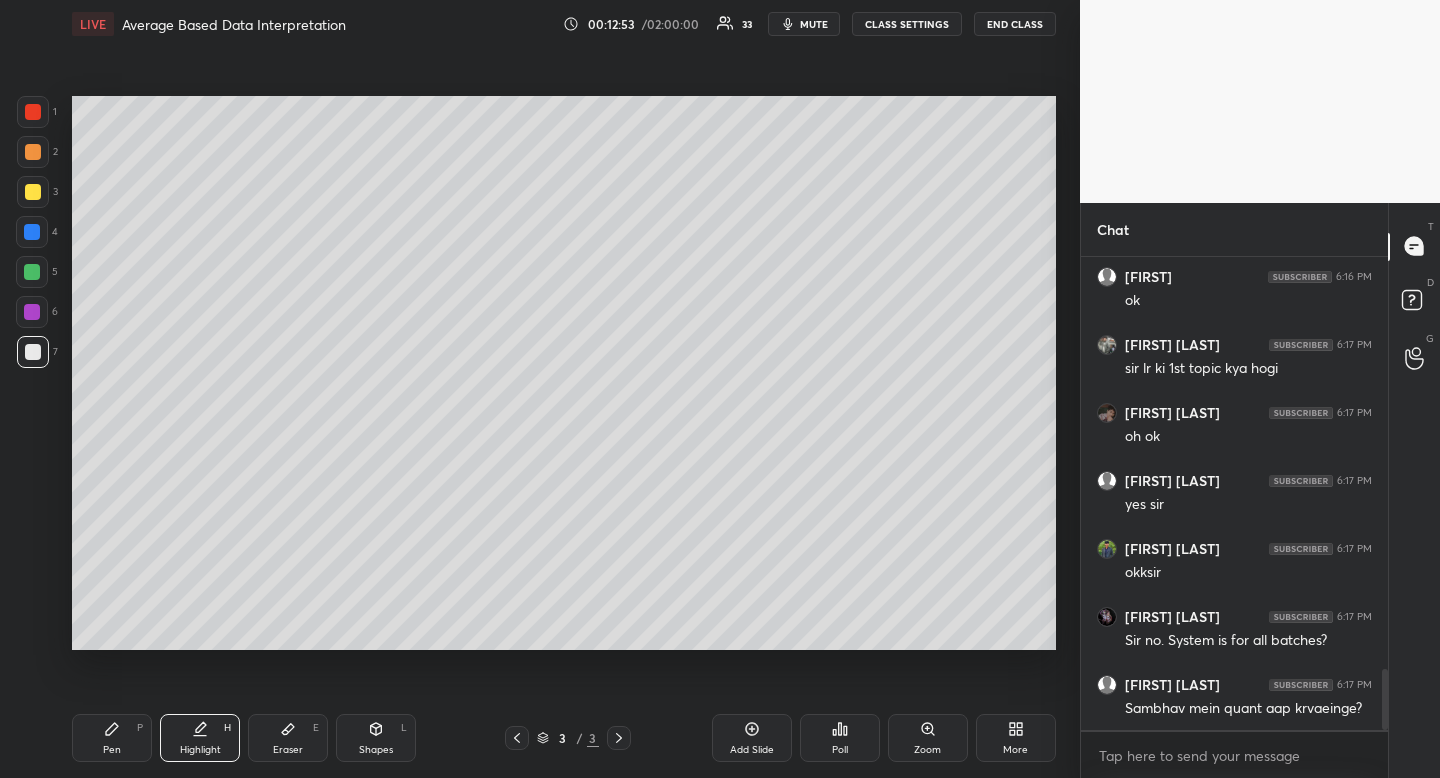 drag, startPoint x: 122, startPoint y: 735, endPoint x: 253, endPoint y: 657, distance: 152.4631 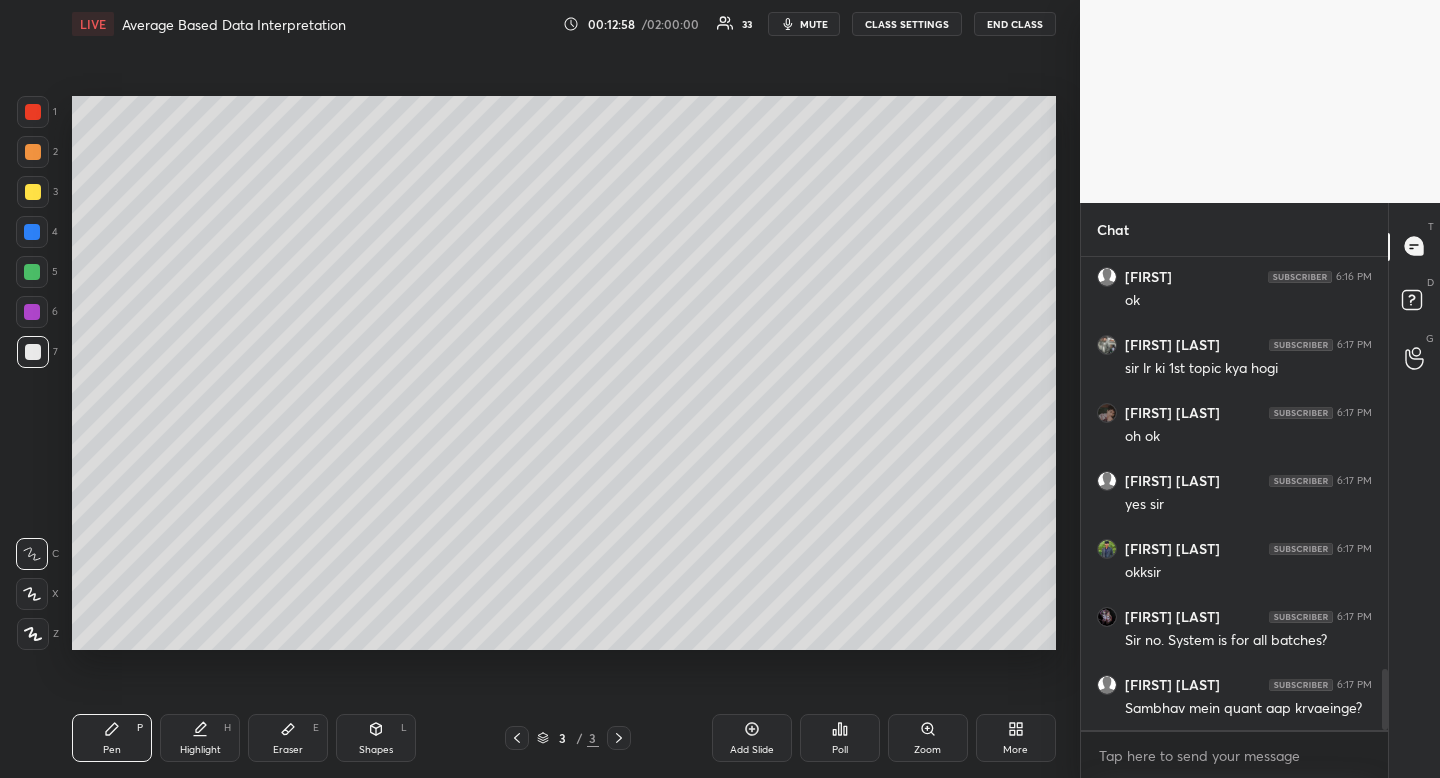click on "Shapes L" at bounding box center [376, 738] 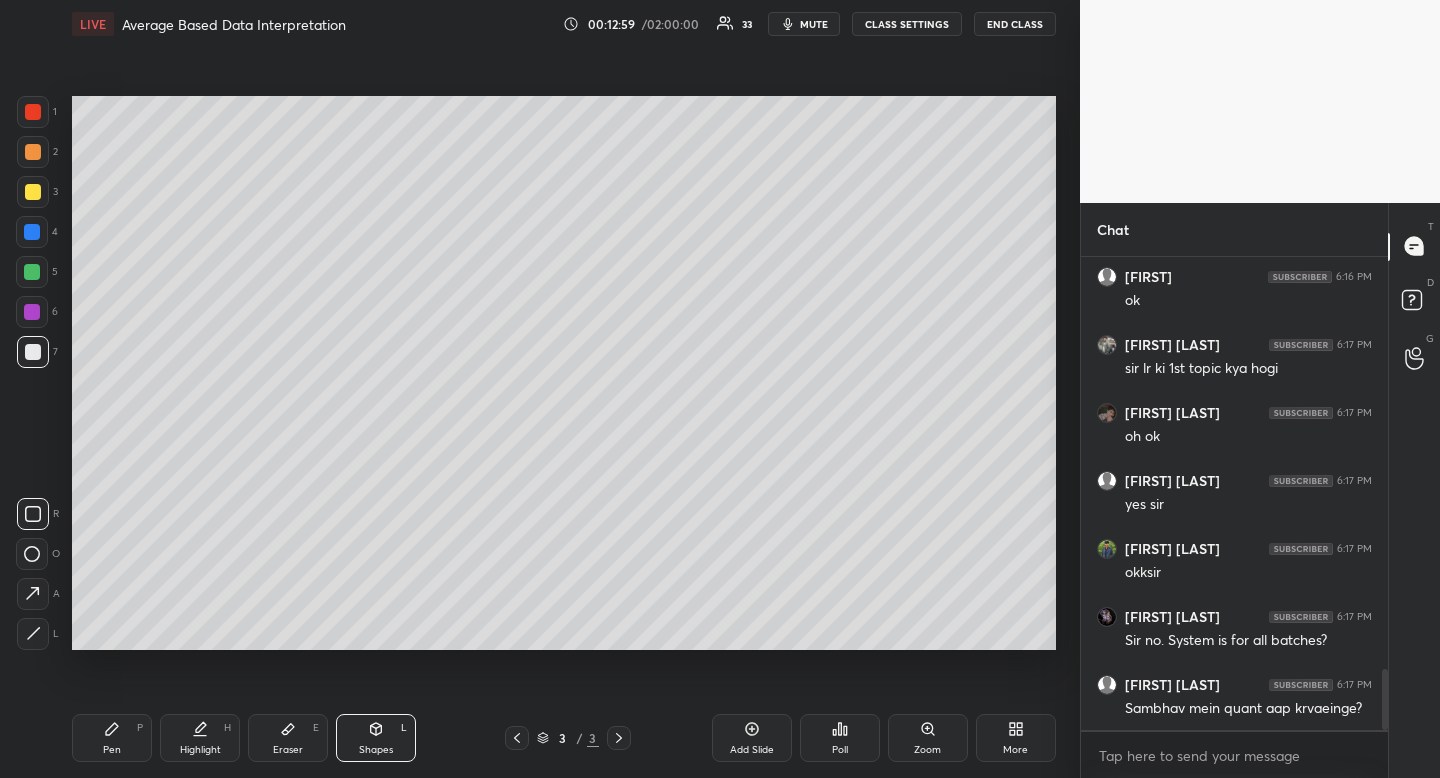 drag, startPoint x: 34, startPoint y: 553, endPoint x: 44, endPoint y: 550, distance: 10.440307 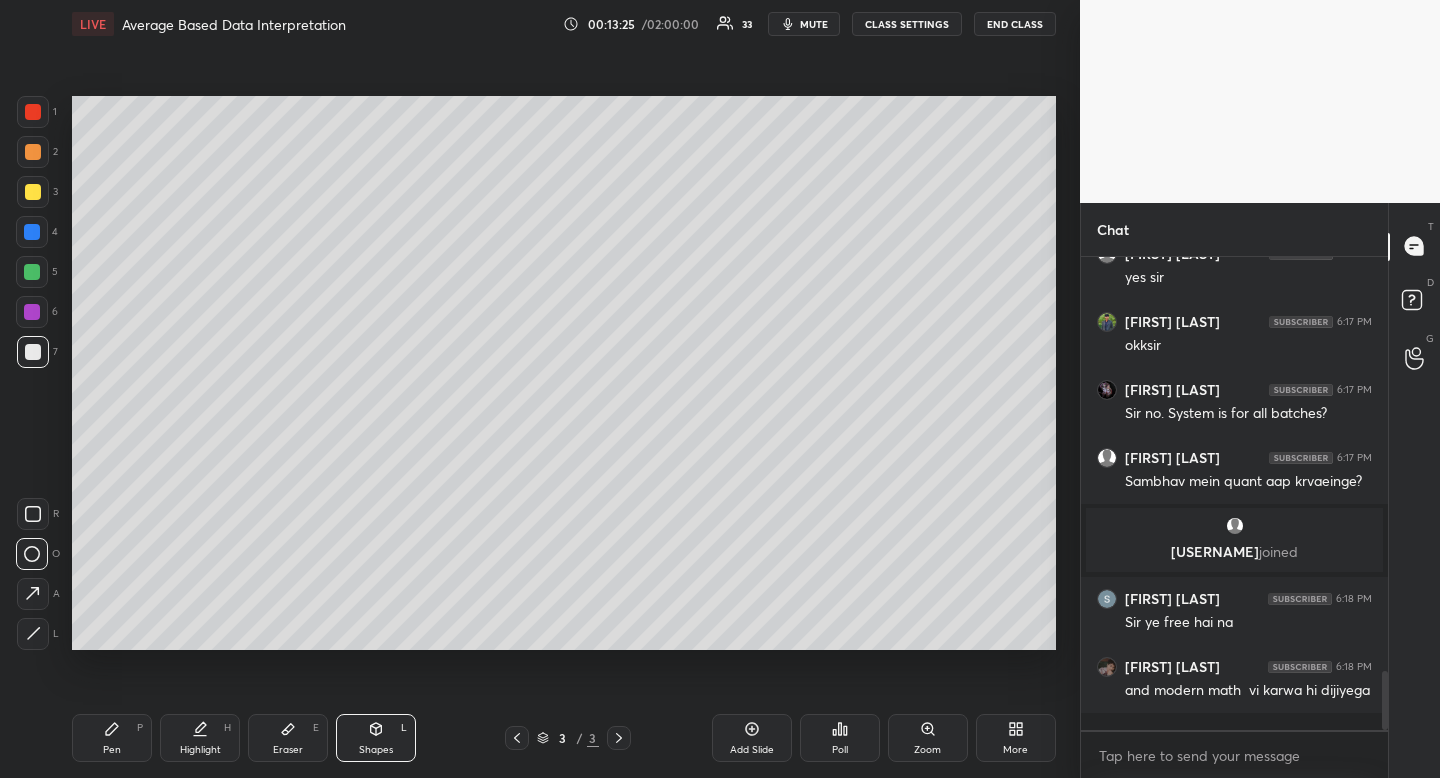scroll, scrollTop: 3323, scrollLeft: 0, axis: vertical 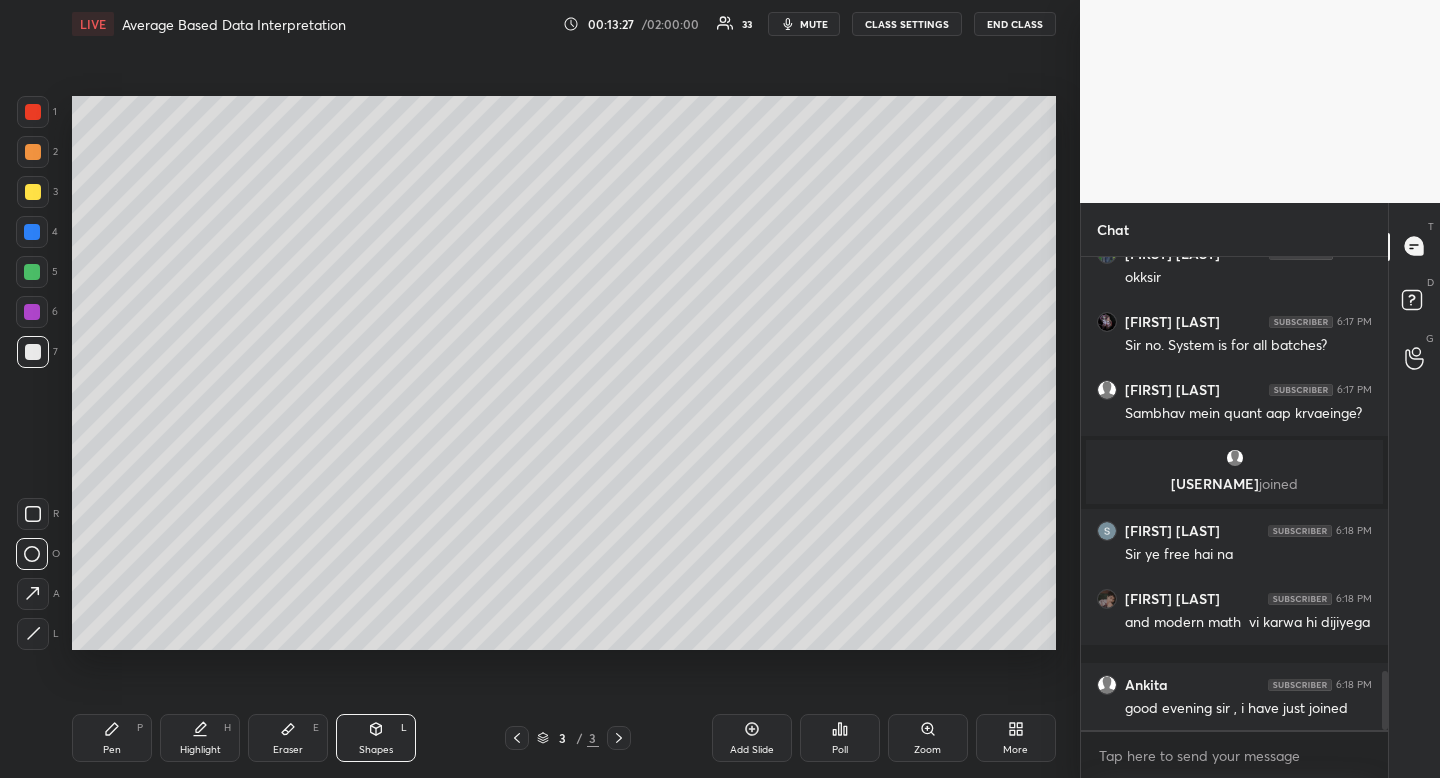 click on "Pen" at bounding box center [112, 750] 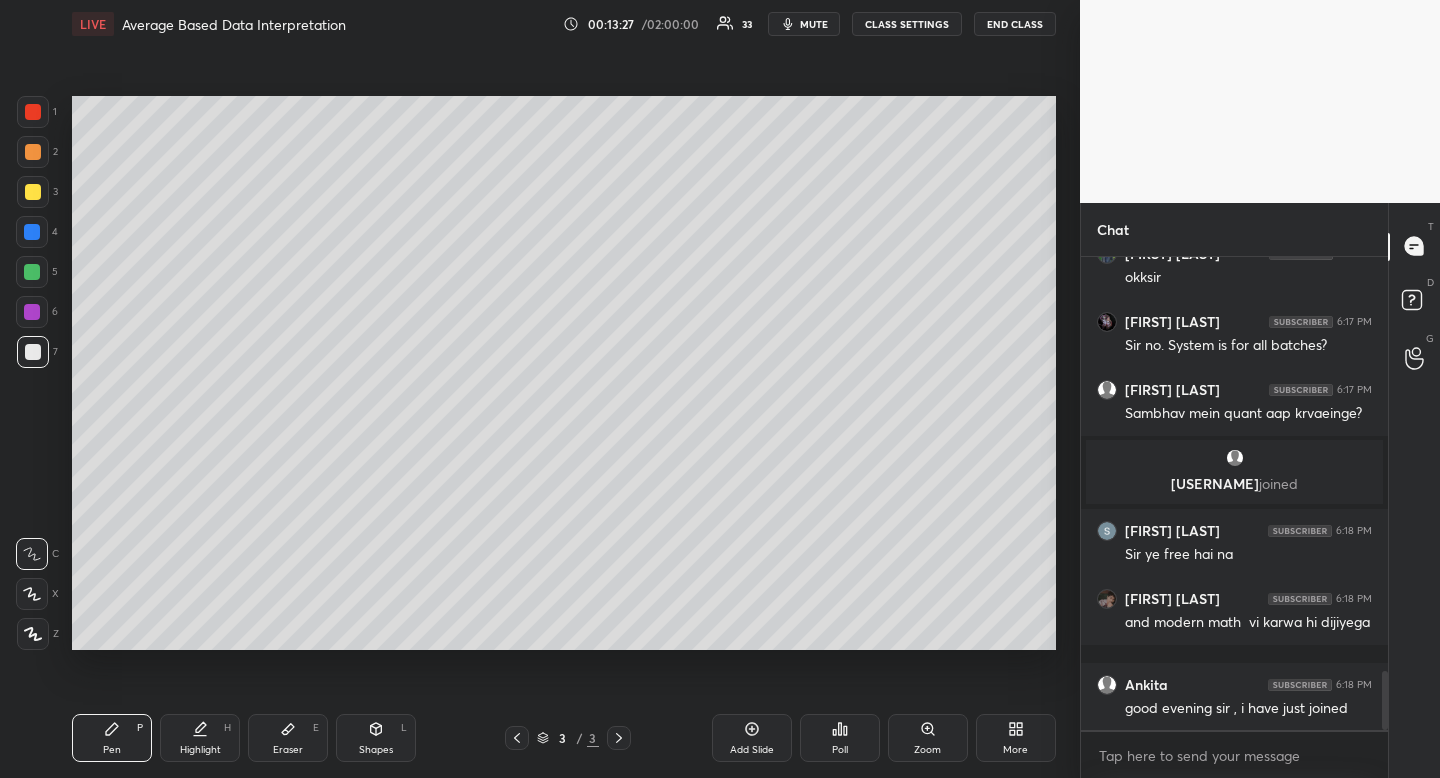drag, startPoint x: 120, startPoint y: 746, endPoint x: 135, endPoint y: 738, distance: 17 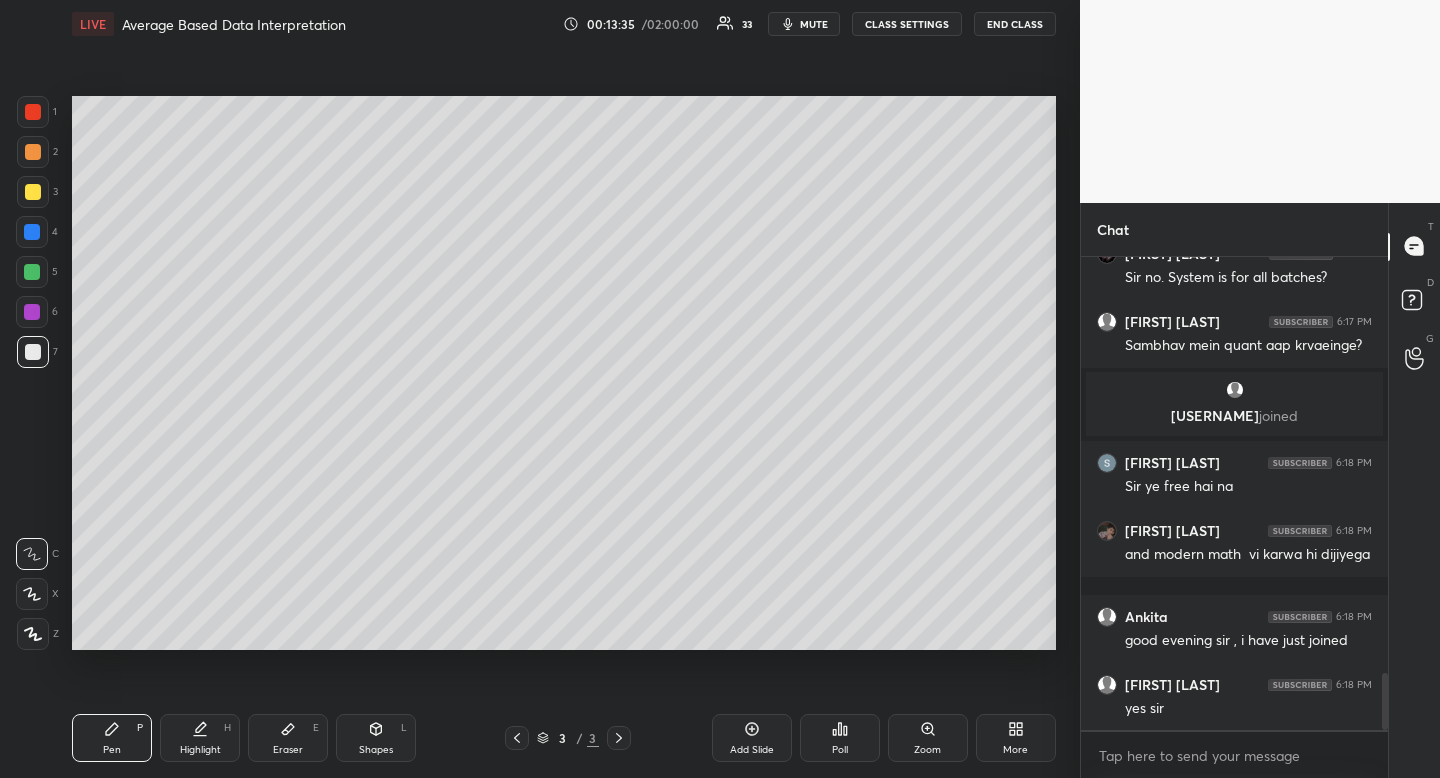 scroll, scrollTop: 3459, scrollLeft: 0, axis: vertical 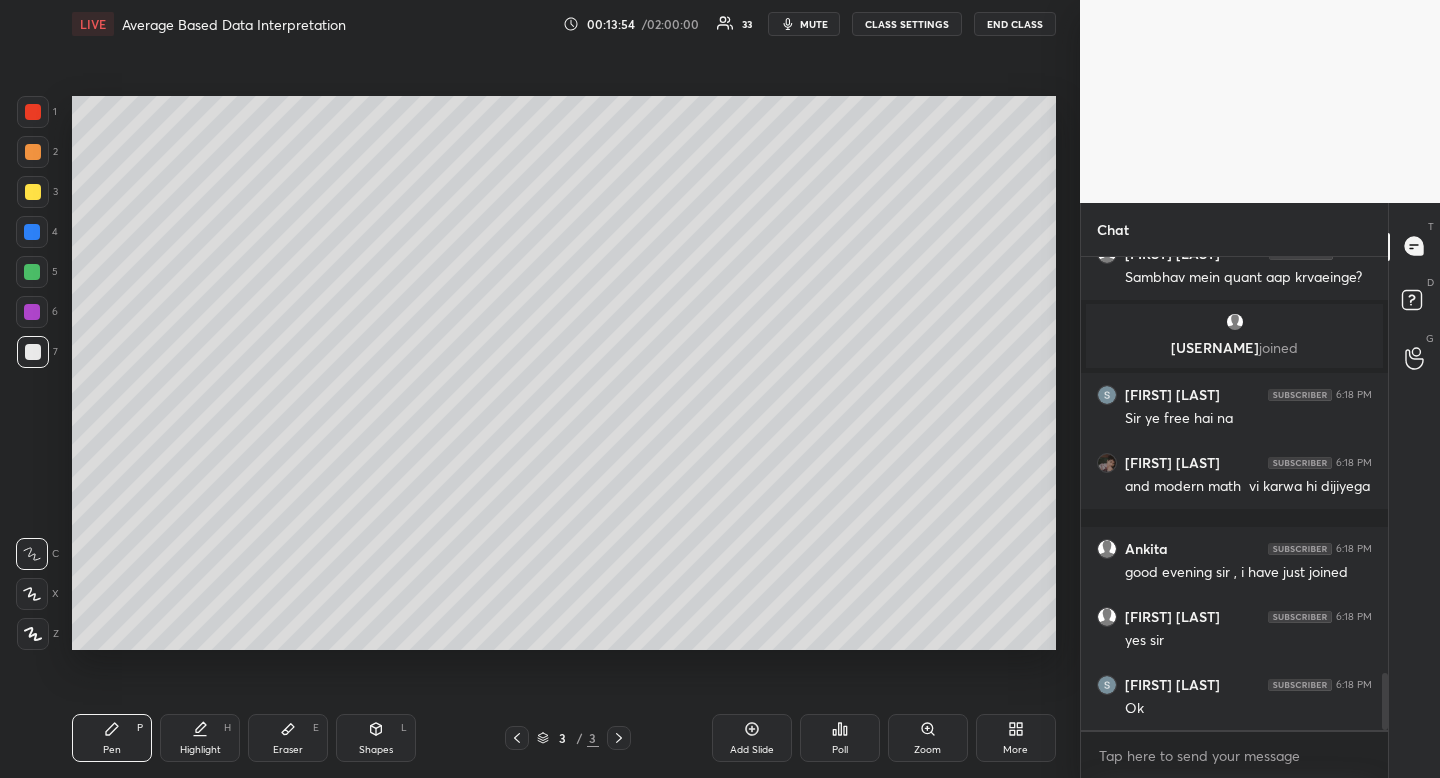 click at bounding box center (33, 152) 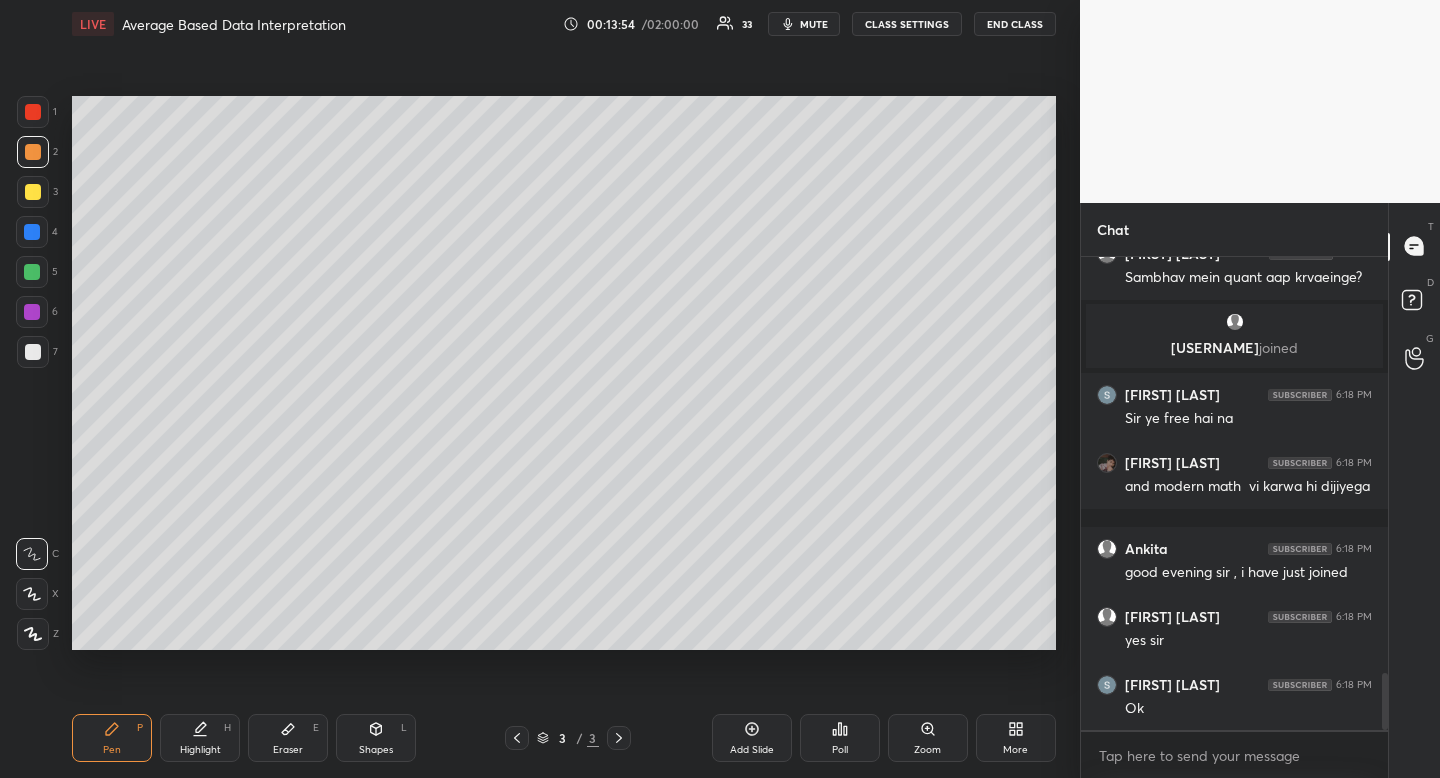click at bounding box center (33, 152) 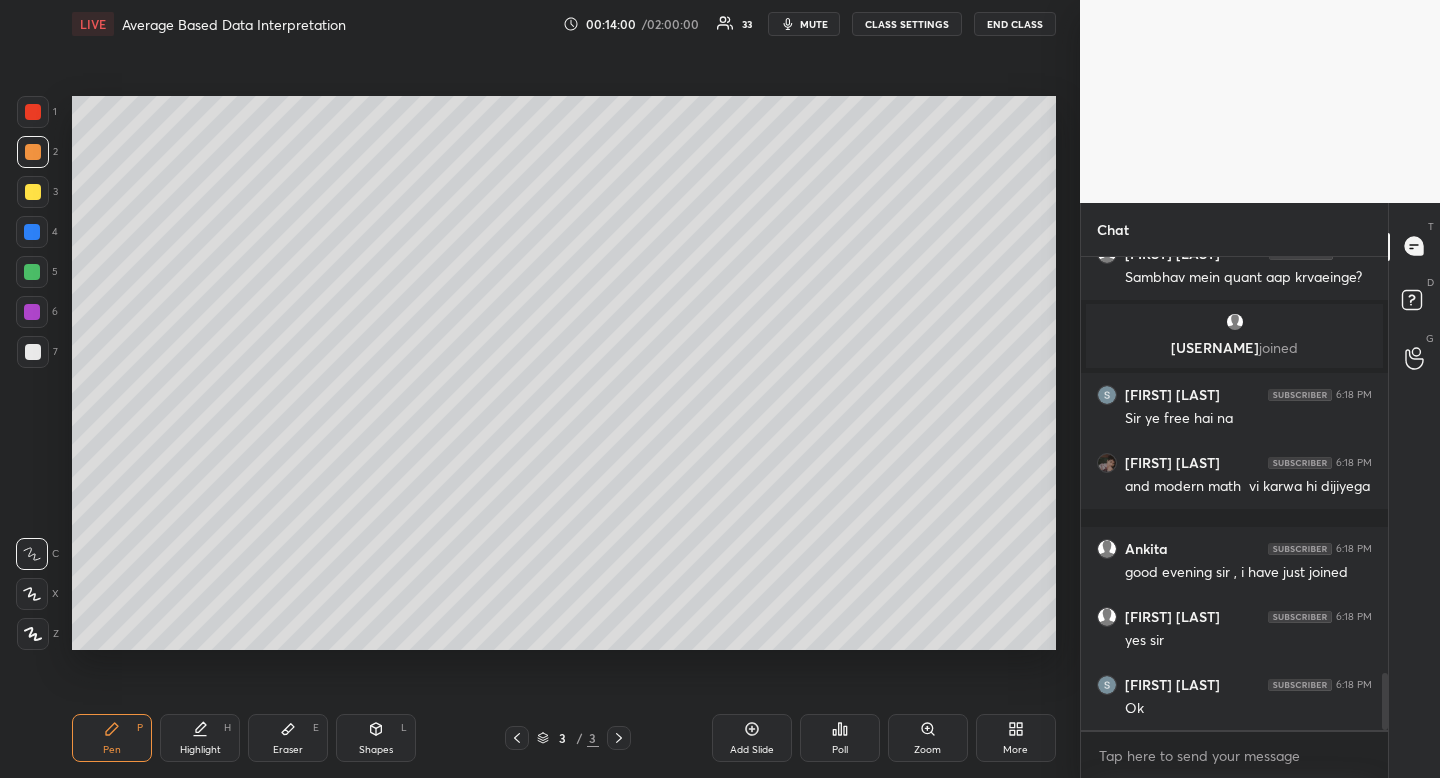 click 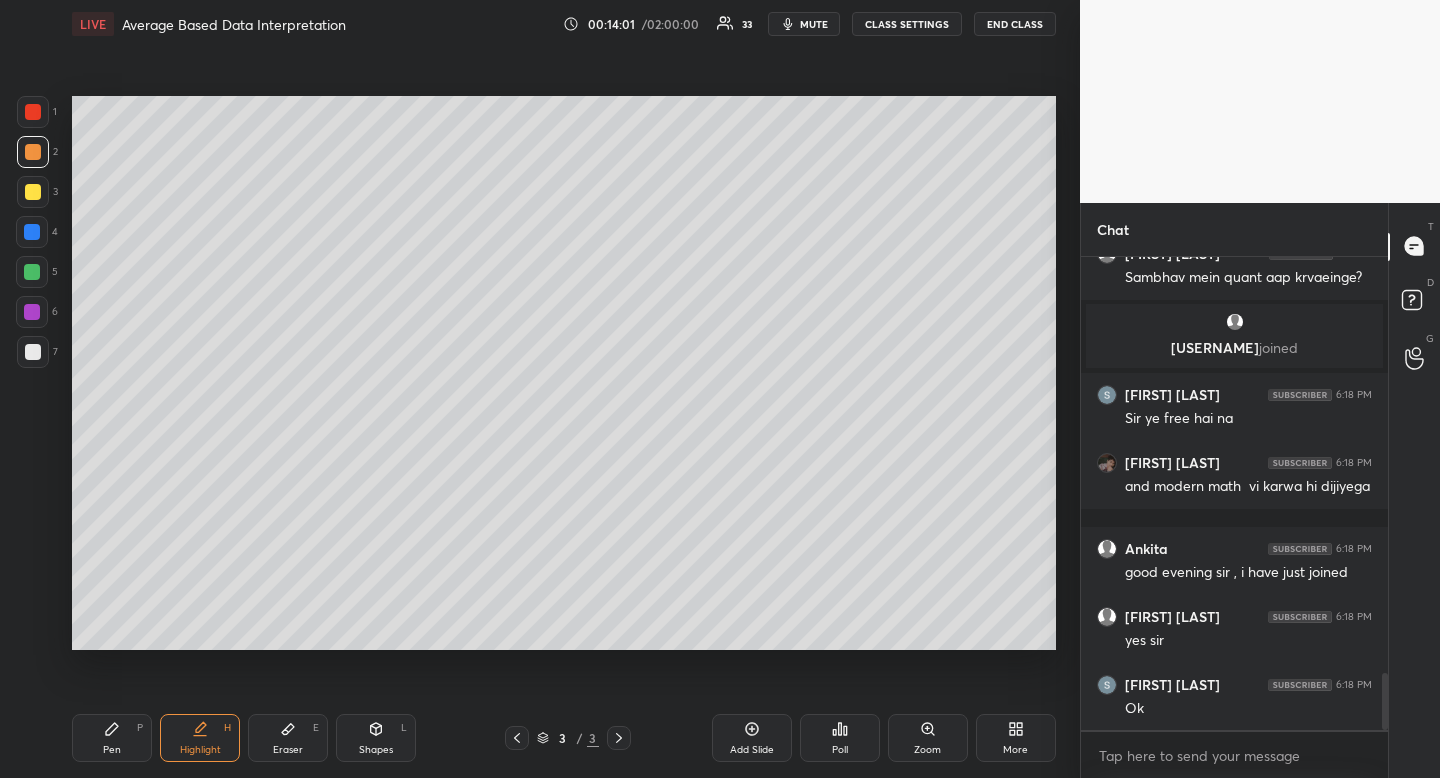 drag, startPoint x: 205, startPoint y: 725, endPoint x: 247, endPoint y: 682, distance: 60.108234 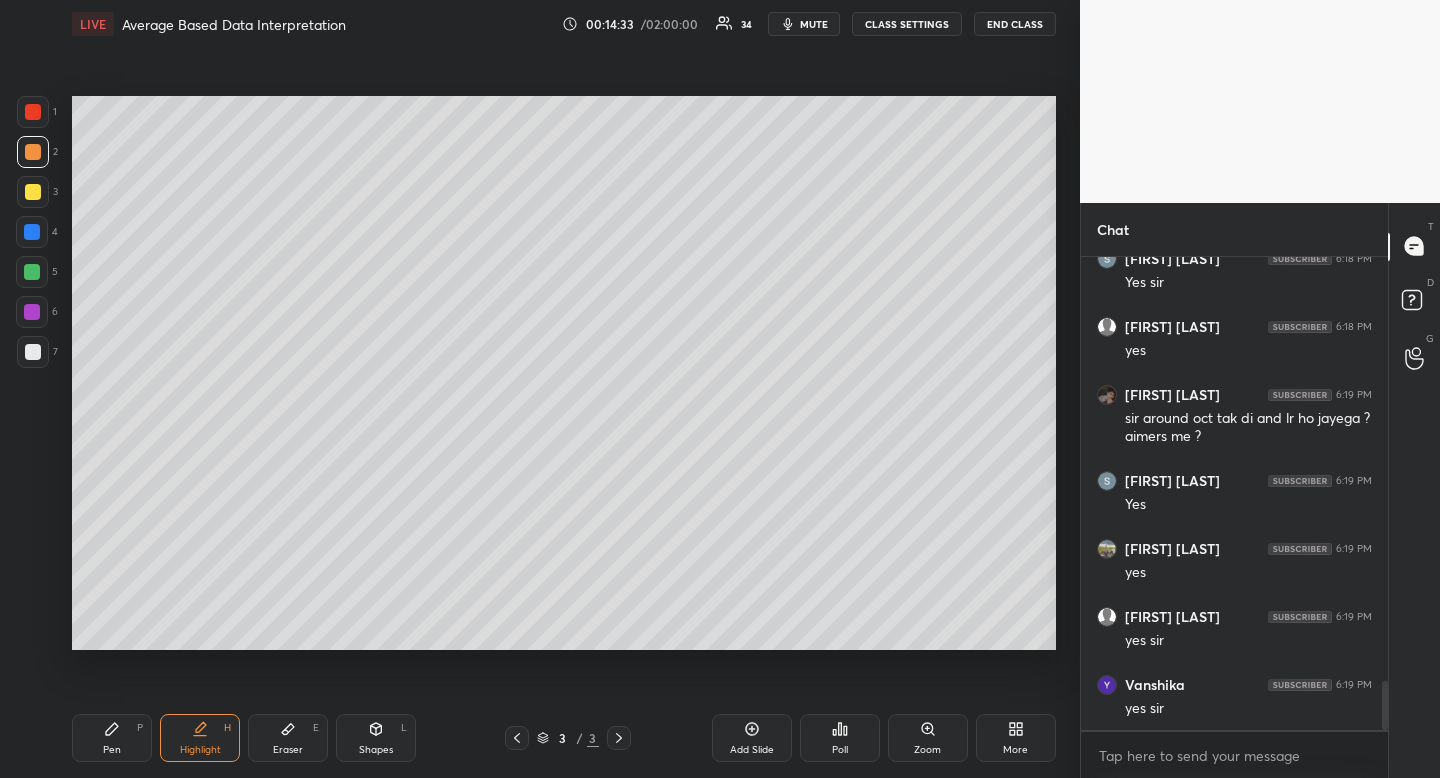 scroll, scrollTop: 4089, scrollLeft: 0, axis: vertical 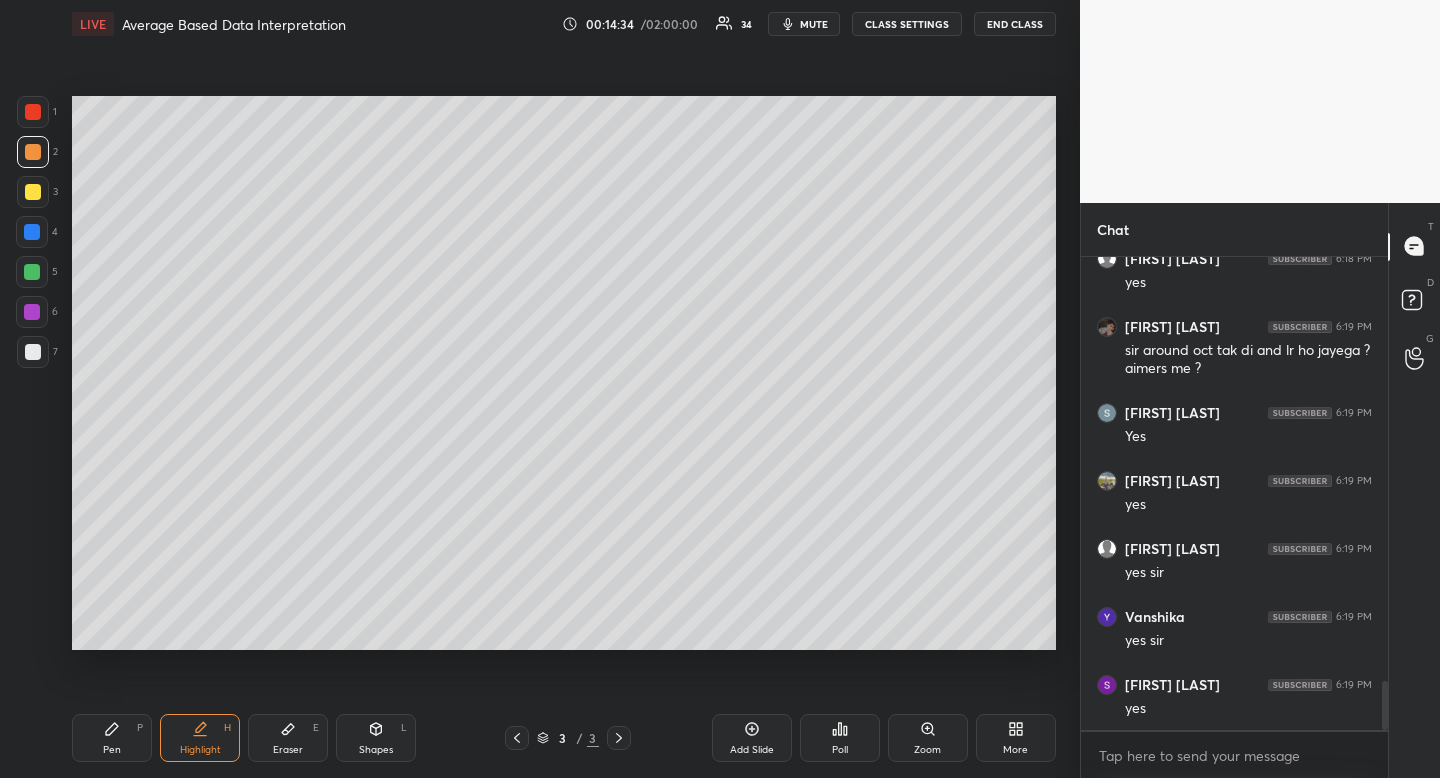 click on "Pen P" at bounding box center [112, 738] 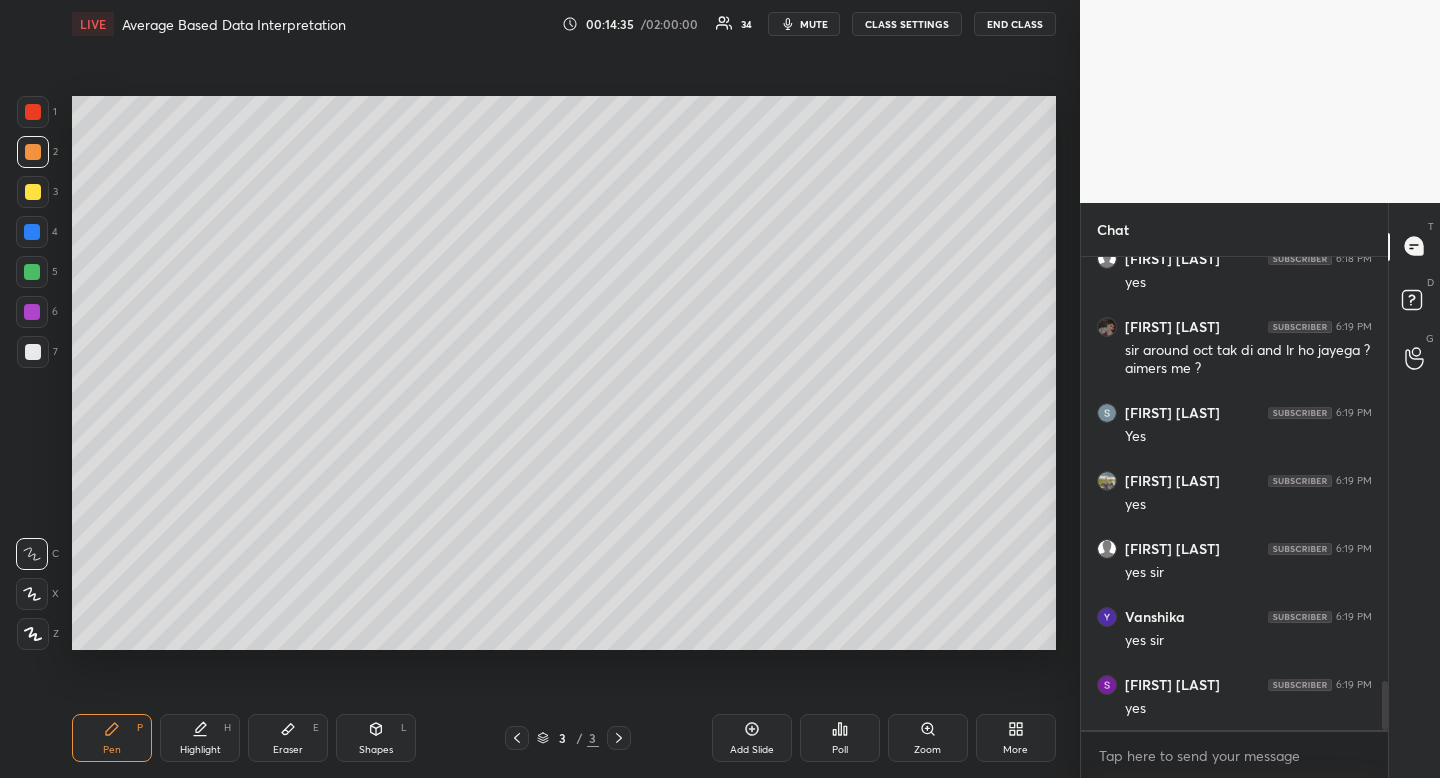 drag, startPoint x: 102, startPoint y: 745, endPoint x: 134, endPoint y: 651, distance: 99.29753 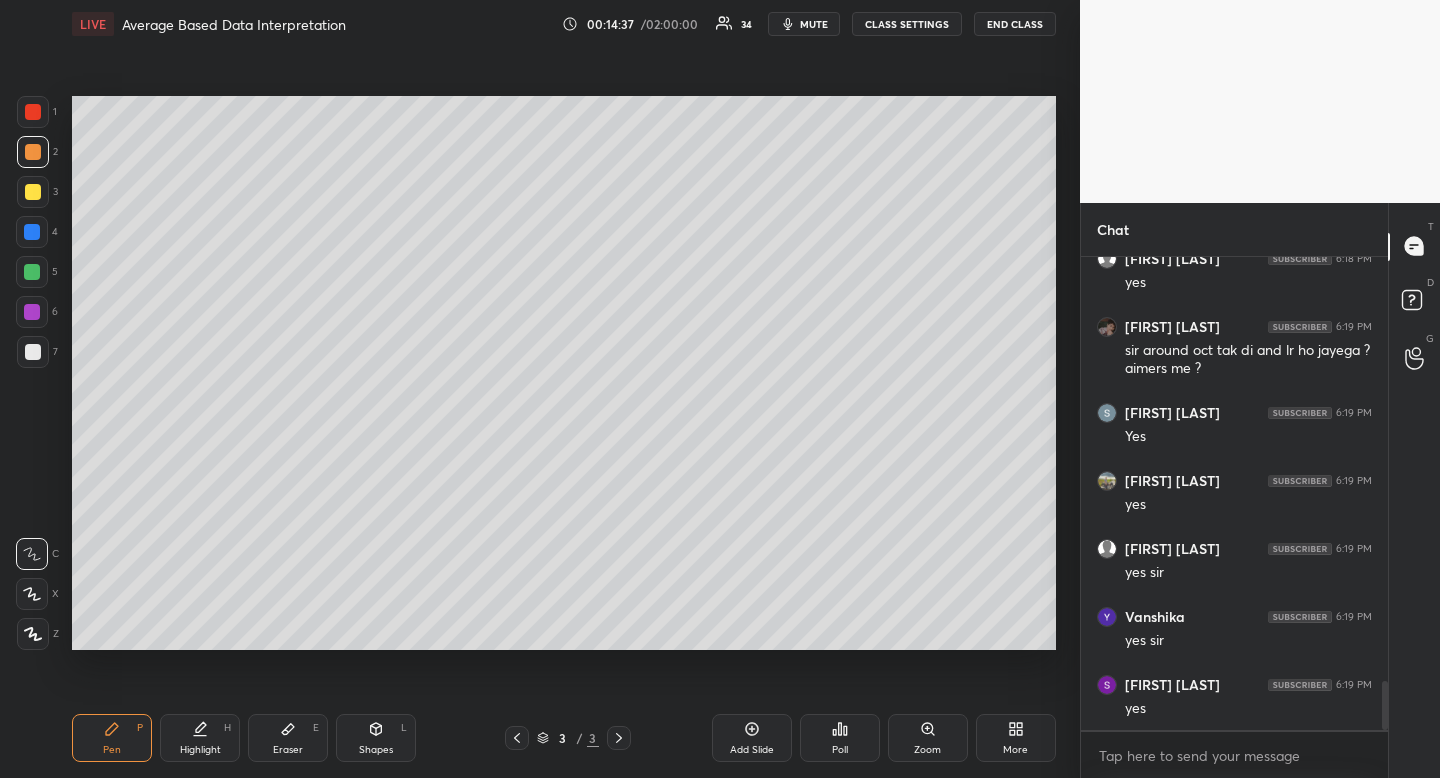 click on "Highlight H" at bounding box center [200, 738] 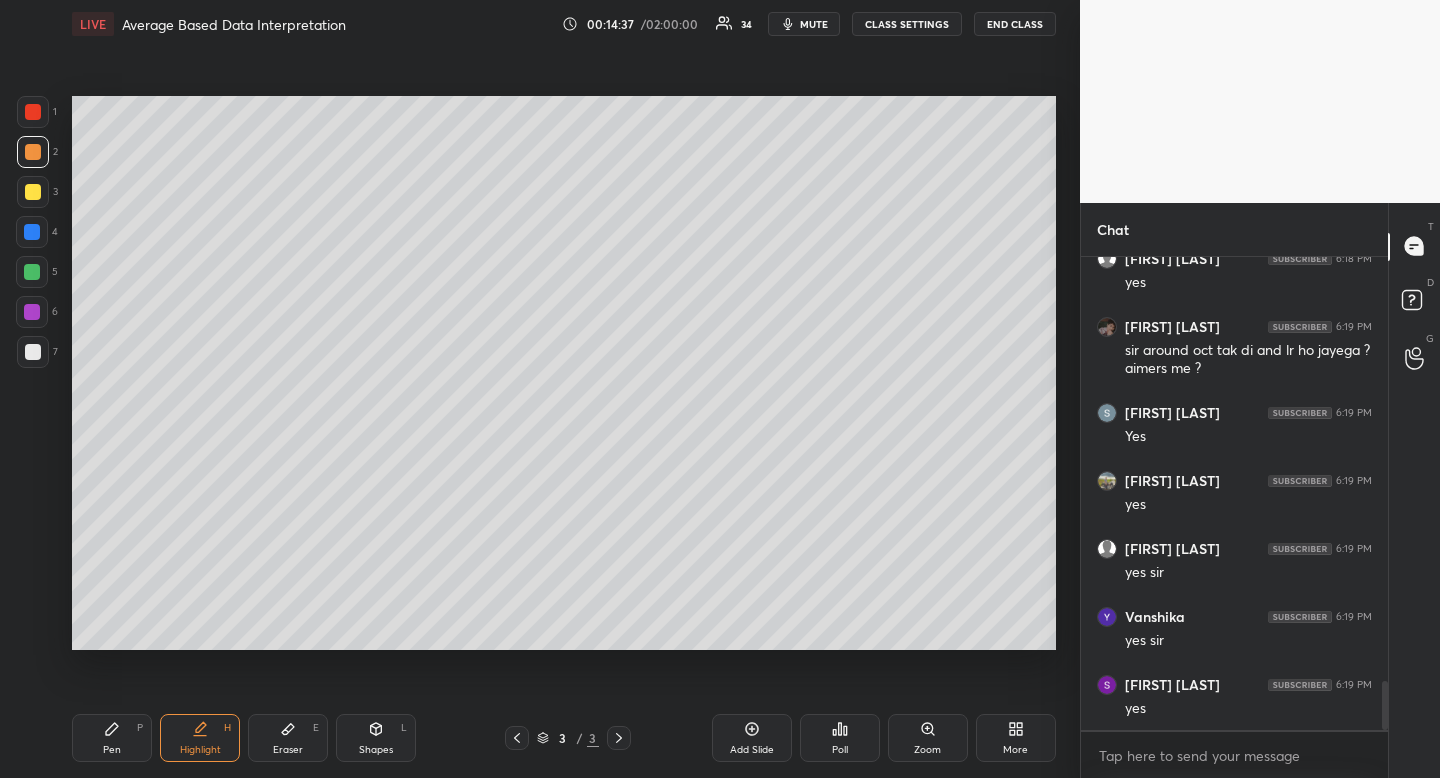 drag, startPoint x: 221, startPoint y: 748, endPoint x: 217, endPoint y: 705, distance: 43.185646 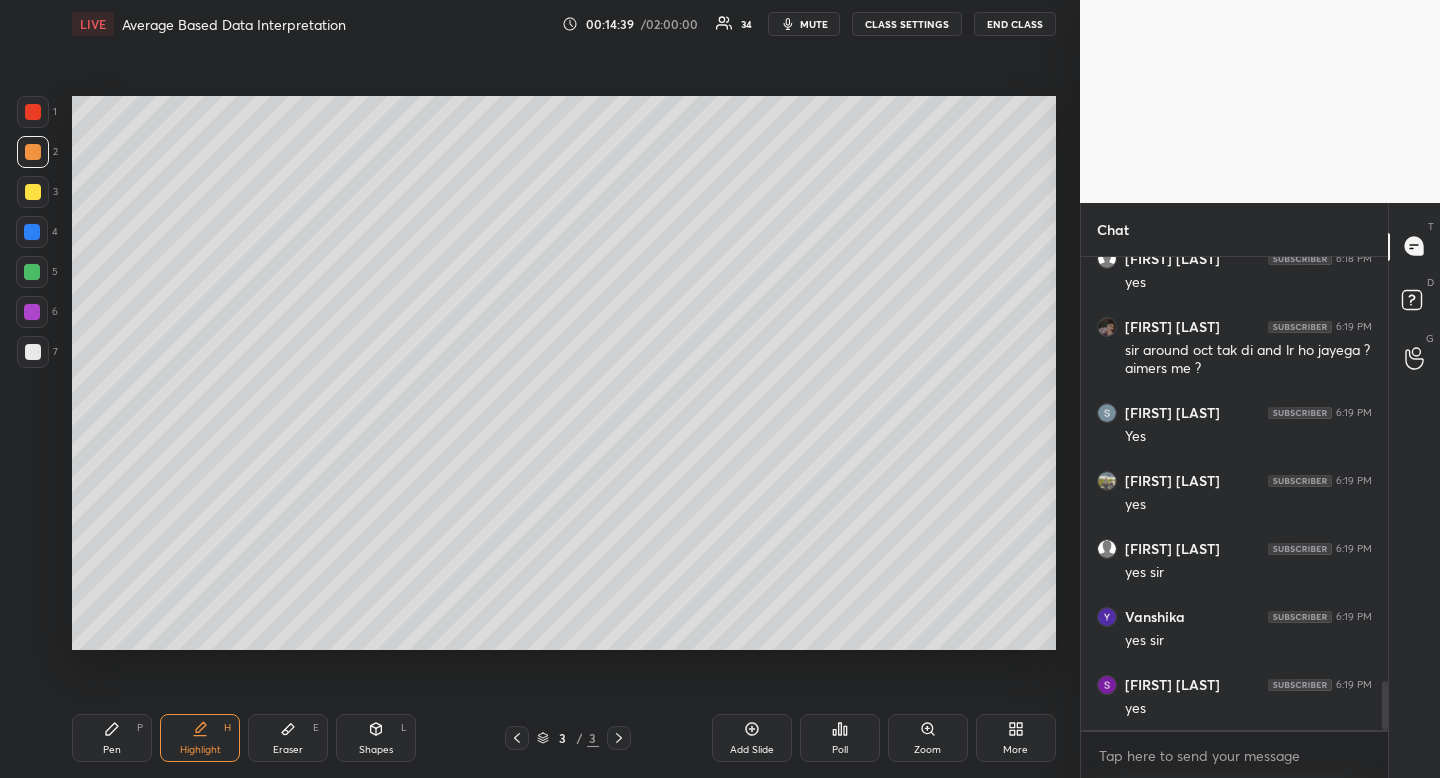 drag, startPoint x: 110, startPoint y: 739, endPoint x: 108, endPoint y: 729, distance: 10.198039 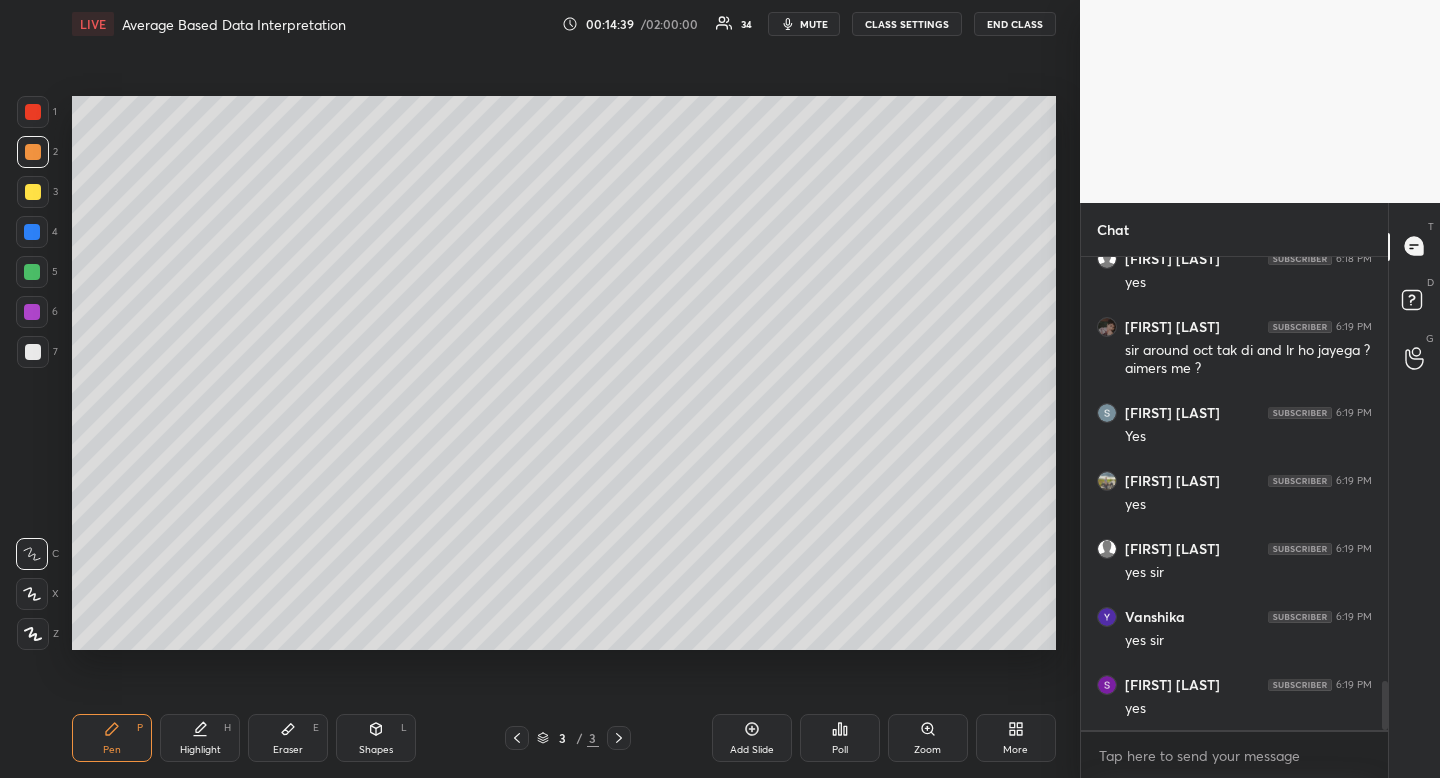 drag, startPoint x: 108, startPoint y: 729, endPoint x: 114, endPoint y: 704, distance: 25.70992 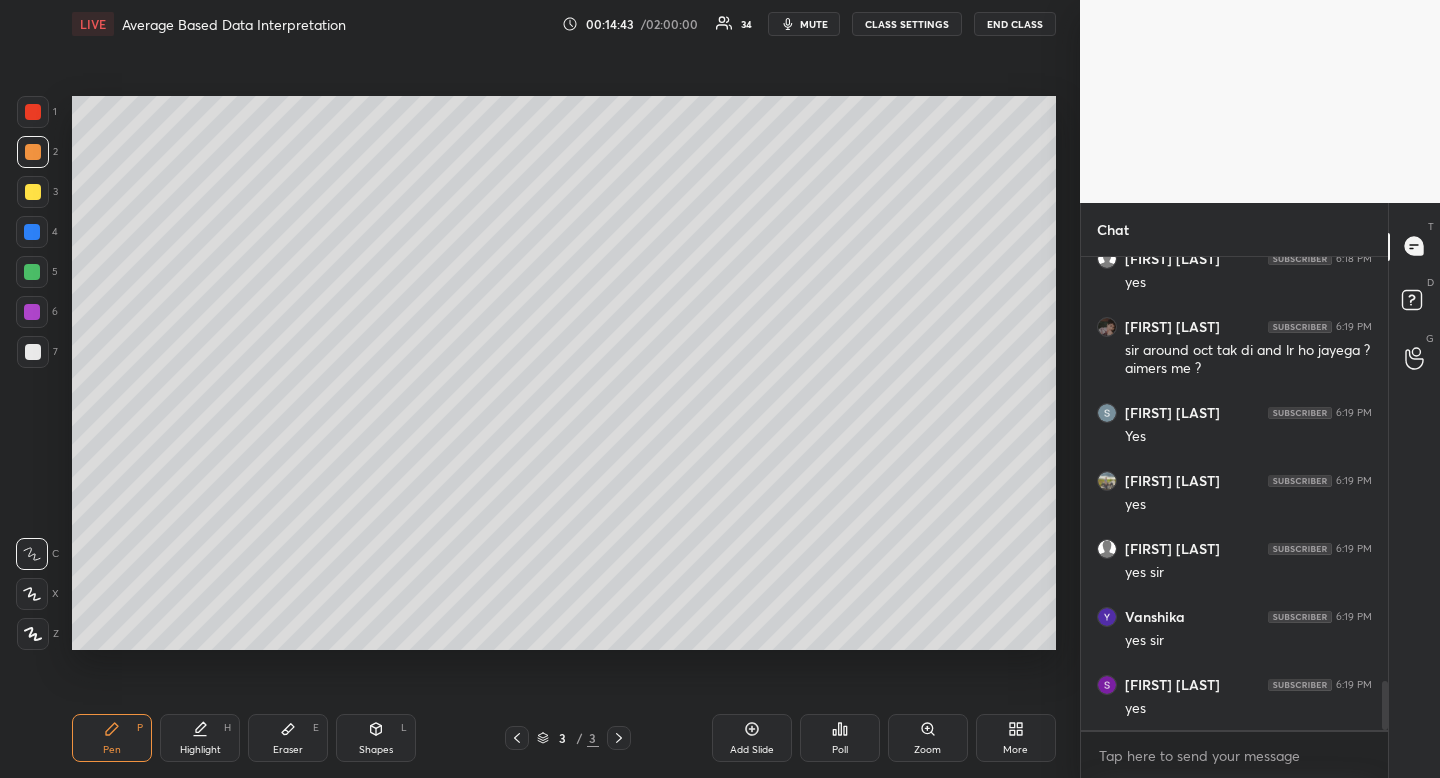drag, startPoint x: 195, startPoint y: 737, endPoint x: 188, endPoint y: 677, distance: 60.40695 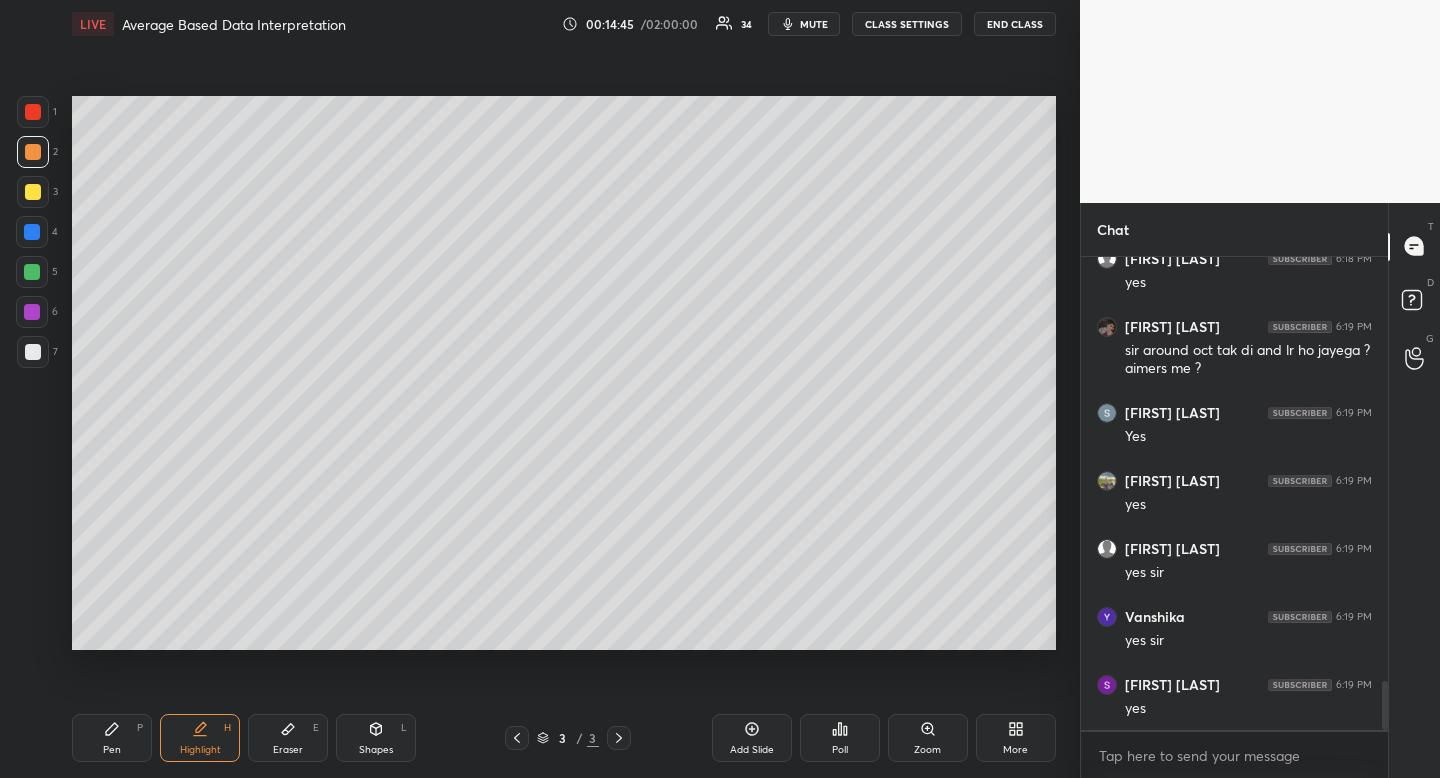click on "Highlight H" at bounding box center (200, 738) 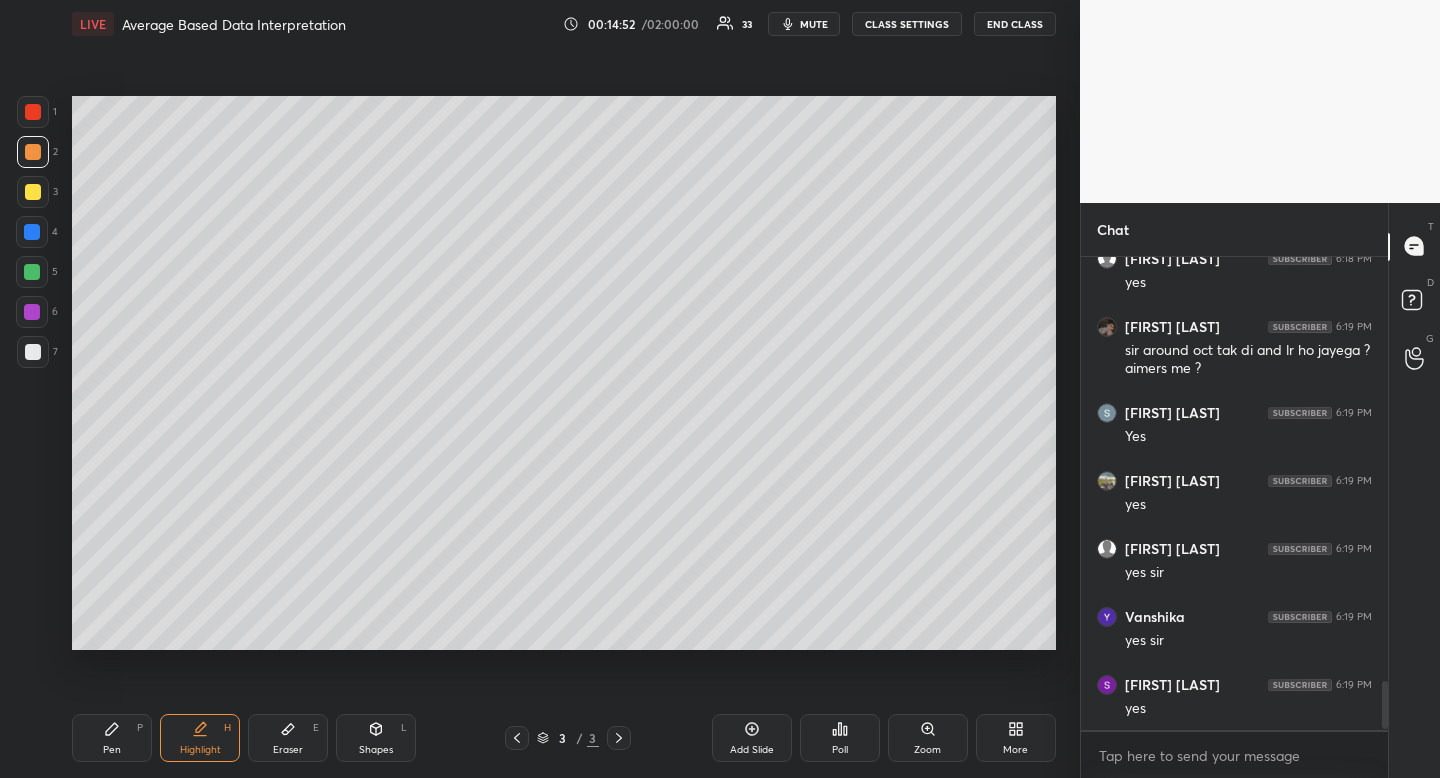 scroll, scrollTop: 4175, scrollLeft: 0, axis: vertical 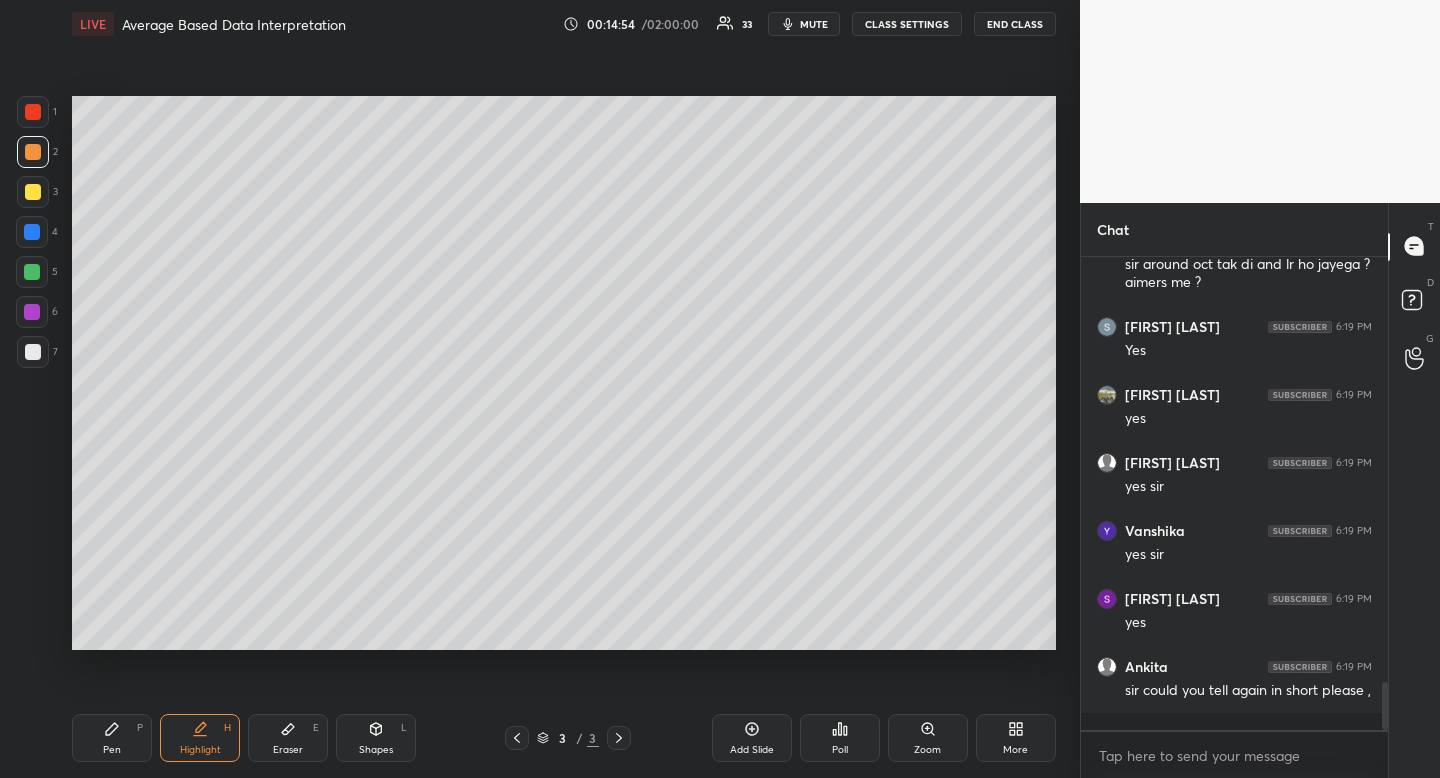 click on "Pen P" at bounding box center [112, 738] 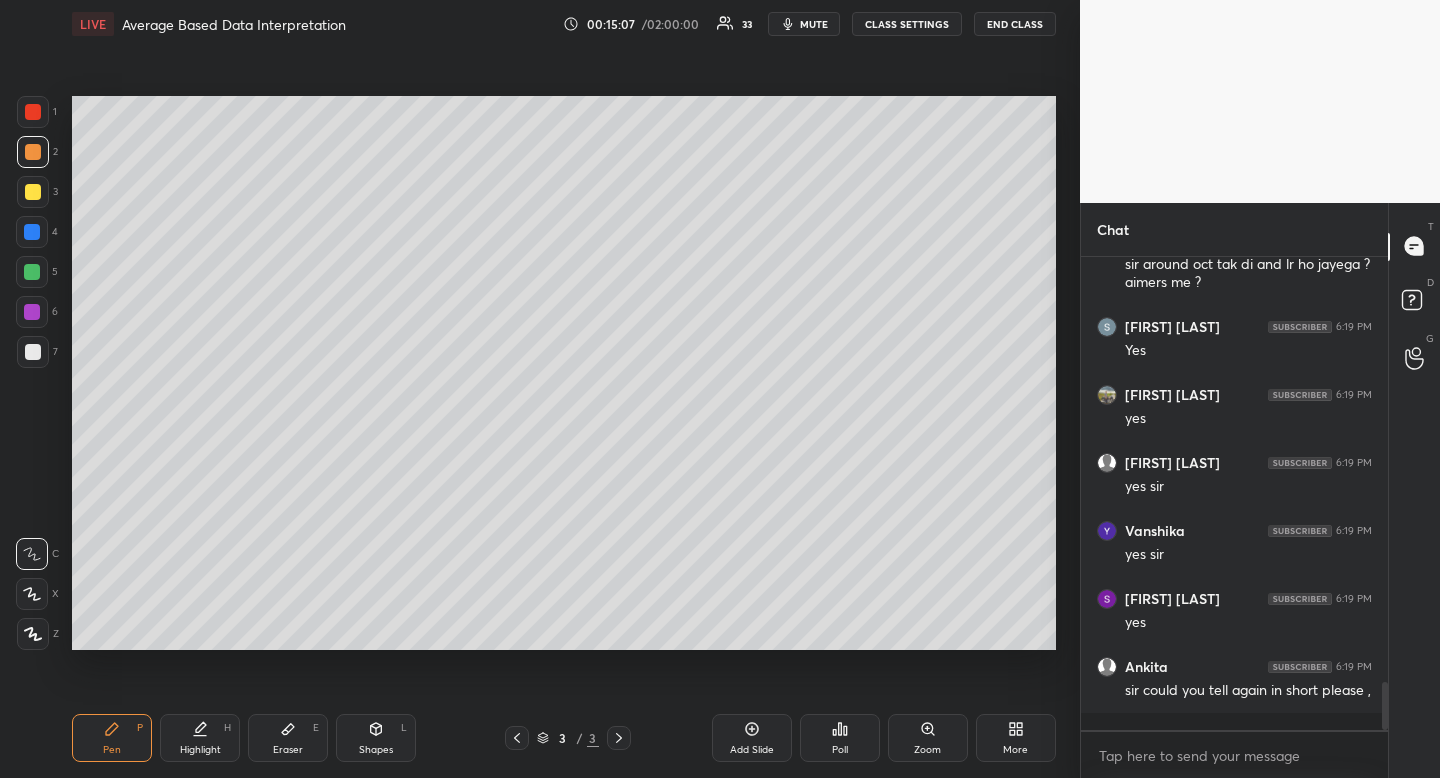 click on "Highlight H" at bounding box center (200, 738) 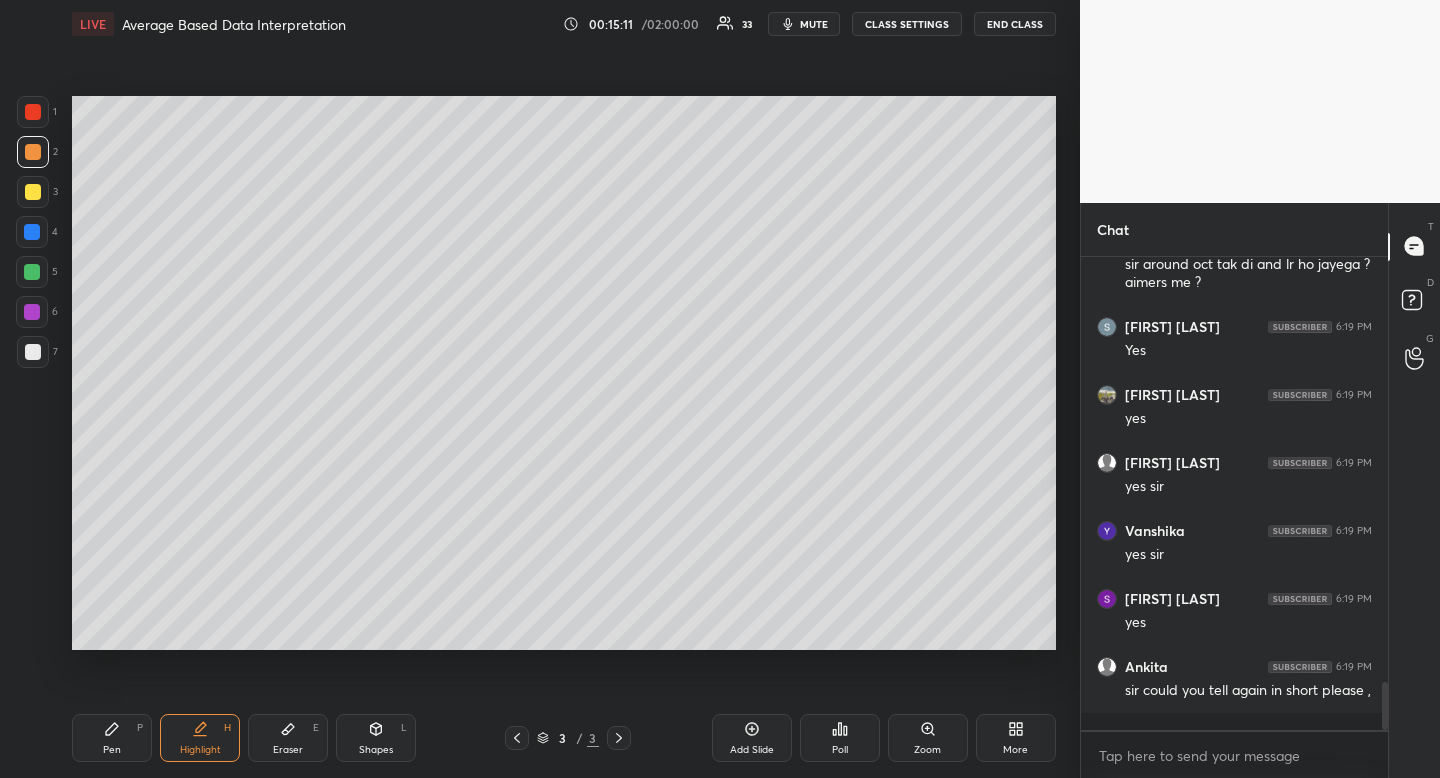 click on "Eraser" at bounding box center [288, 750] 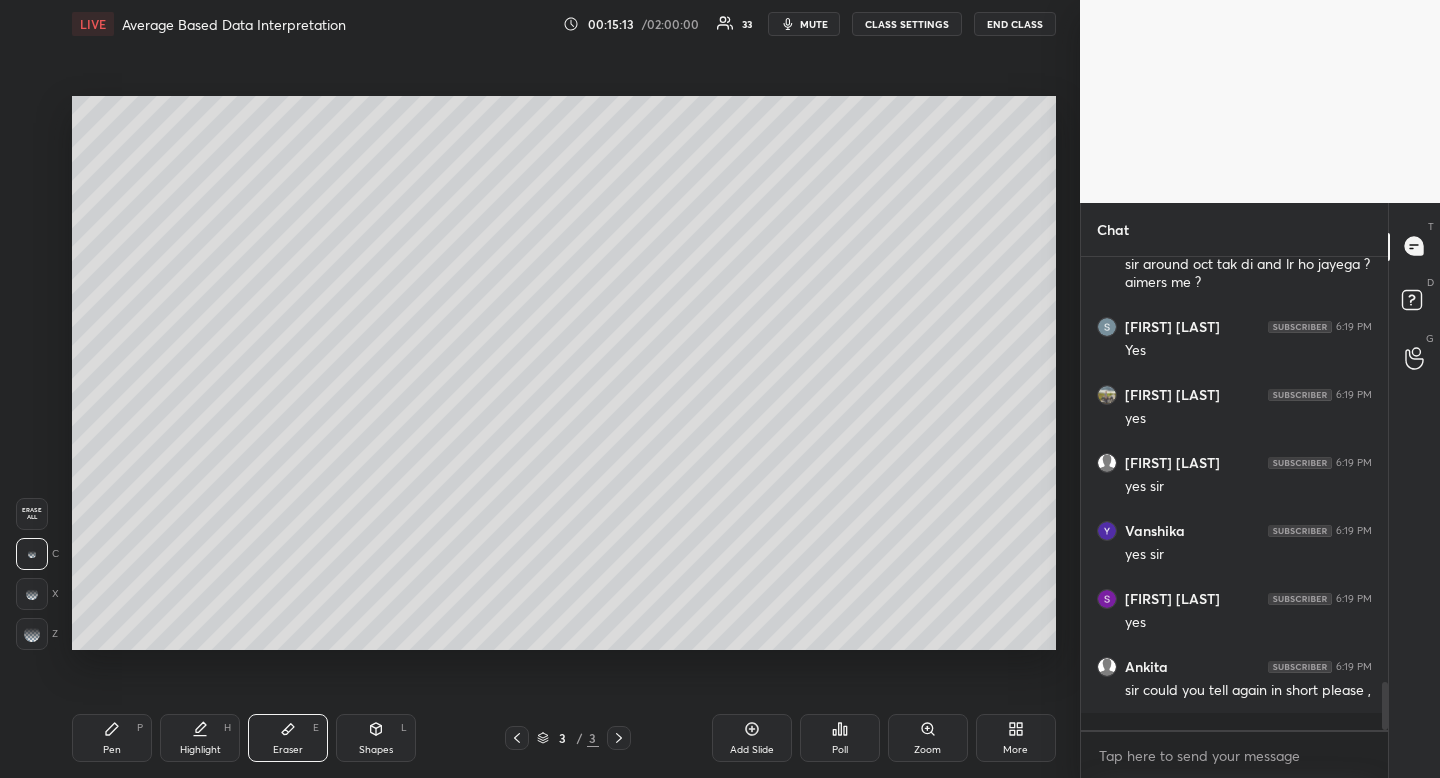 click 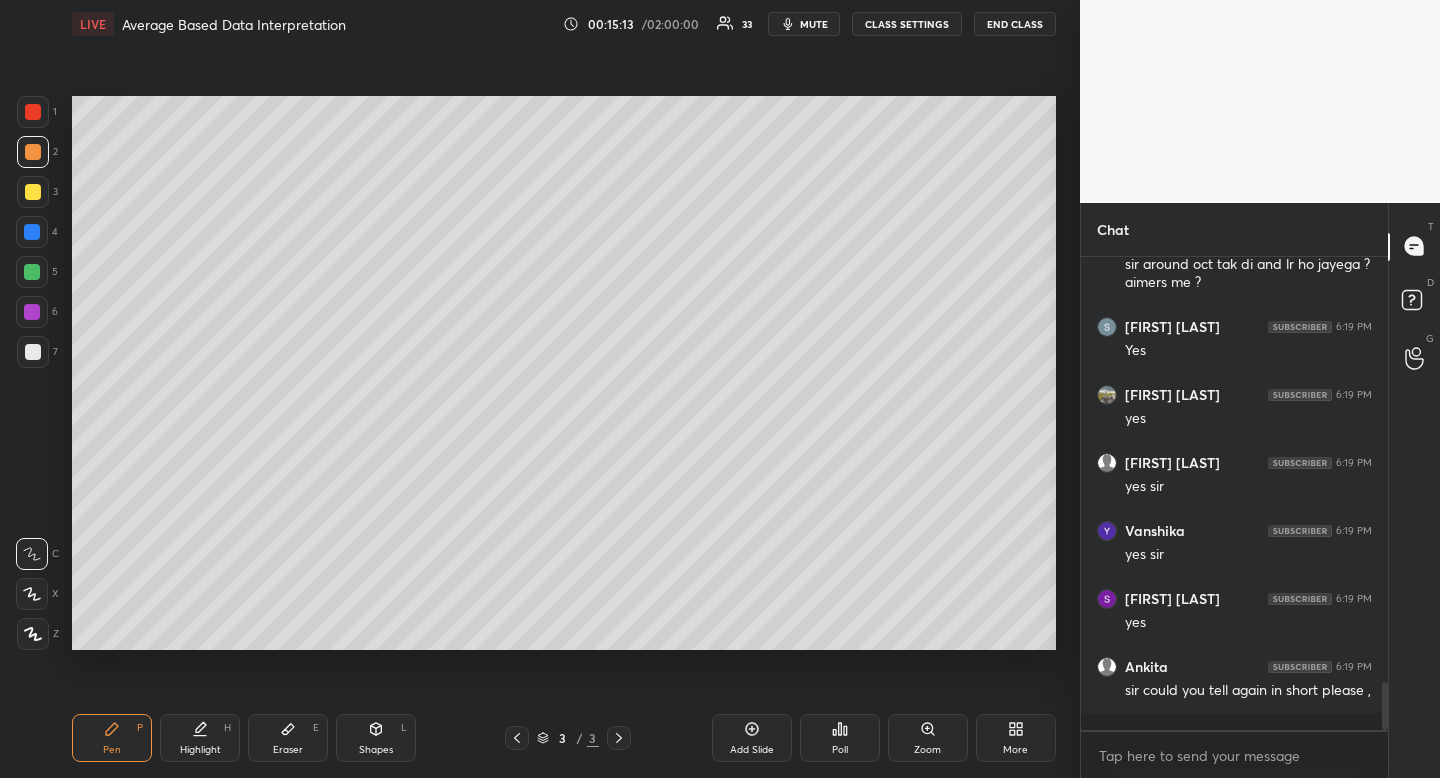 drag, startPoint x: 104, startPoint y: 724, endPoint x: 158, endPoint y: 657, distance: 86.05231 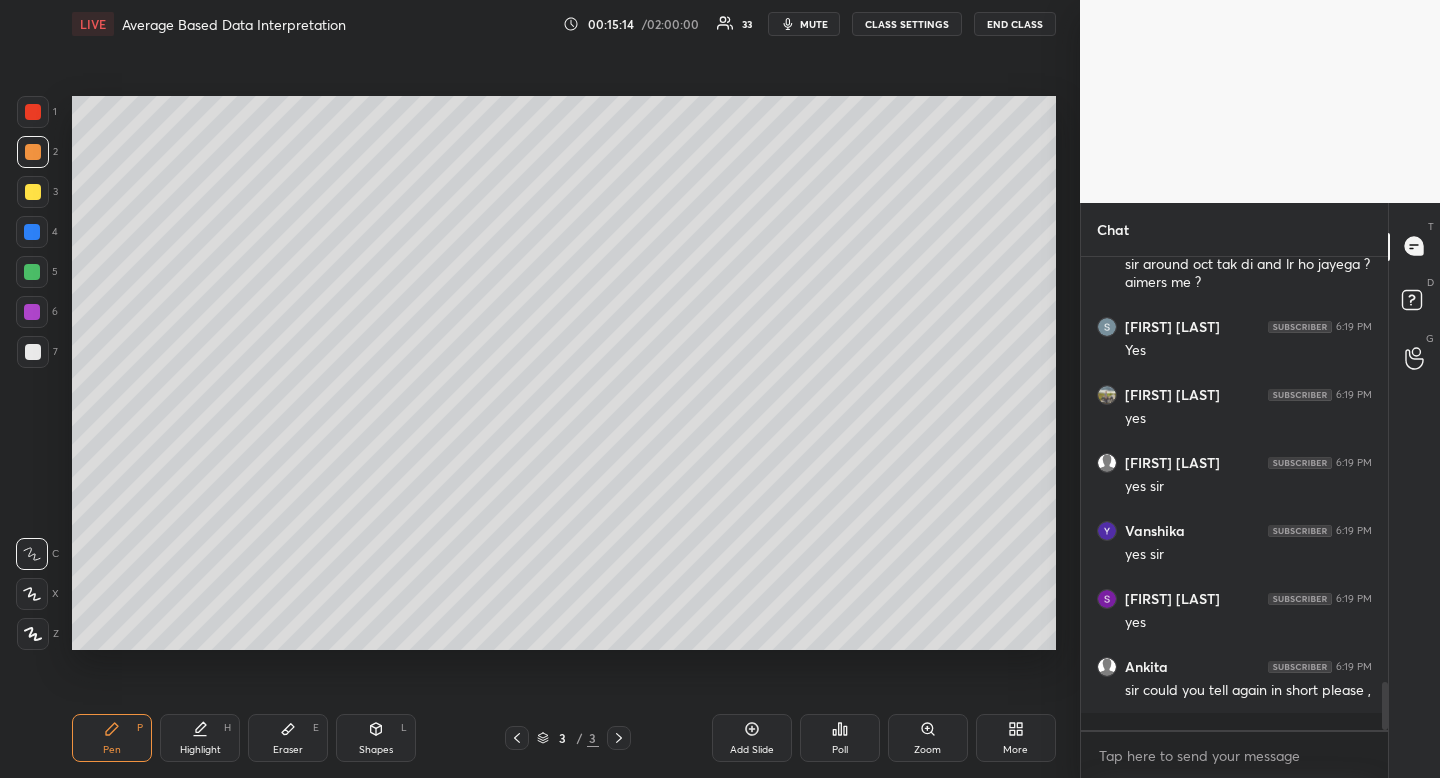 scroll, scrollTop: 4243, scrollLeft: 0, axis: vertical 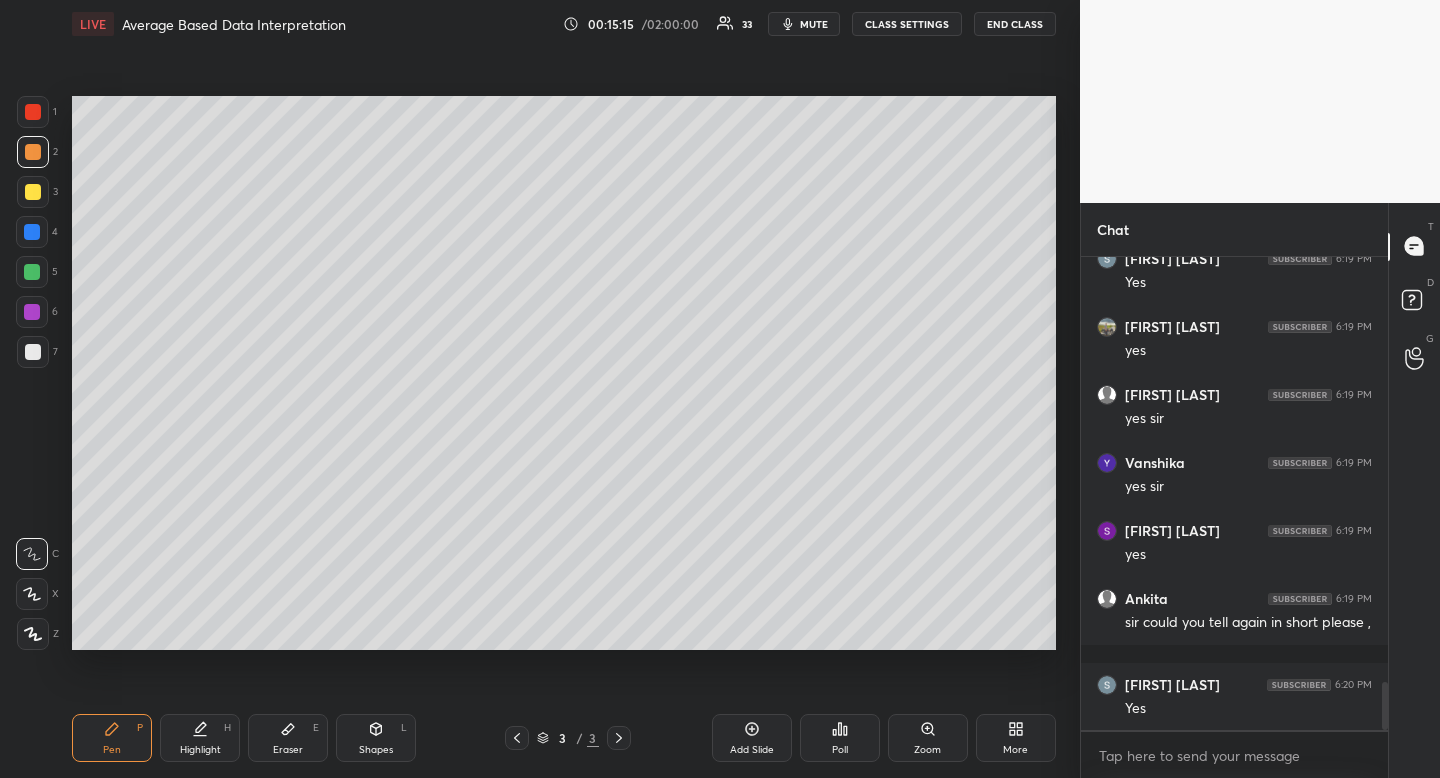 drag, startPoint x: 181, startPoint y: 732, endPoint x: 190, endPoint y: 712, distance: 21.931713 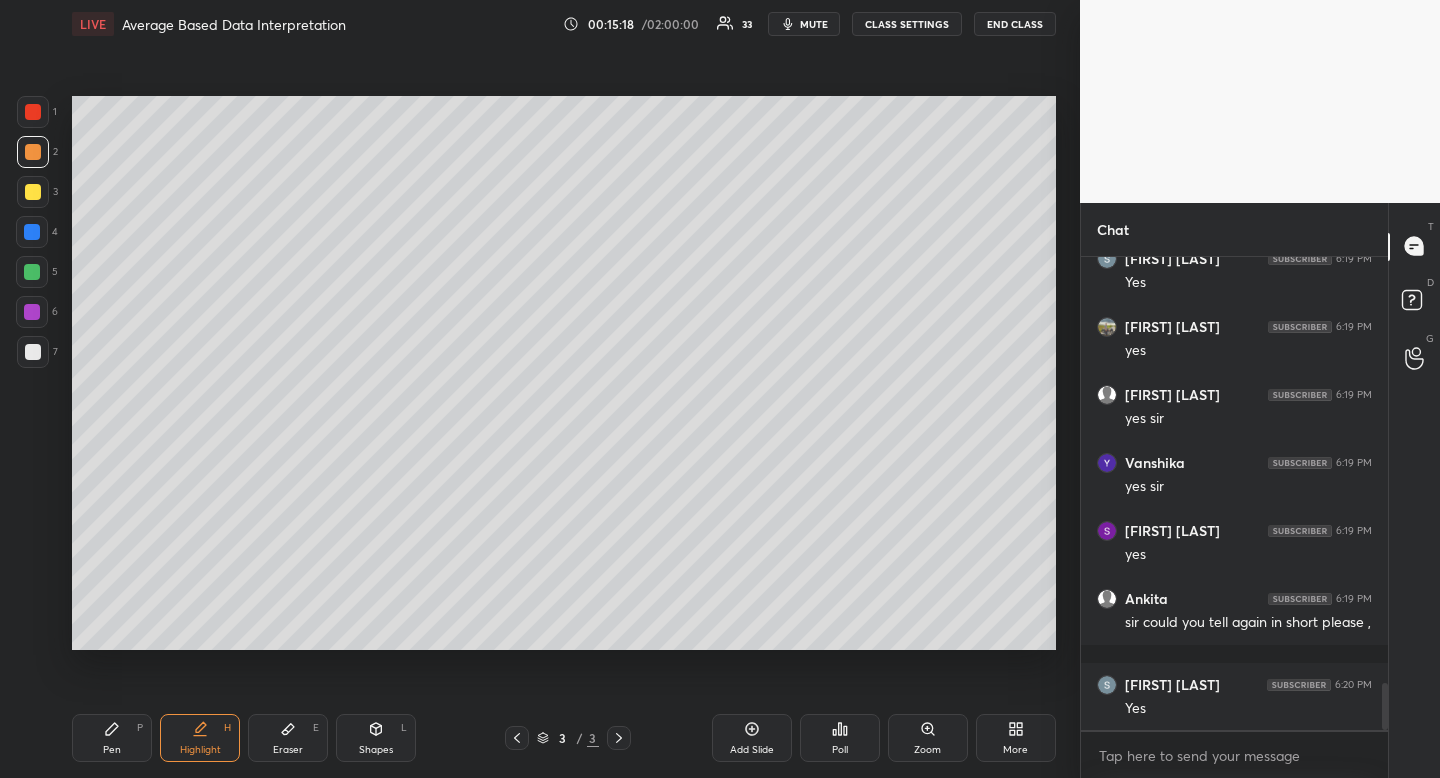 scroll, scrollTop: 4311, scrollLeft: 0, axis: vertical 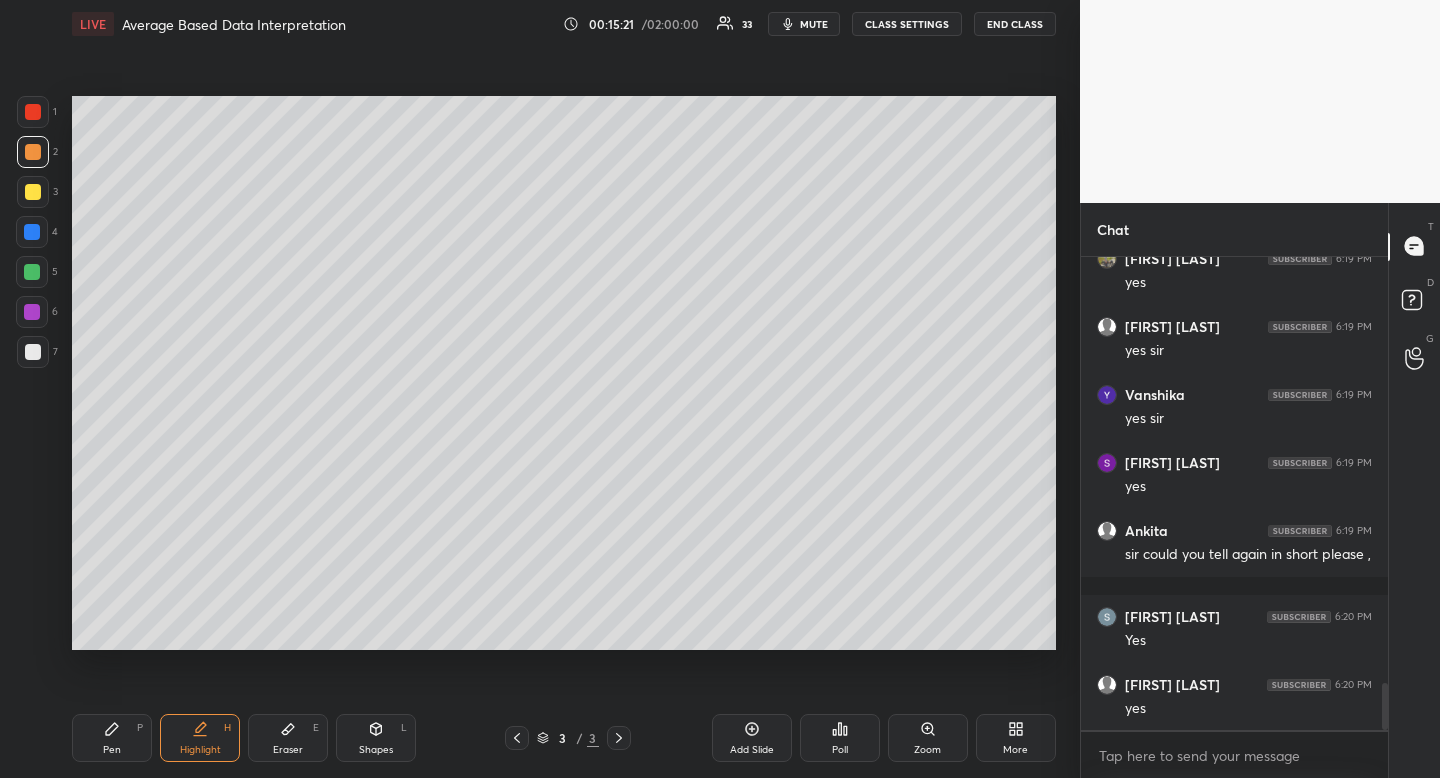 click 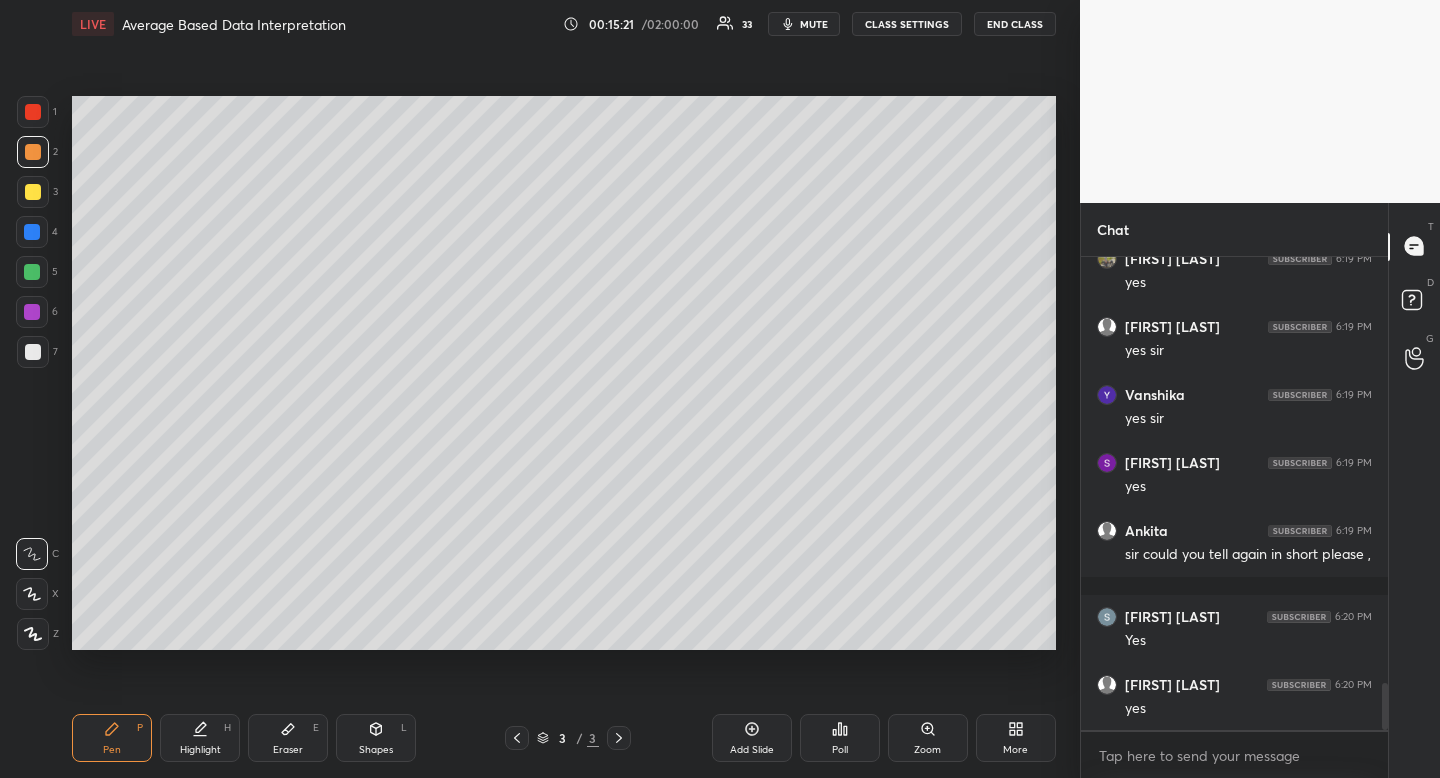 drag, startPoint x: 119, startPoint y: 721, endPoint x: 147, endPoint y: 717, distance: 28.284271 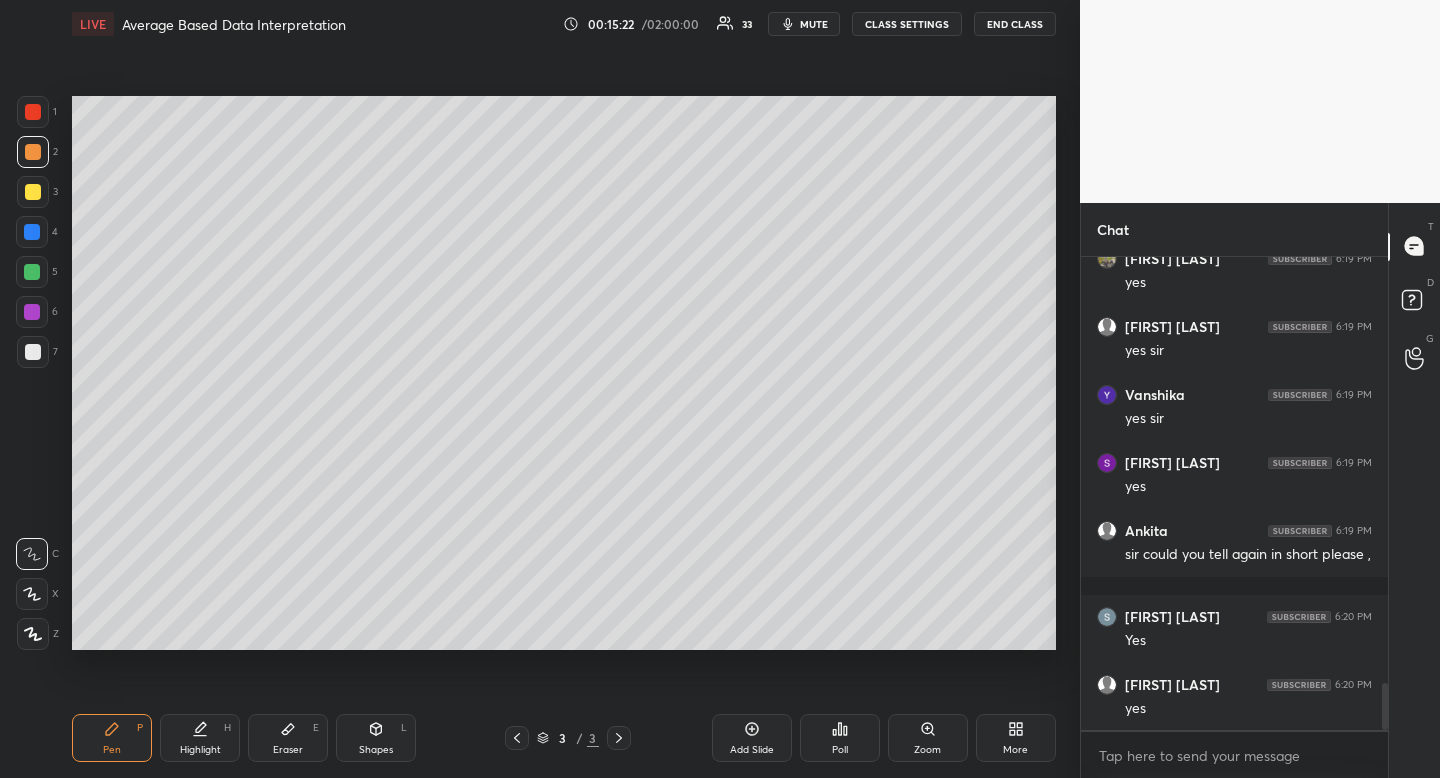 click on "Pen P" at bounding box center [112, 738] 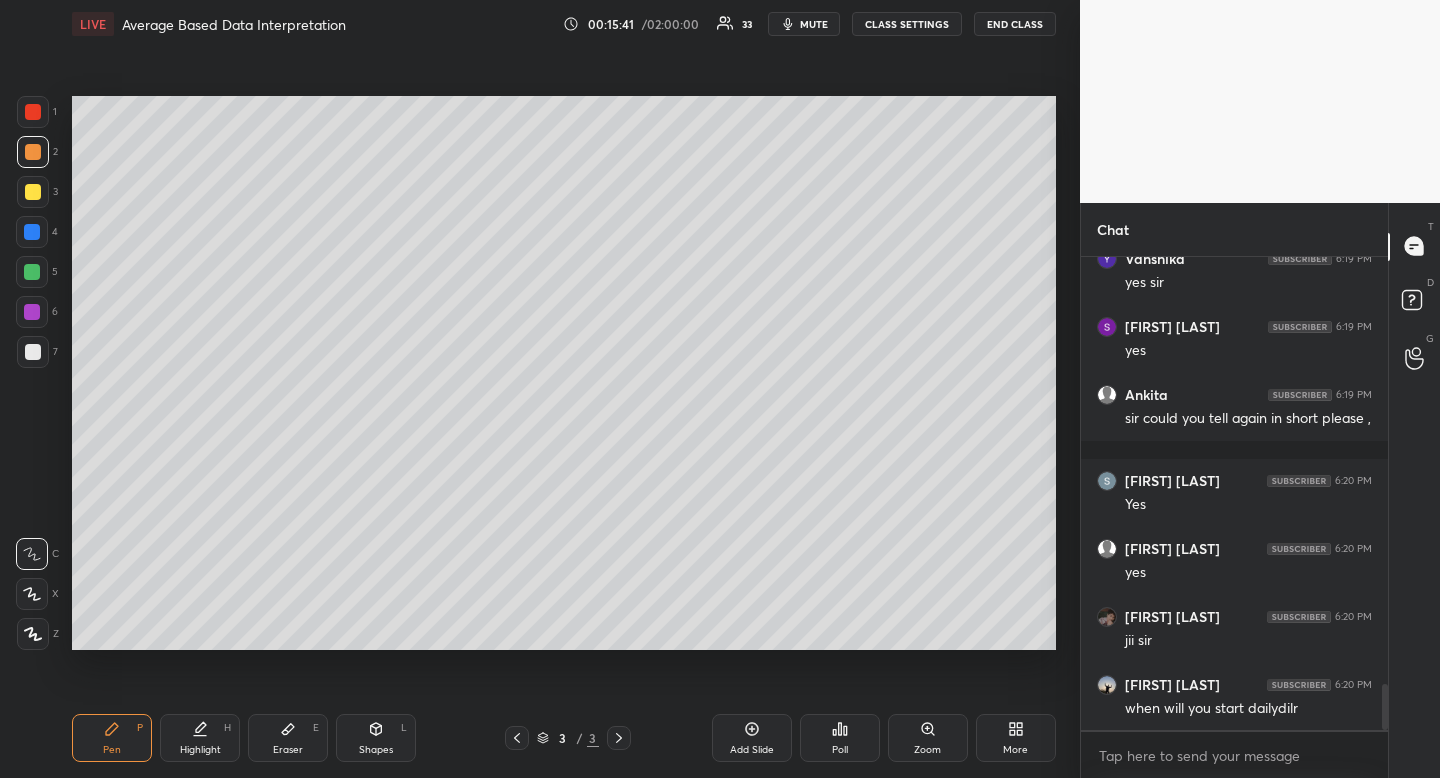 scroll, scrollTop: 4515, scrollLeft: 0, axis: vertical 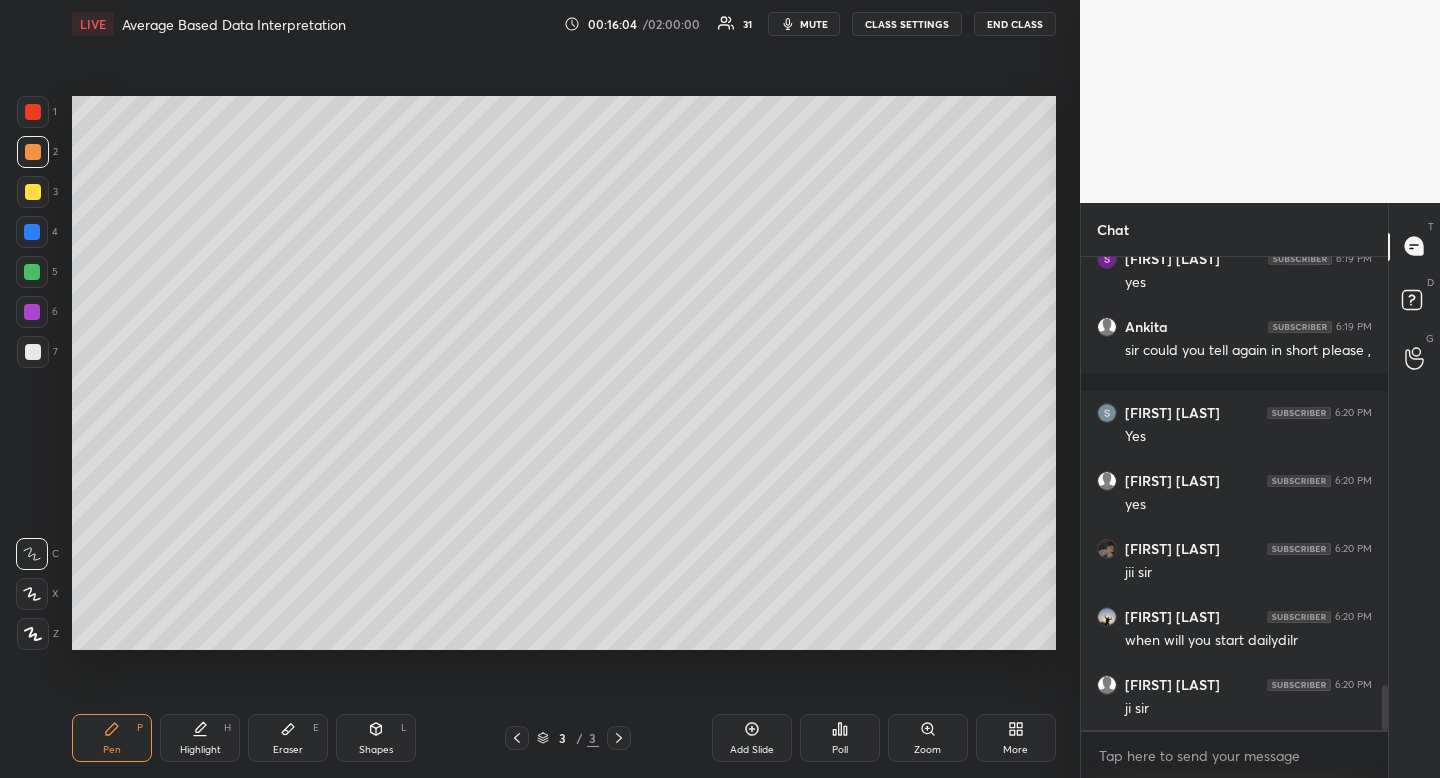 click at bounding box center (33, 352) 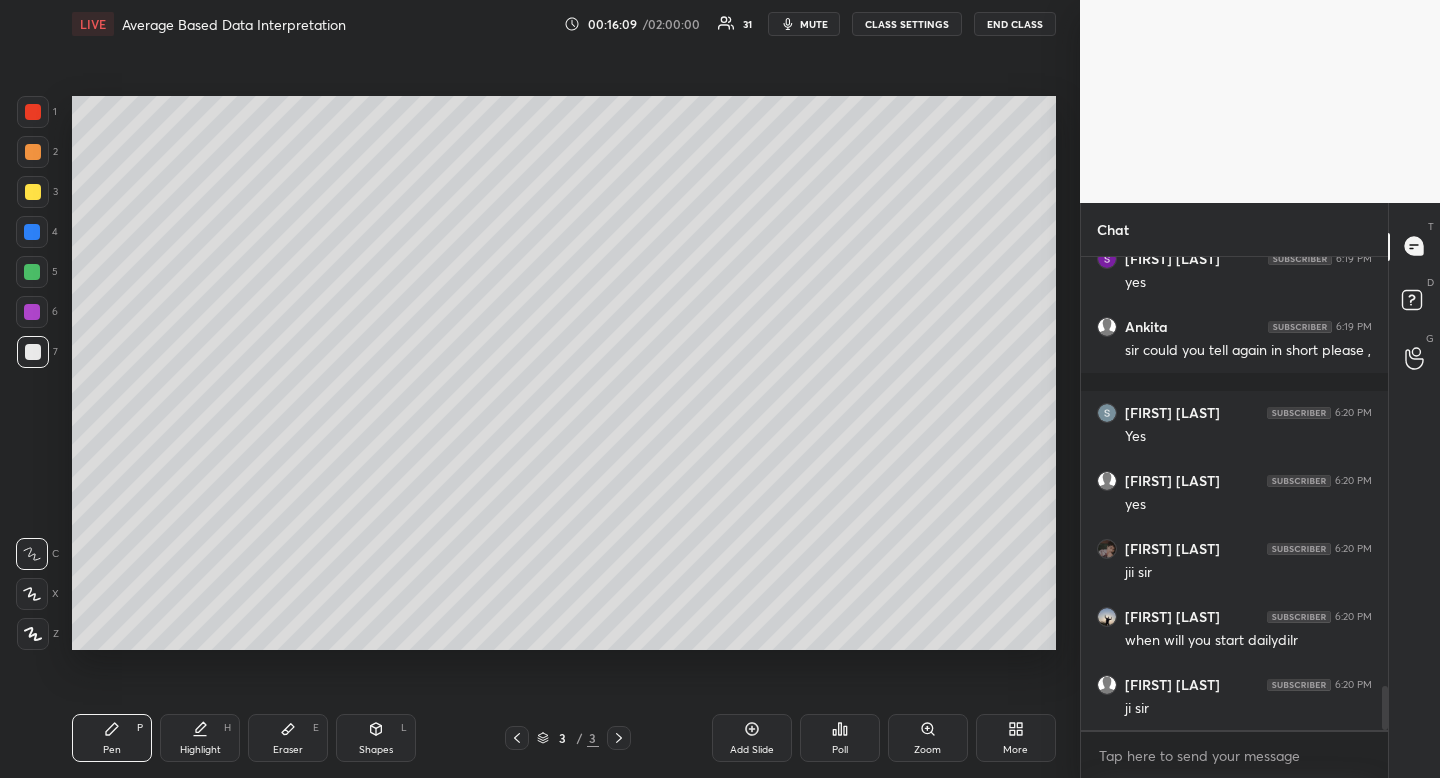scroll, scrollTop: 4583, scrollLeft: 0, axis: vertical 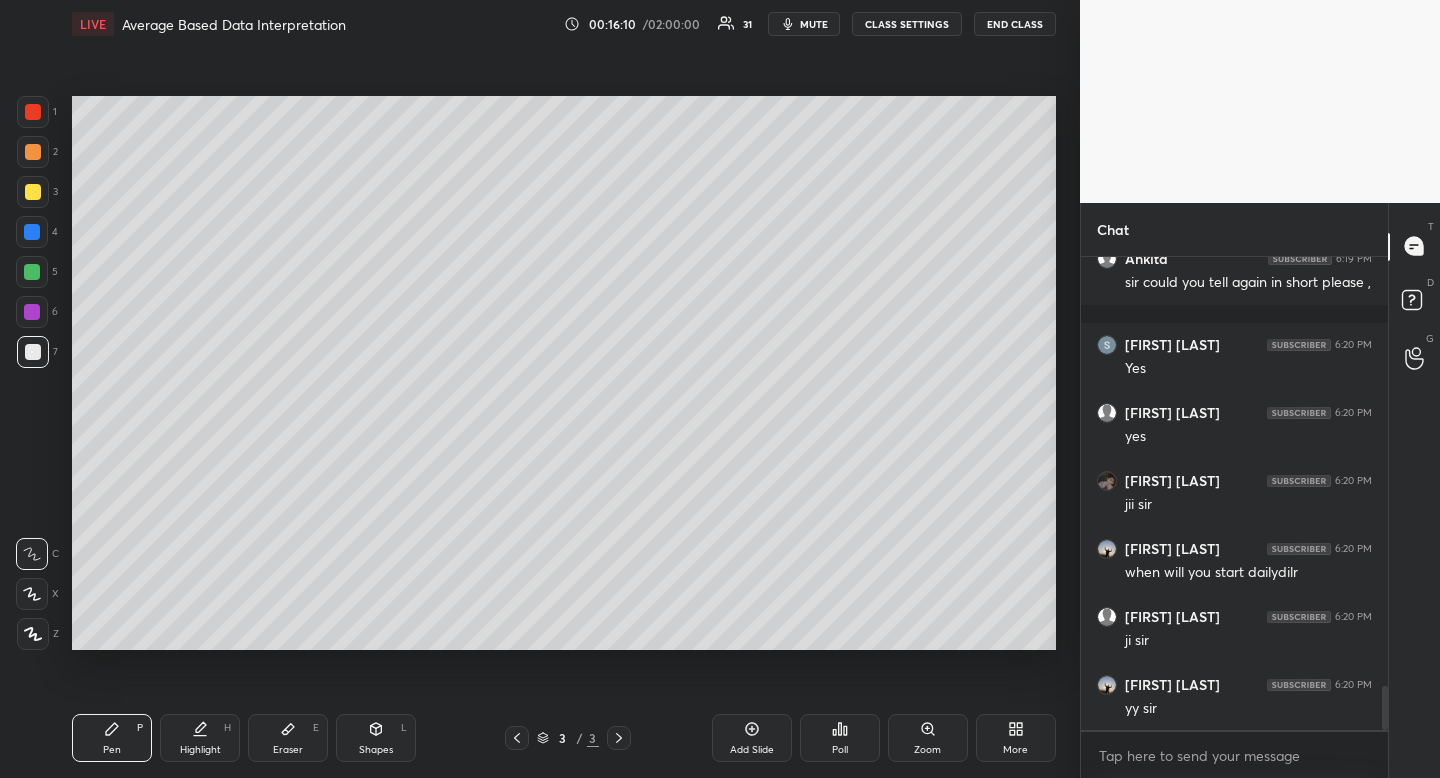 drag, startPoint x: 217, startPoint y: 736, endPoint x: 212, endPoint y: 726, distance: 11.18034 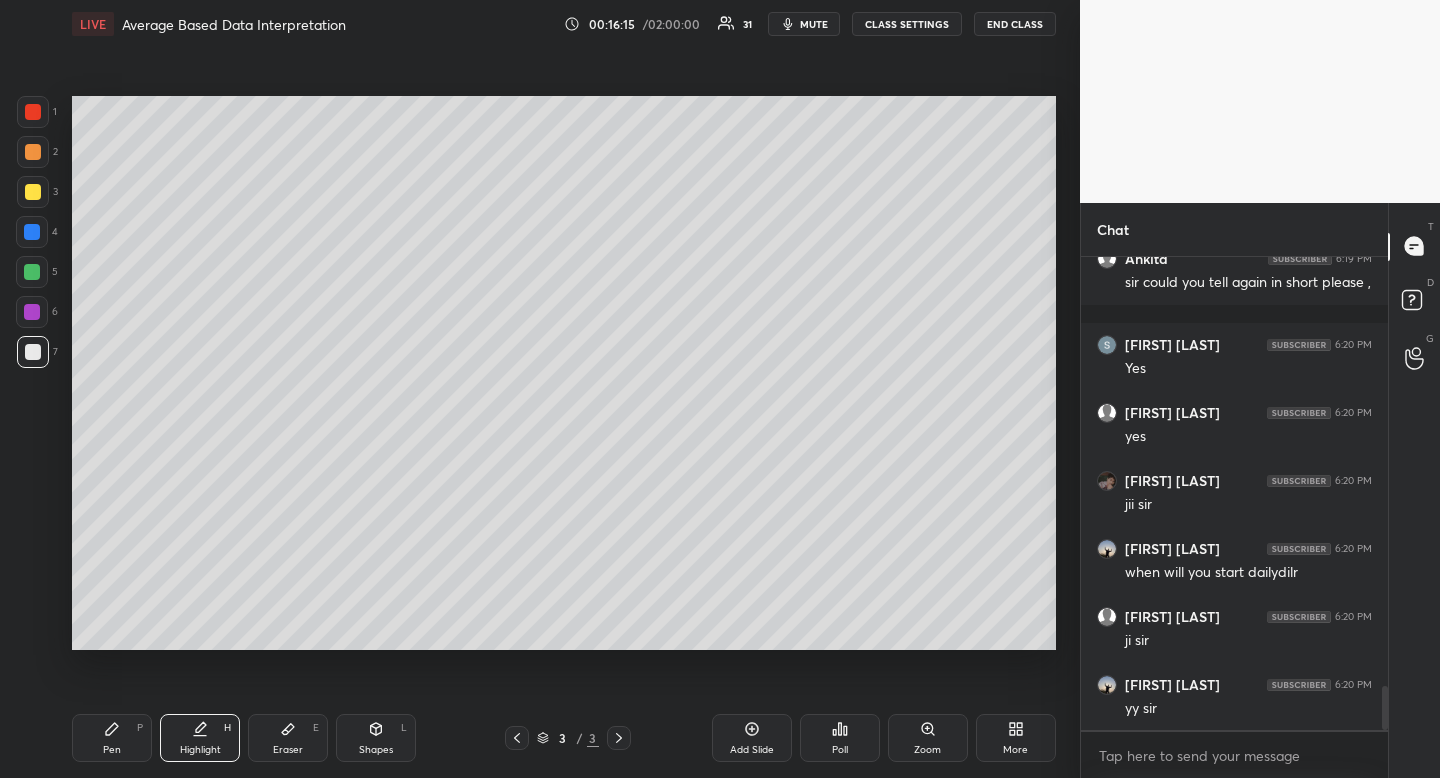 click 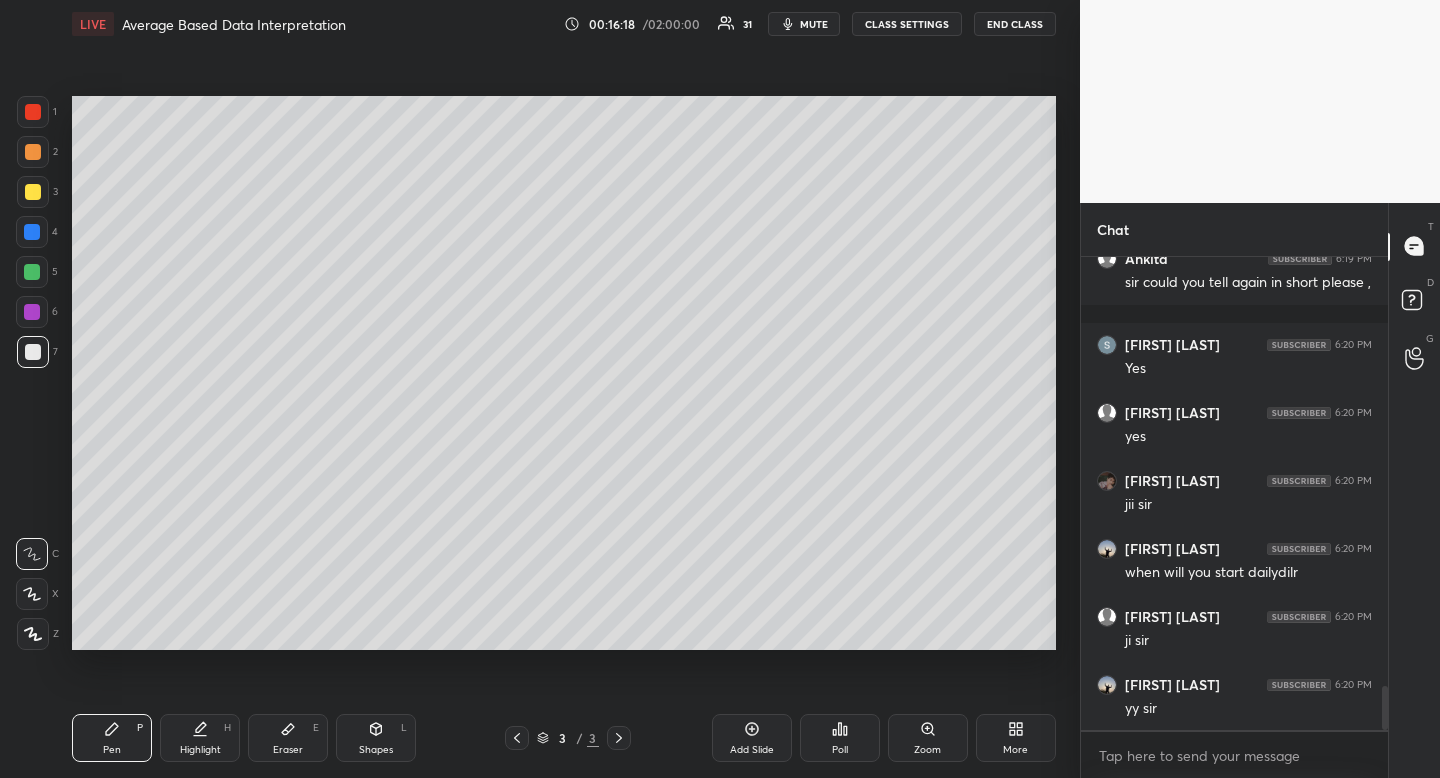 scroll, scrollTop: 4651, scrollLeft: 0, axis: vertical 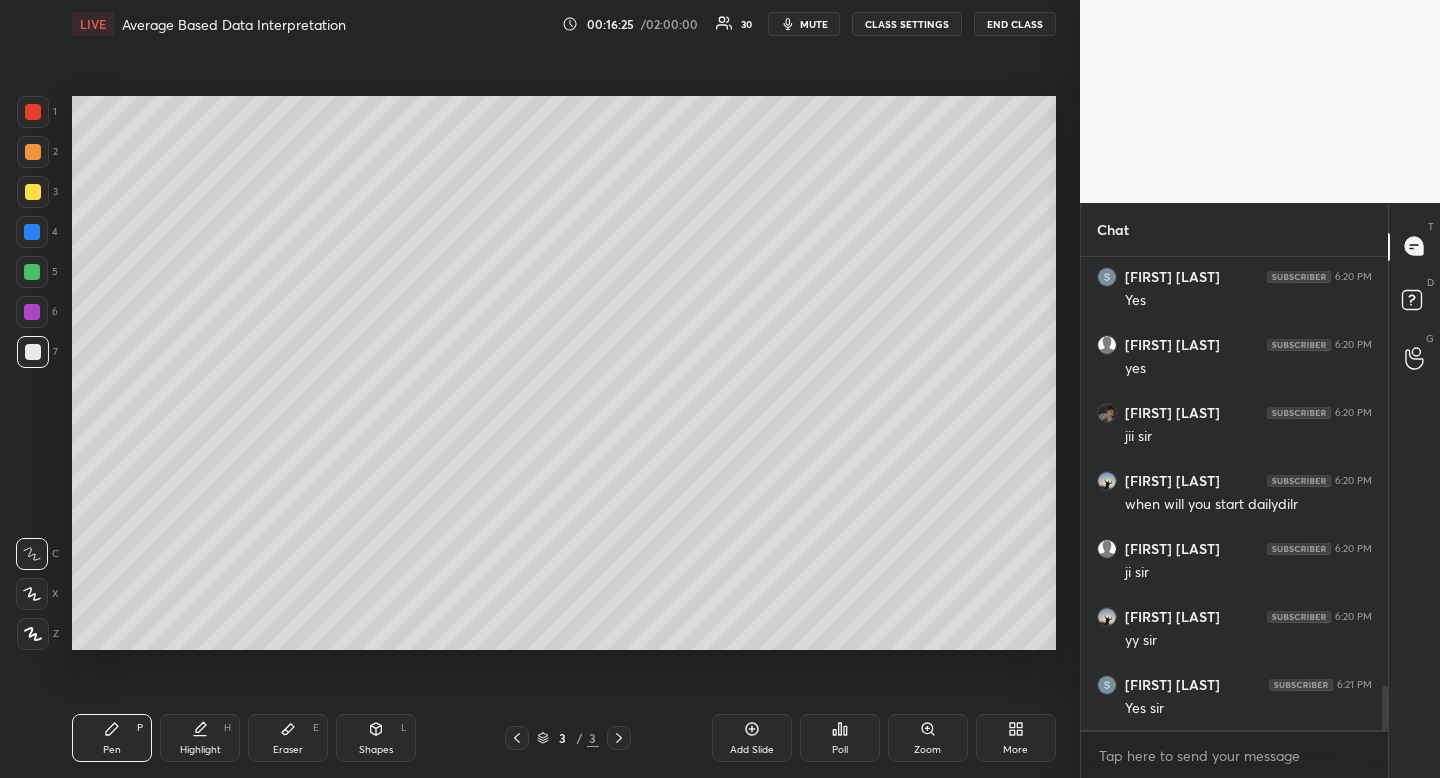 click on "Highlight" at bounding box center [200, 750] 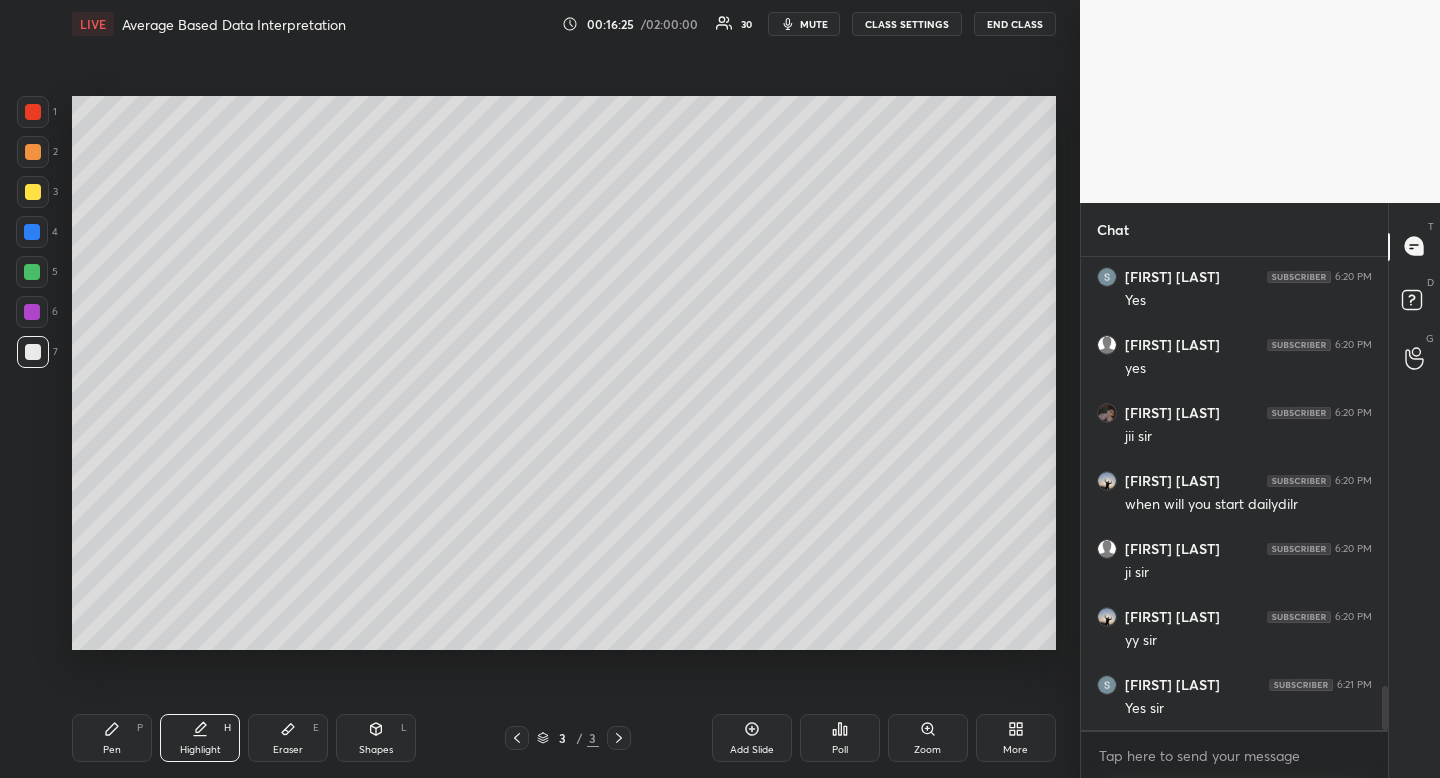 click on "Highlight" at bounding box center [200, 750] 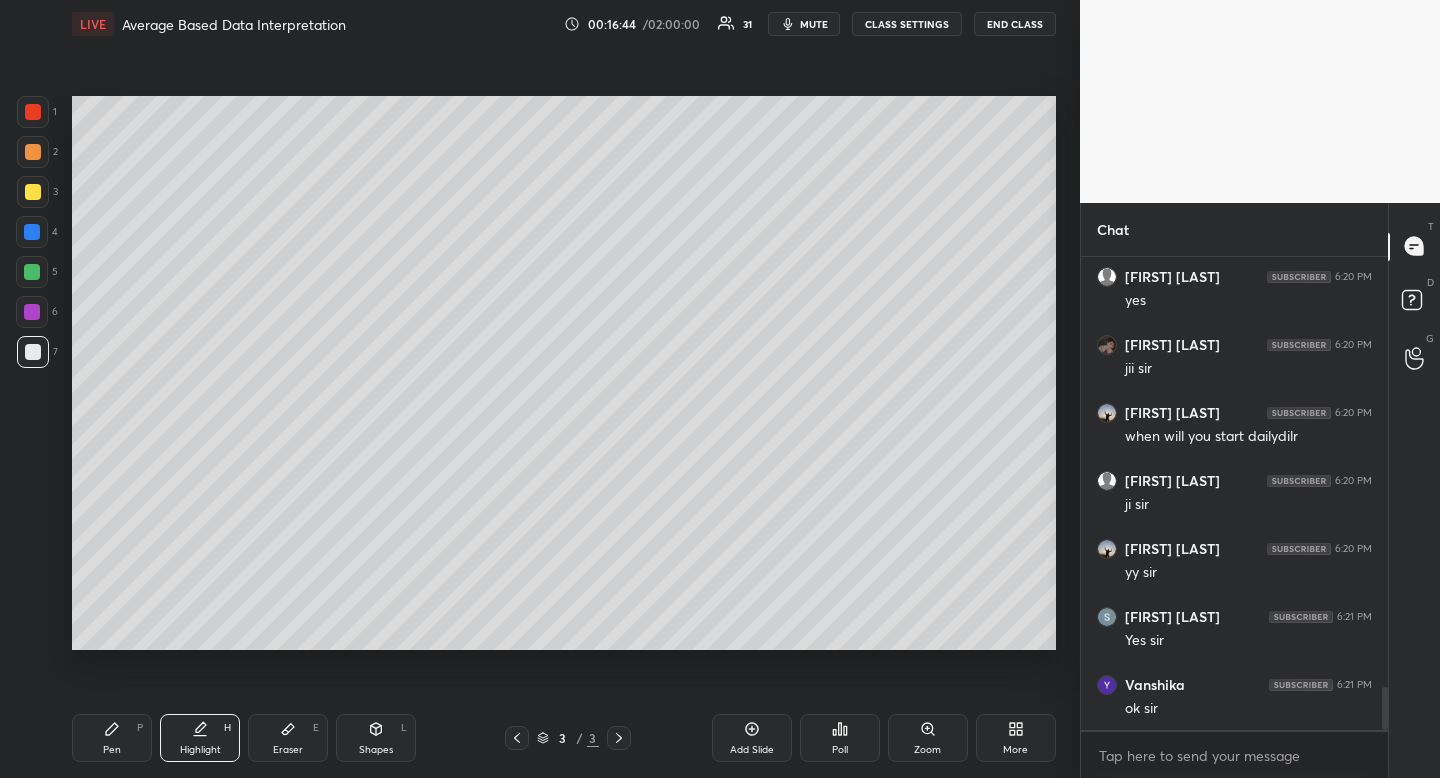 scroll, scrollTop: 4787, scrollLeft: 0, axis: vertical 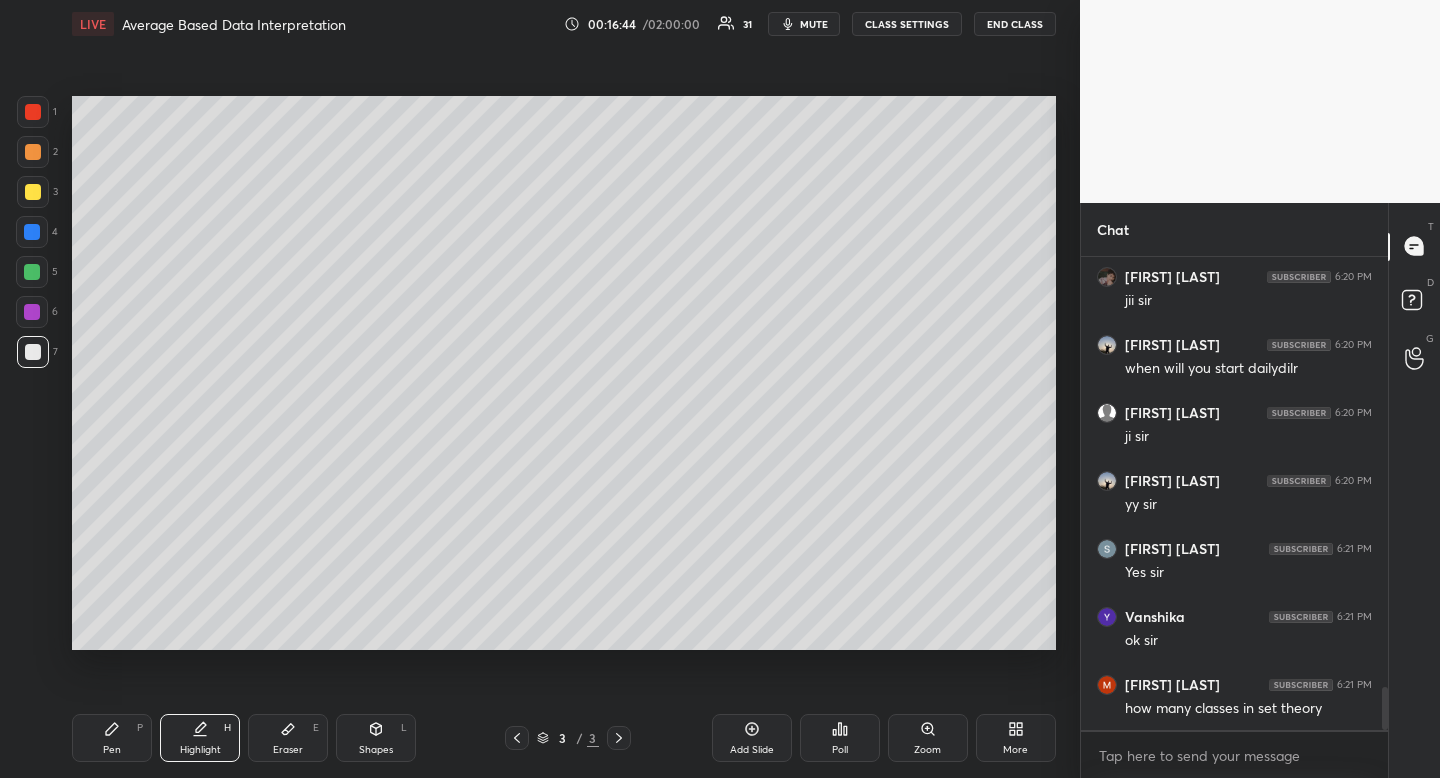 click on "Highlight H" at bounding box center (200, 738) 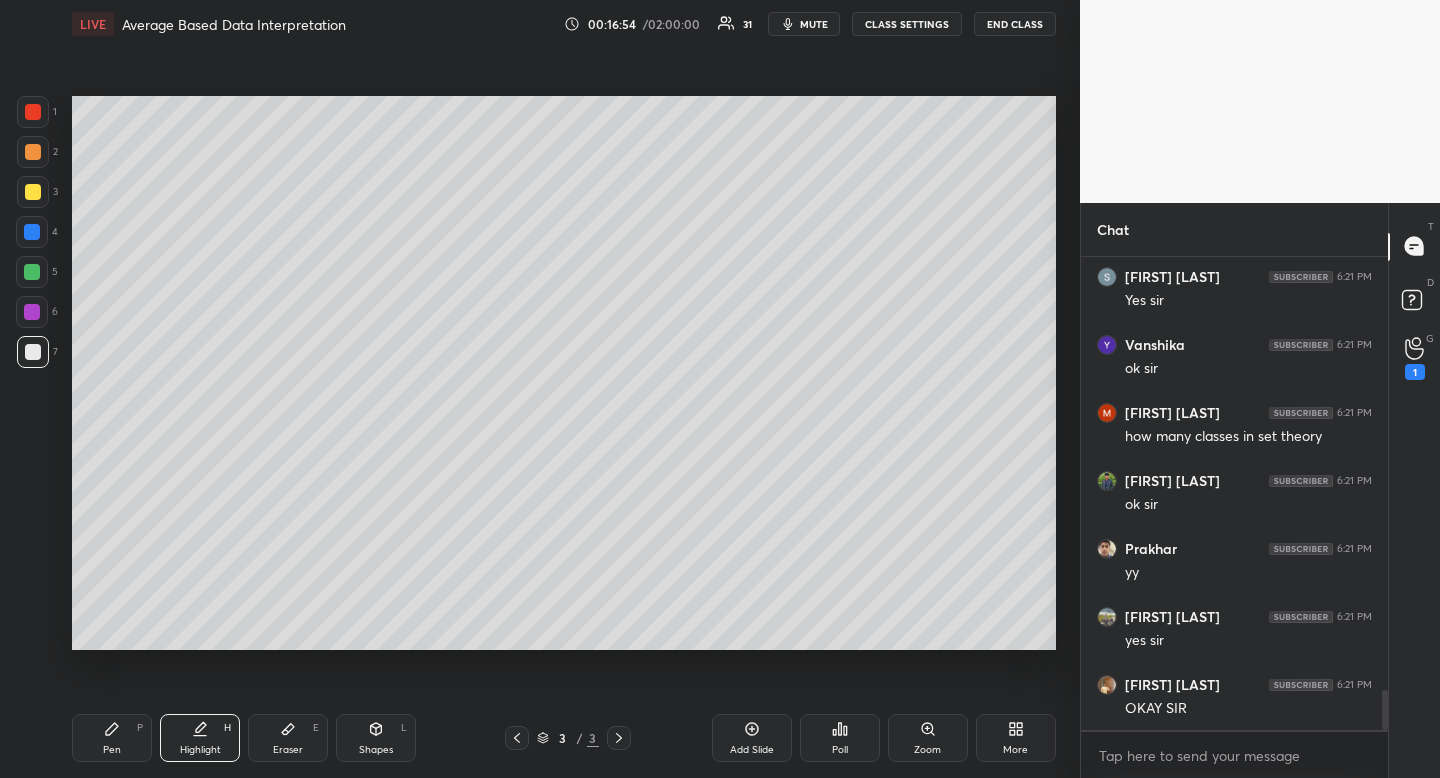 scroll, scrollTop: 5127, scrollLeft: 0, axis: vertical 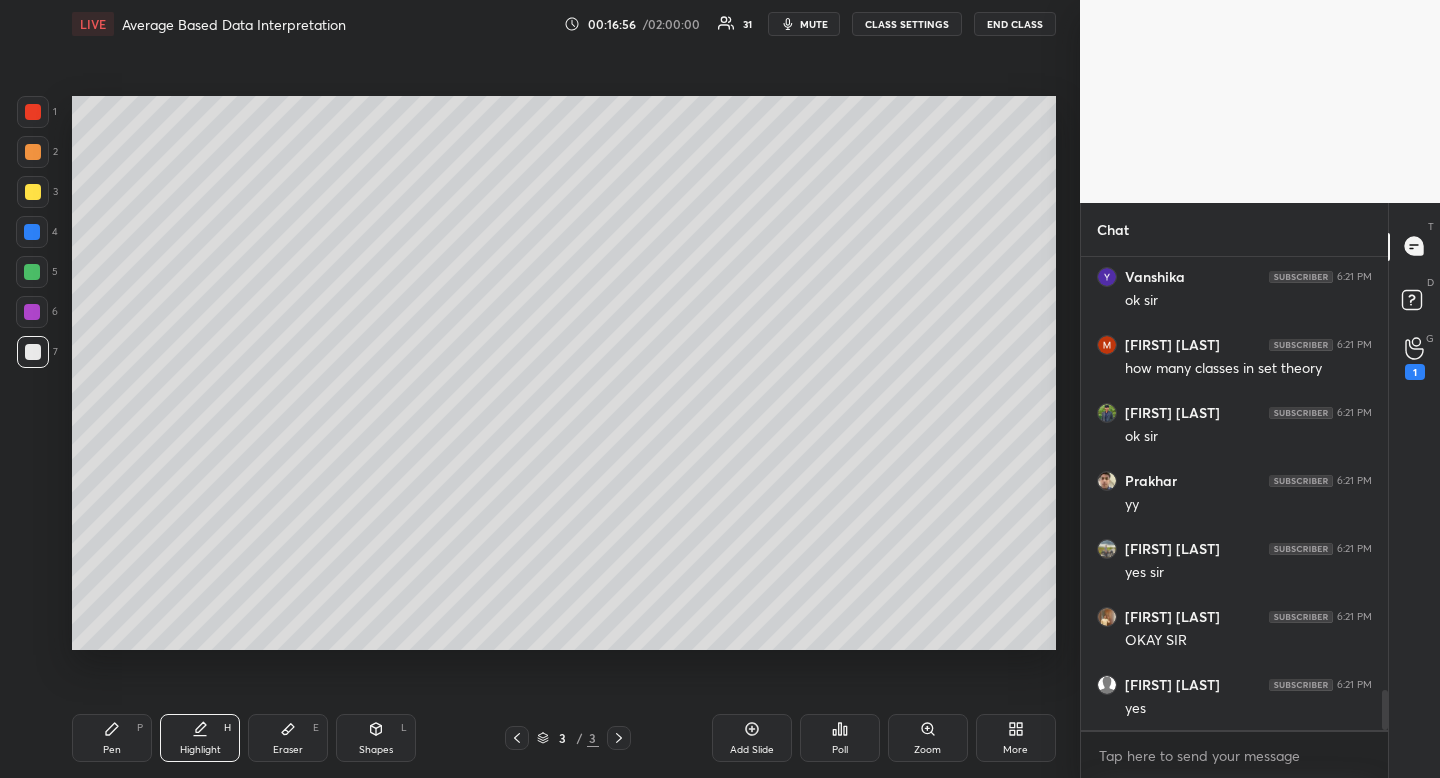 click 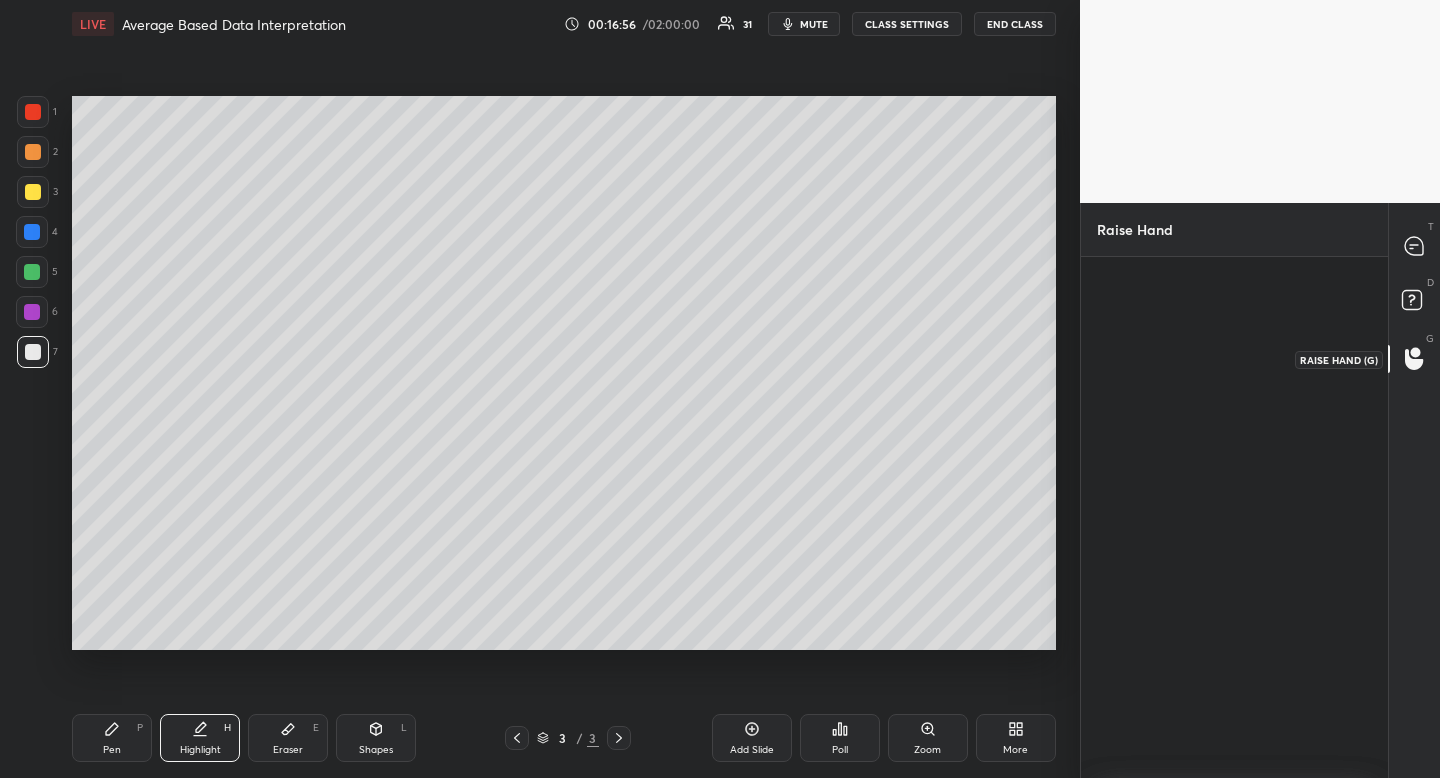 scroll, scrollTop: 515, scrollLeft: 301, axis: both 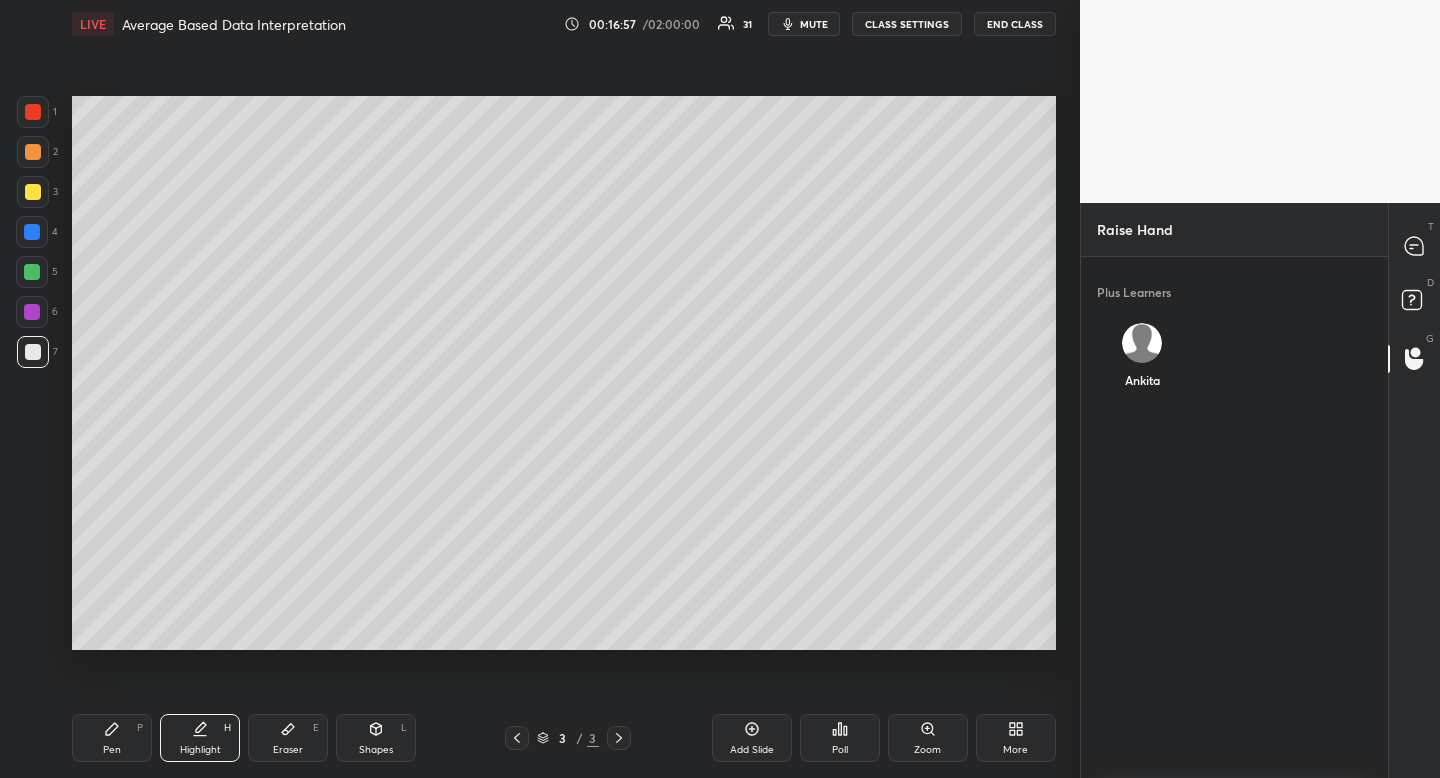 click on "Ankita" at bounding box center (1142, 360) 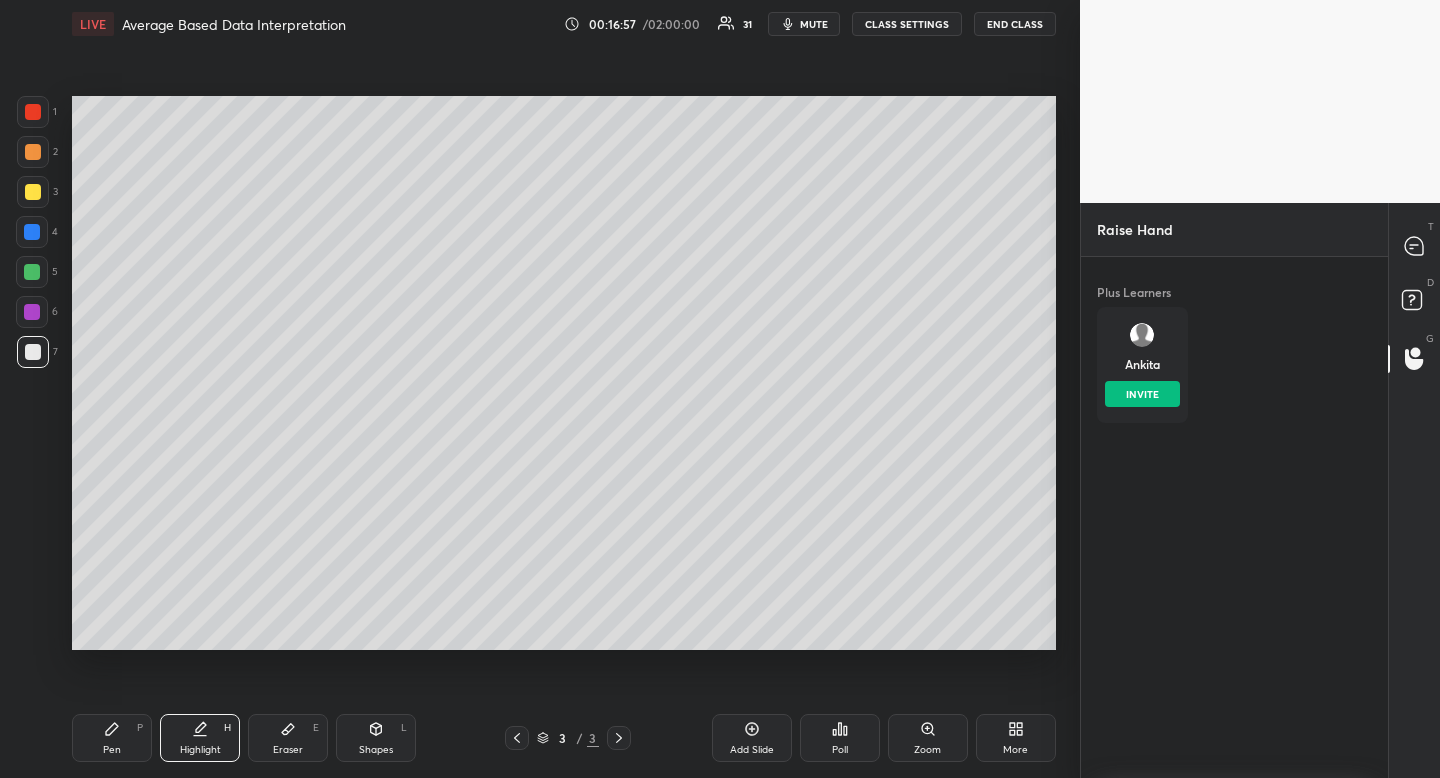 click on "INVITE" at bounding box center [1142, 394] 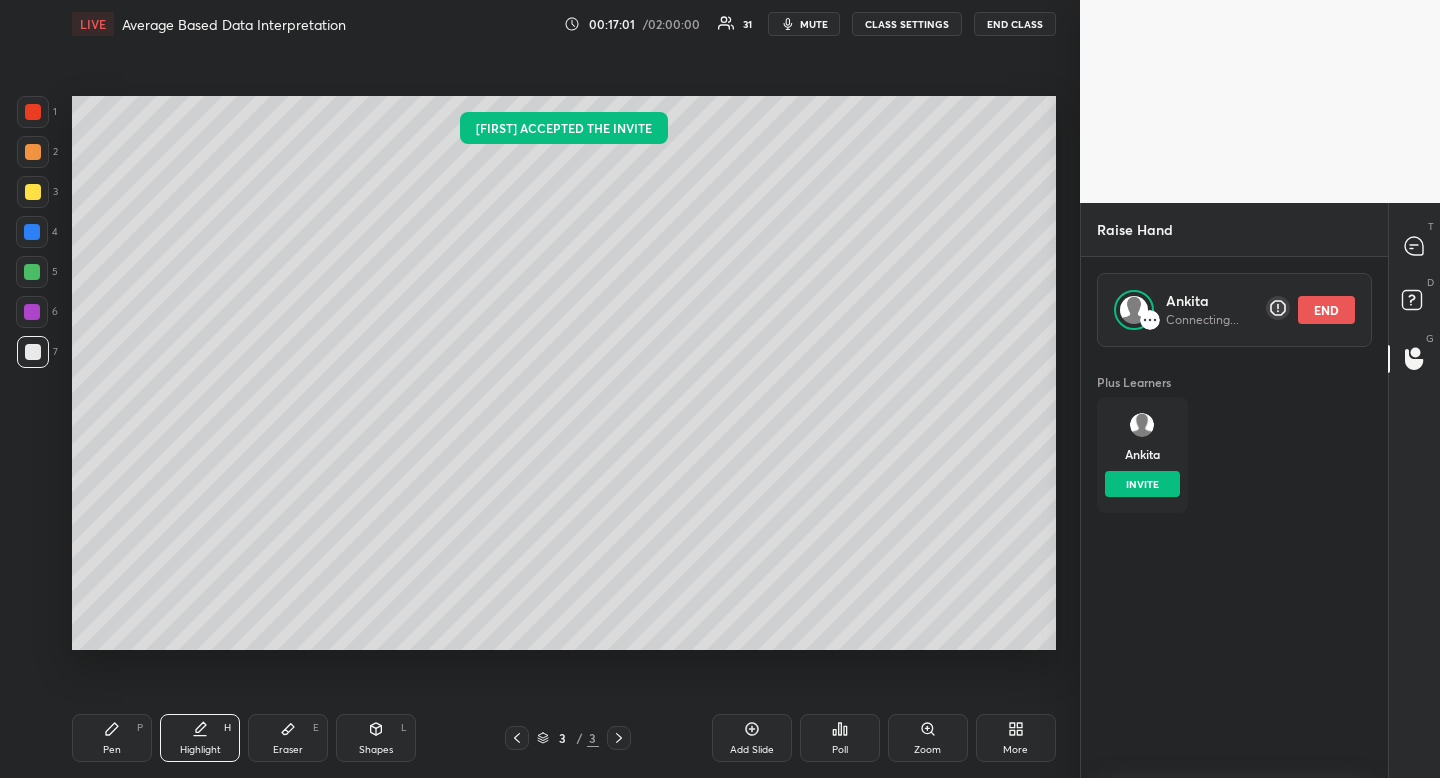 scroll, scrollTop: 425, scrollLeft: 301, axis: both 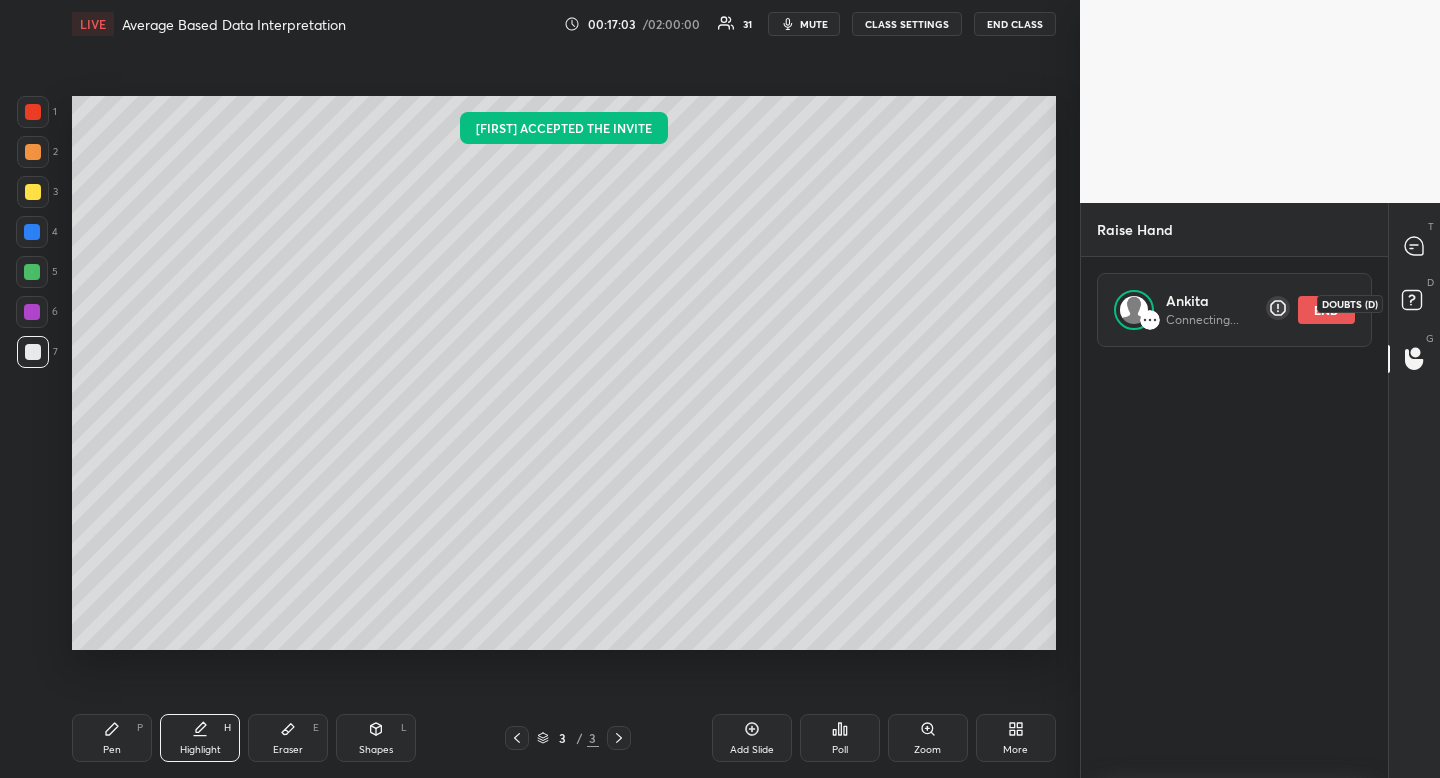 click 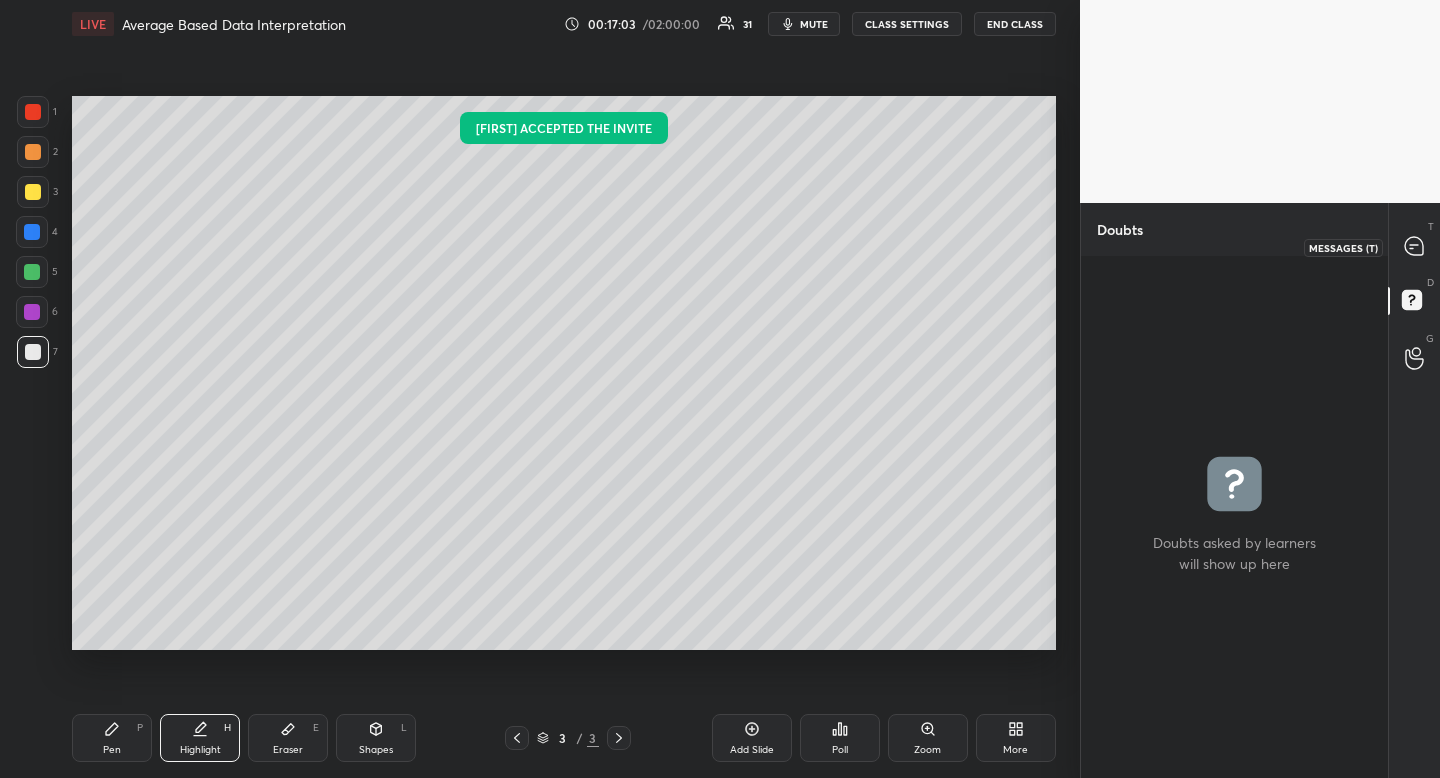 click 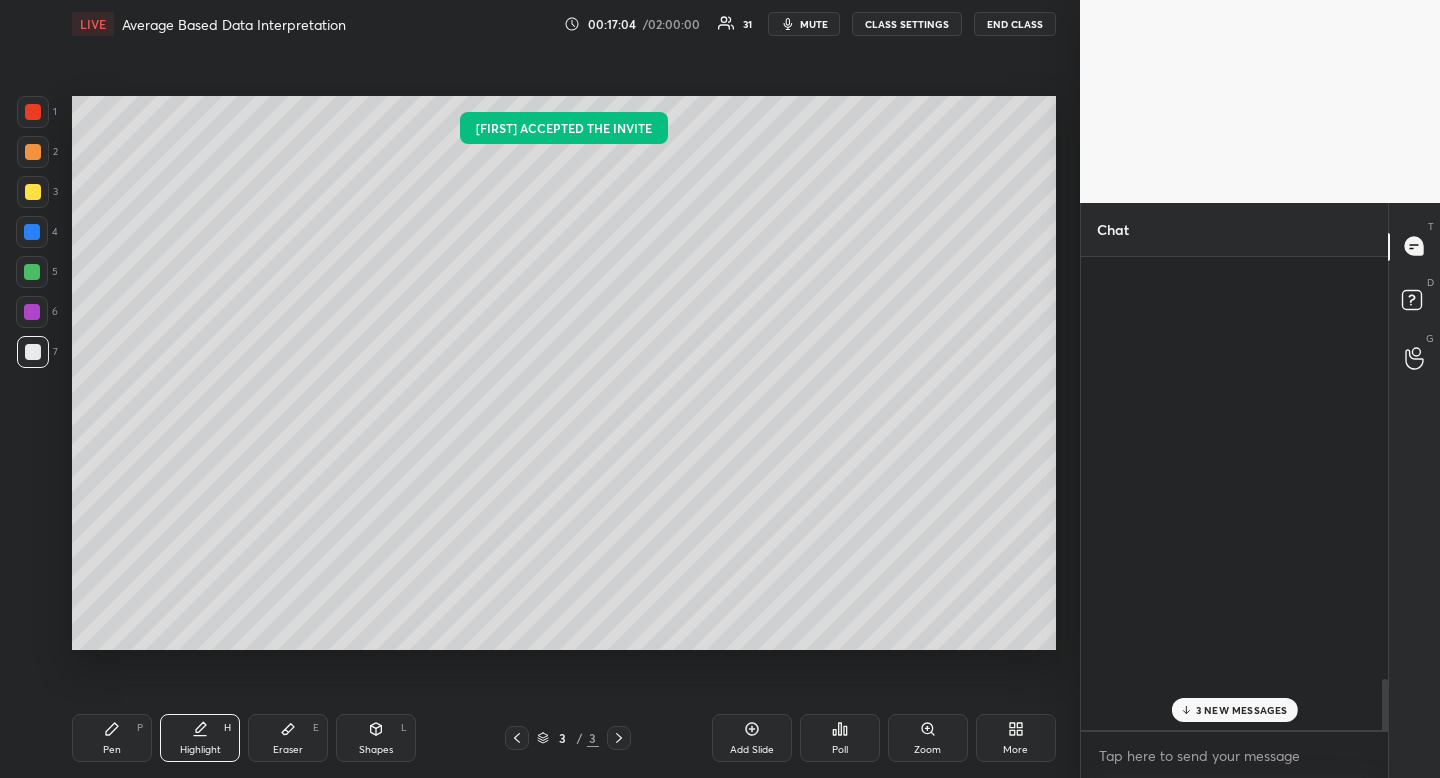 scroll, scrollTop: 5658, scrollLeft: 0, axis: vertical 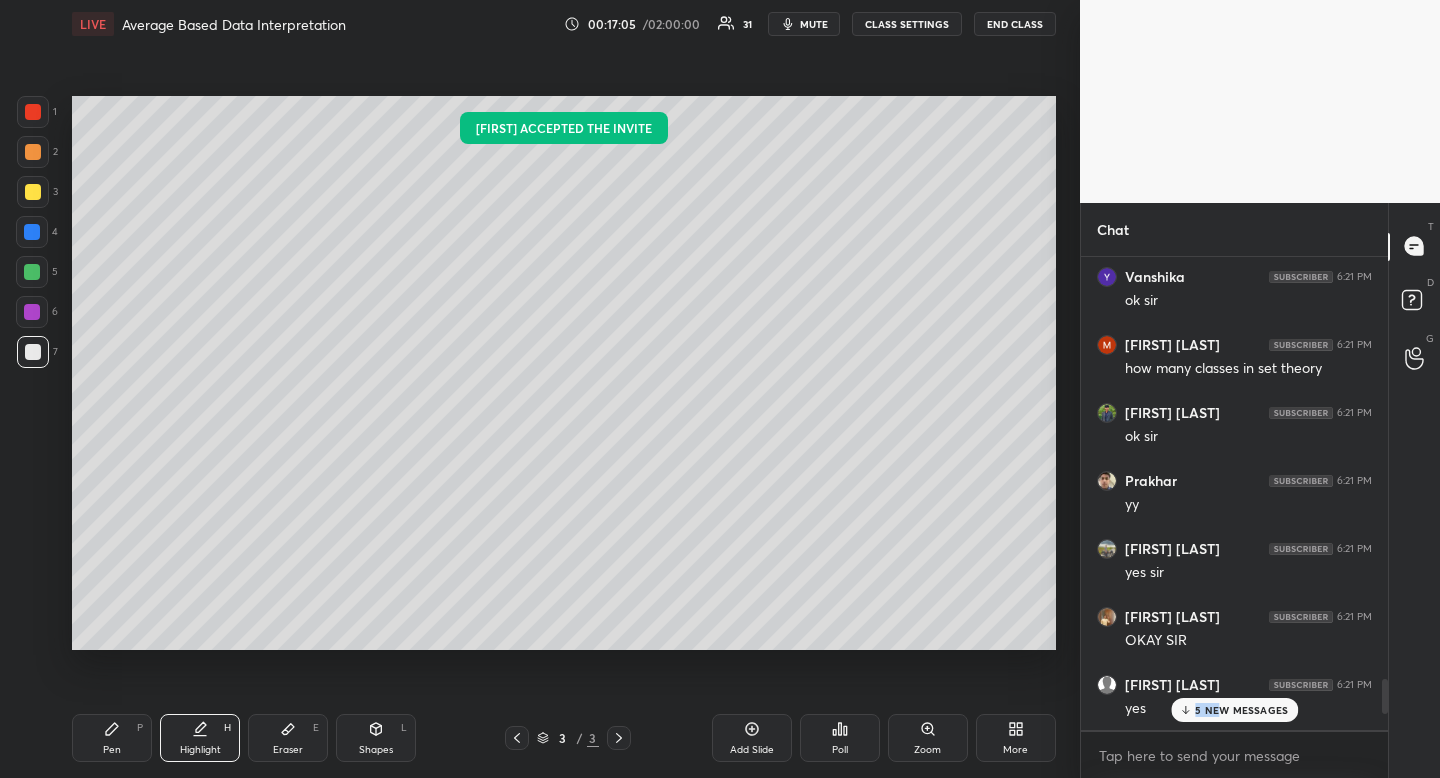 click on "5 NEW MESSAGES" at bounding box center (1234, 710) 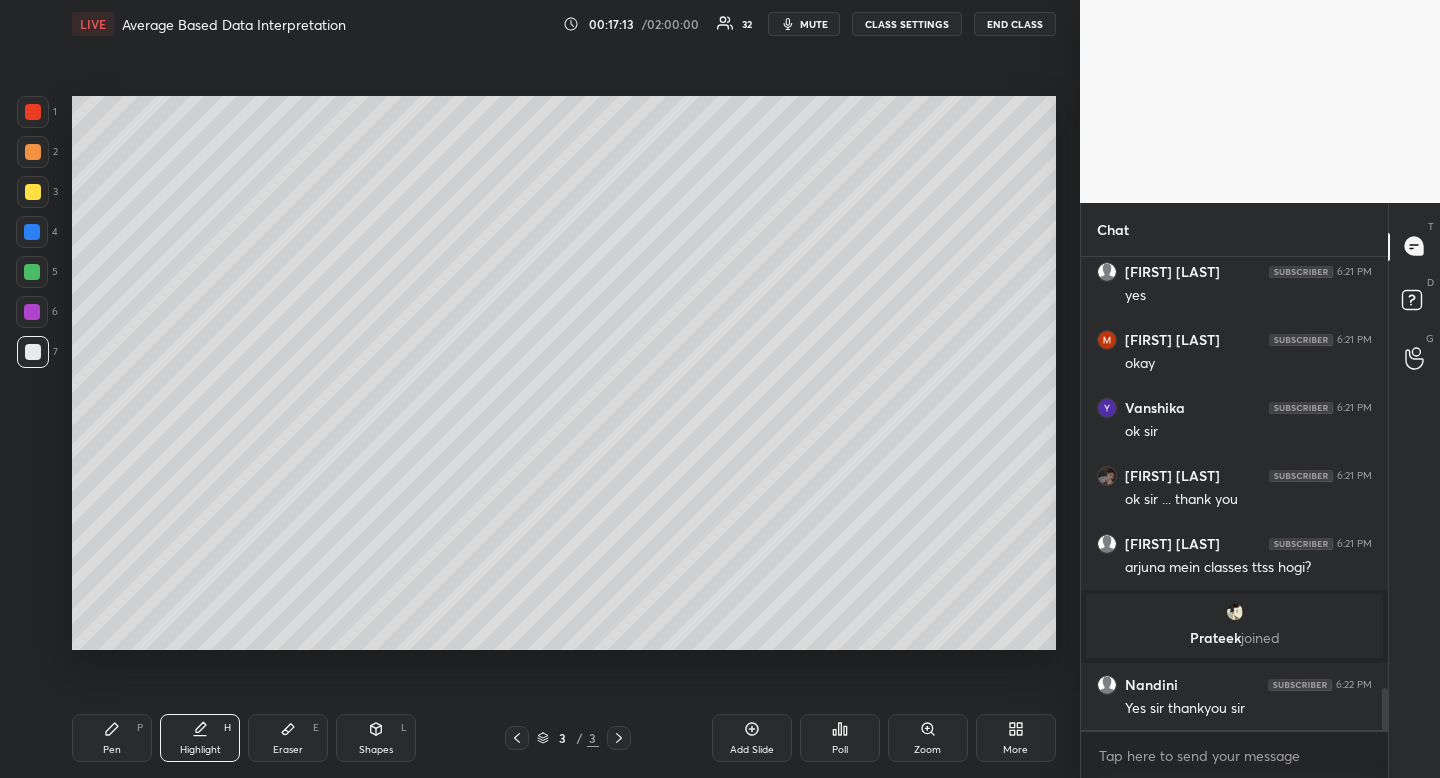 scroll, scrollTop: 4841, scrollLeft: 0, axis: vertical 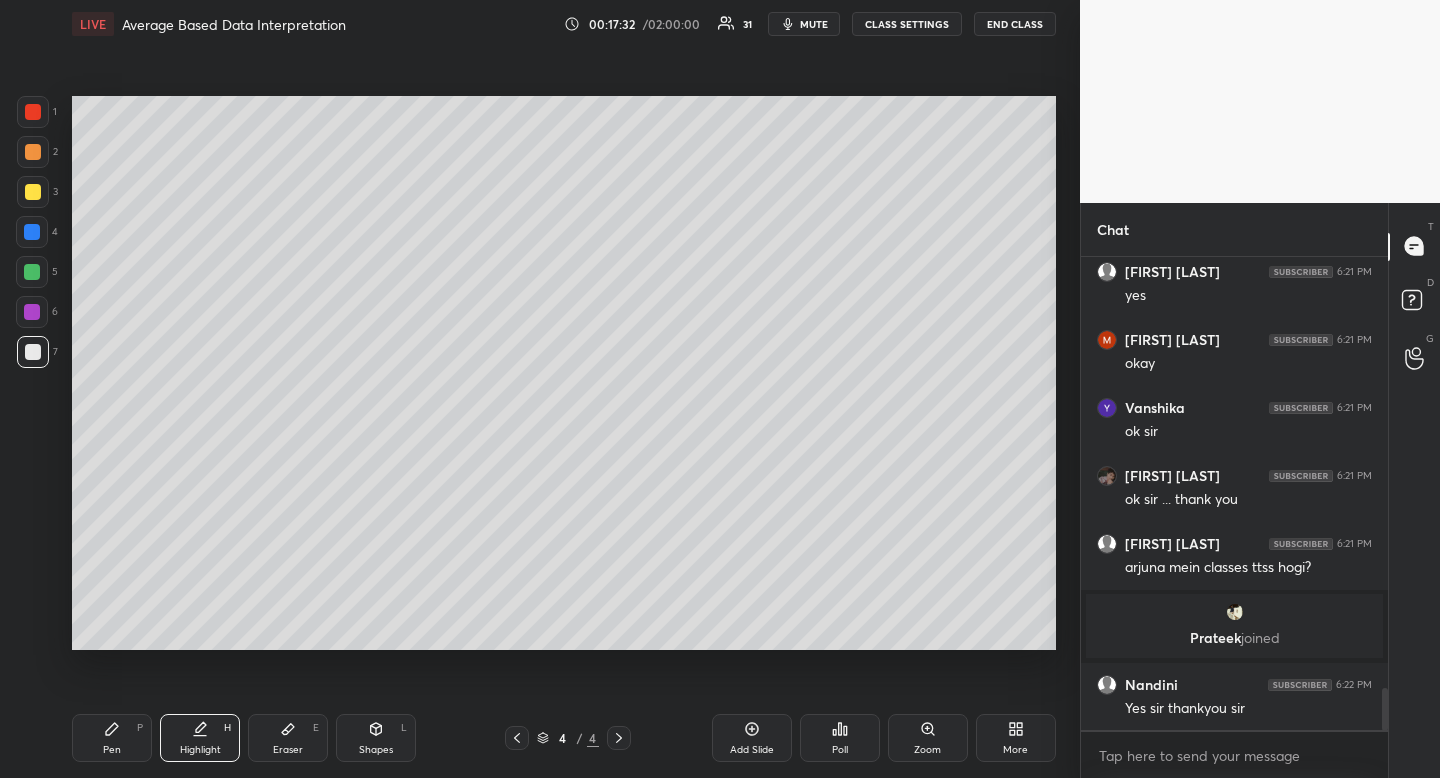 click at bounding box center [33, 192] 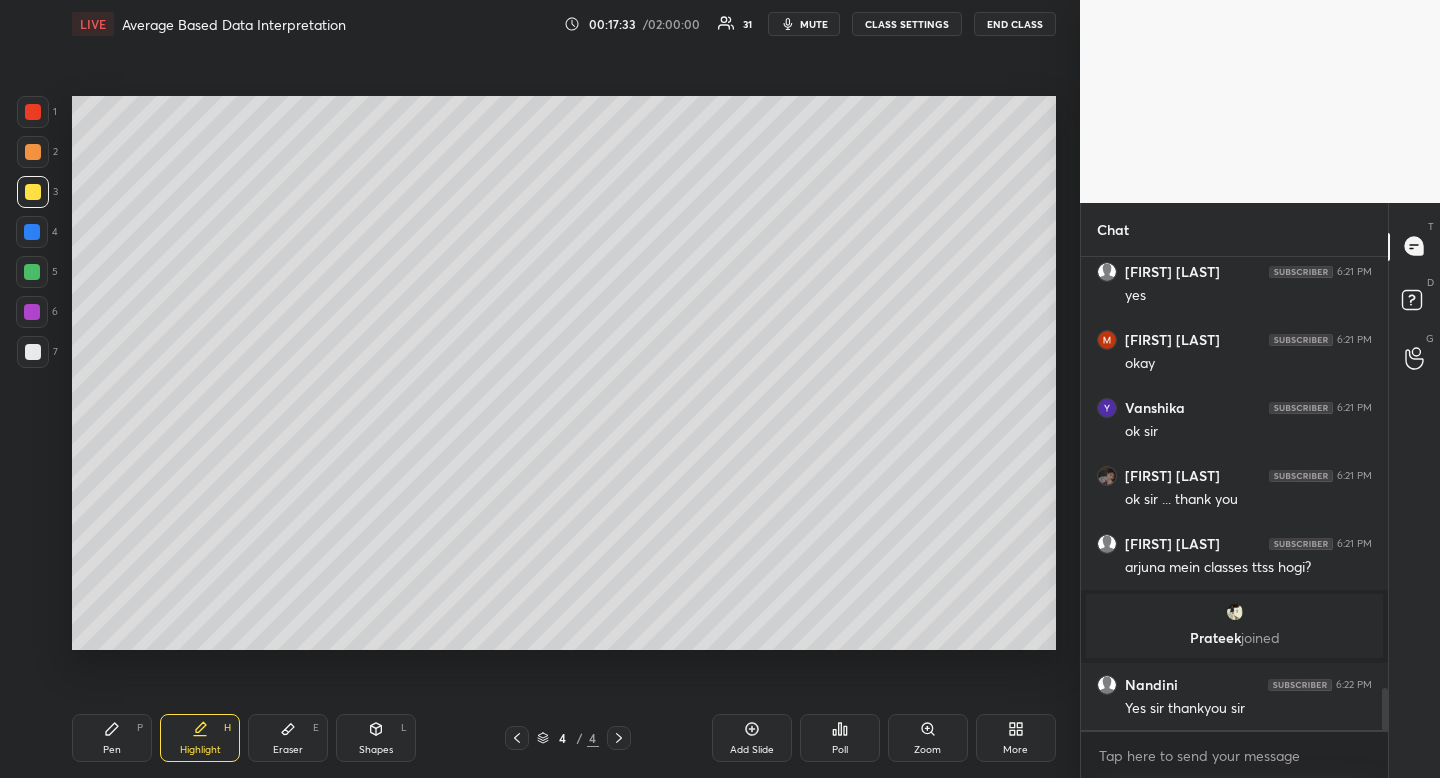 click on "Pen P" at bounding box center [112, 738] 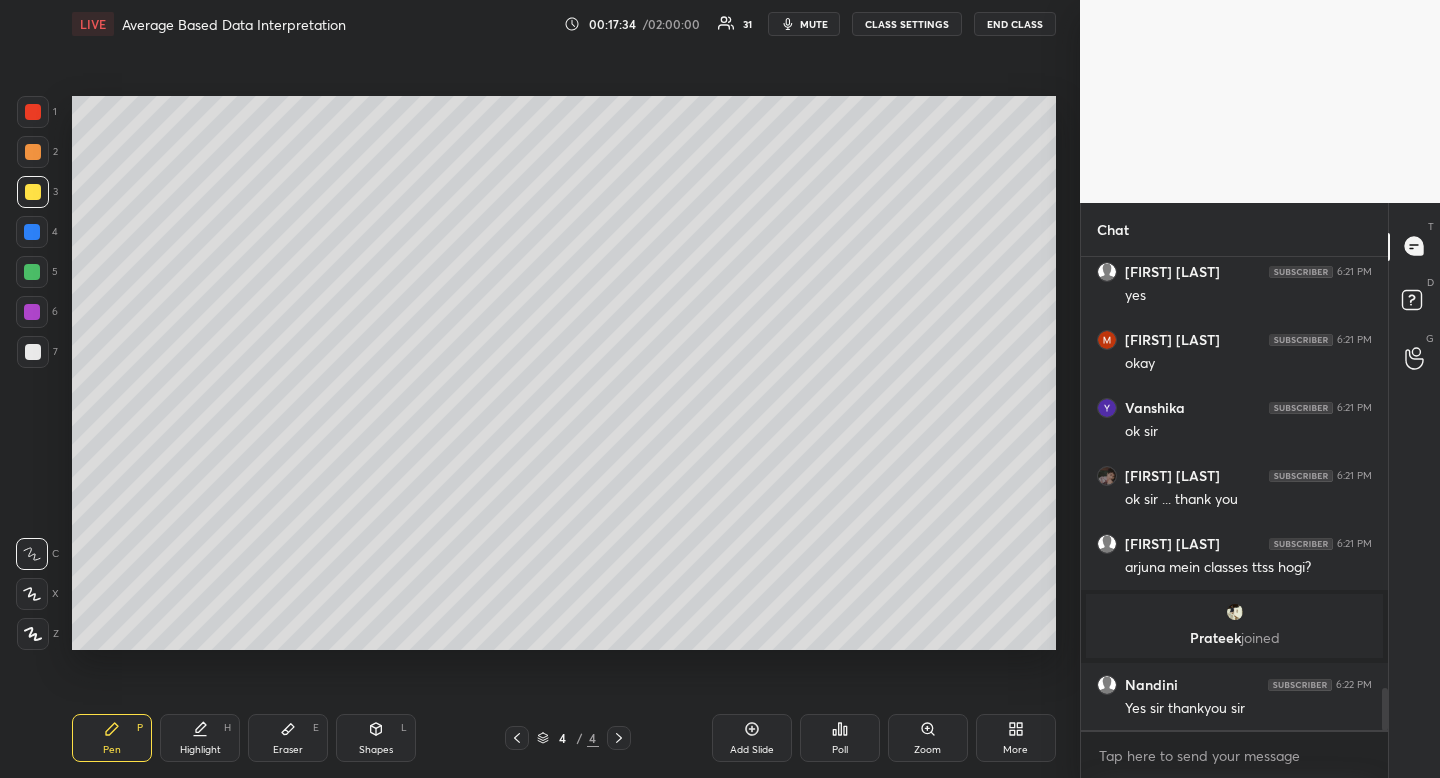 click at bounding box center (33, 192) 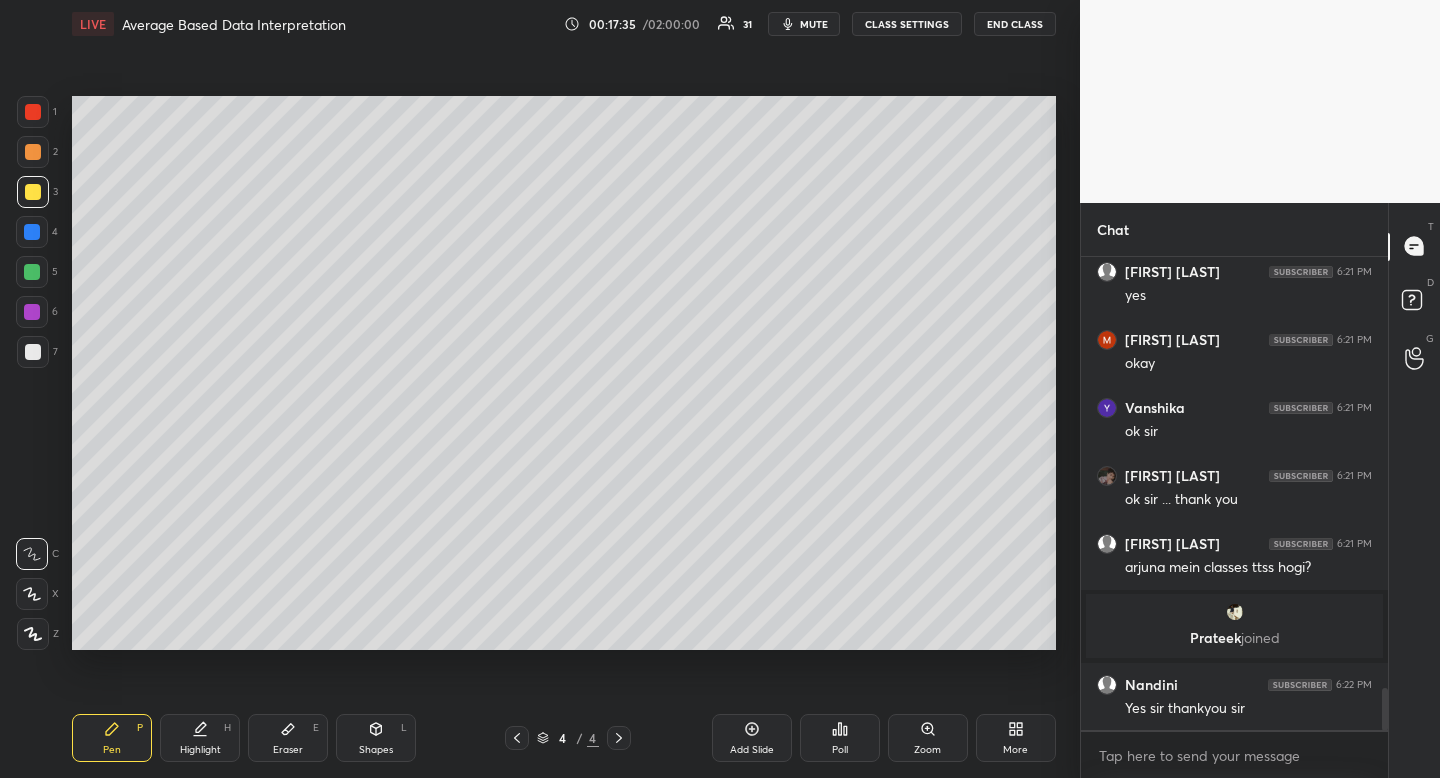 click at bounding box center [33, 352] 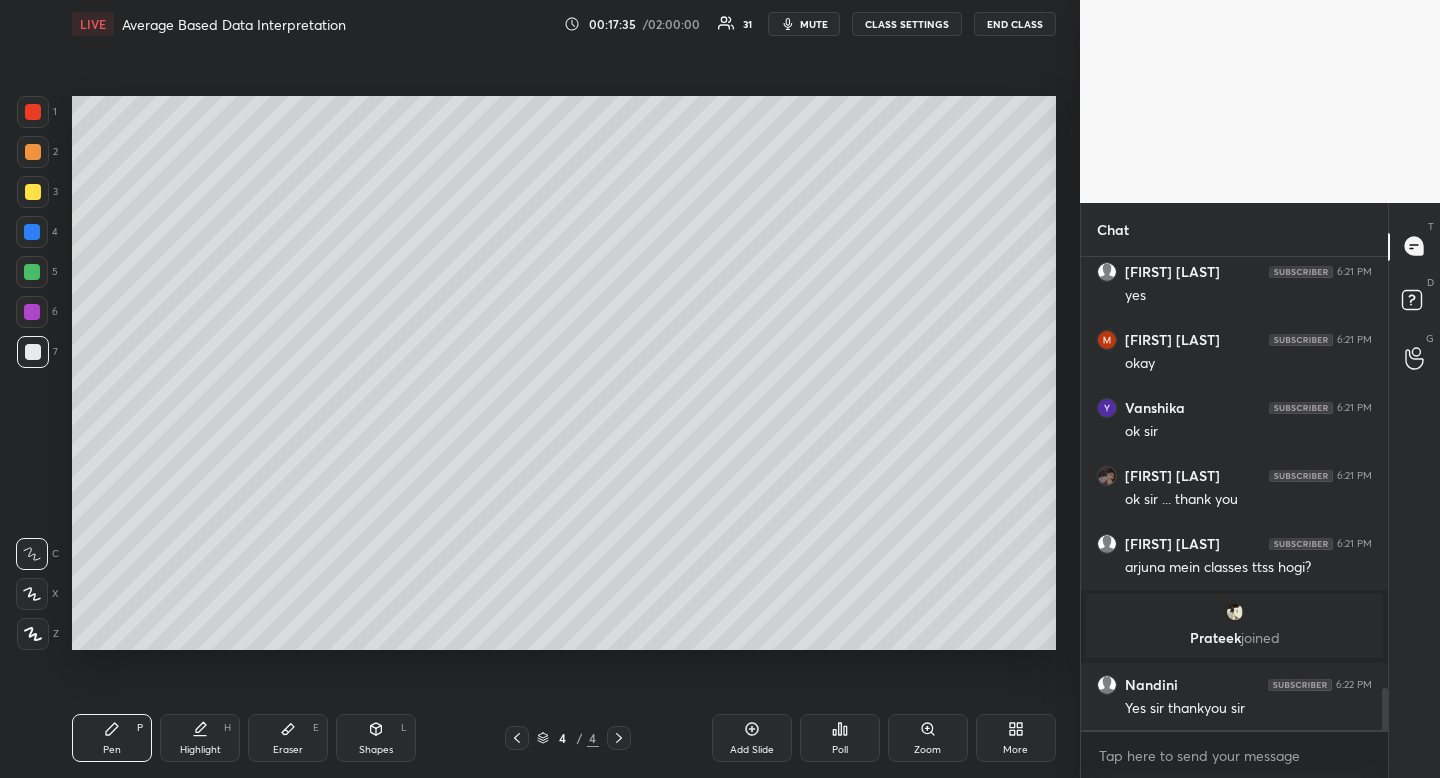 click at bounding box center [33, 352] 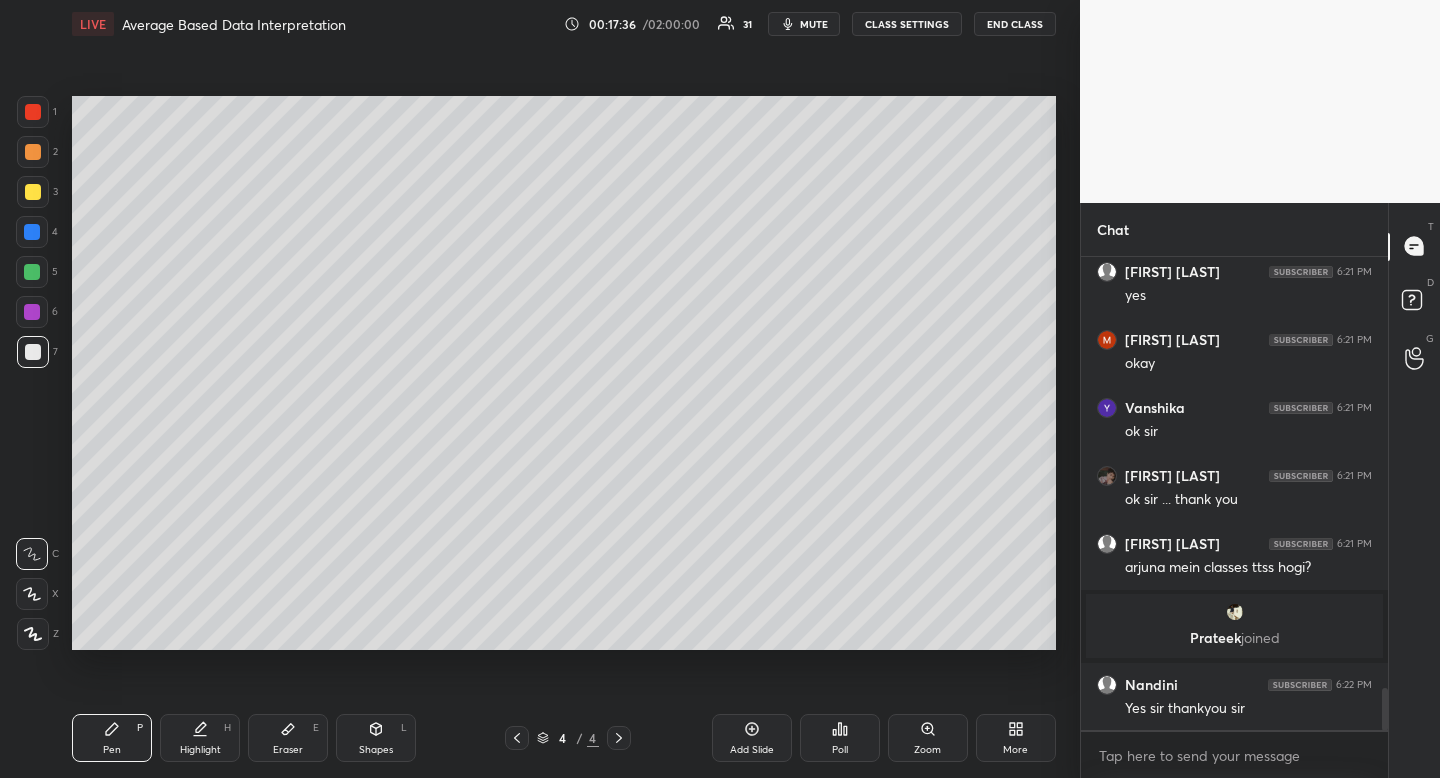 click at bounding box center (33, 352) 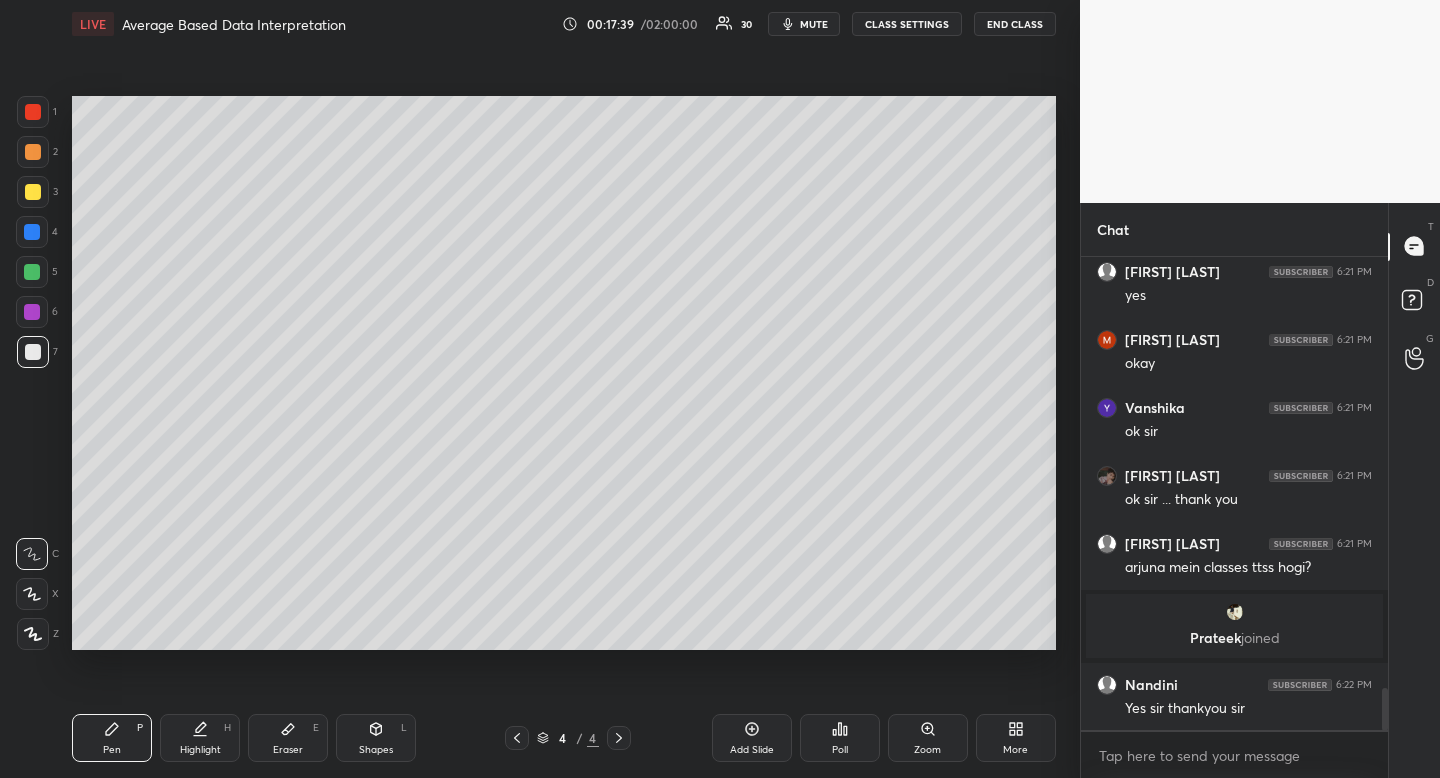 click at bounding box center (33, 352) 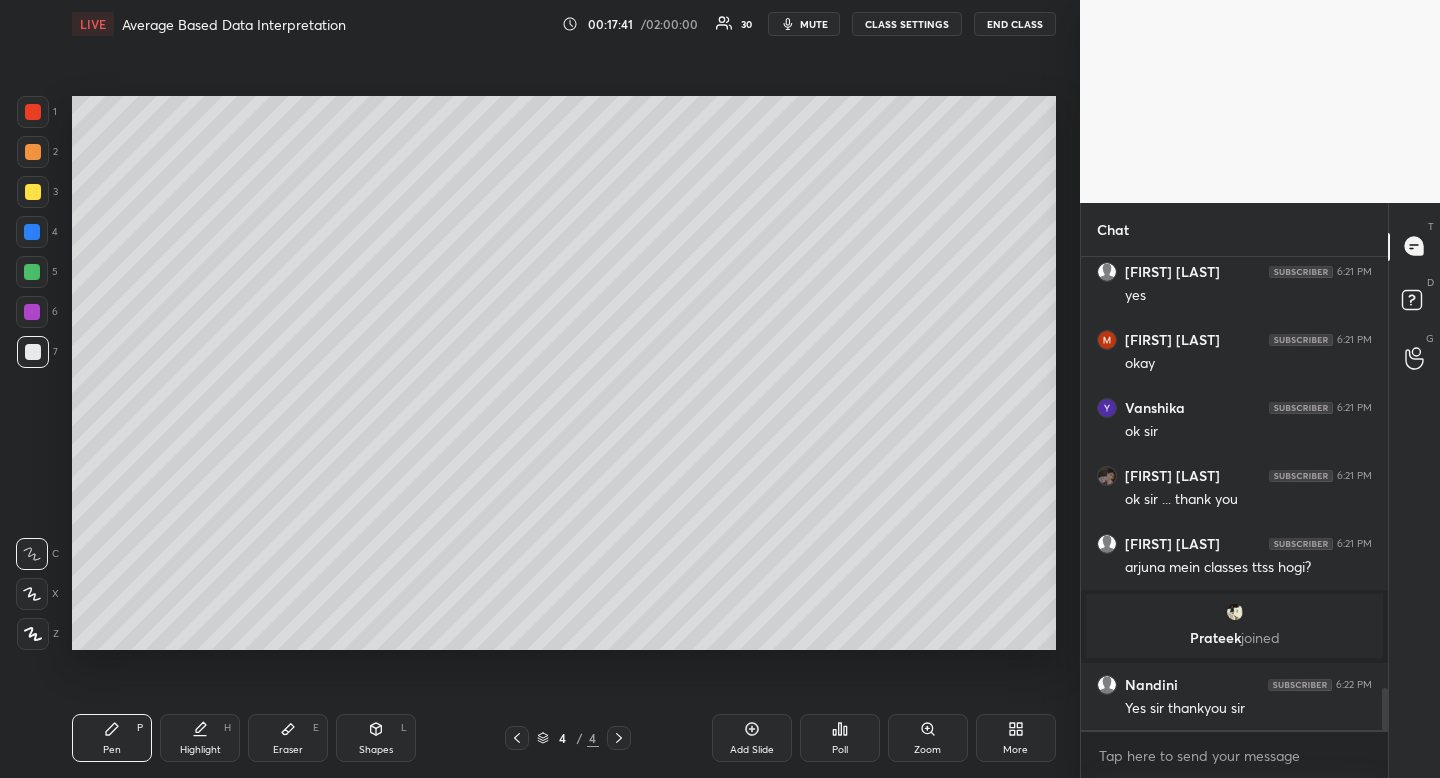 click at bounding box center (33, 192) 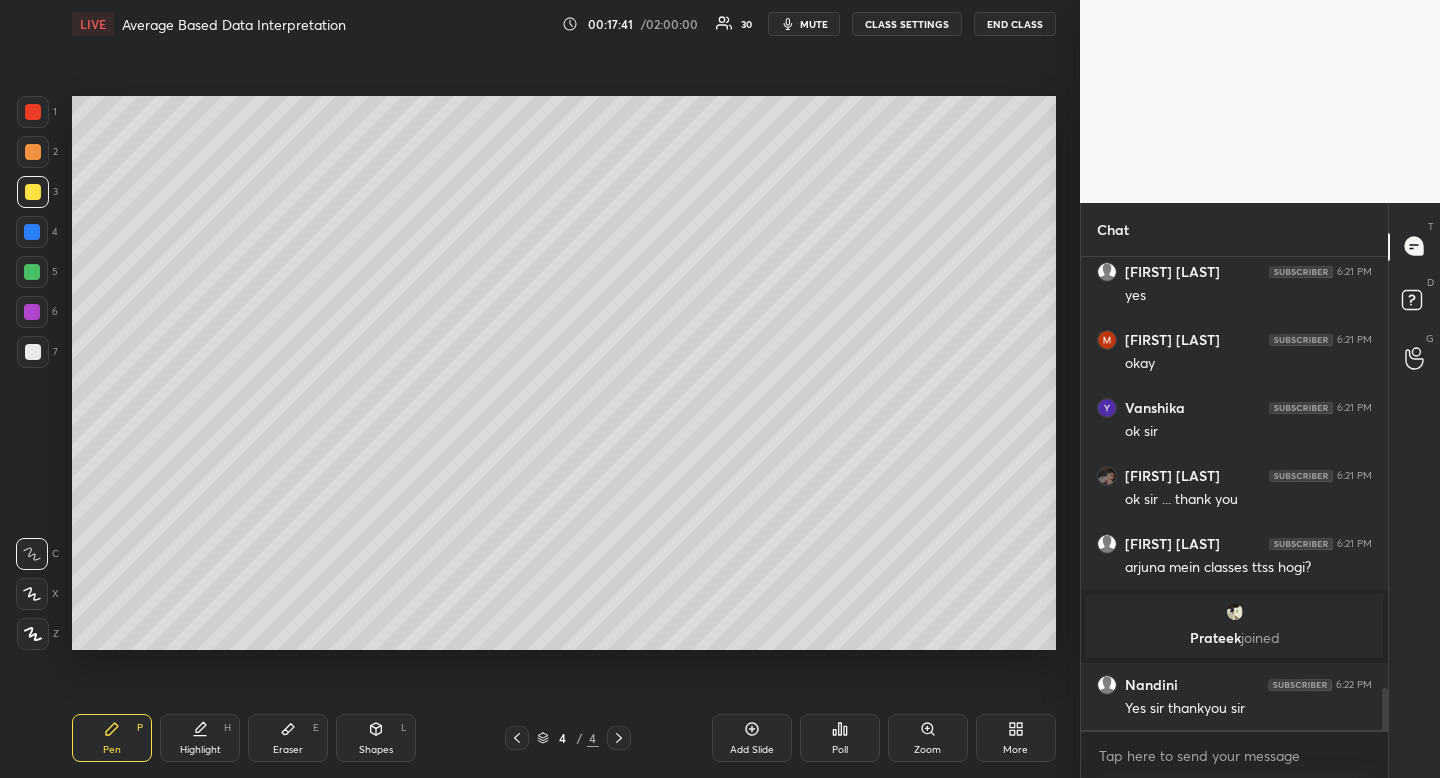 drag, startPoint x: 32, startPoint y: 197, endPoint x: 40, endPoint y: 210, distance: 15.264338 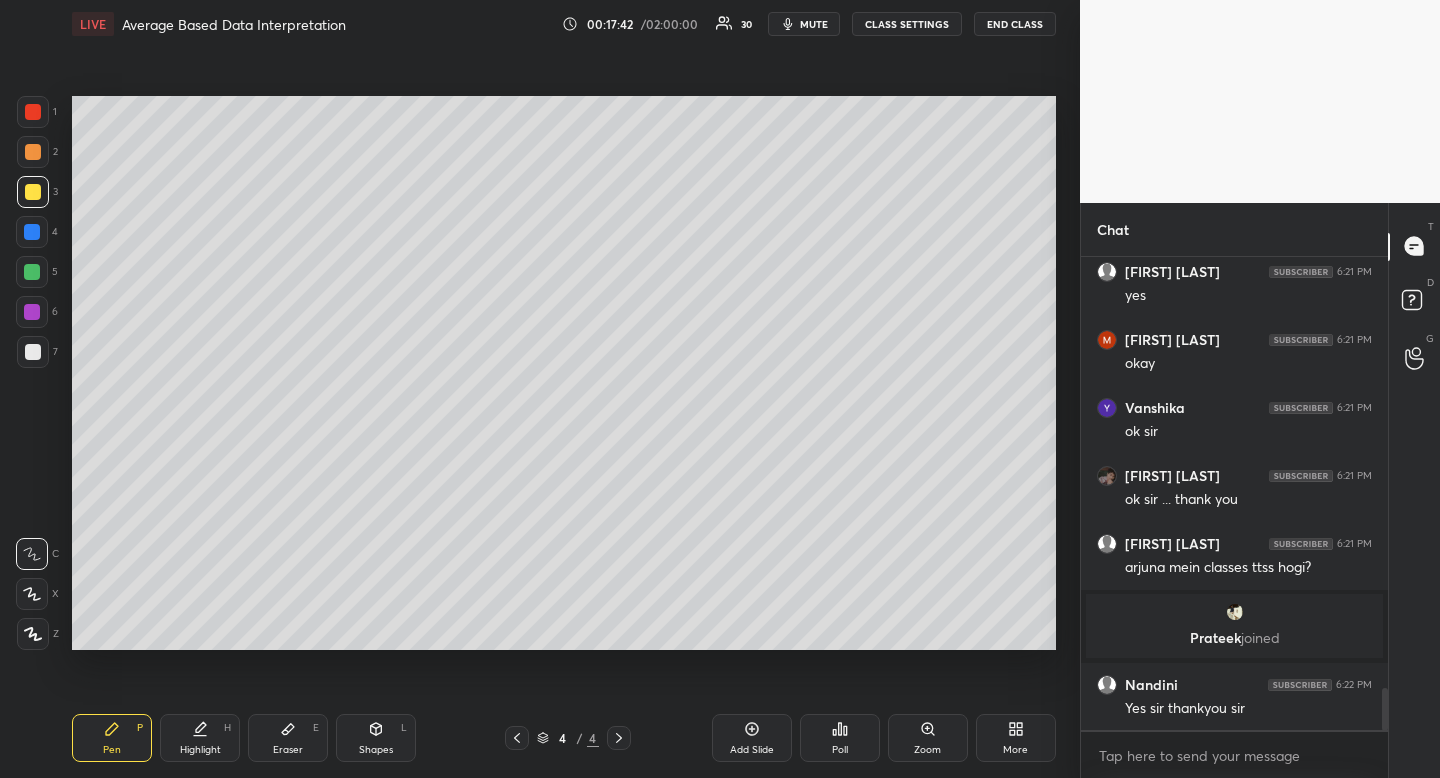 click 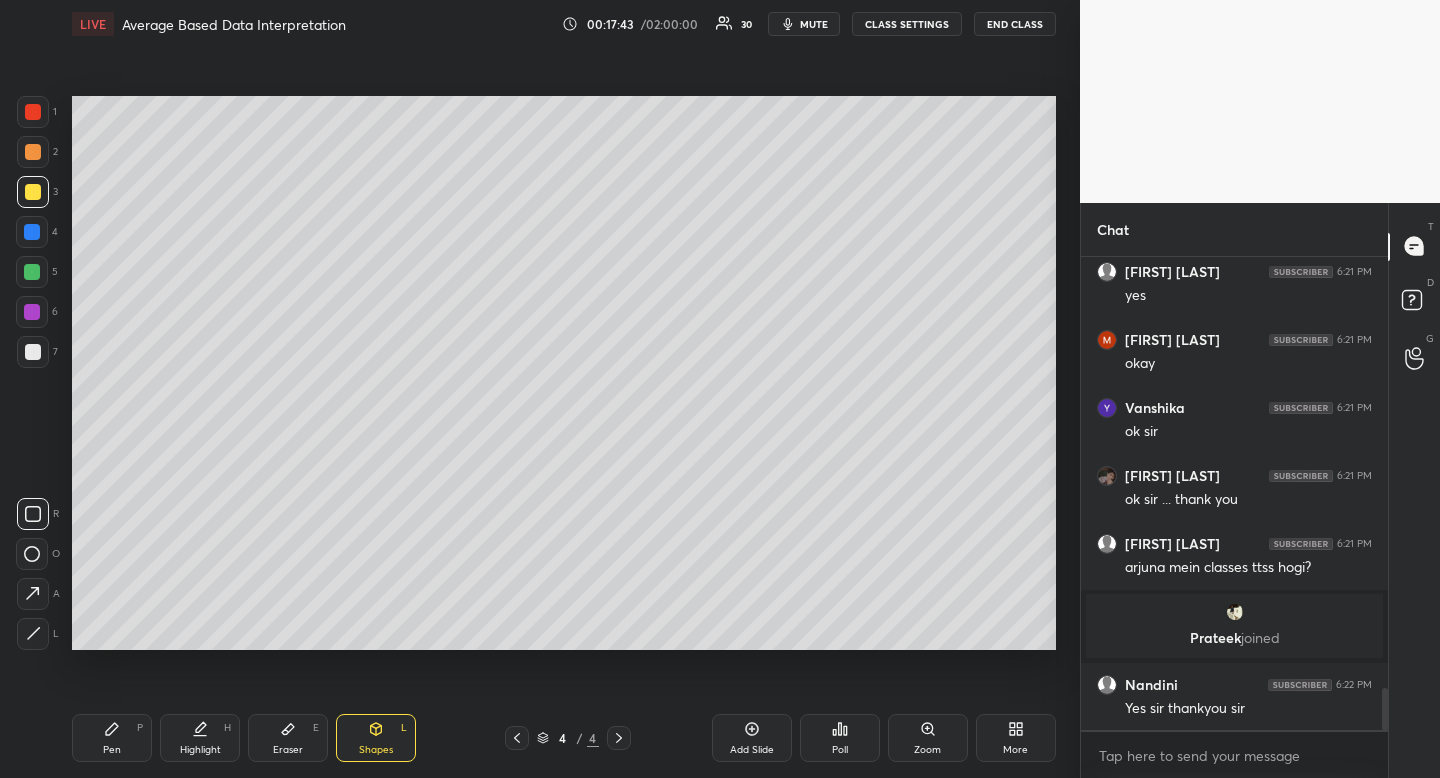 click at bounding box center [33, 514] 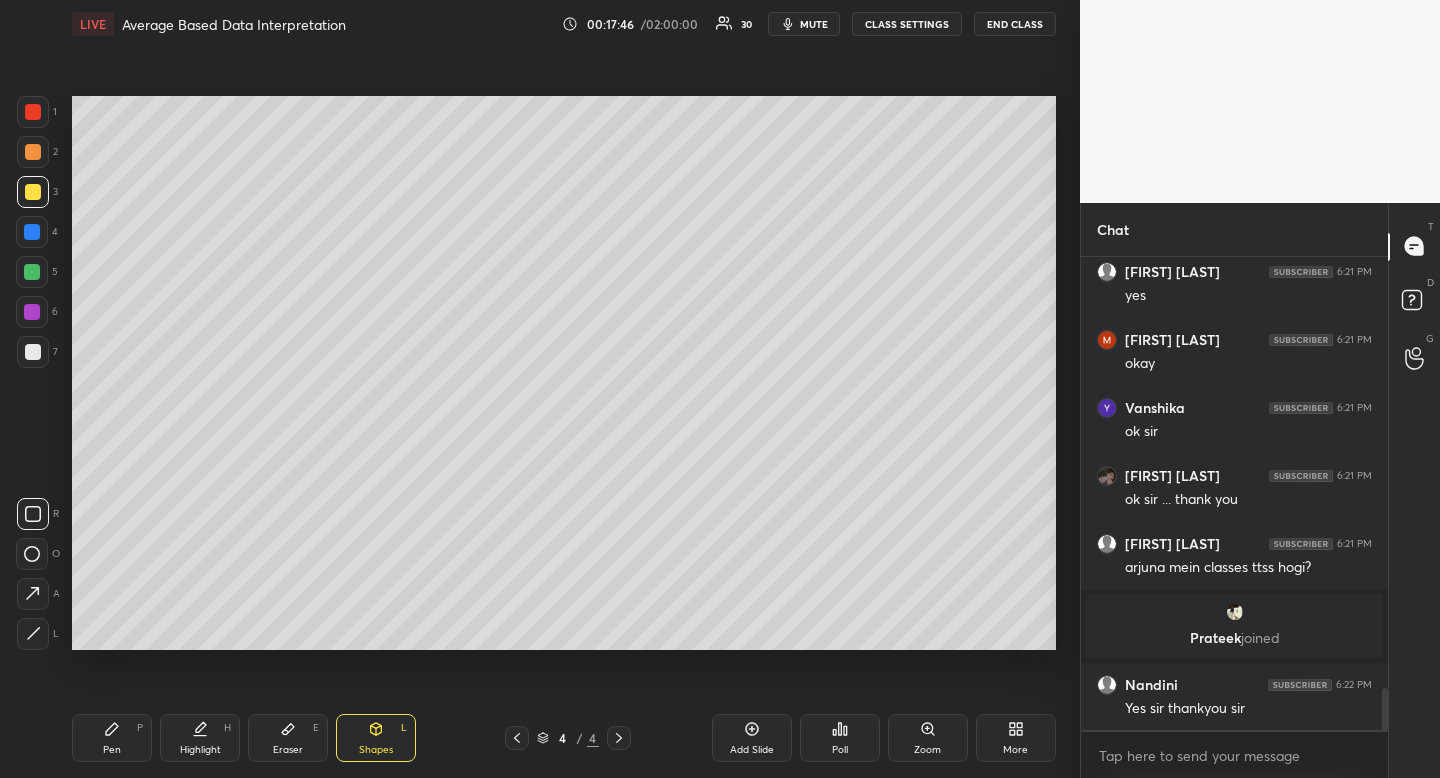 click on "Shapes L" at bounding box center (376, 738) 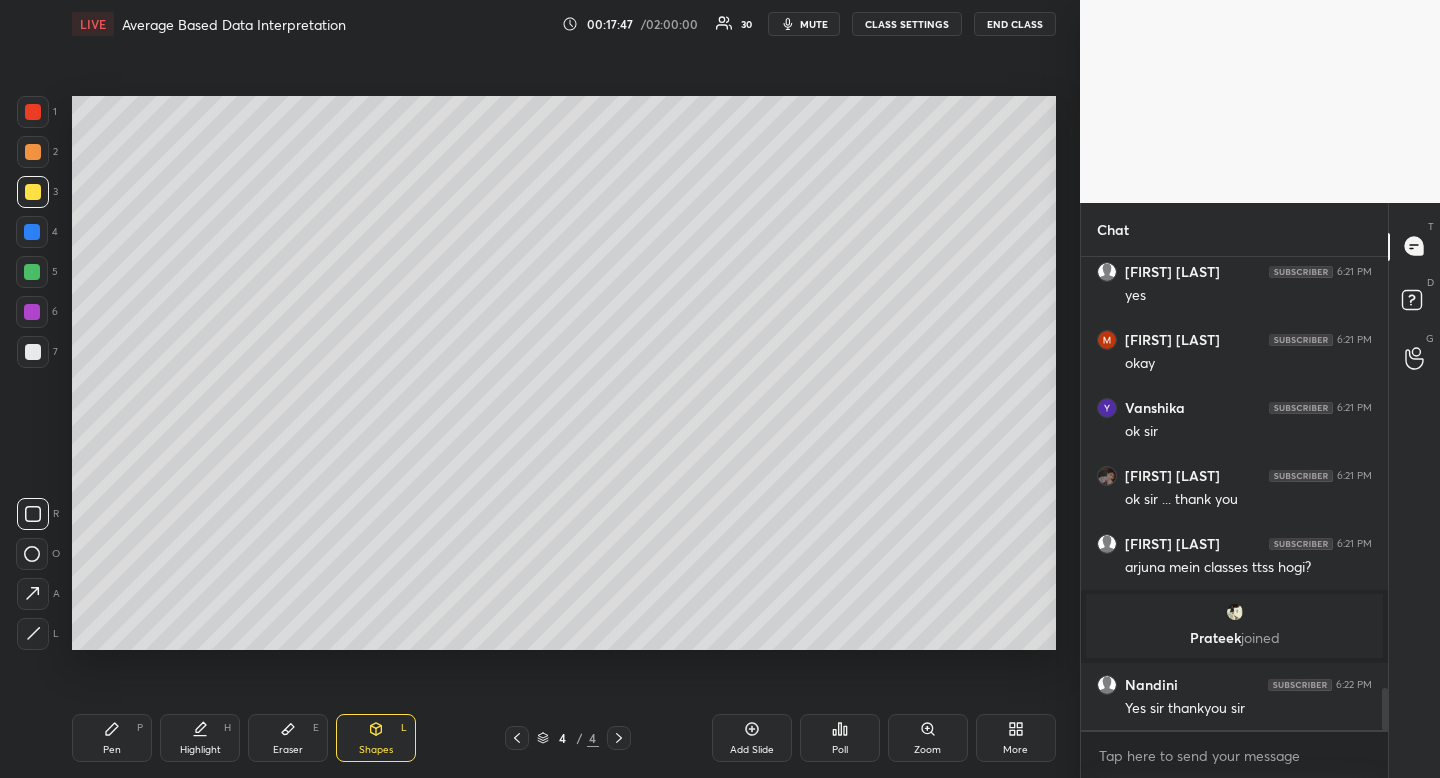 click at bounding box center [33, 634] 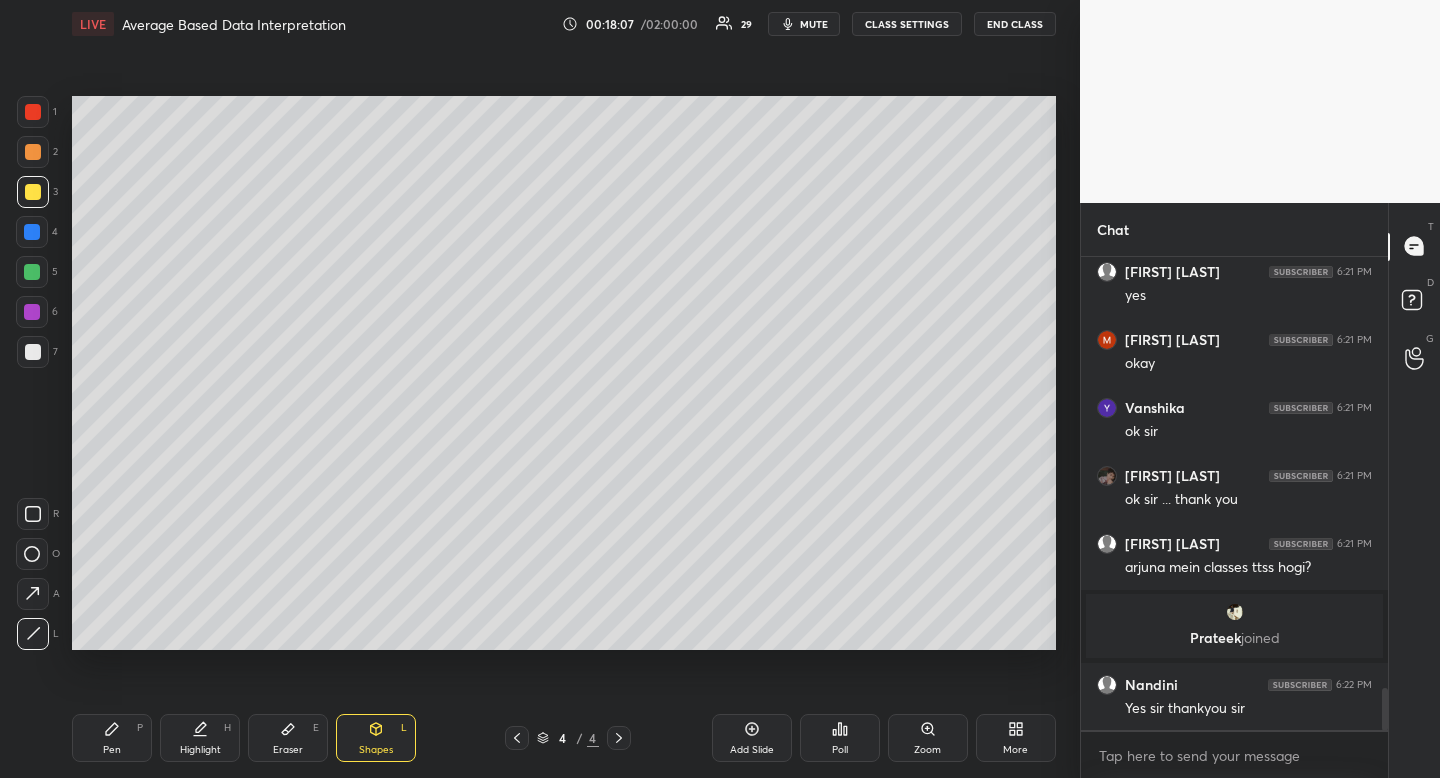 click on "Pen P" at bounding box center (112, 738) 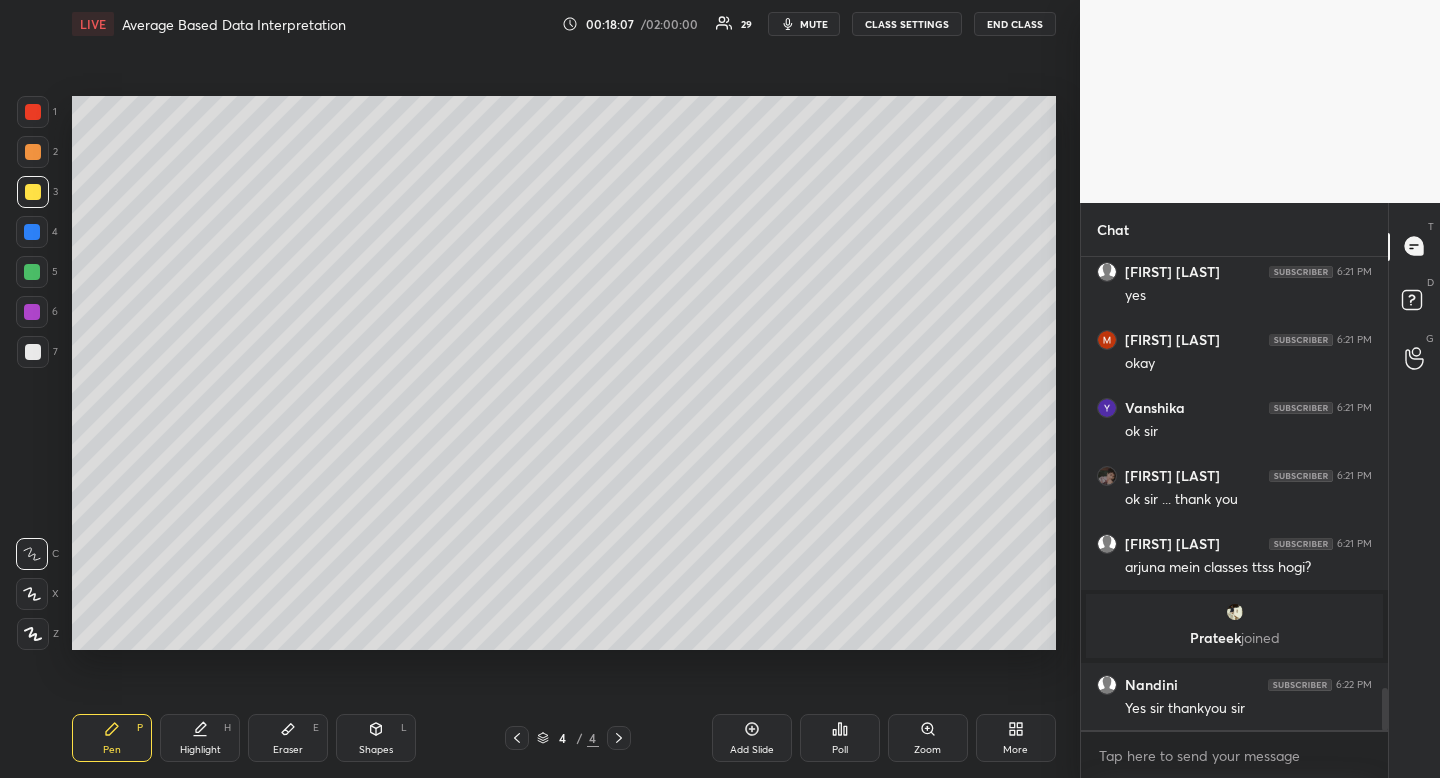 drag, startPoint x: 126, startPoint y: 734, endPoint x: 123, endPoint y: 695, distance: 39.115215 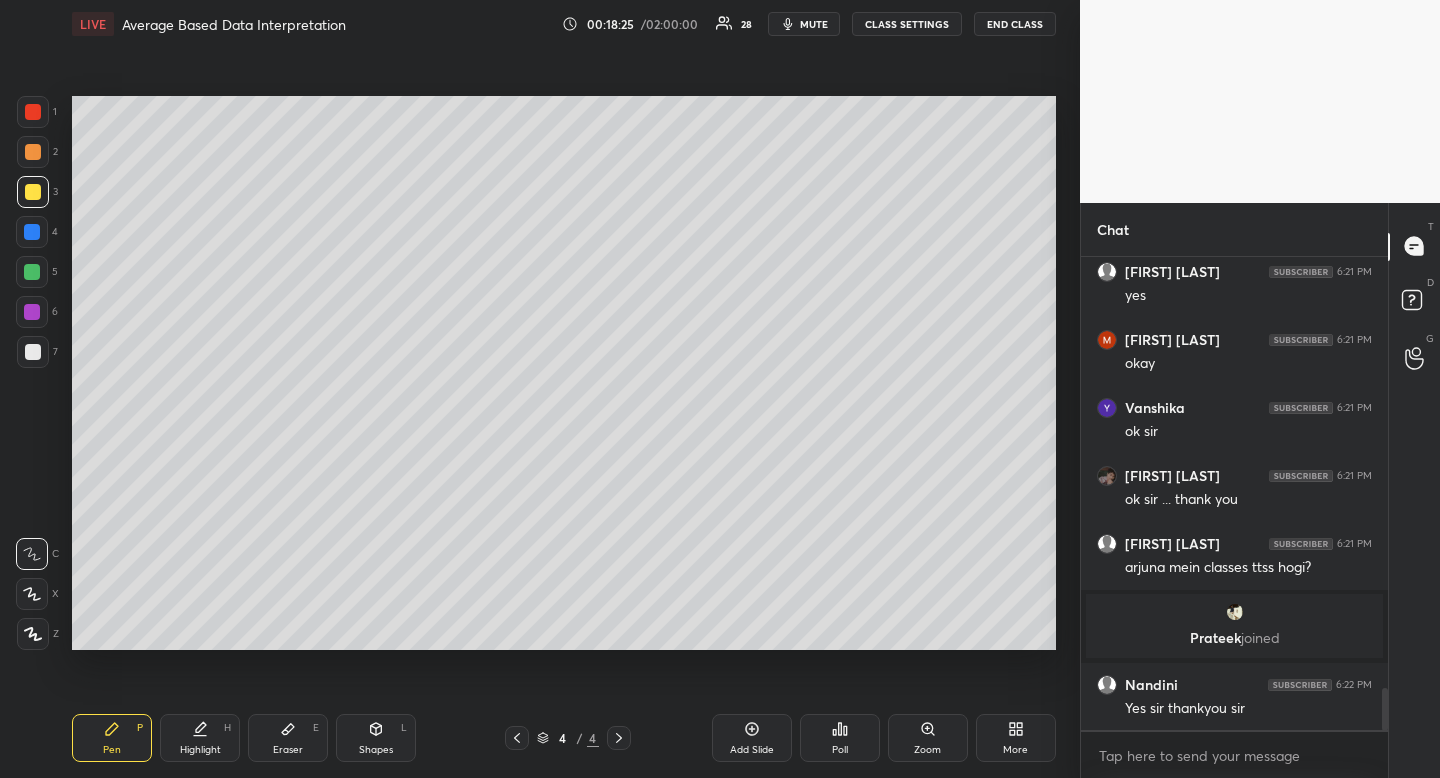 click at bounding box center (33, 352) 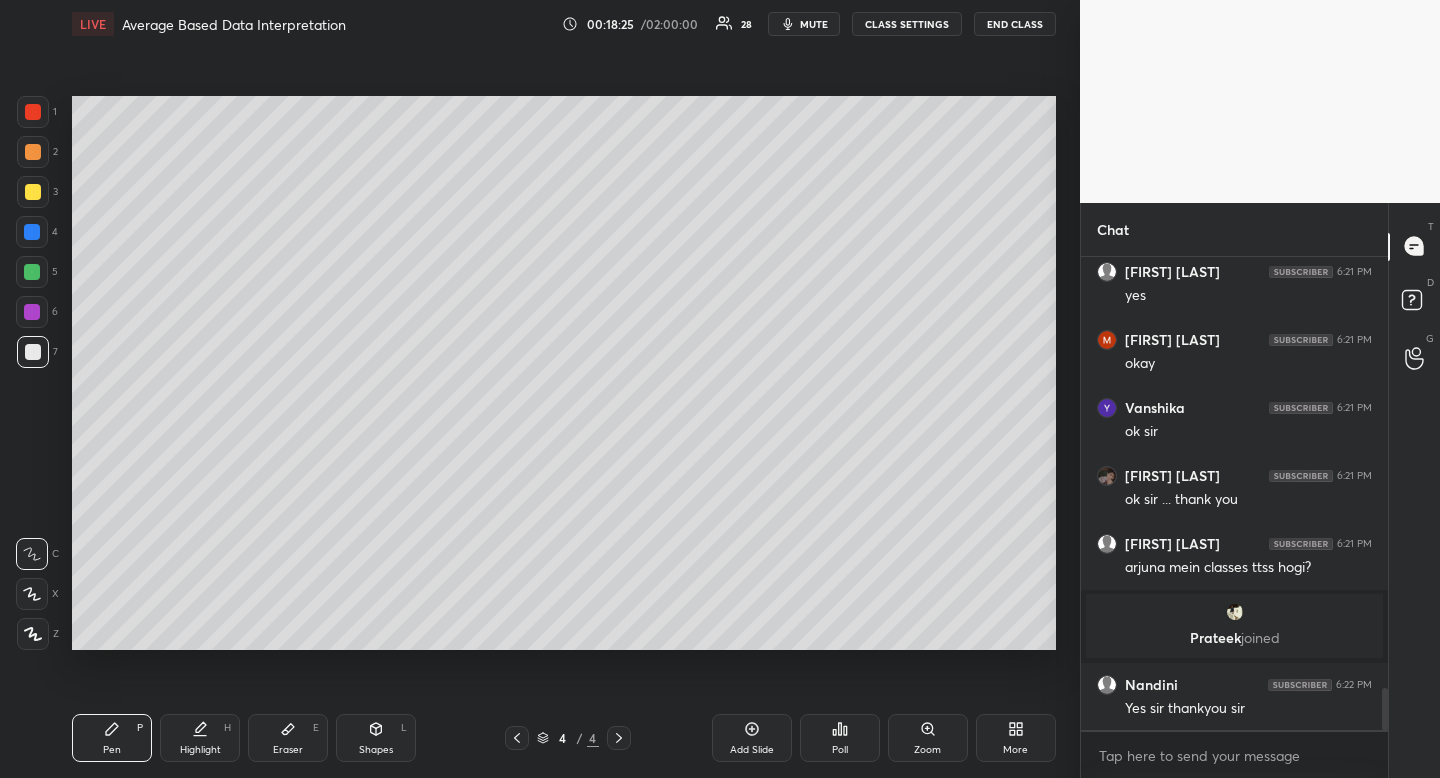 click at bounding box center [33, 352] 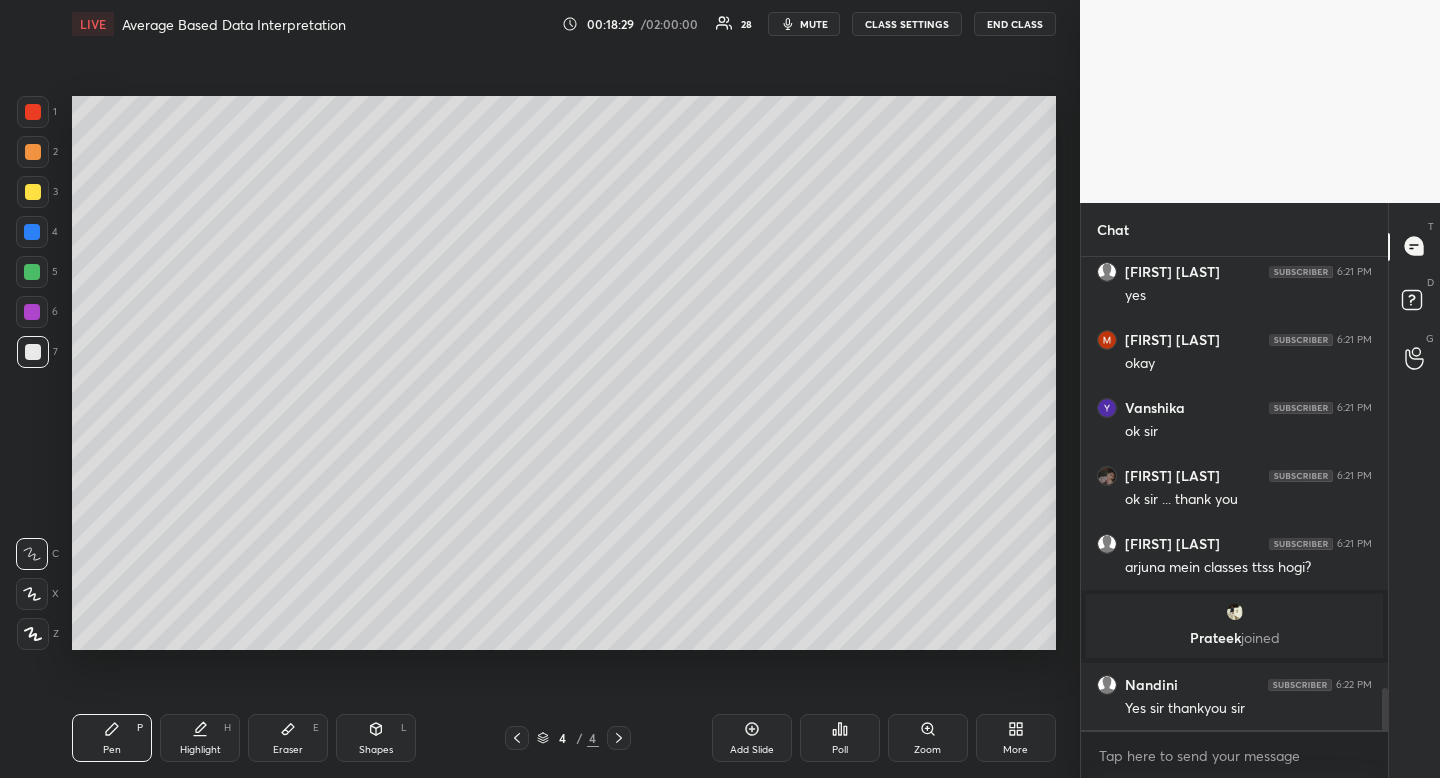 click at bounding box center (32, 594) 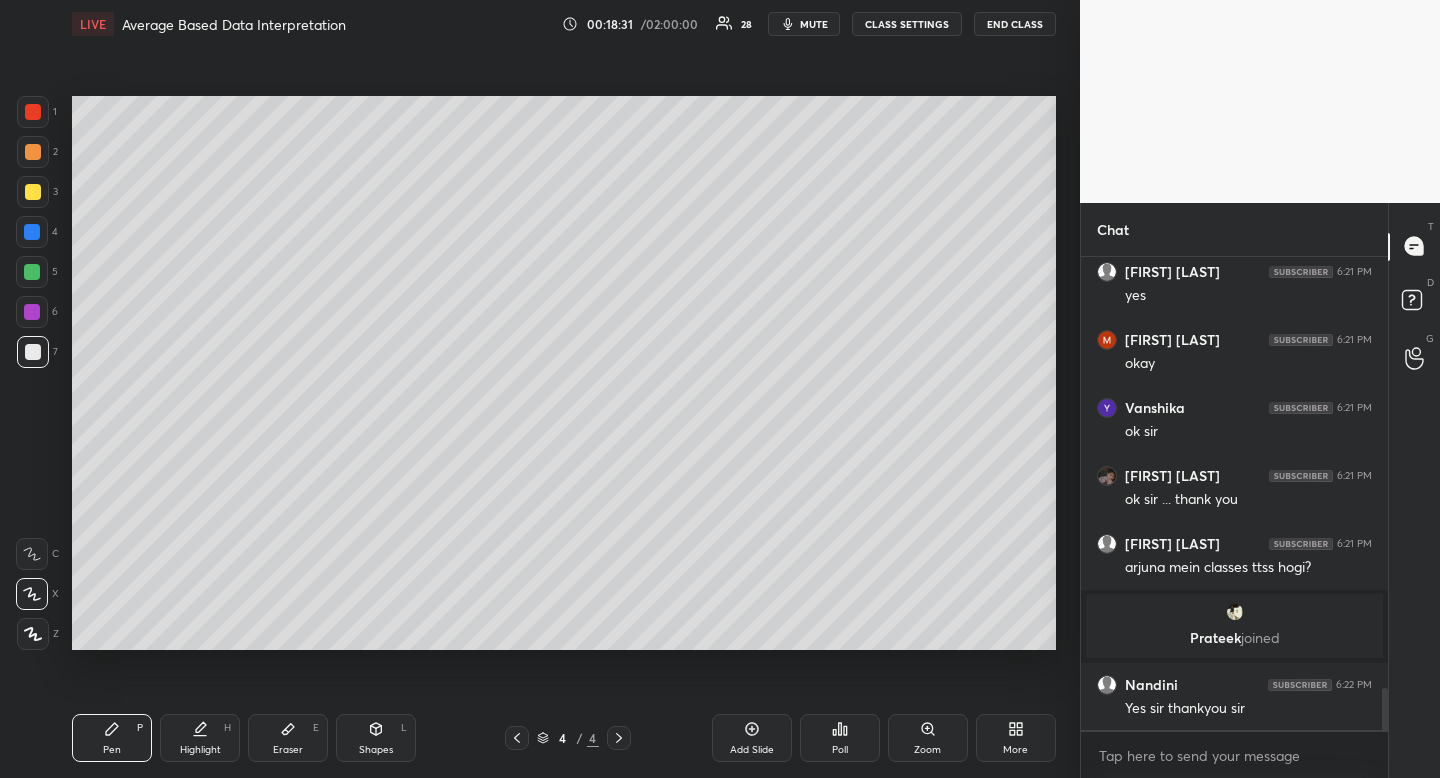 click on "Eraser E" at bounding box center (288, 738) 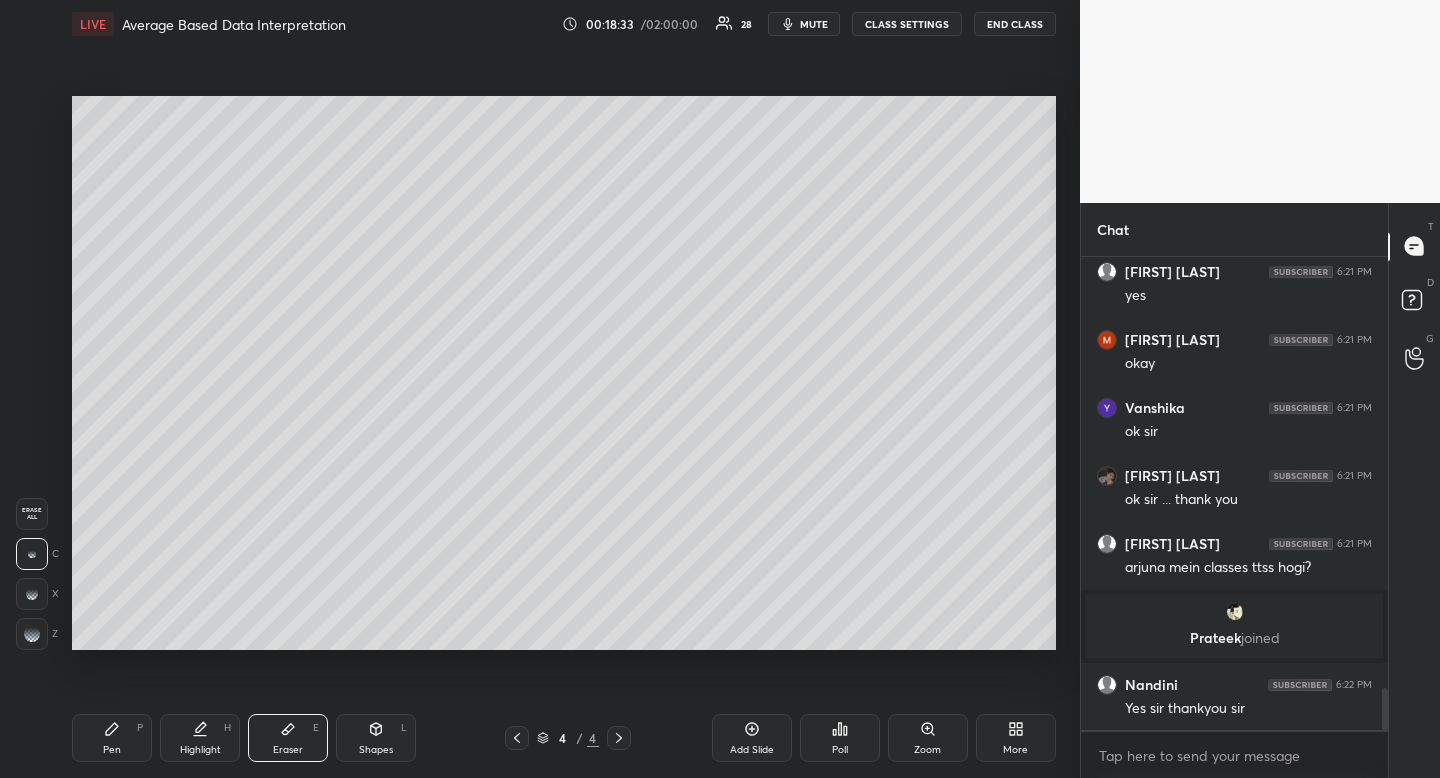 click on "Pen" at bounding box center [112, 750] 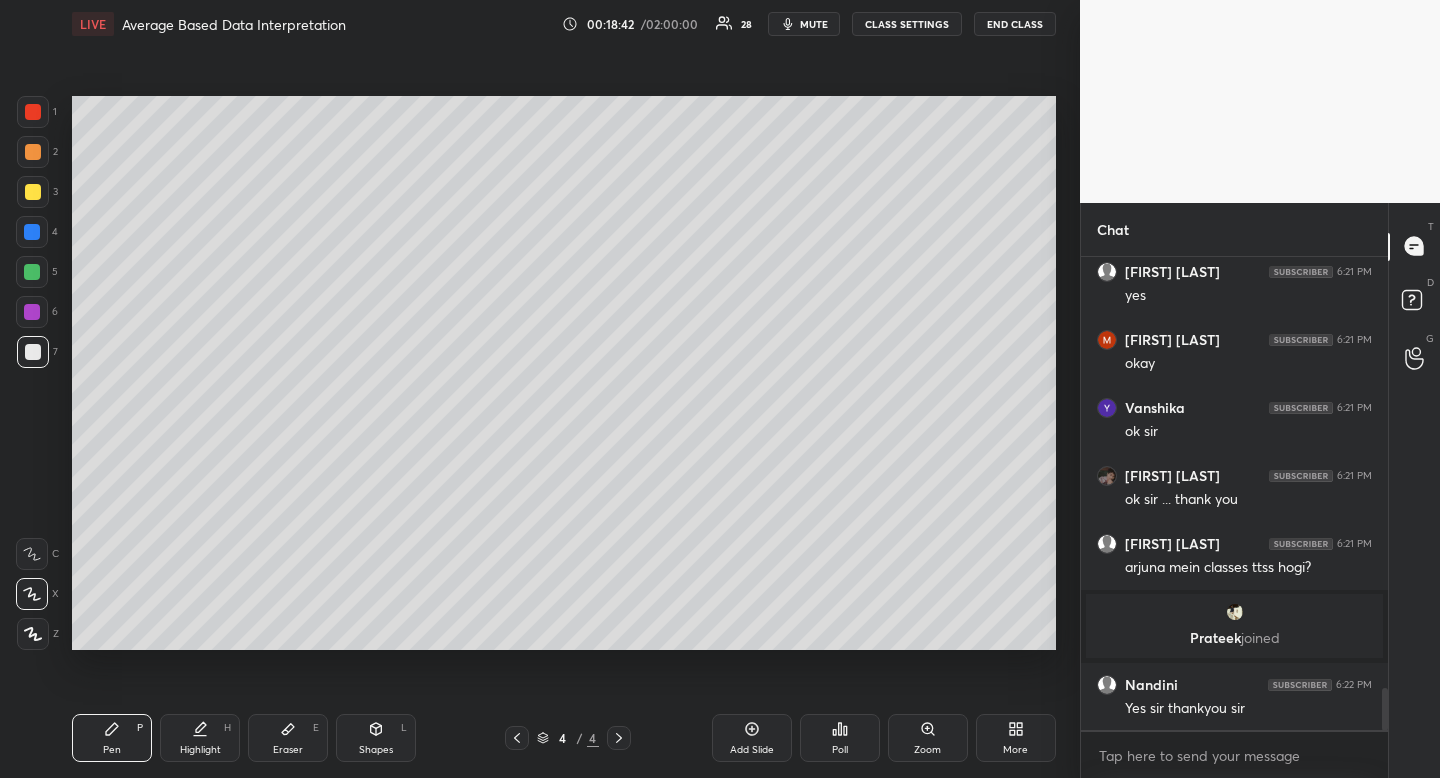 click on "Shapes" at bounding box center (376, 750) 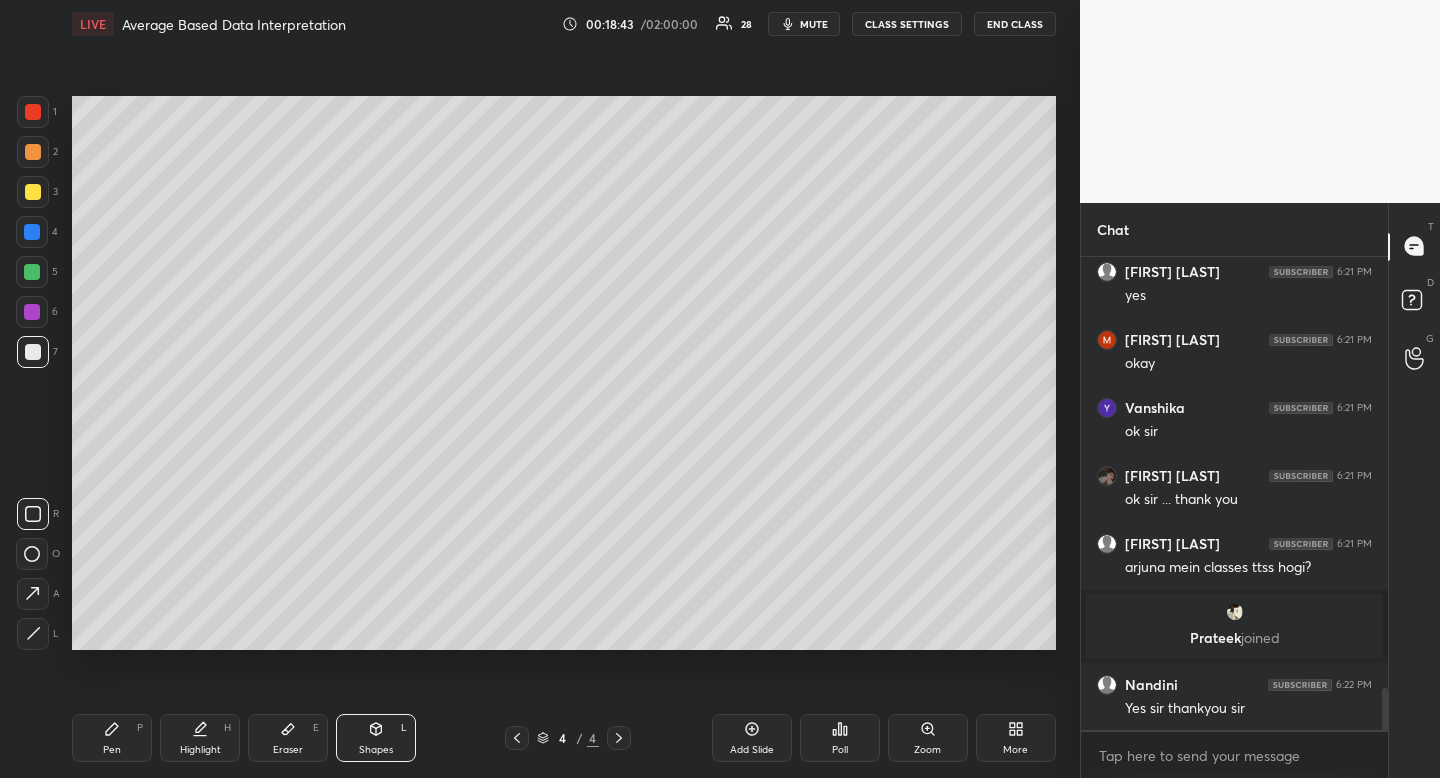 click at bounding box center [32, 554] 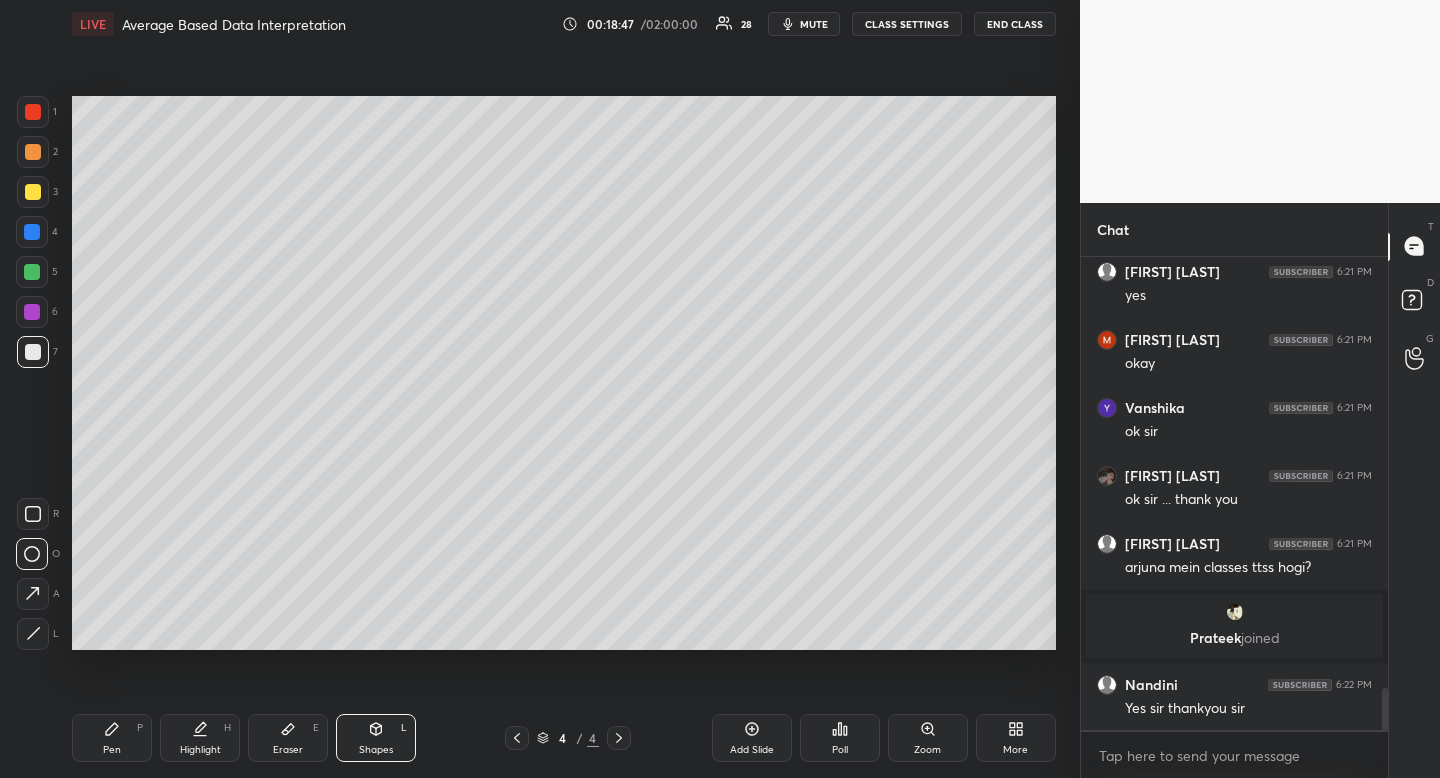 click on "Pen P" at bounding box center [112, 738] 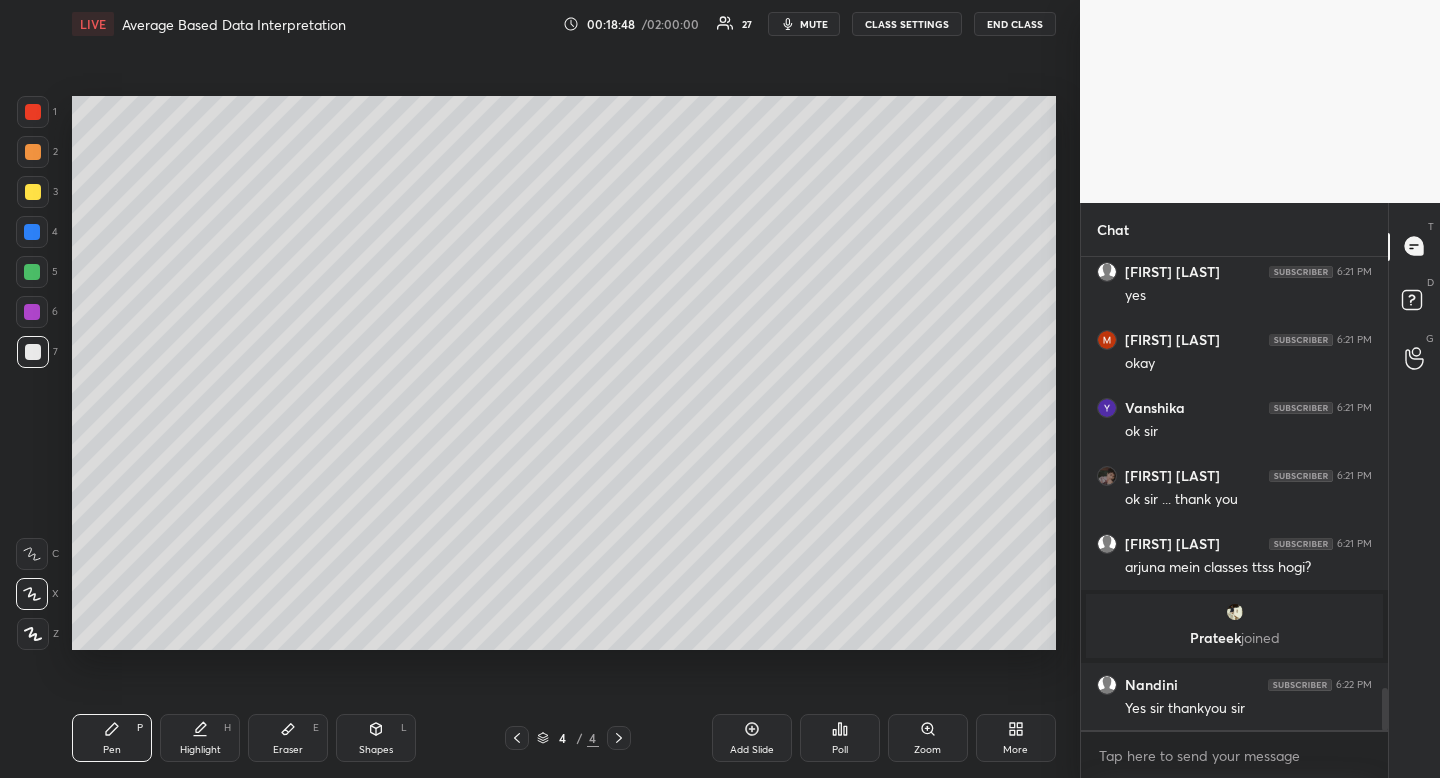 drag, startPoint x: 109, startPoint y: 743, endPoint x: 112, endPoint y: 701, distance: 42.107006 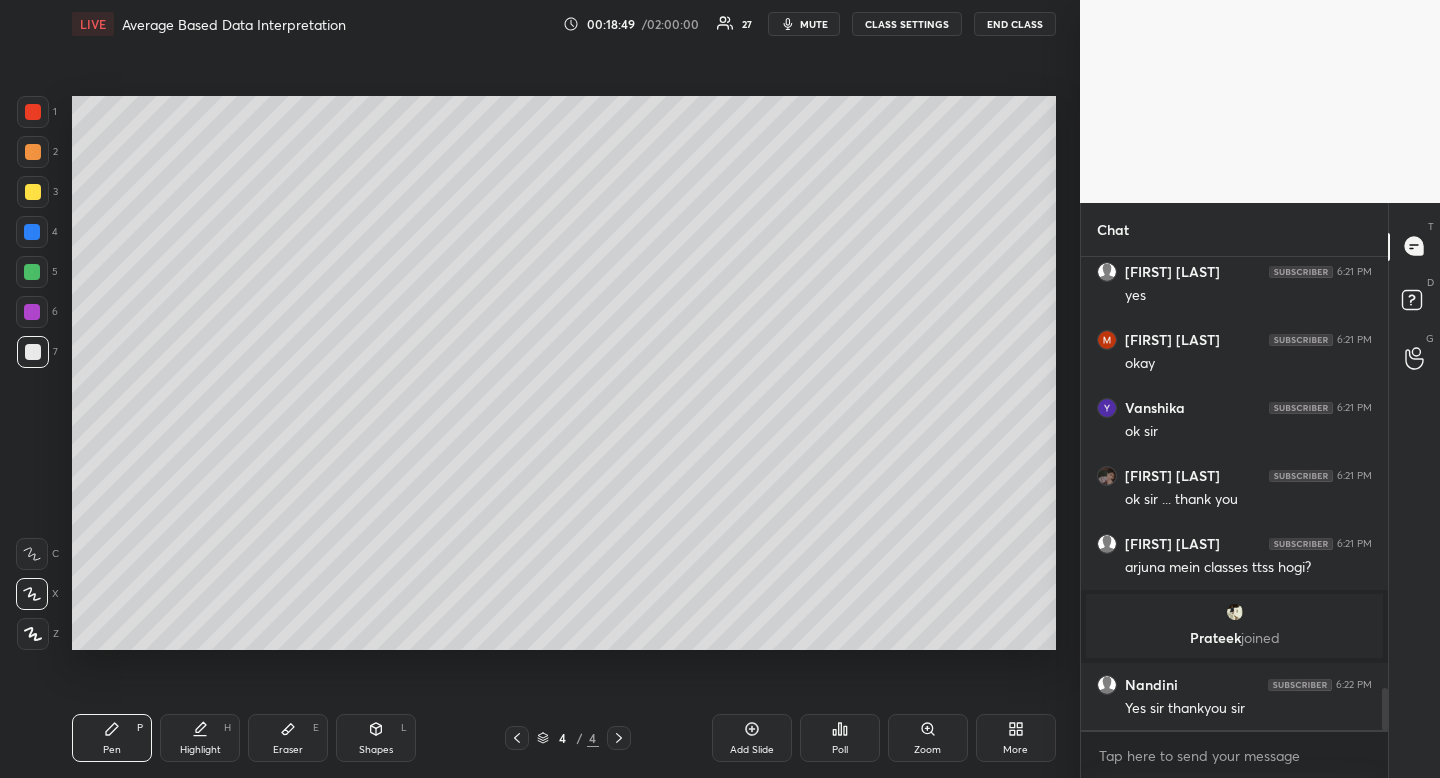 click at bounding box center (33, 192) 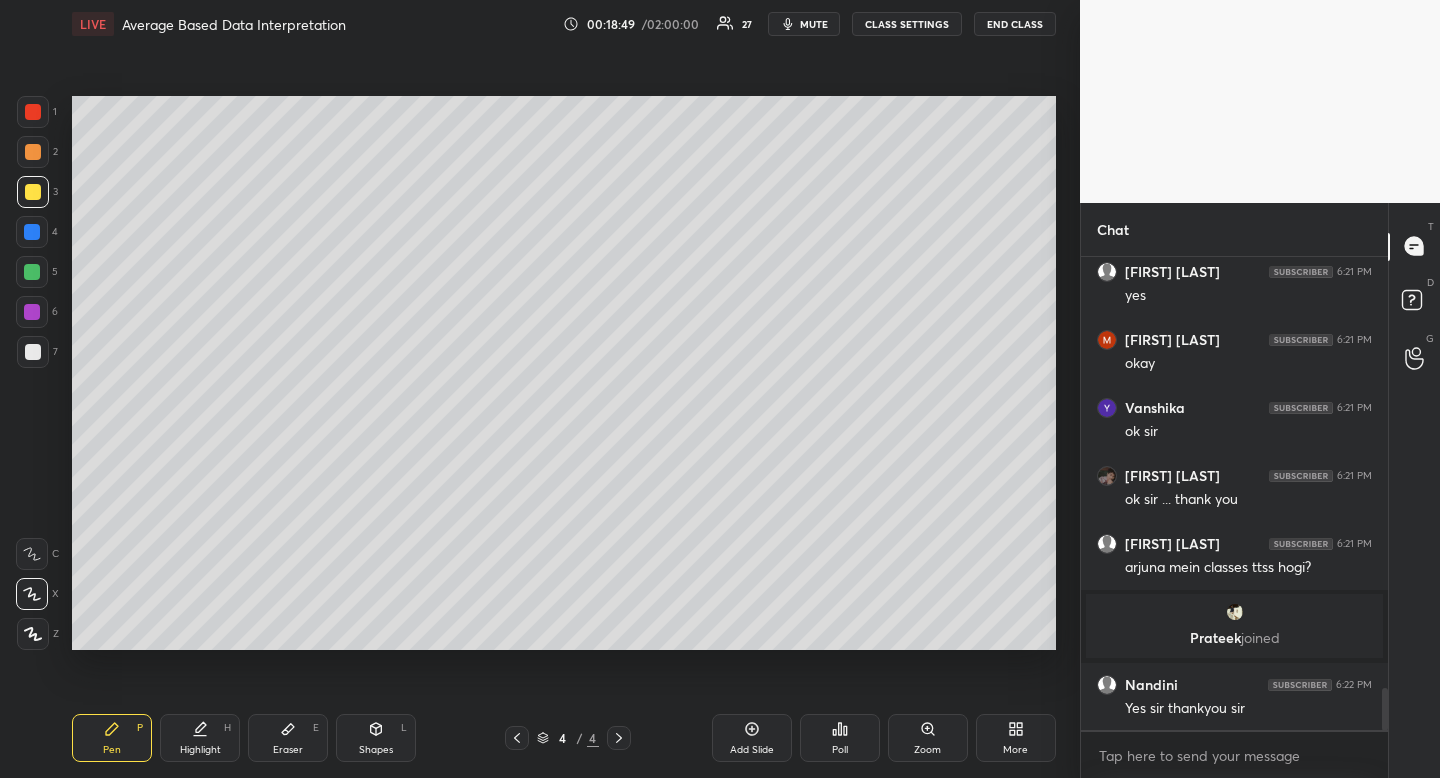 drag, startPoint x: 38, startPoint y: 198, endPoint x: 68, endPoint y: 219, distance: 36.619667 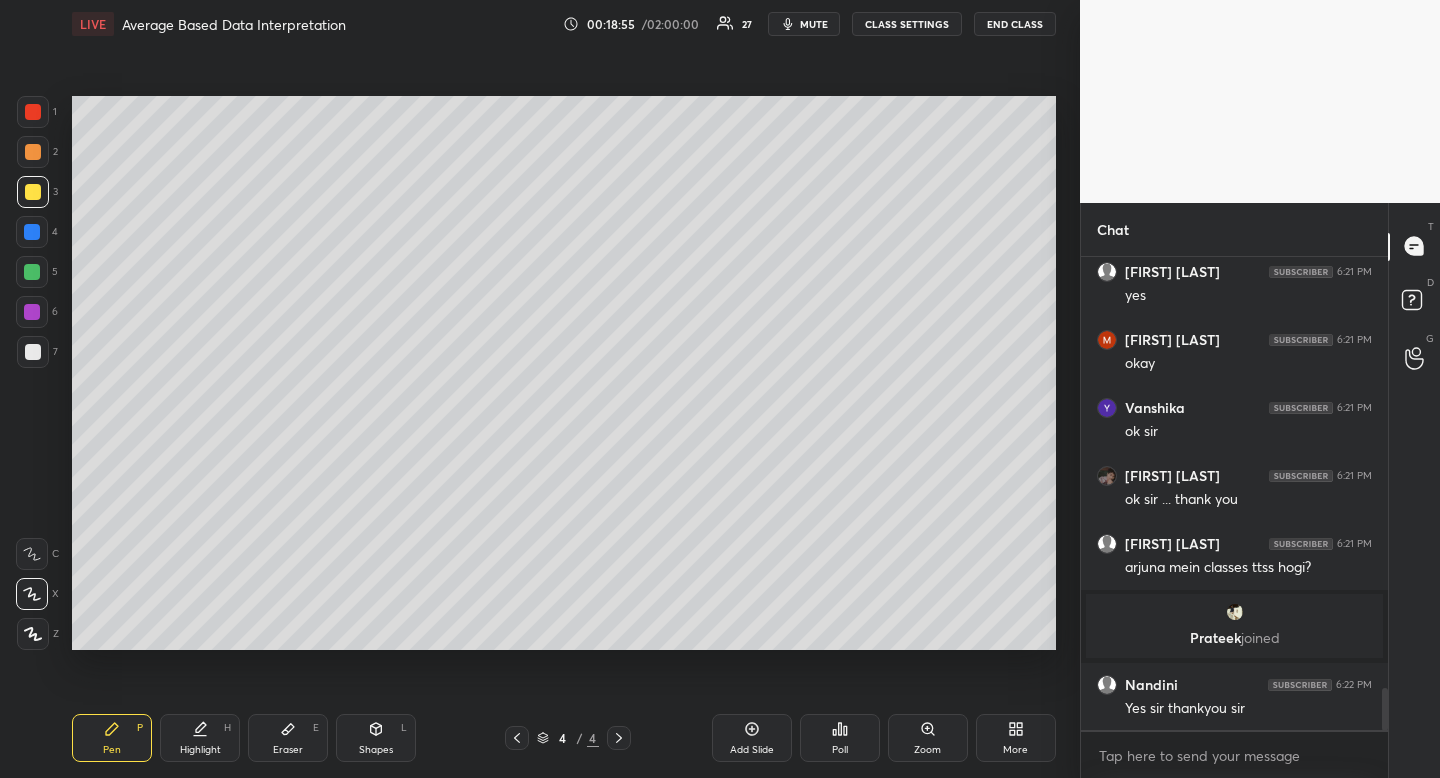 click at bounding box center [33, 192] 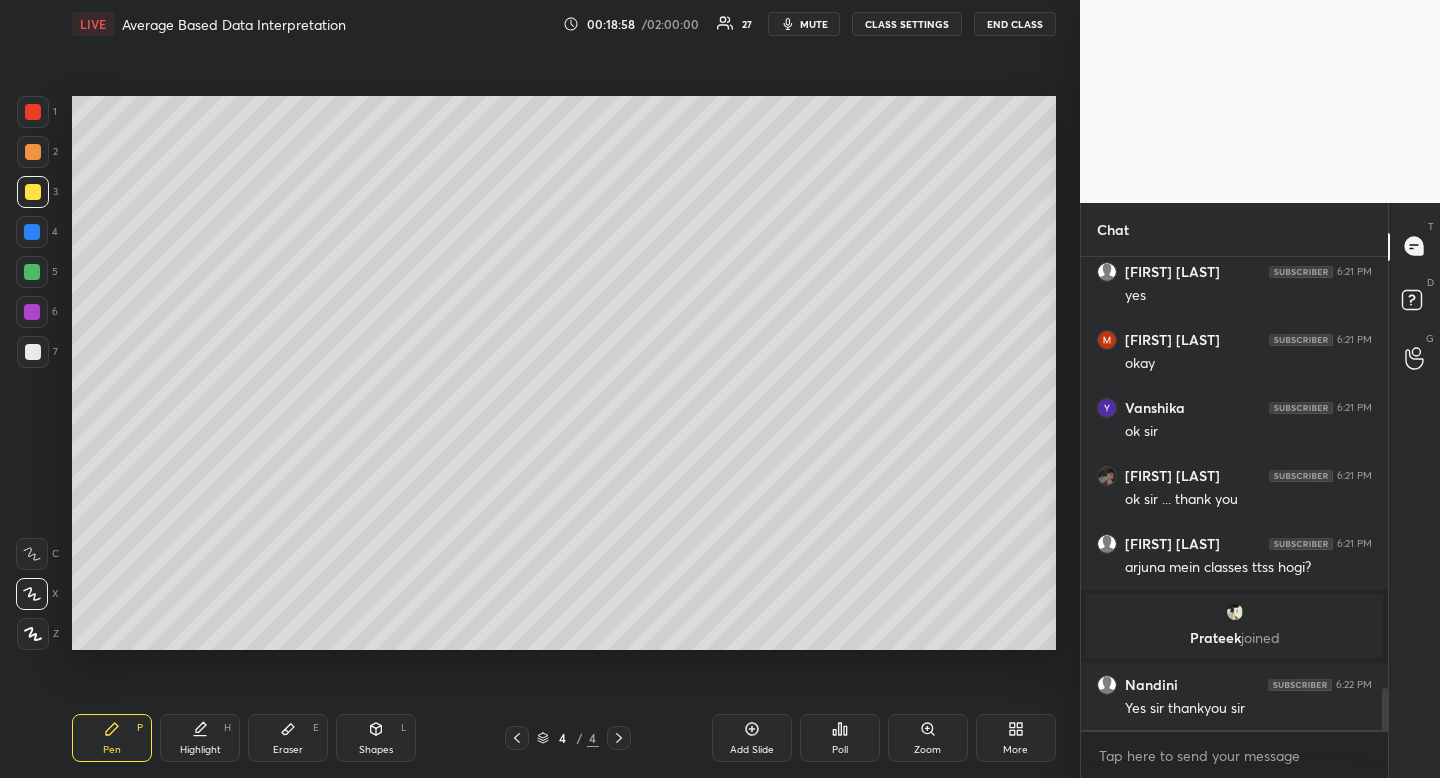 click at bounding box center [33, 352] 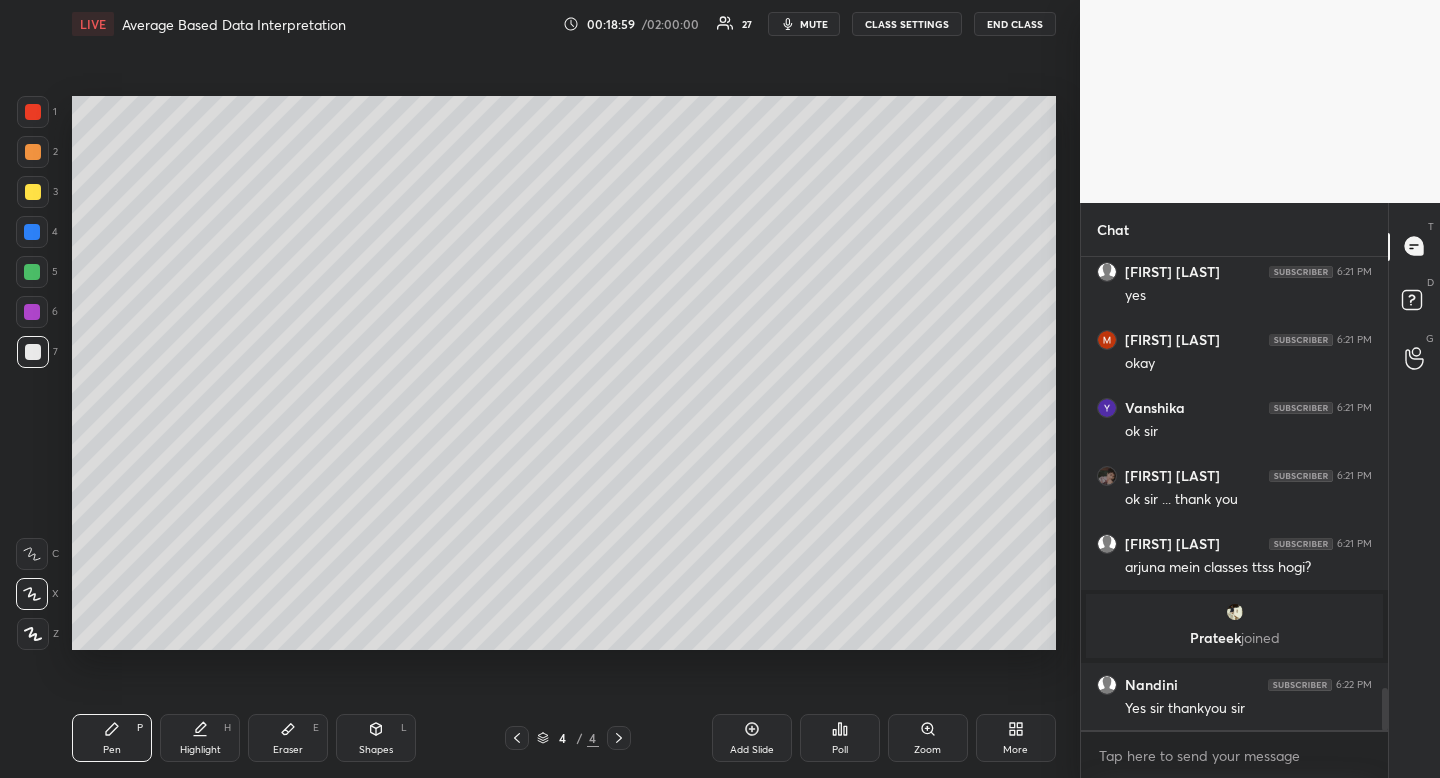 drag, startPoint x: 27, startPoint y: 348, endPoint x: 59, endPoint y: 347, distance: 32.01562 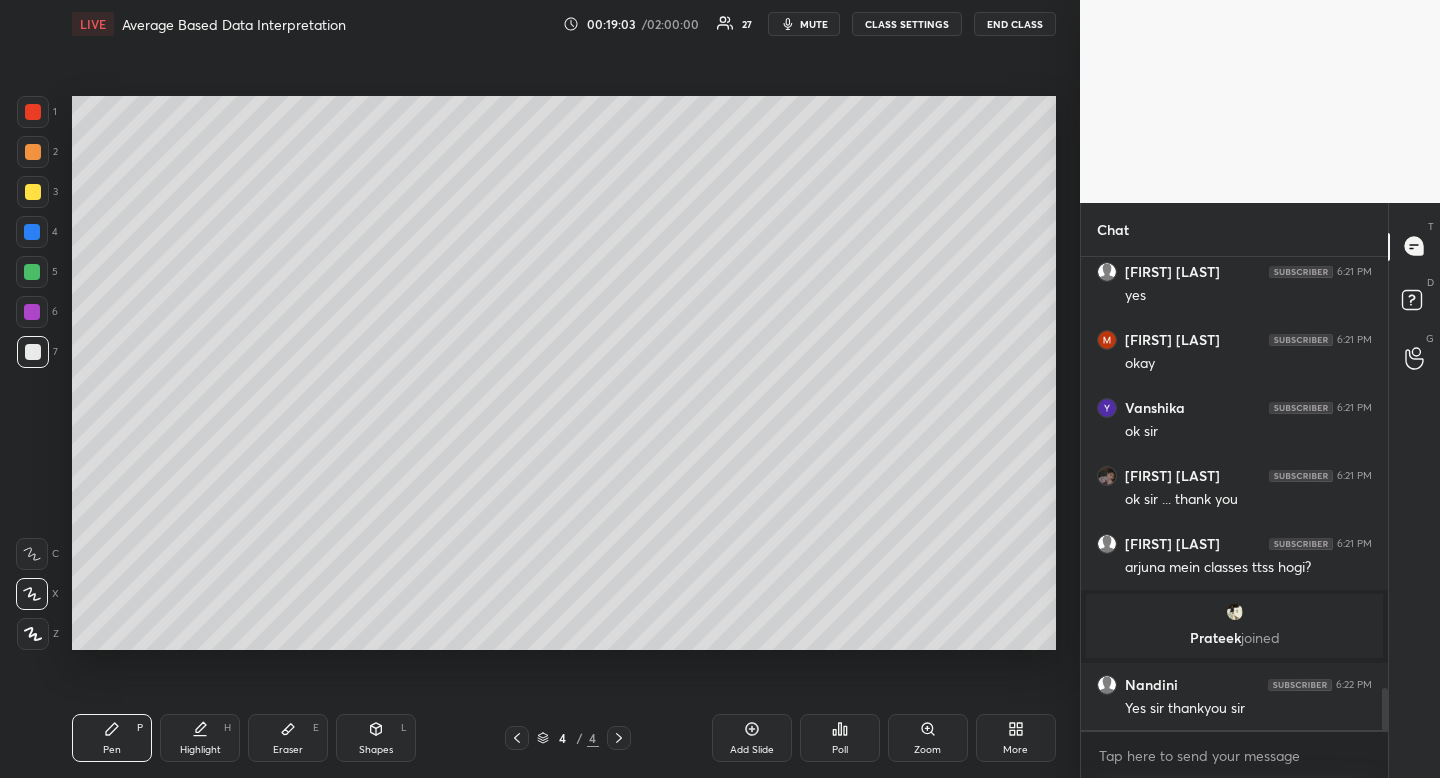 click on "Eraser" at bounding box center [288, 750] 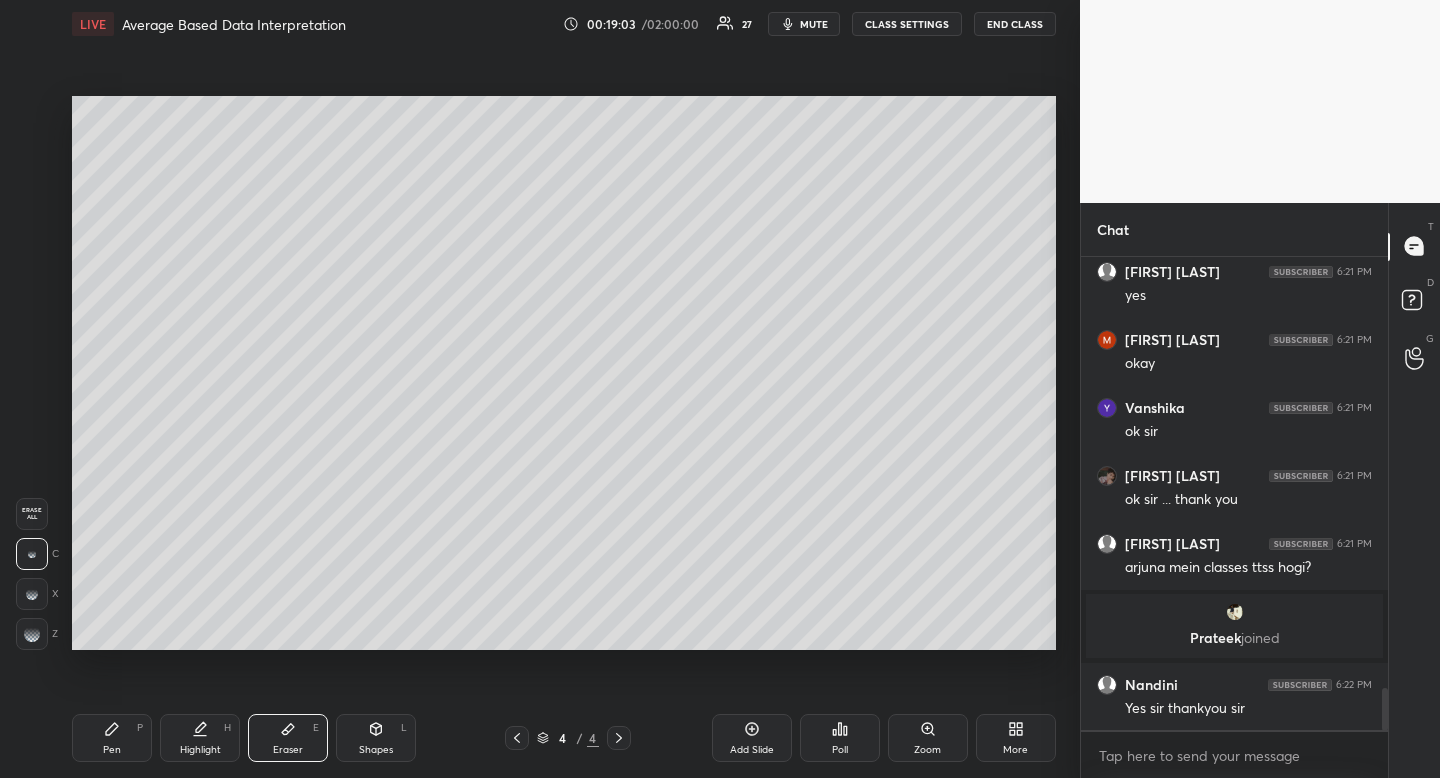 drag, startPoint x: 284, startPoint y: 753, endPoint x: 337, endPoint y: 661, distance: 106.174385 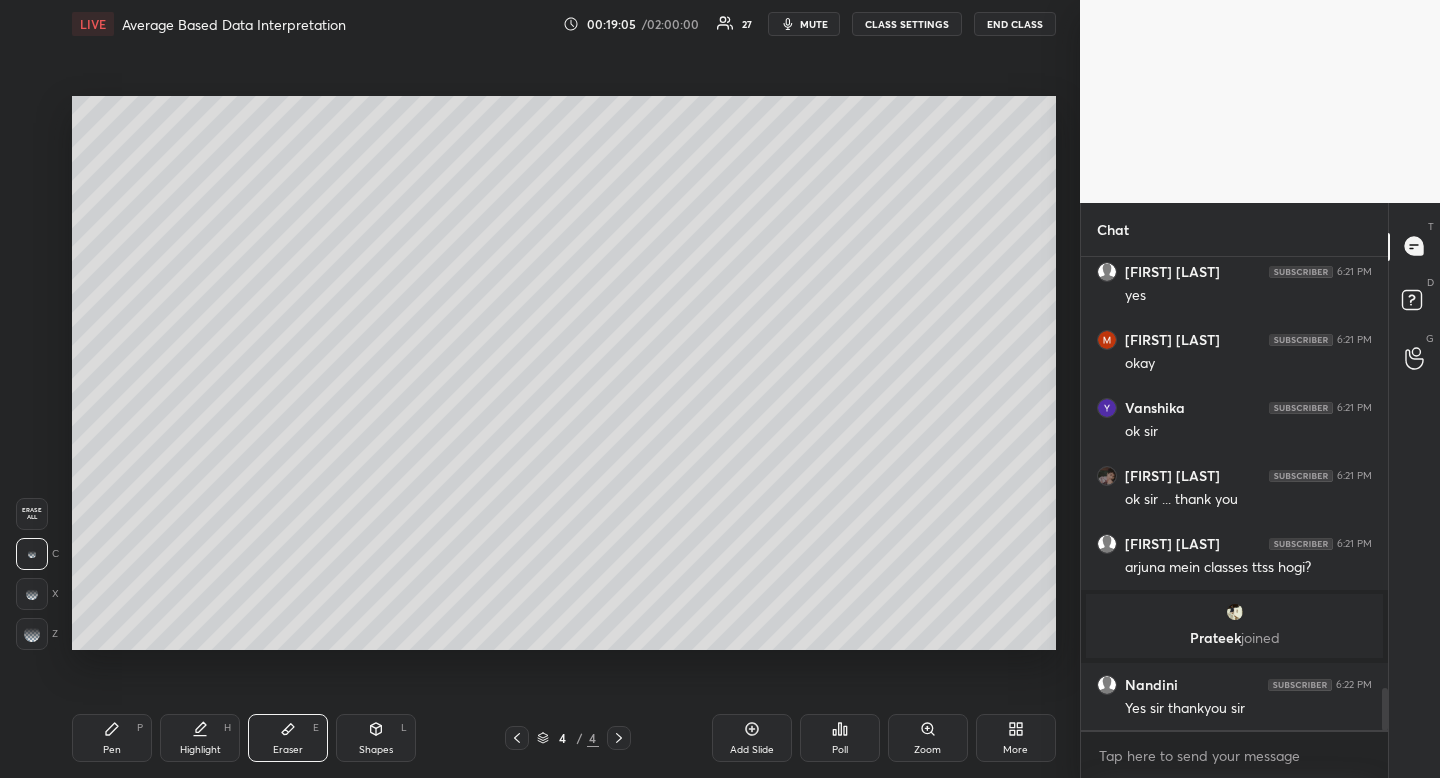 drag, startPoint x: 98, startPoint y: 740, endPoint x: 97, endPoint y: 751, distance: 11.045361 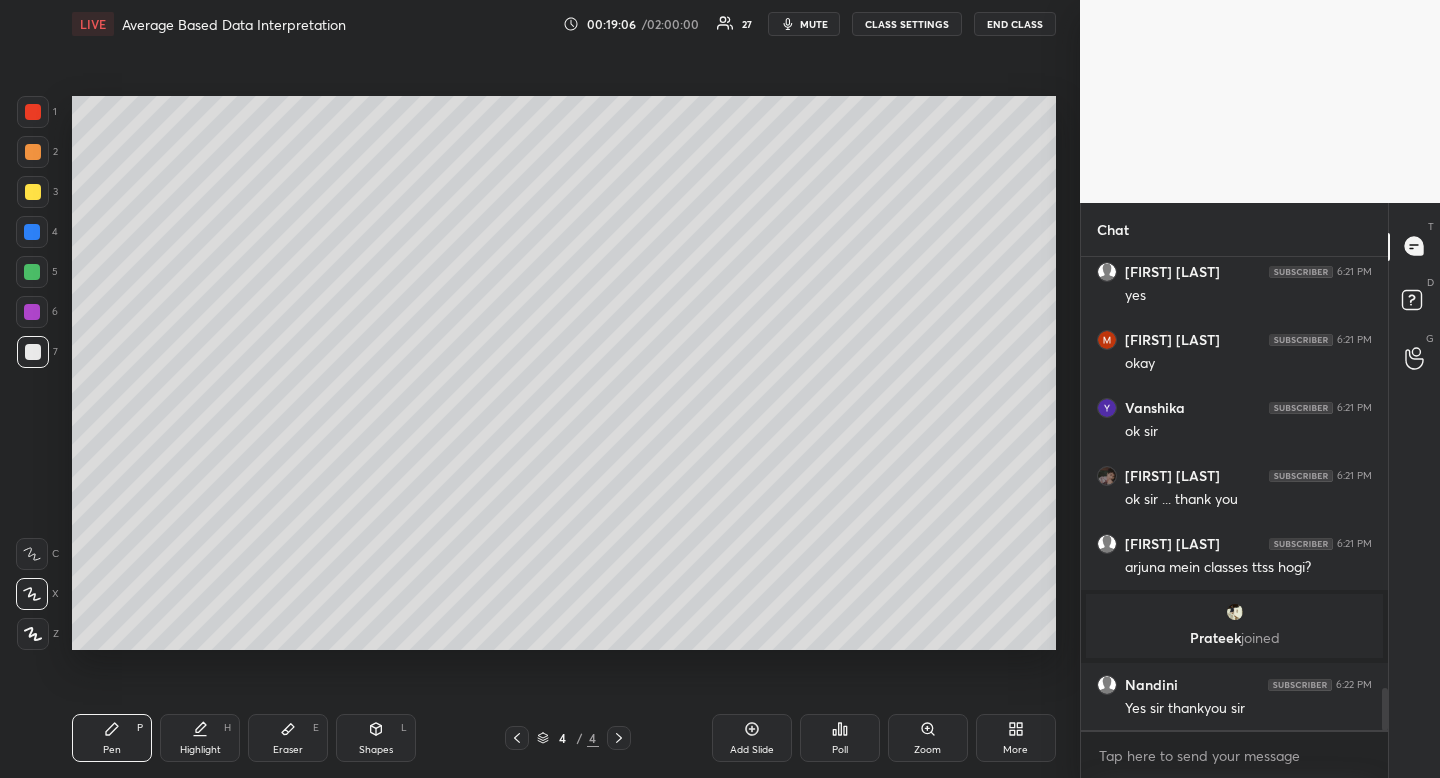 click on "Pen P" at bounding box center [112, 738] 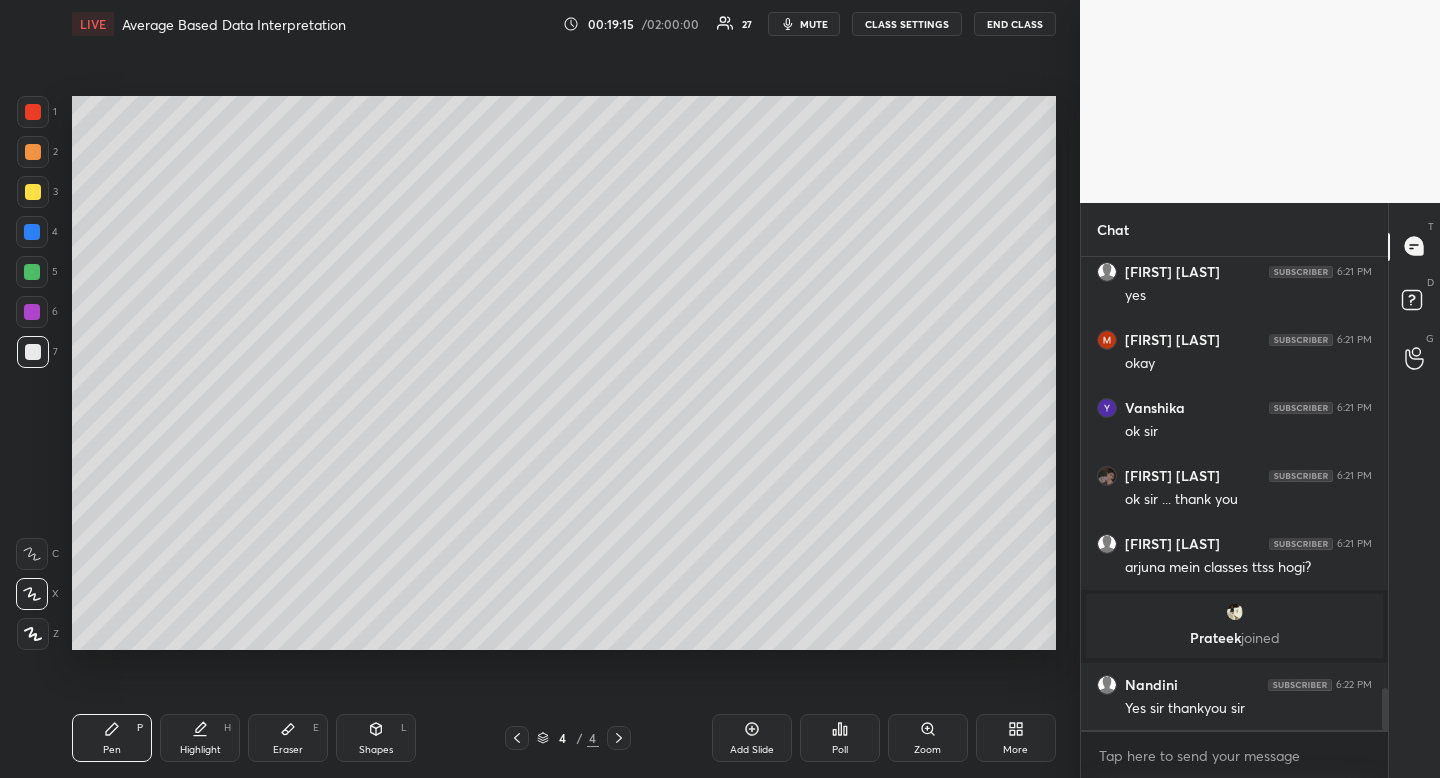 click at bounding box center (33, 192) 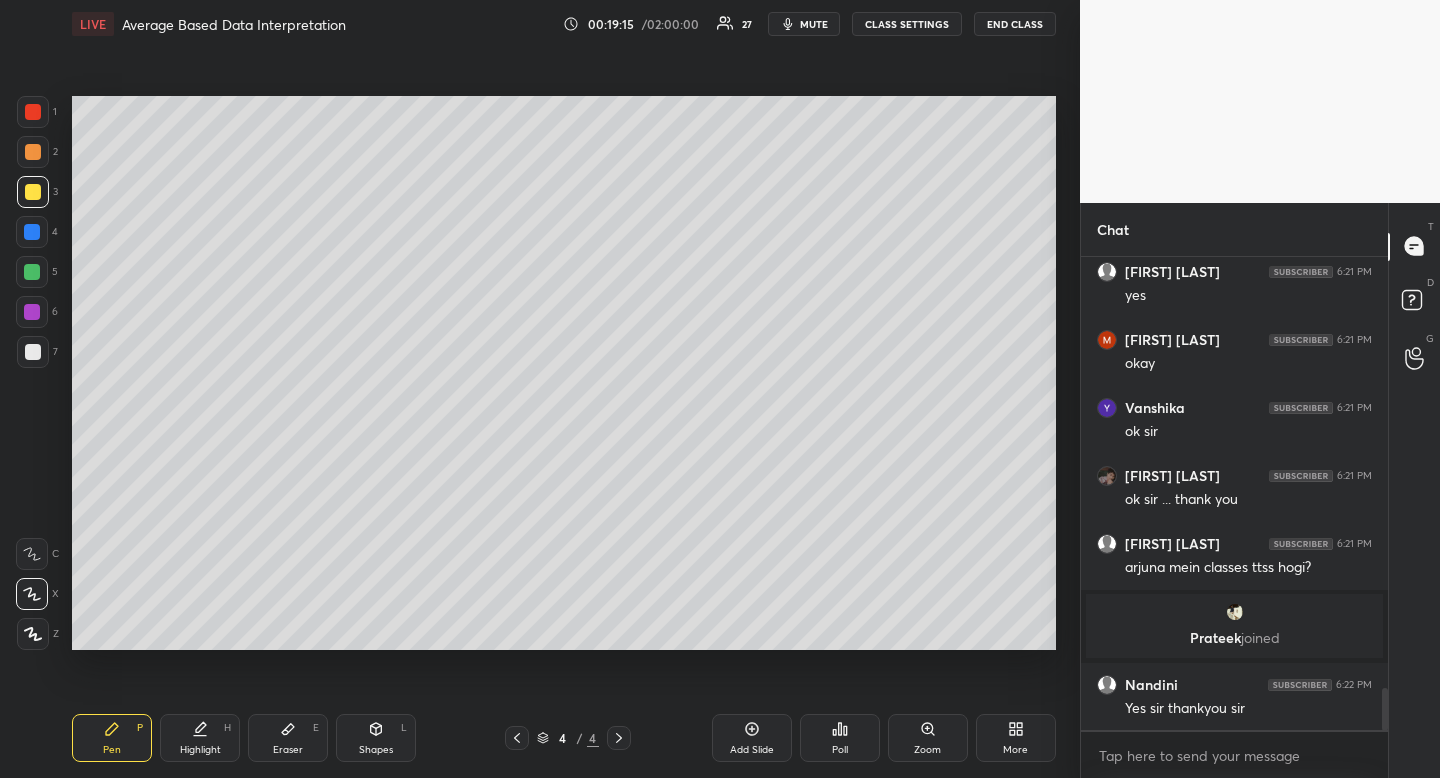 drag, startPoint x: 38, startPoint y: 198, endPoint x: 5, endPoint y: 223, distance: 41.400482 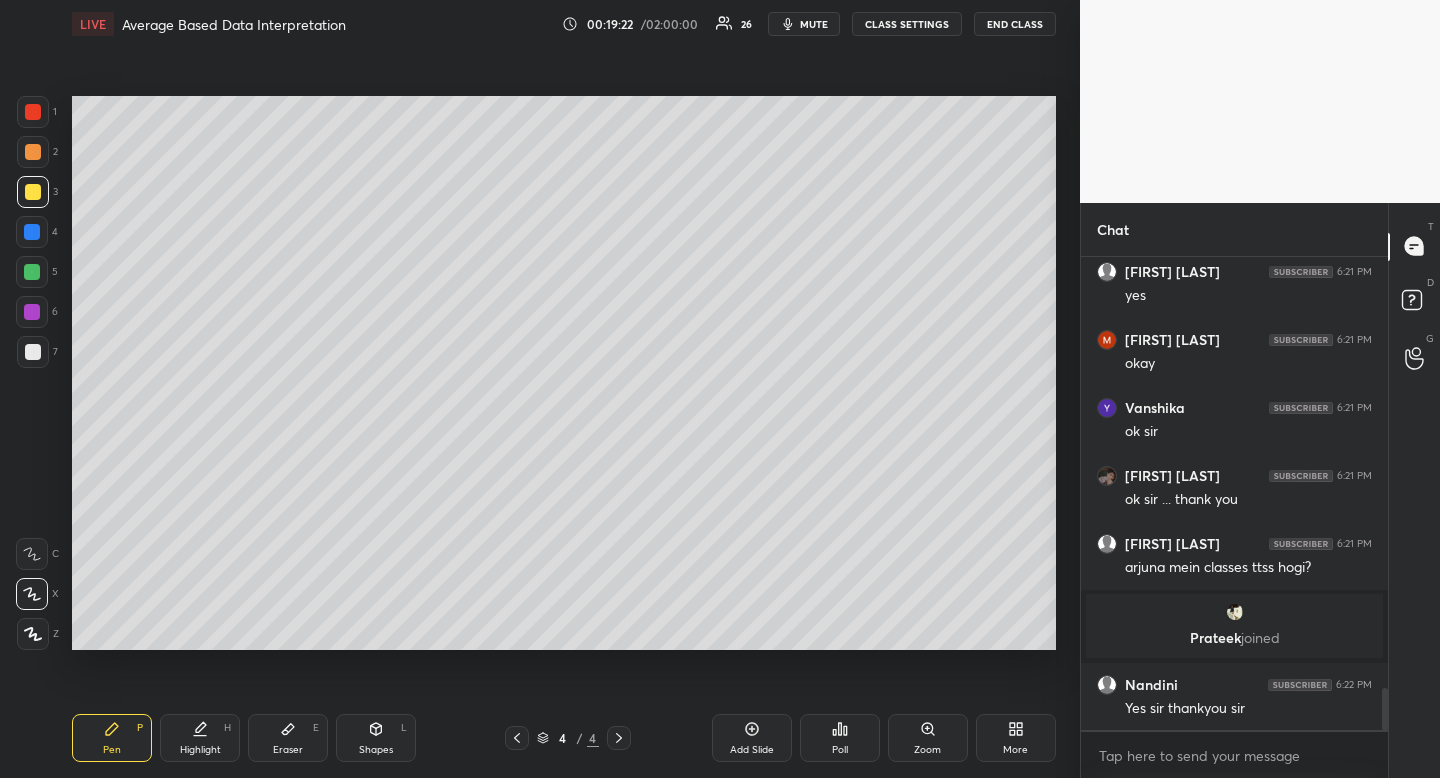 click on "Pen P Highlight H Eraser E Shapes L 4 / 4 Add Slide Poll Zoom More" at bounding box center (564, 738) 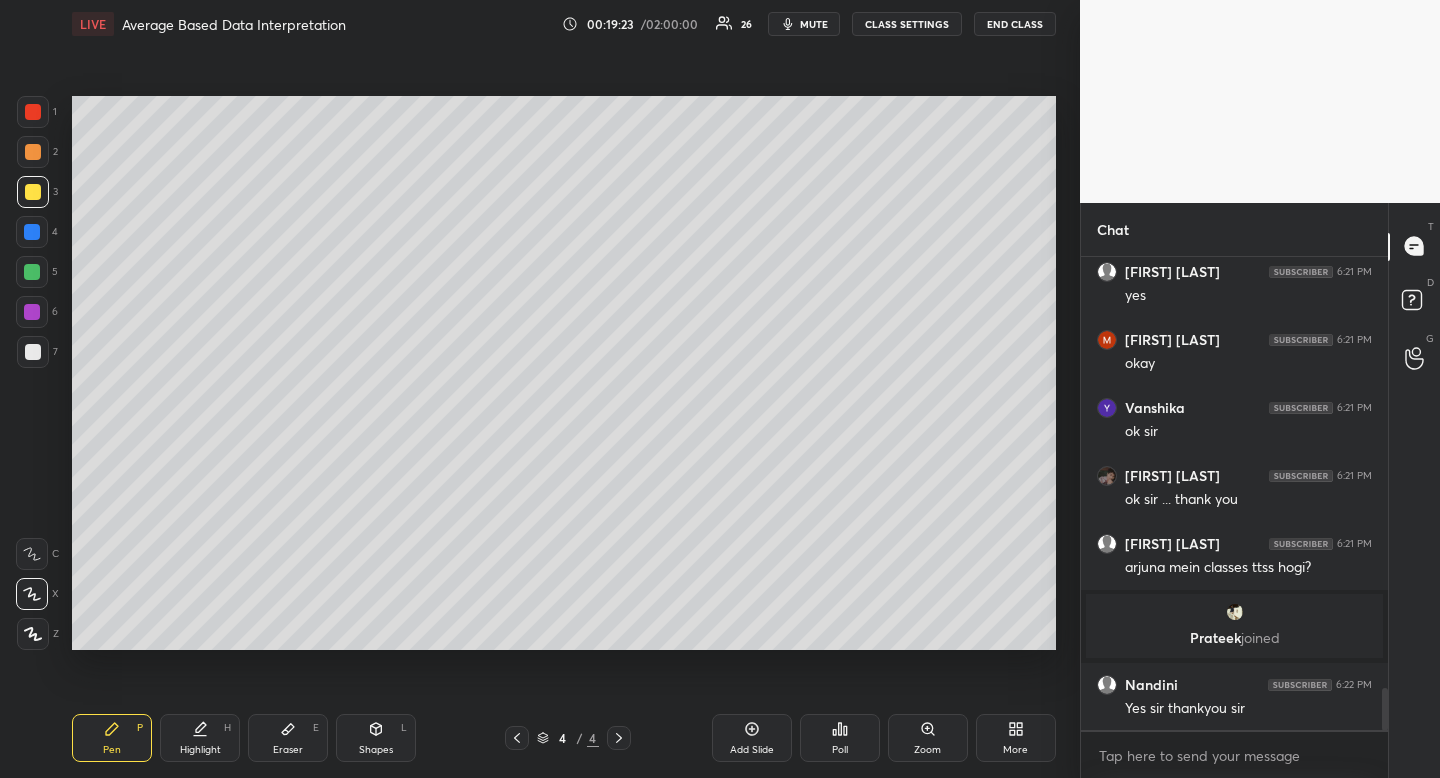 click 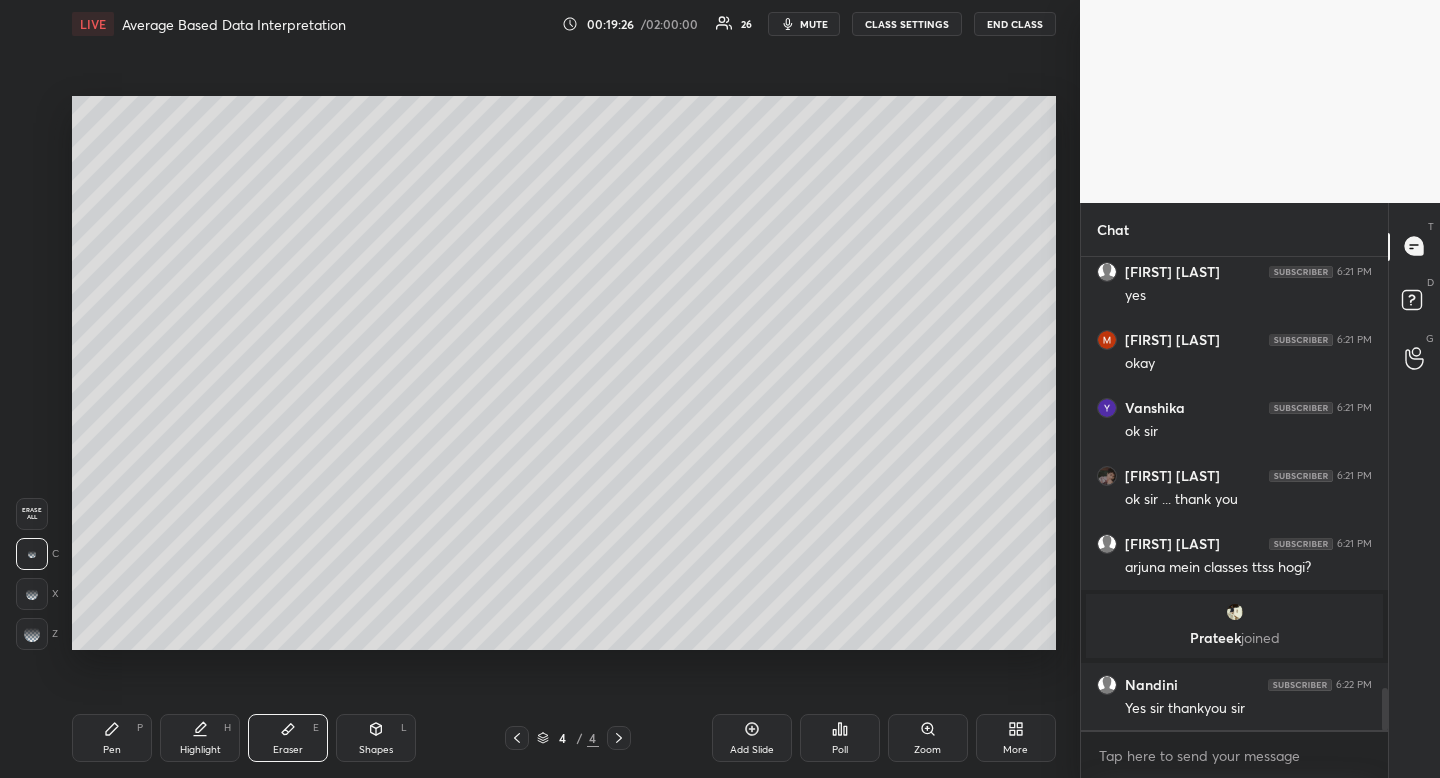 click on "Pen P" at bounding box center [112, 738] 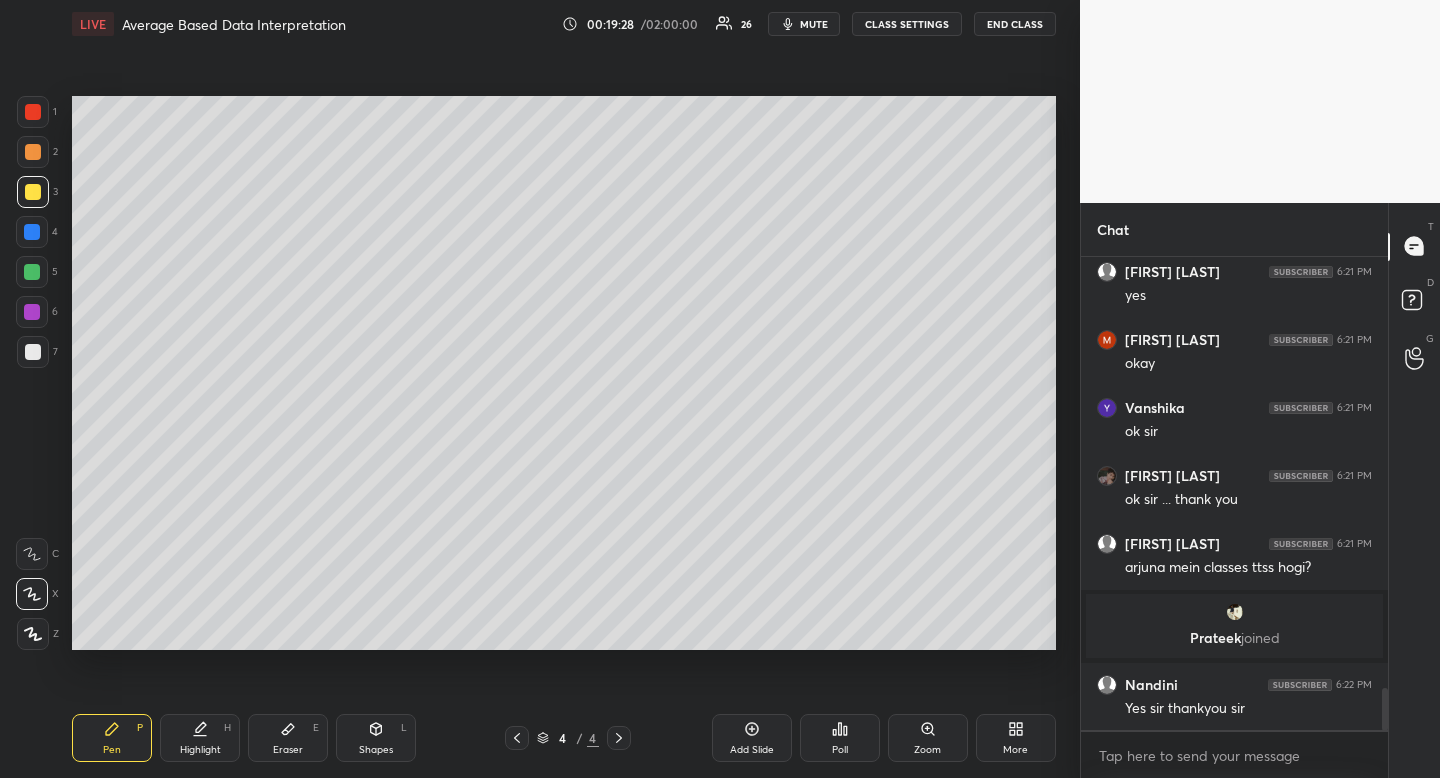 click at bounding box center (32, 272) 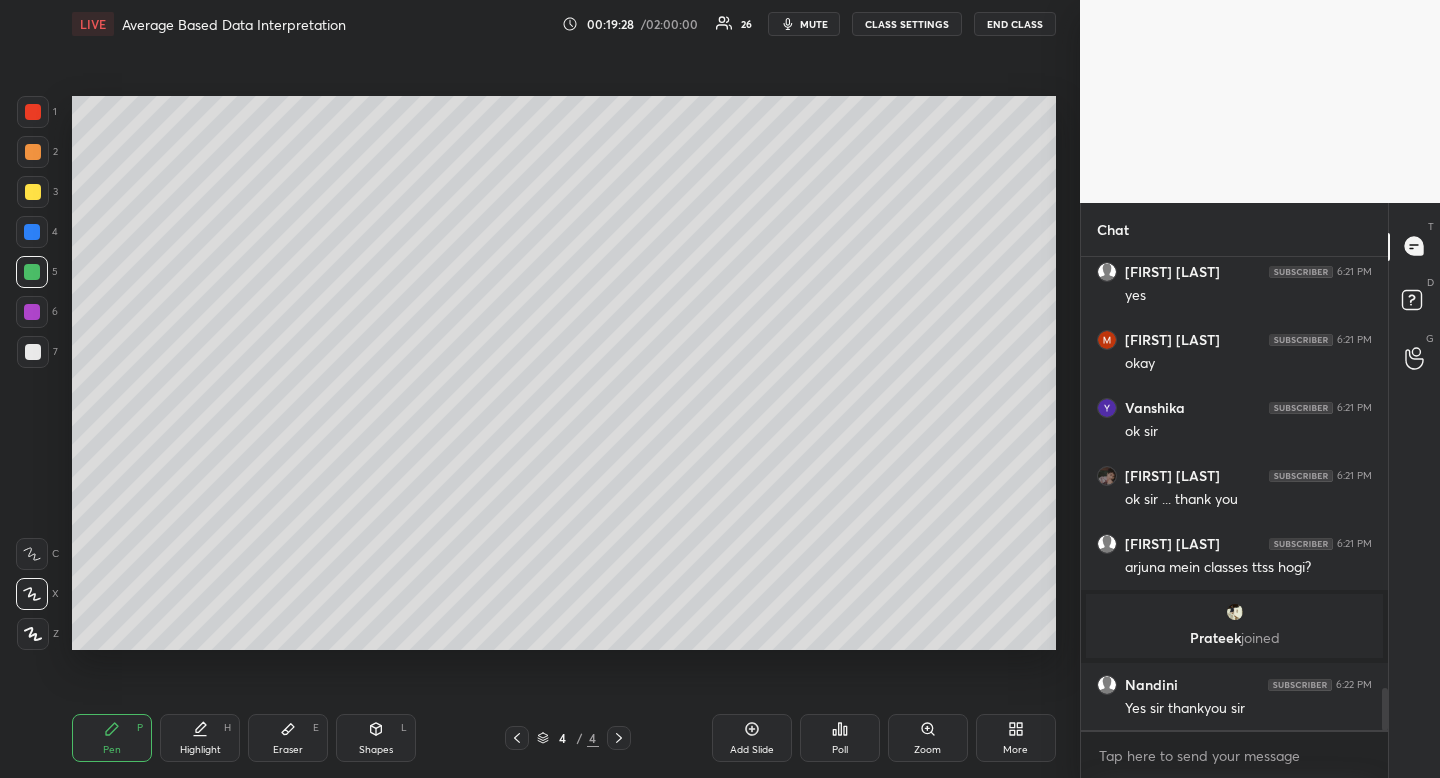 drag, startPoint x: 34, startPoint y: 275, endPoint x: 36, endPoint y: 287, distance: 12.165525 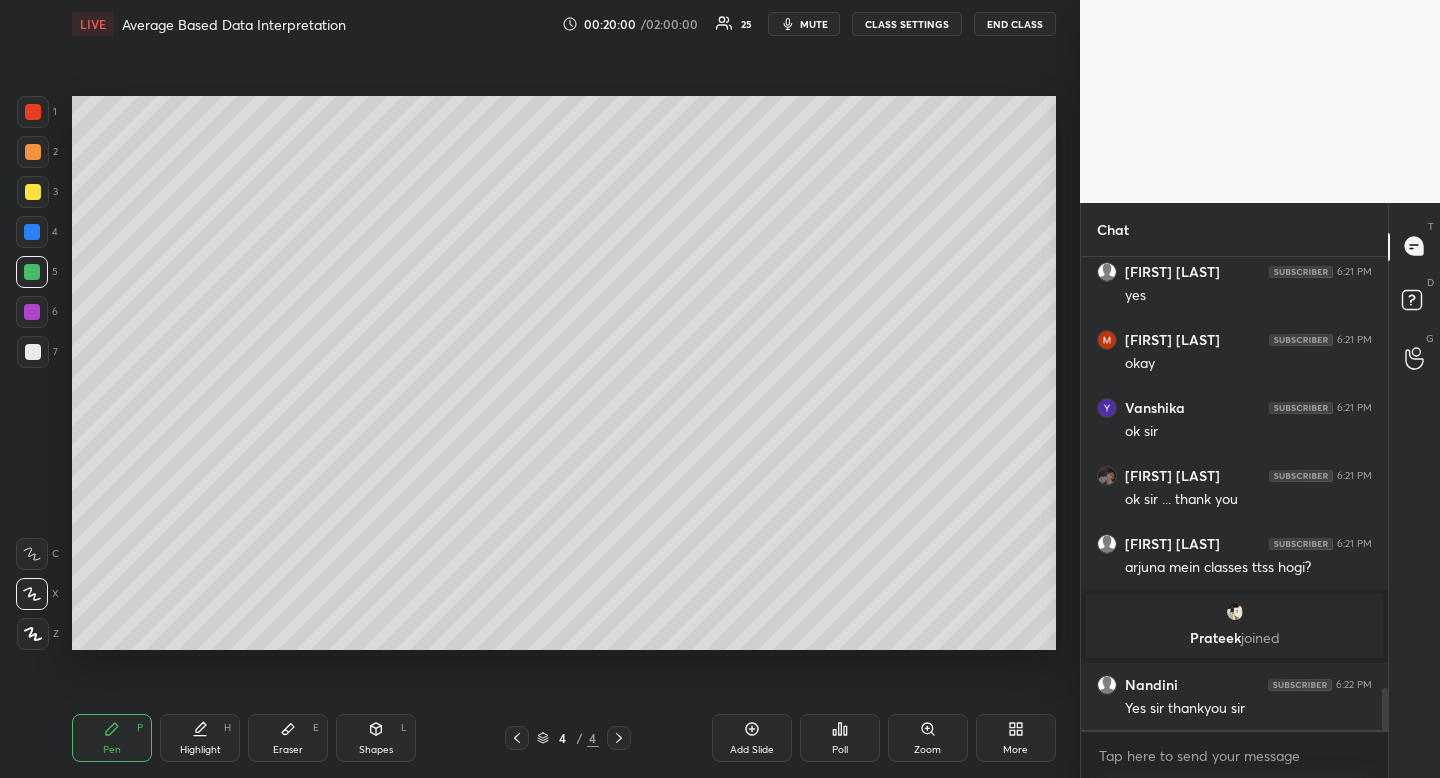 click on "Pen P Highlight H Eraser E Shapes L 4 / 4 Add Slide Poll Zoom More" at bounding box center (564, 738) 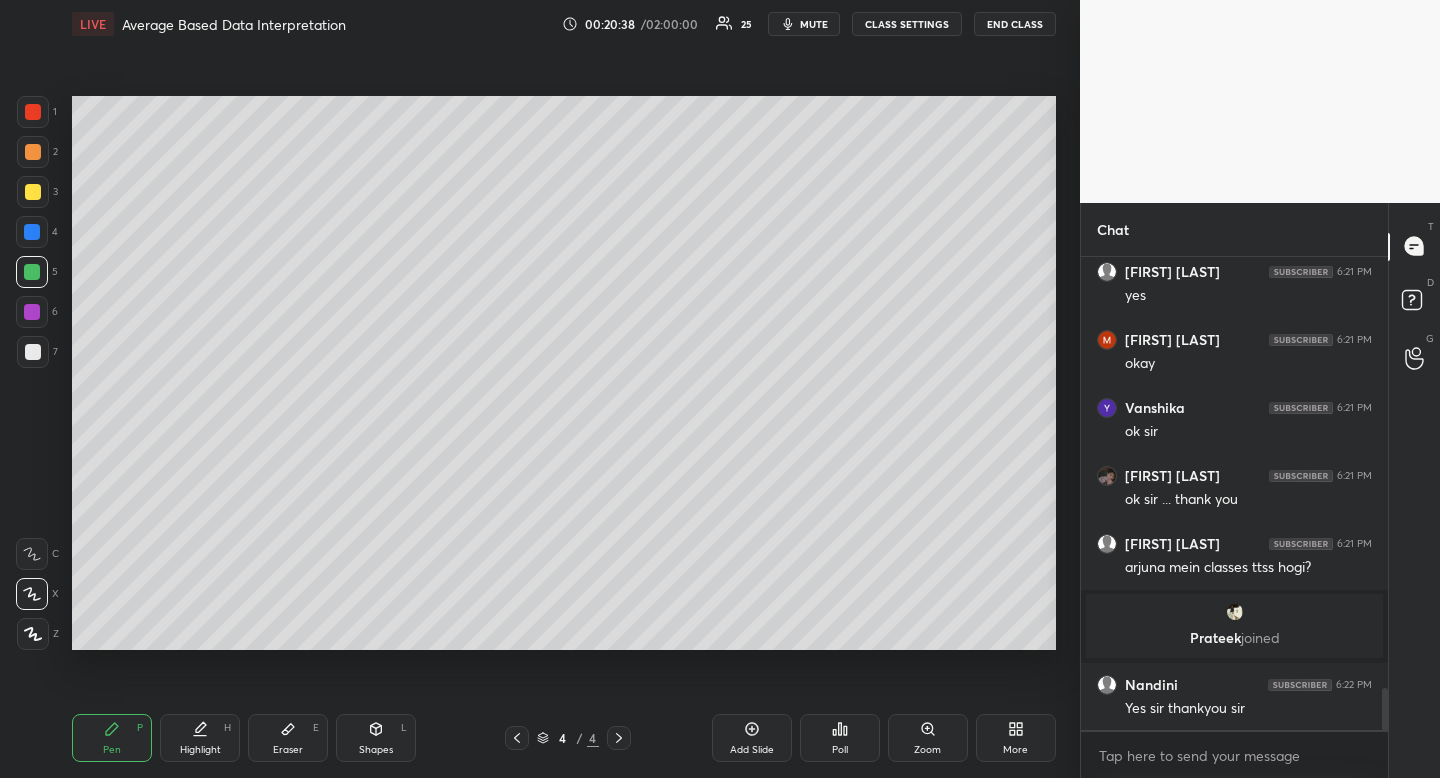 click at bounding box center [33, 192] 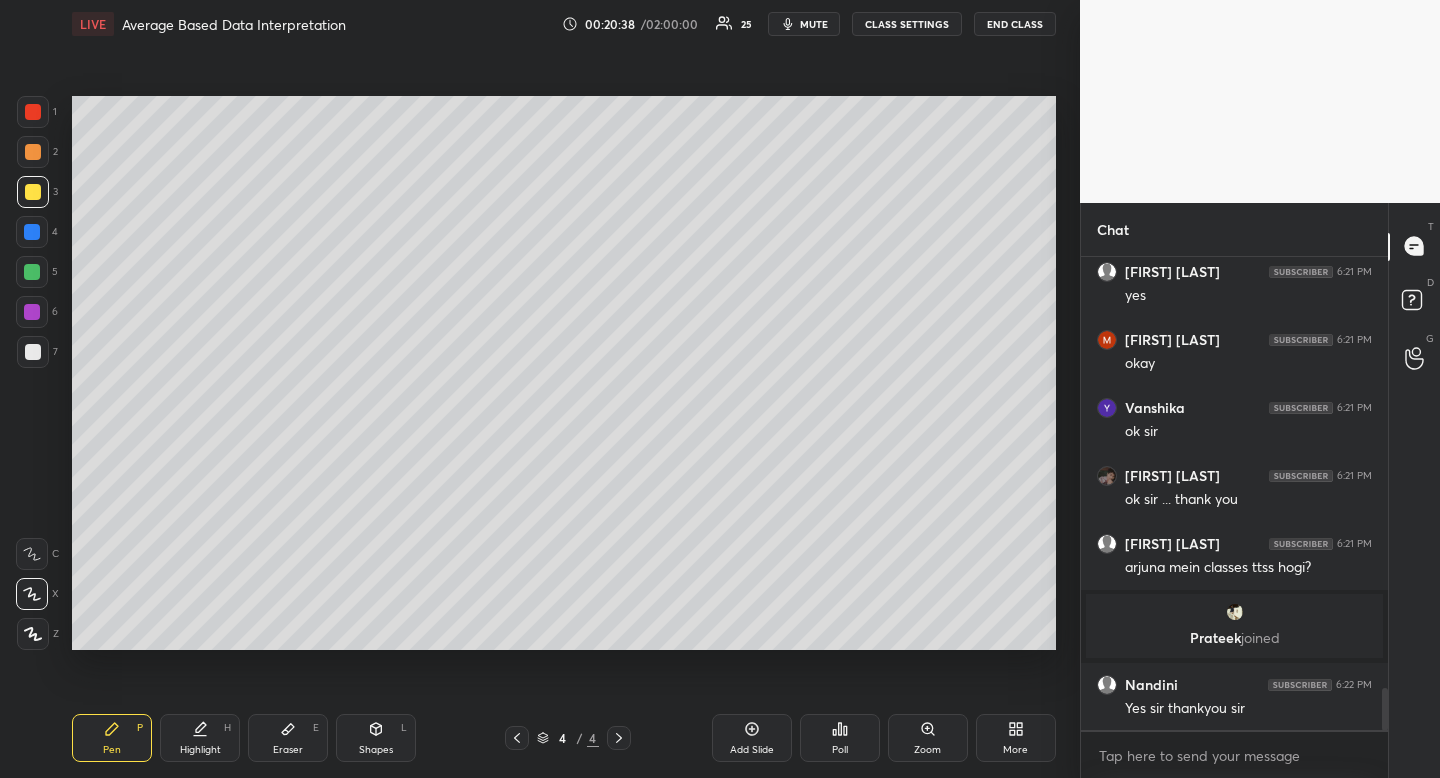 click at bounding box center [33, 192] 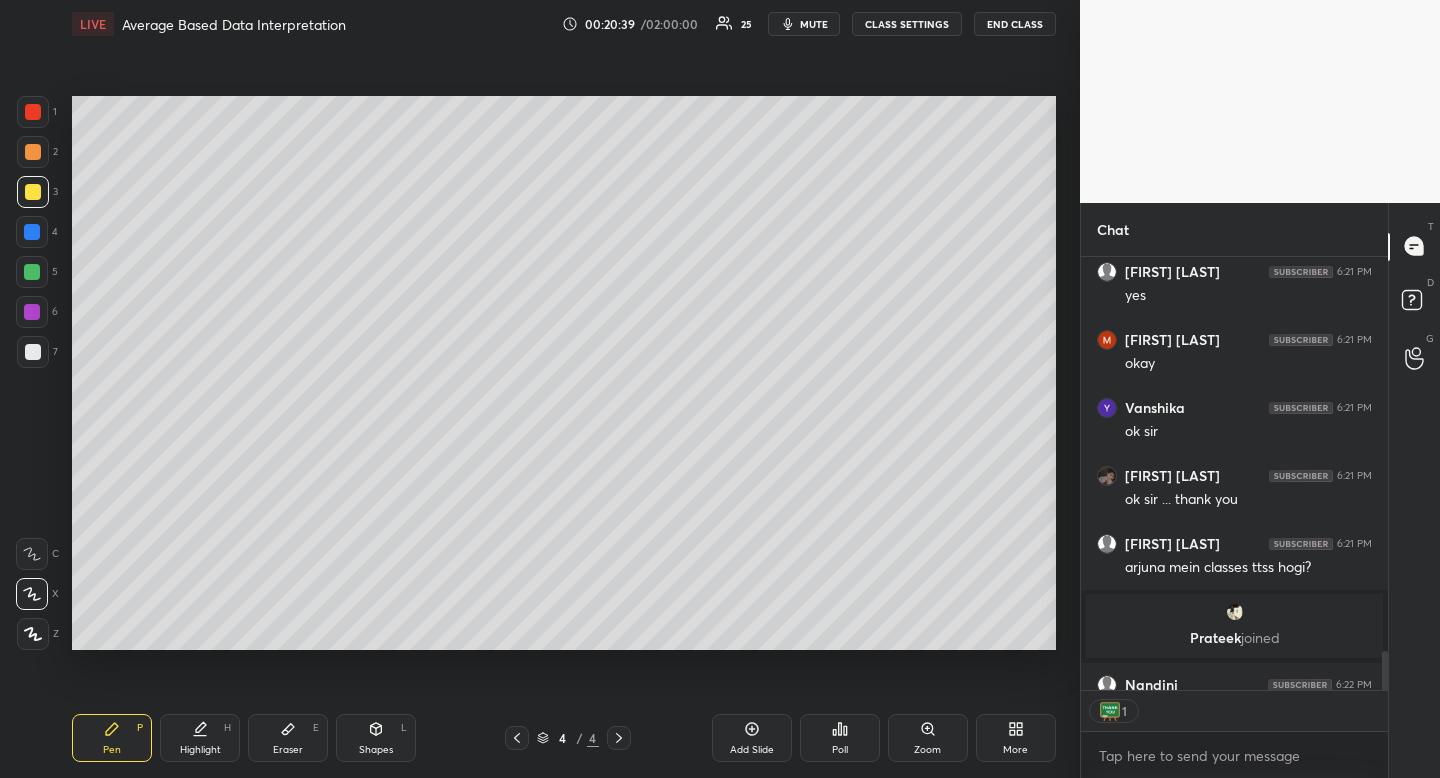 scroll, scrollTop: 427, scrollLeft: 301, axis: both 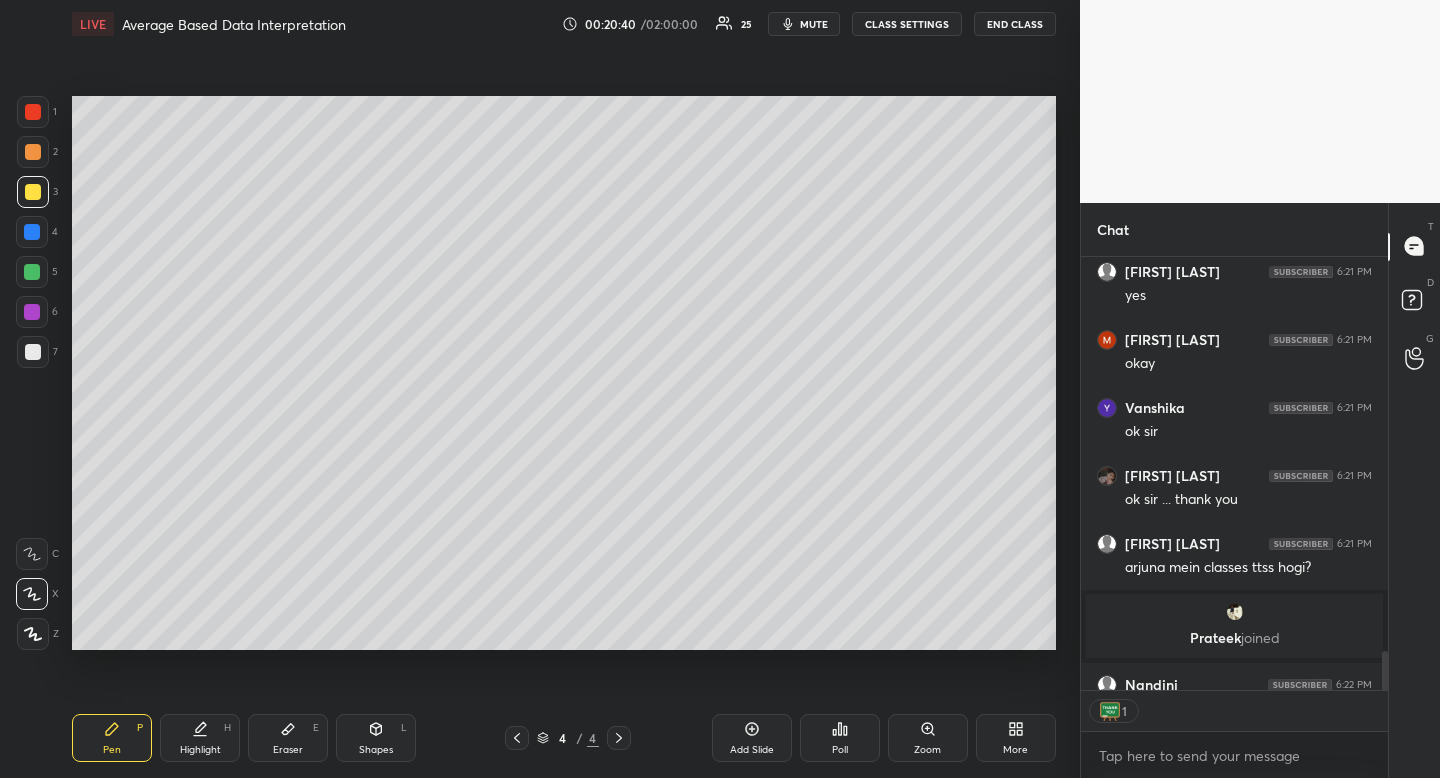click 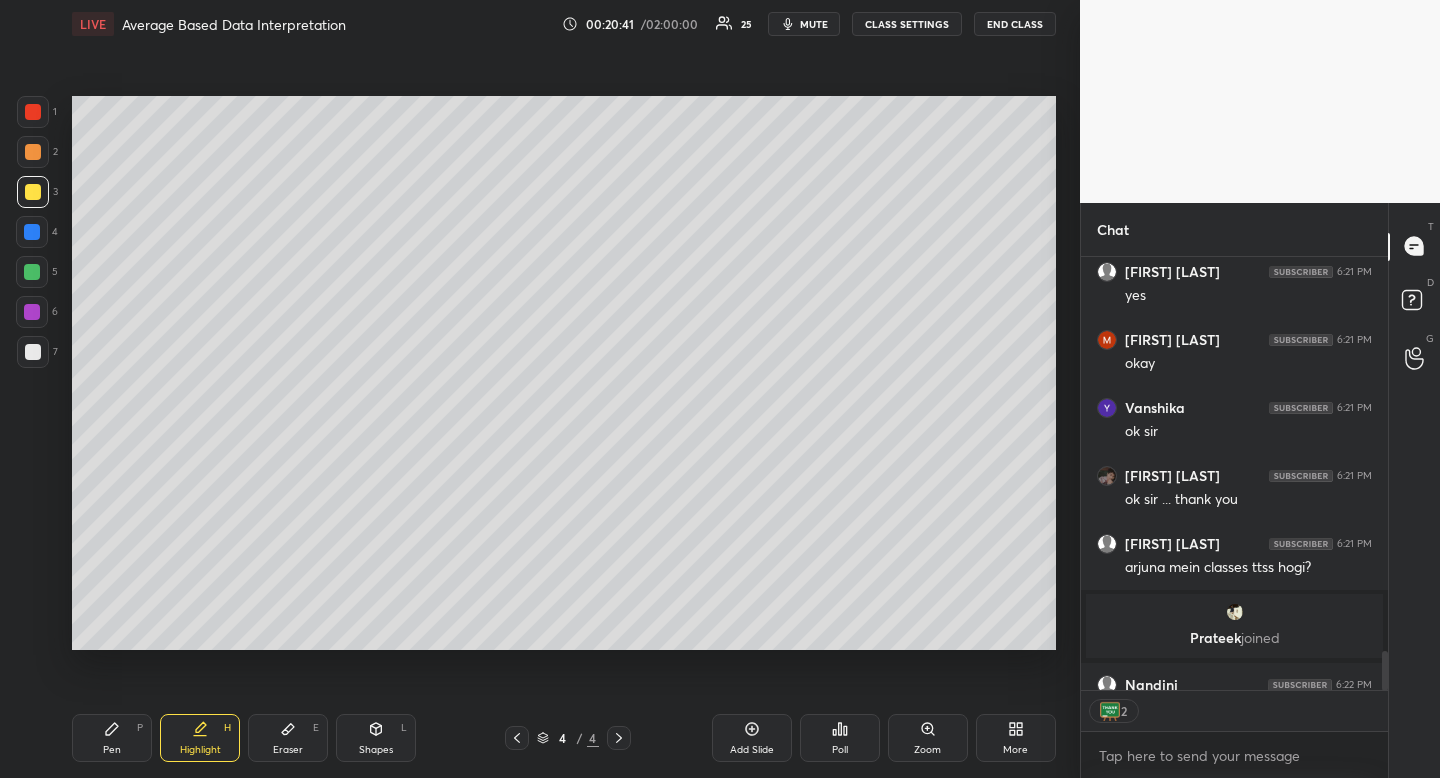 drag, startPoint x: 212, startPoint y: 716, endPoint x: 221, endPoint y: 678, distance: 39.051247 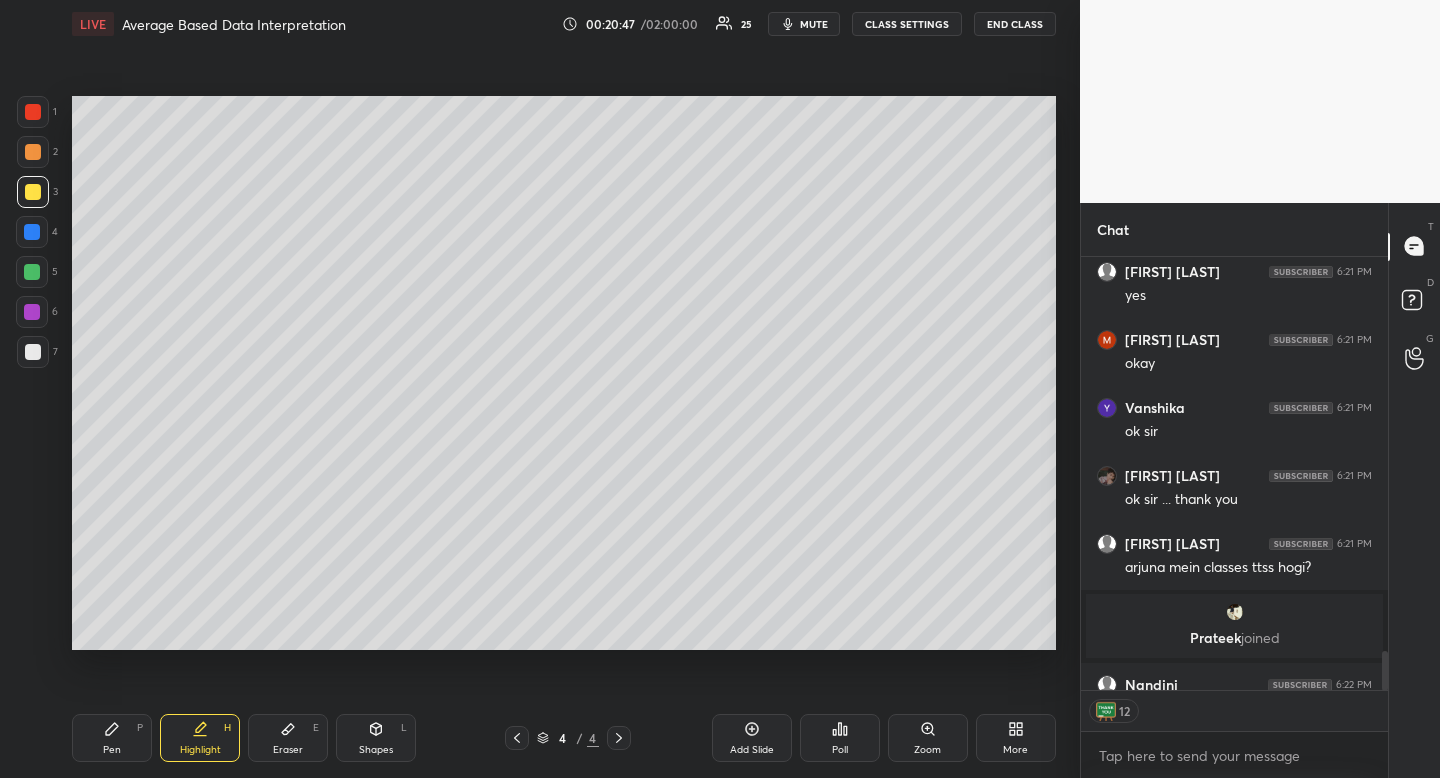 click on "Pen P" at bounding box center [112, 738] 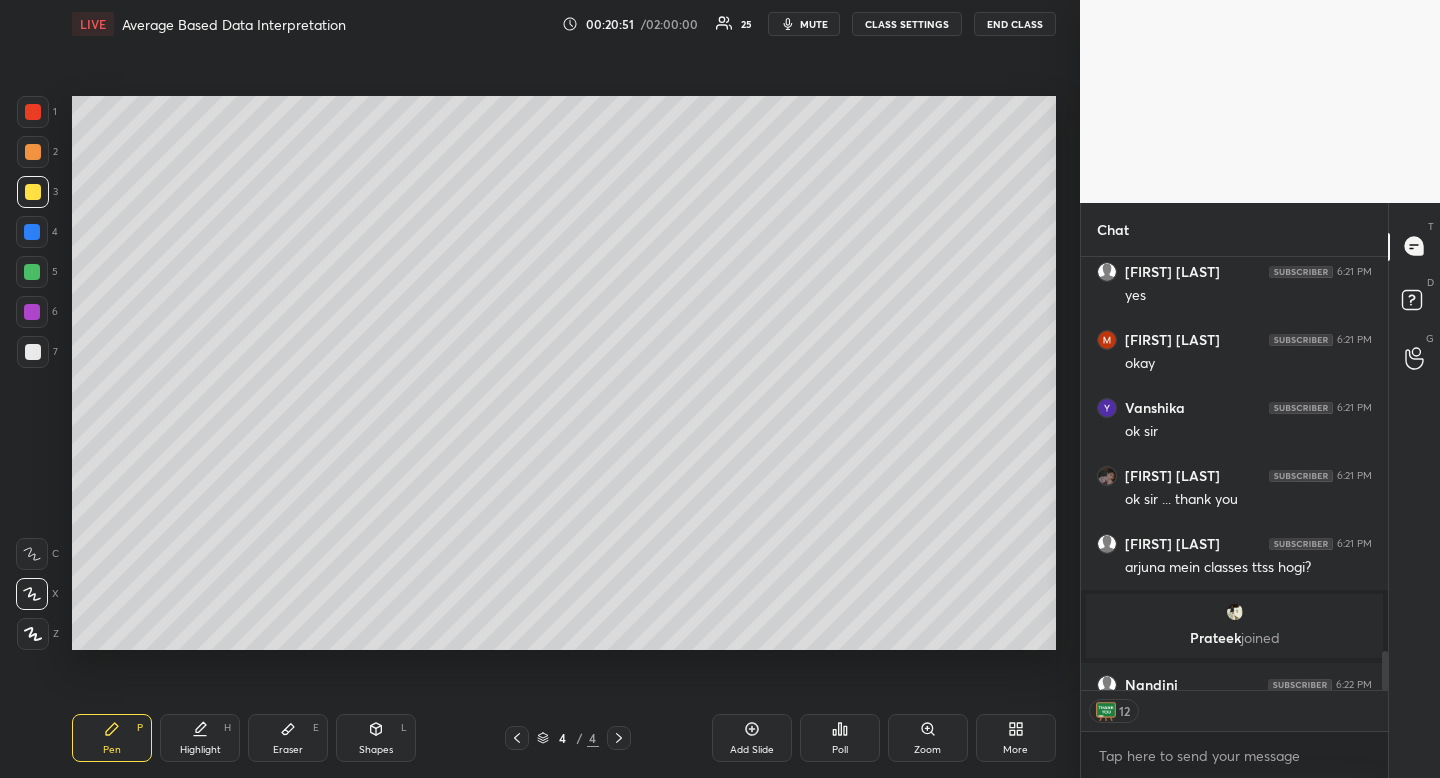 click at bounding box center (33, 152) 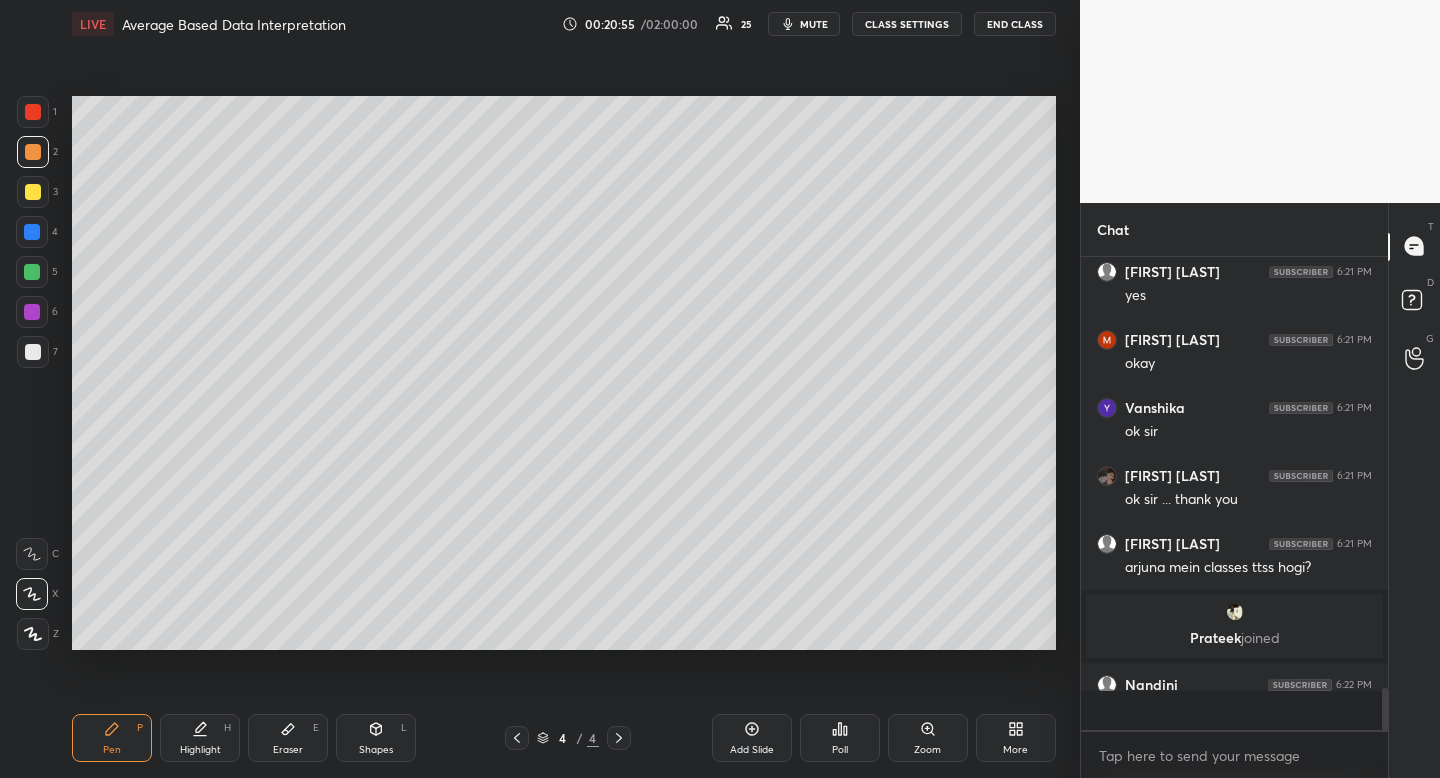 scroll, scrollTop: 7, scrollLeft: 7, axis: both 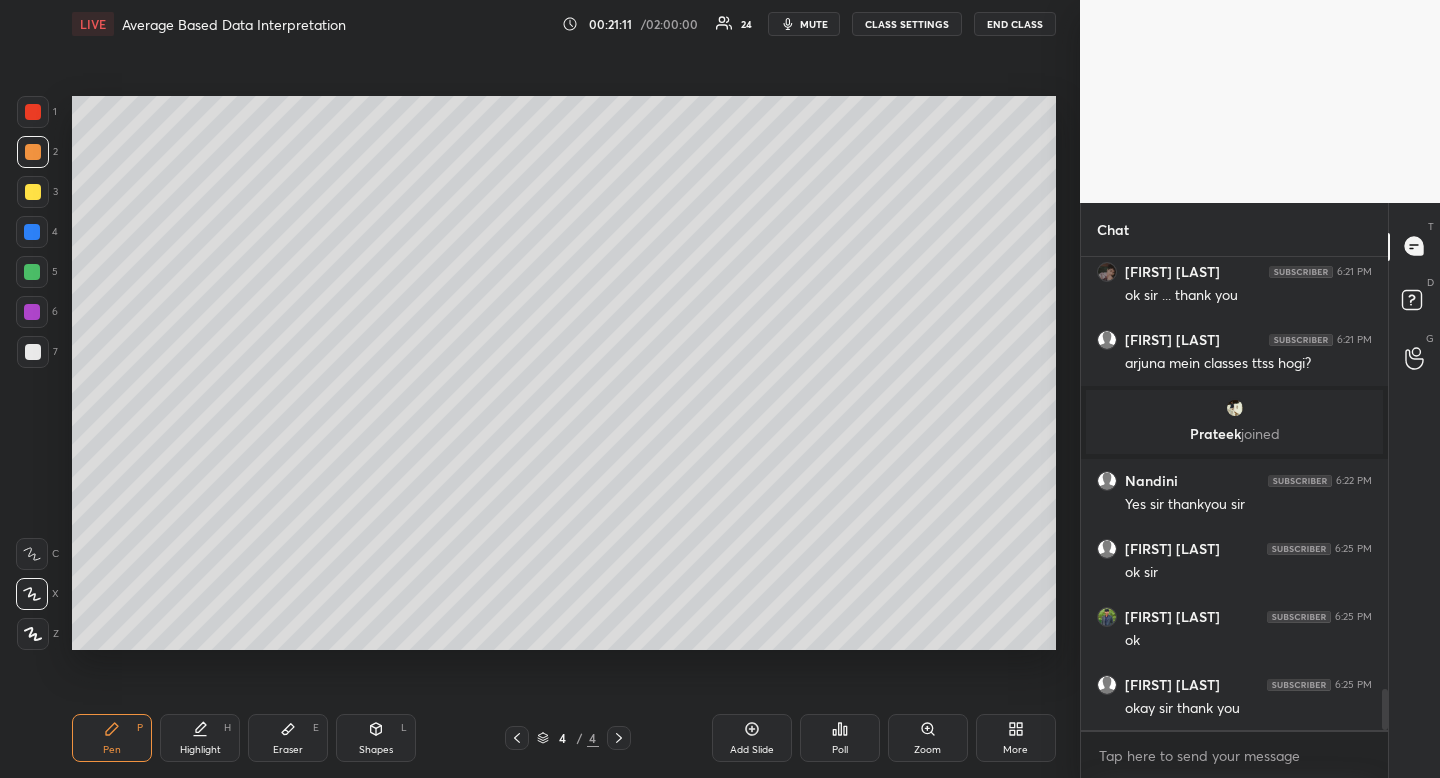 click at bounding box center (33, 192) 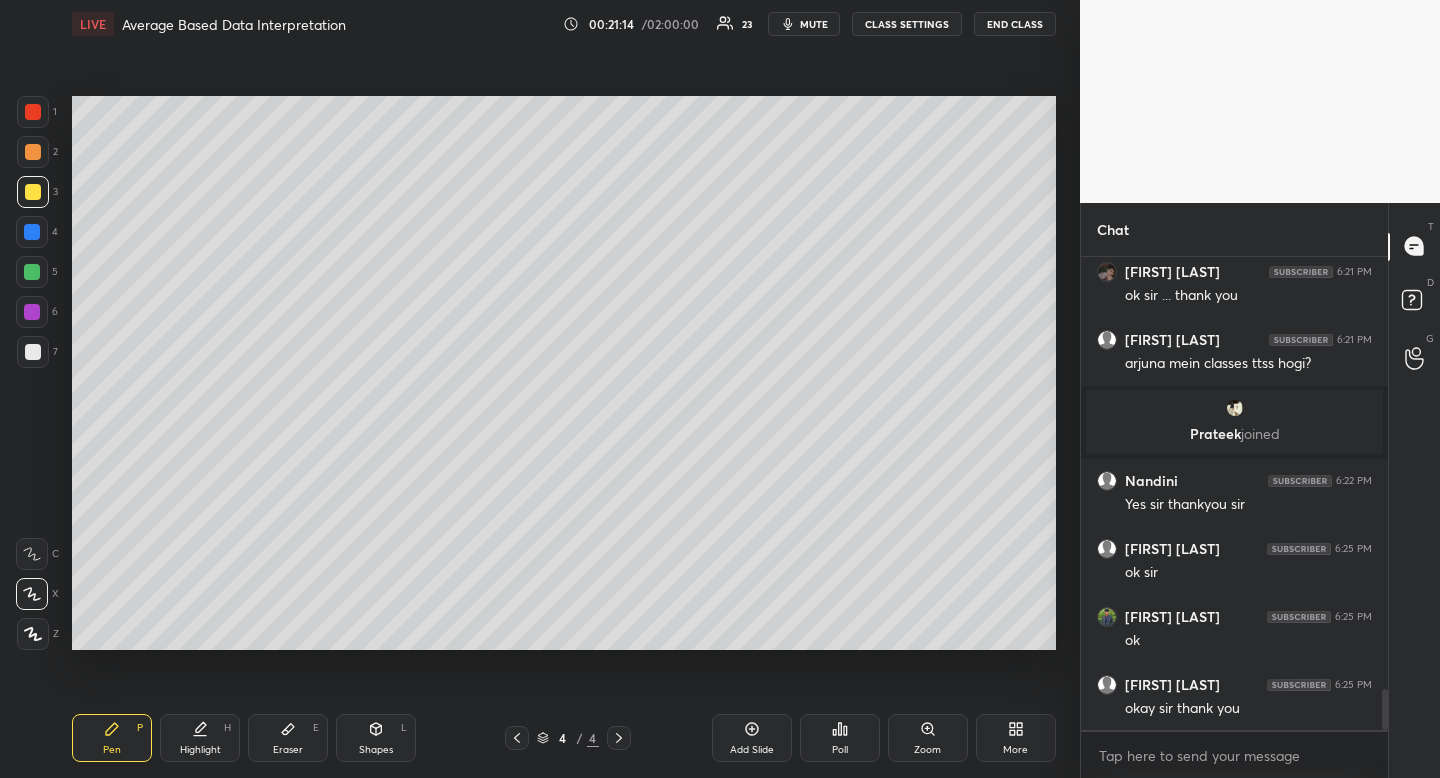 click on "LIVE Average Based Data Interpretation 00:21:14 /  02:00:00 23 mute CLASS SETTINGS END CLASS" at bounding box center [564, 24] 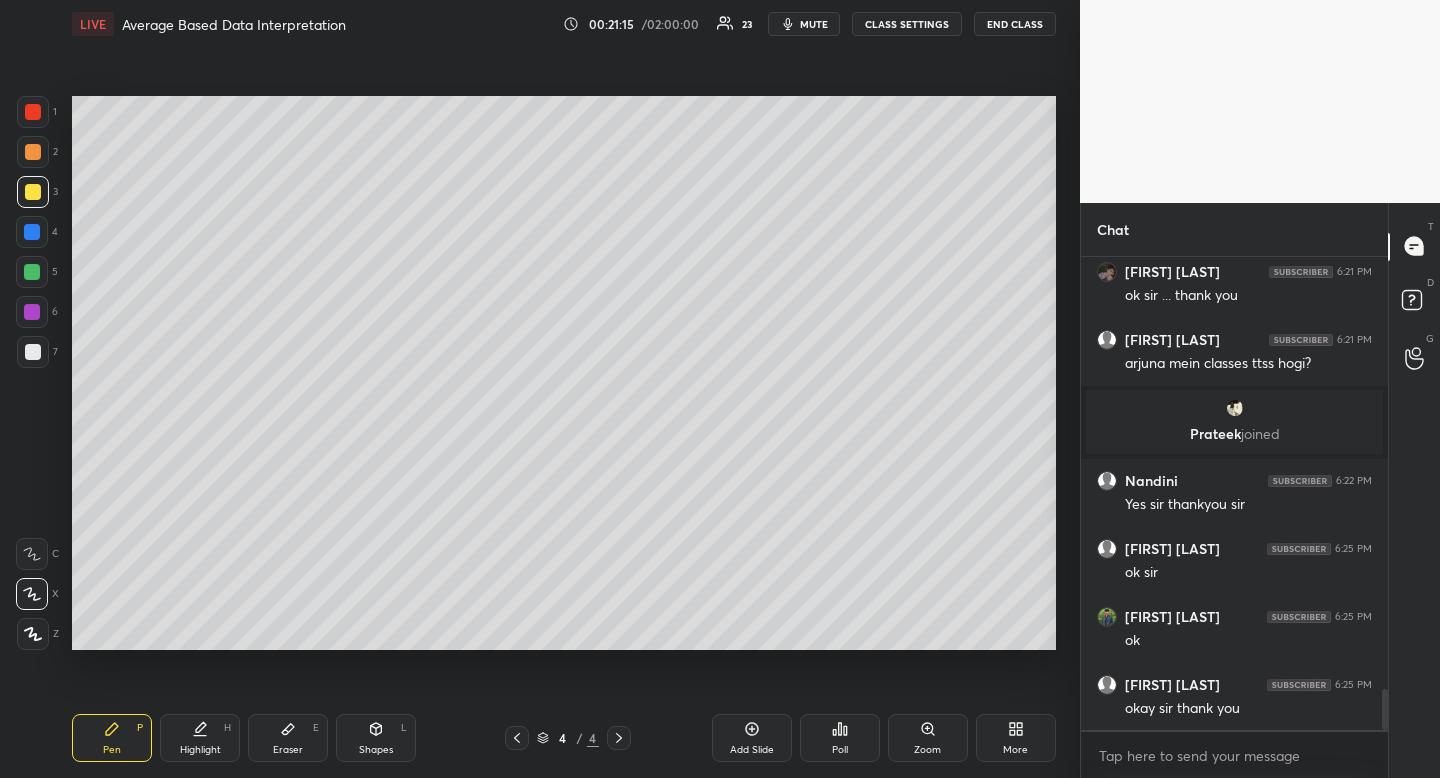 click on "mute" at bounding box center (804, 24) 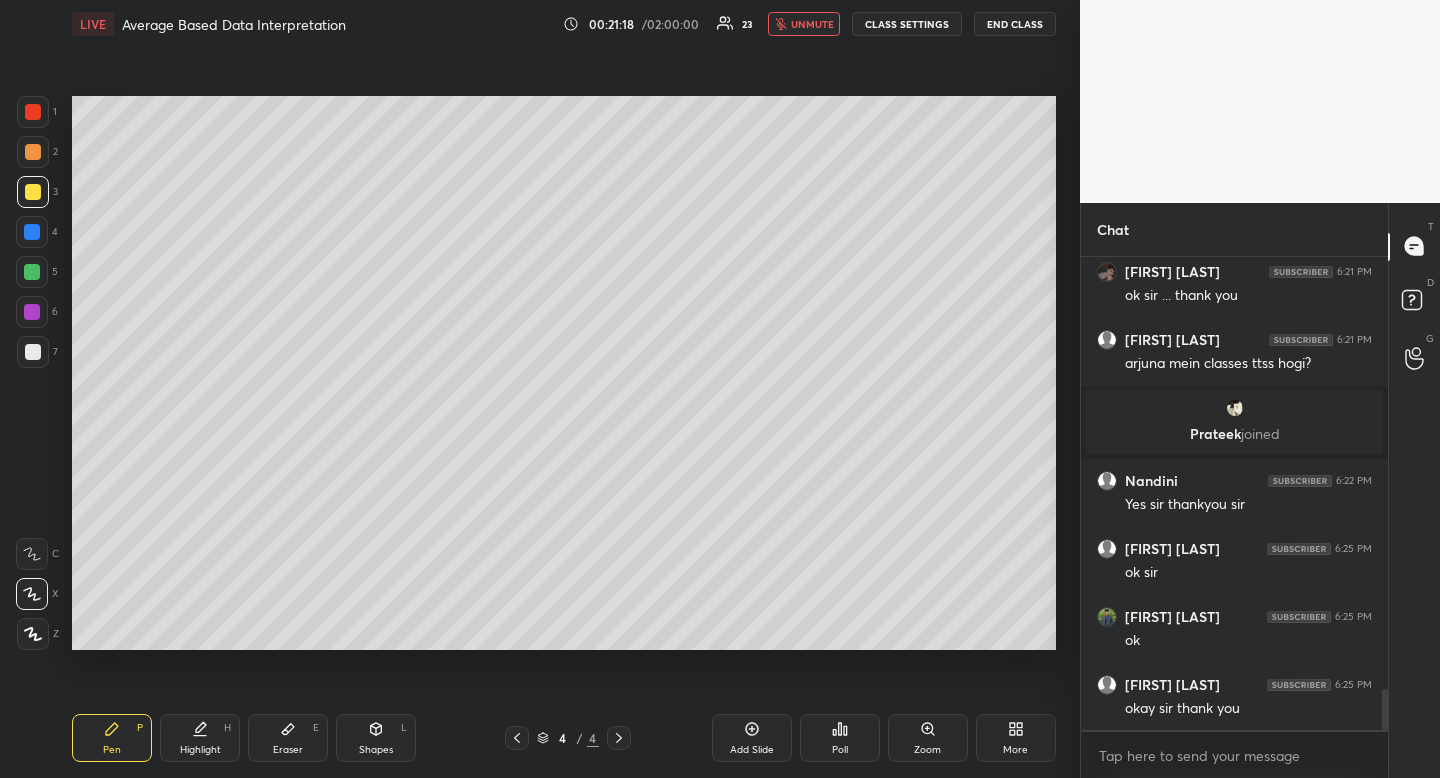 click on "END CLASS" at bounding box center (1015, 24) 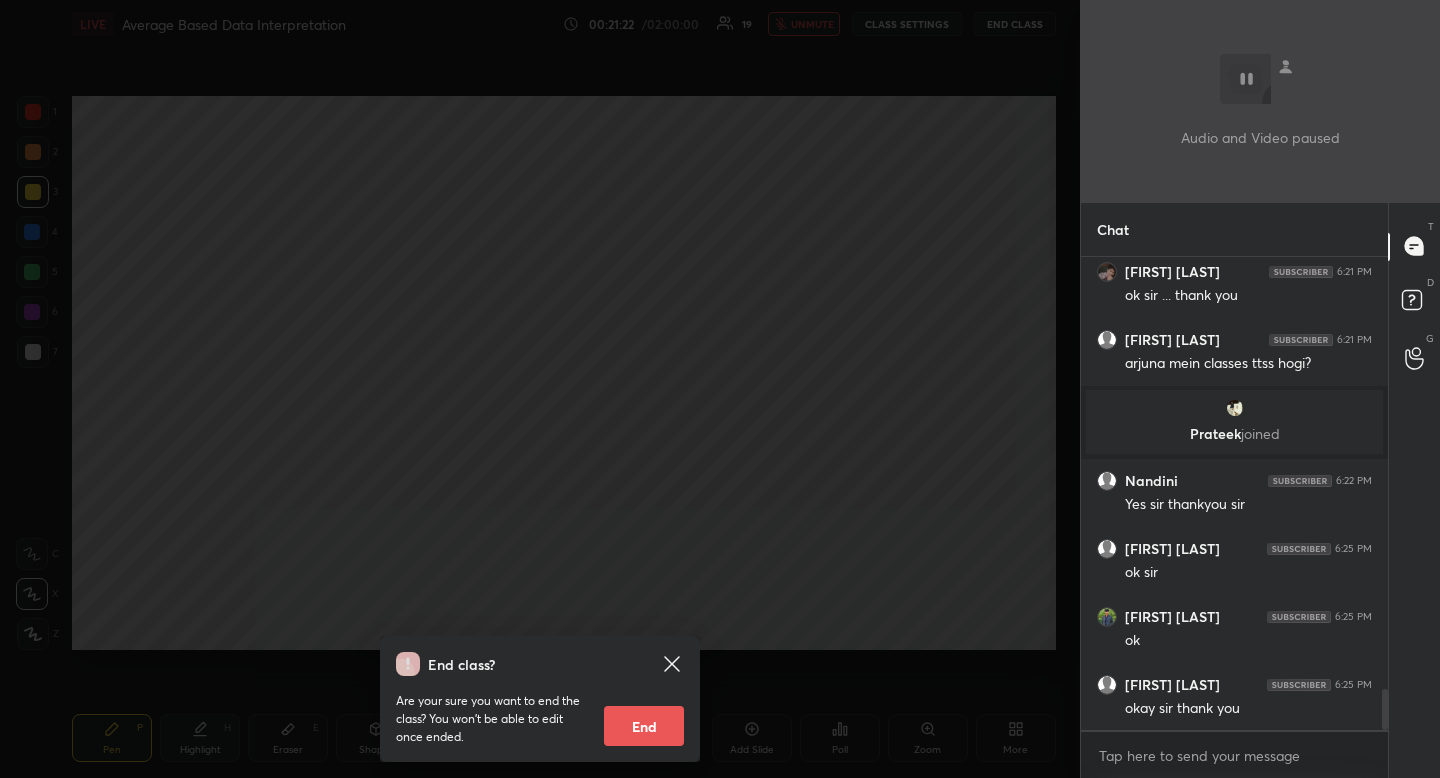 drag, startPoint x: 630, startPoint y: 729, endPoint x: 643, endPoint y: 743, distance: 19.104973 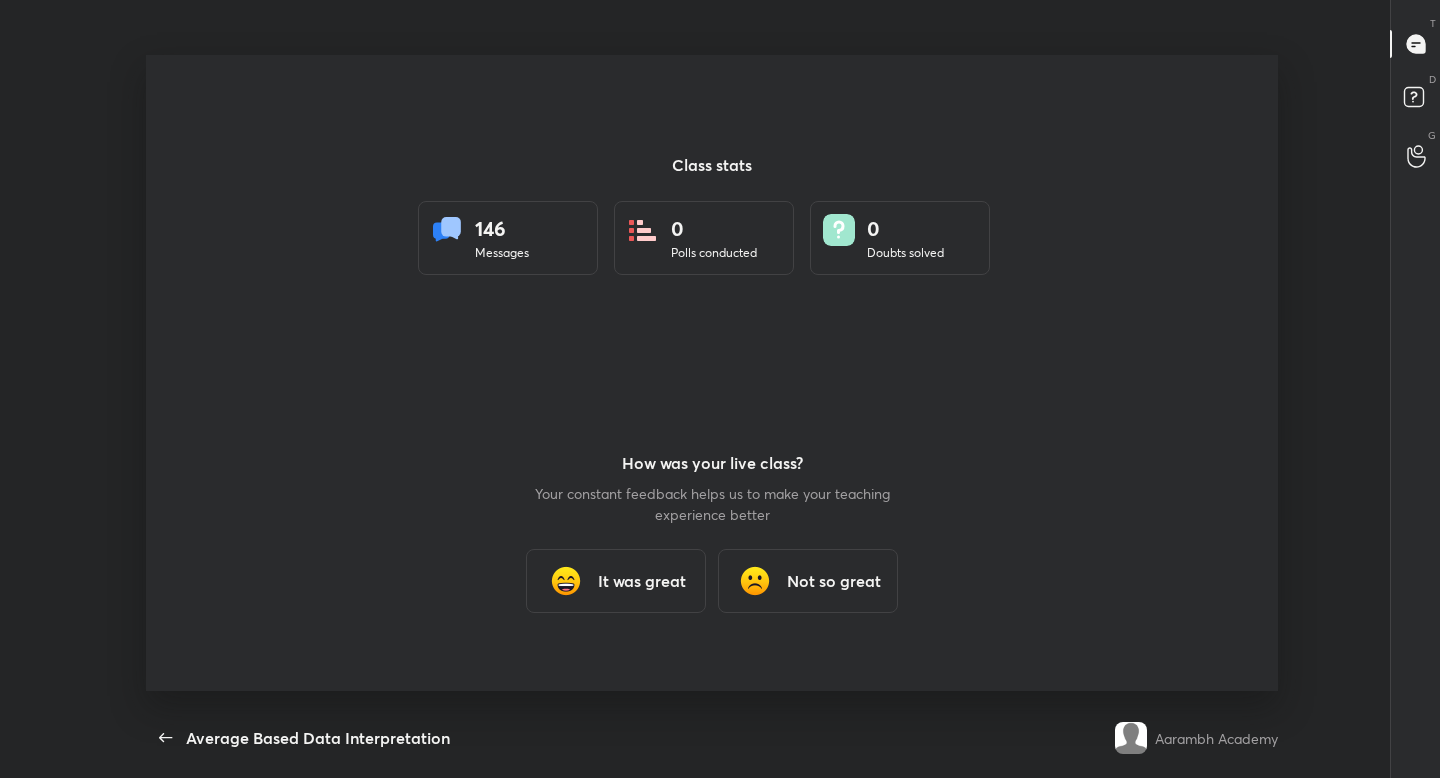 scroll, scrollTop: 99350, scrollLeft: 98734, axis: both 